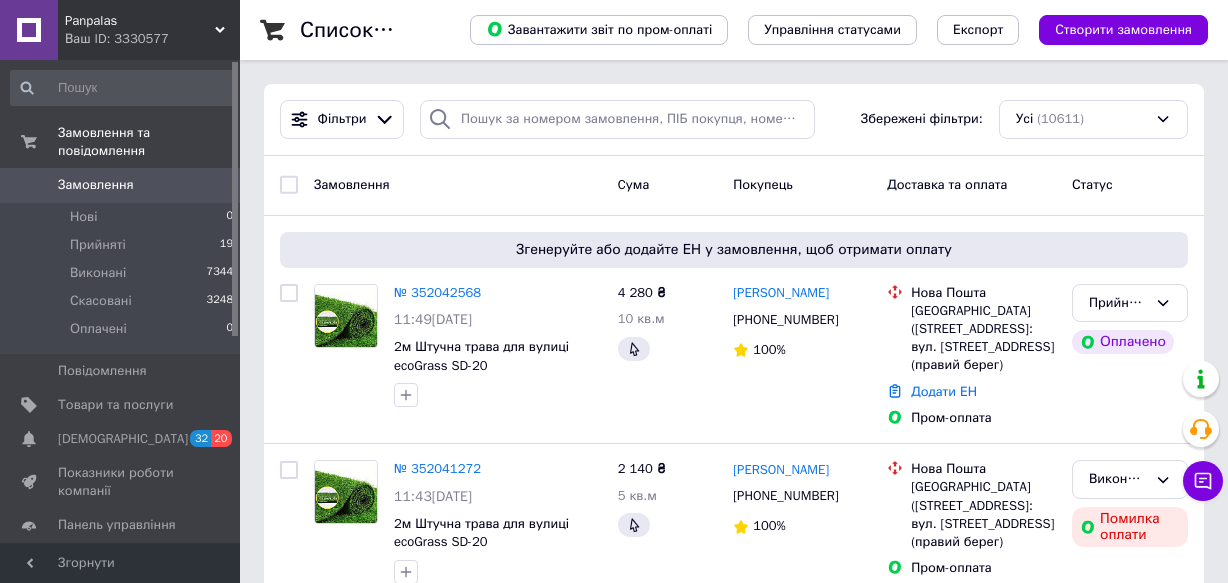 scroll, scrollTop: 0, scrollLeft: 0, axis: both 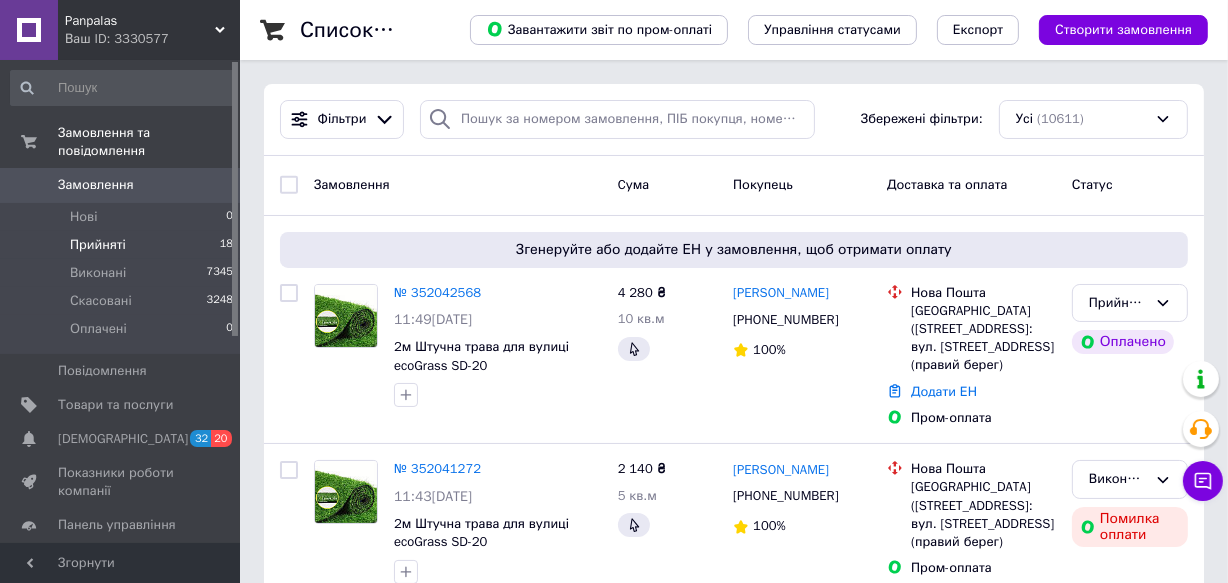 click on "Прийняті 18" at bounding box center (122, 245) 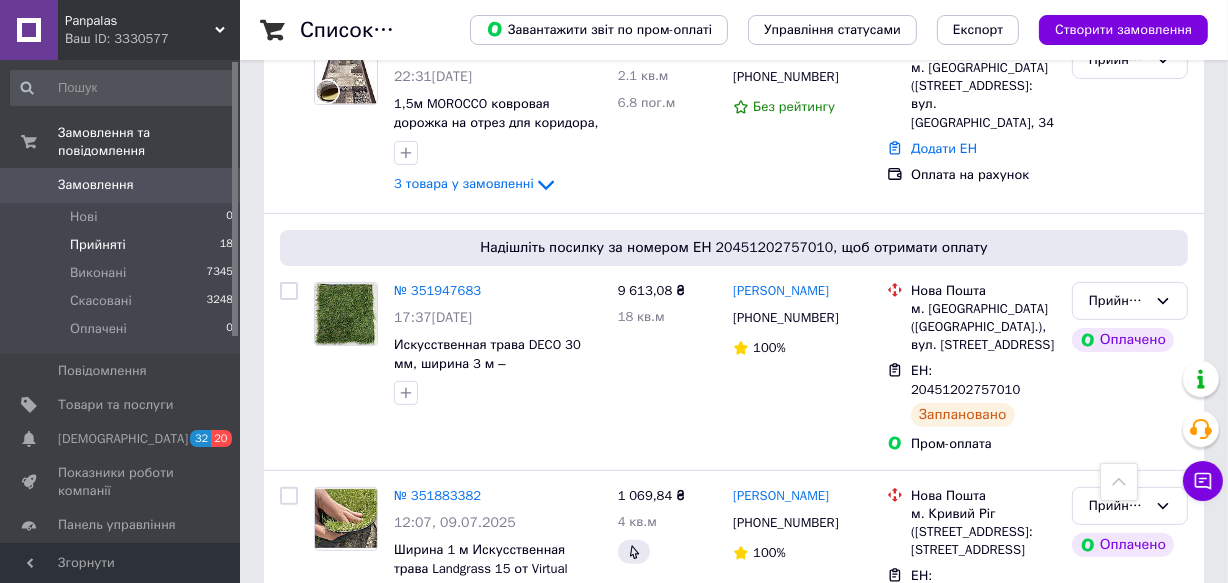 scroll, scrollTop: 727, scrollLeft: 0, axis: vertical 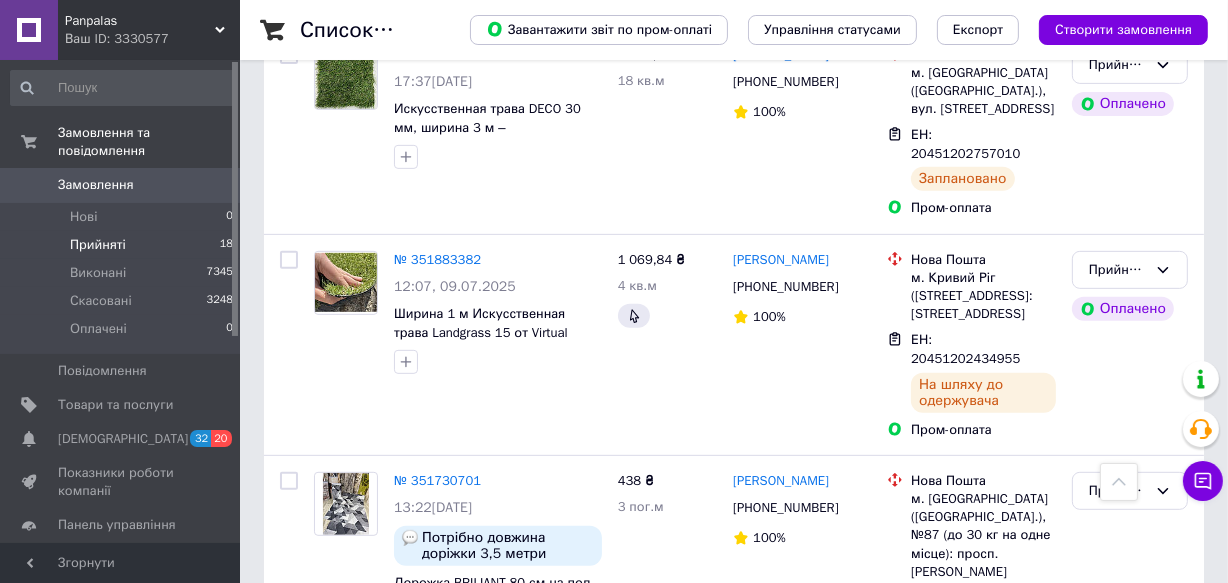 click on "Panpalas Ваш ID: 3330577" at bounding box center (149, 30) 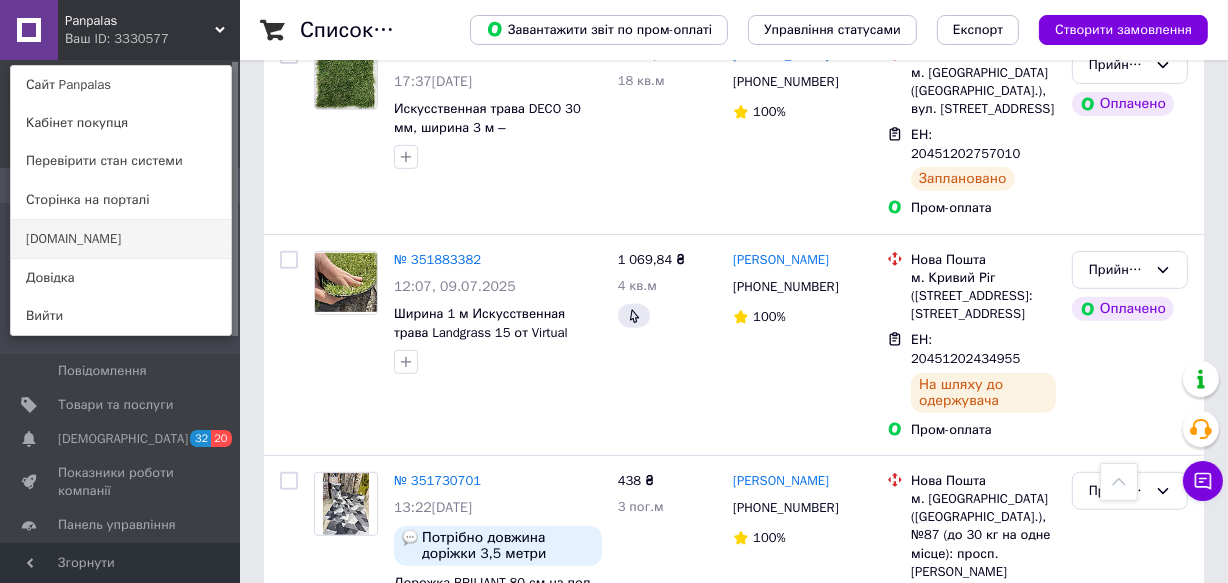 click on "[DOMAIN_NAME]" at bounding box center [121, 239] 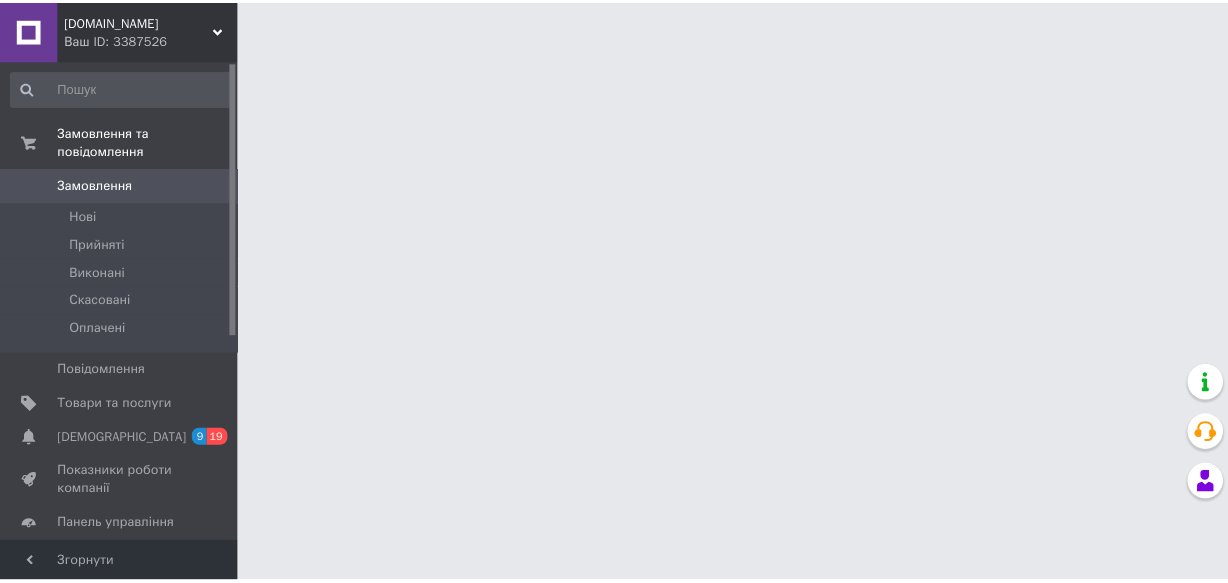 scroll, scrollTop: 0, scrollLeft: 0, axis: both 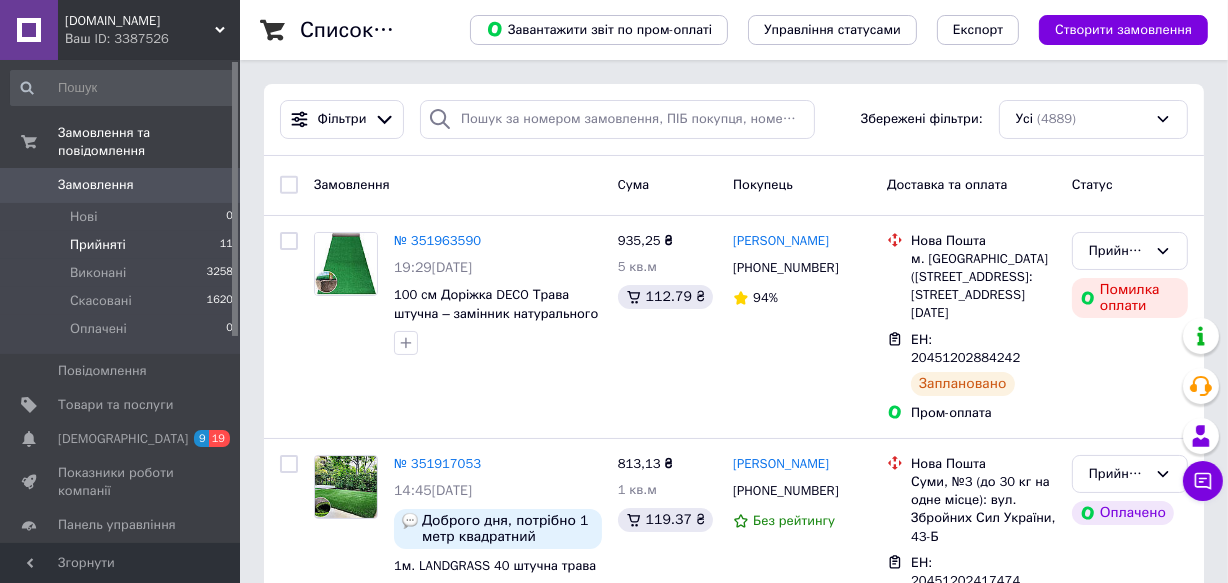 click on "Прийняті" at bounding box center (98, 245) 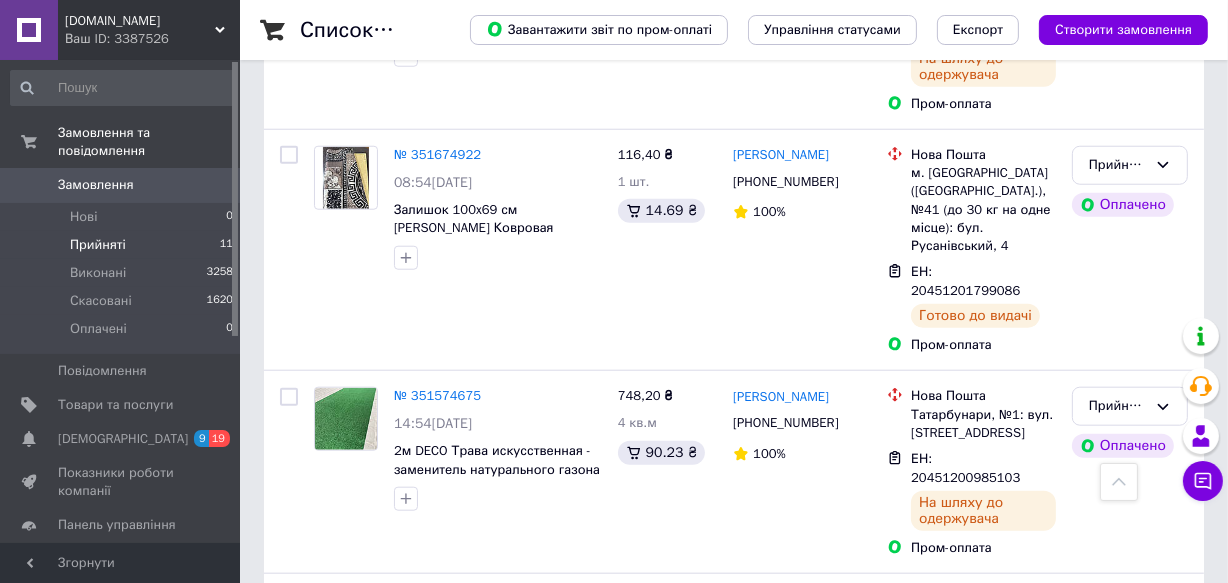 scroll, scrollTop: 1868, scrollLeft: 0, axis: vertical 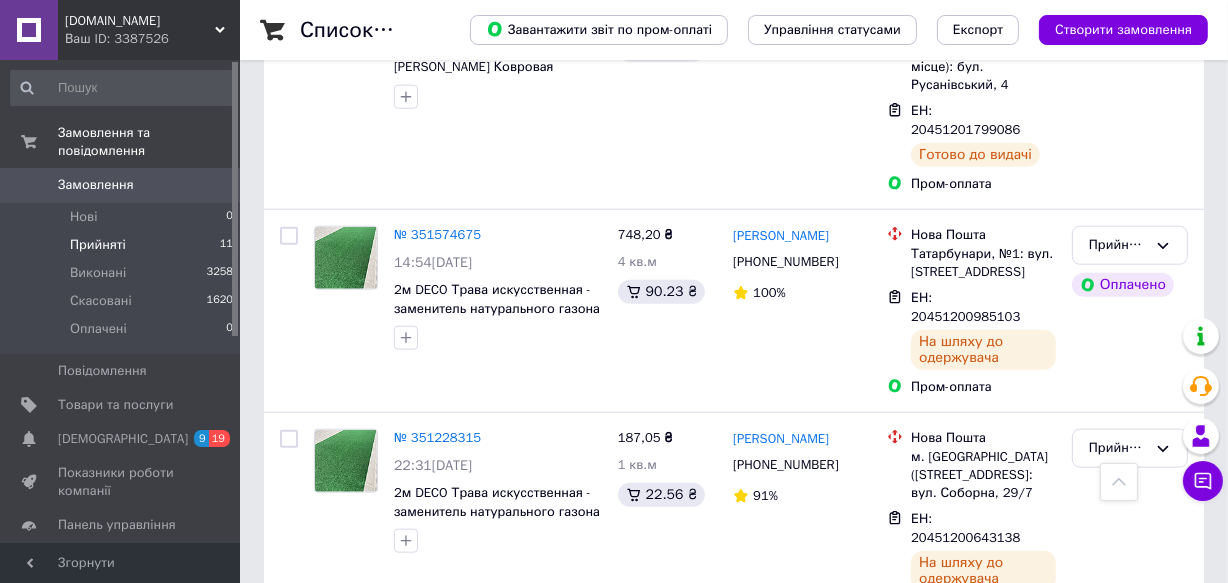click 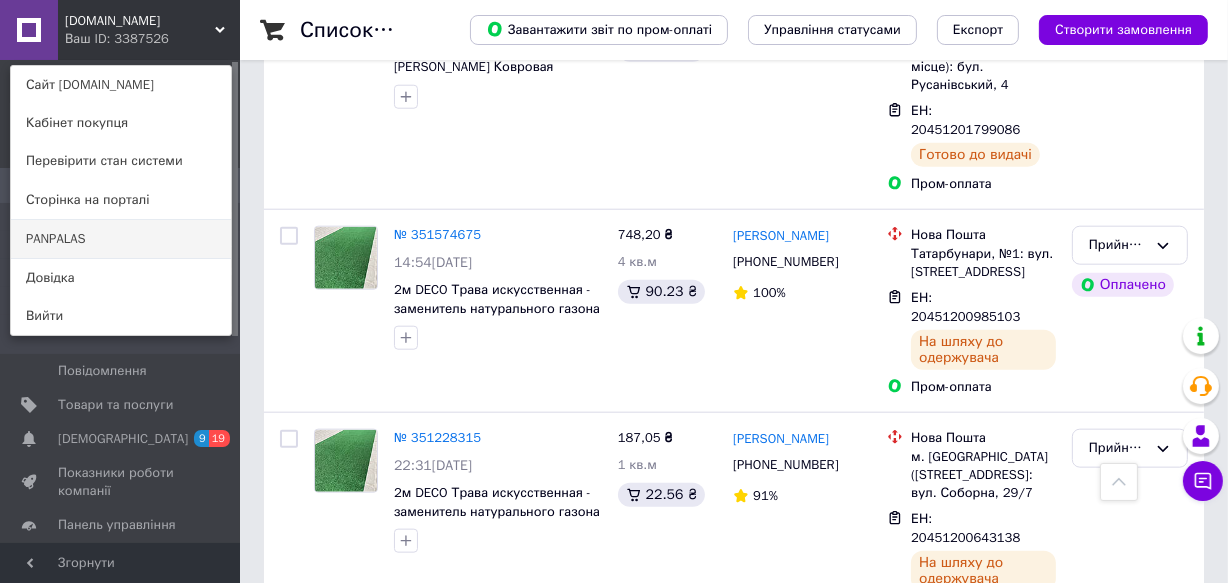 click on "PANPALAS" at bounding box center (121, 239) 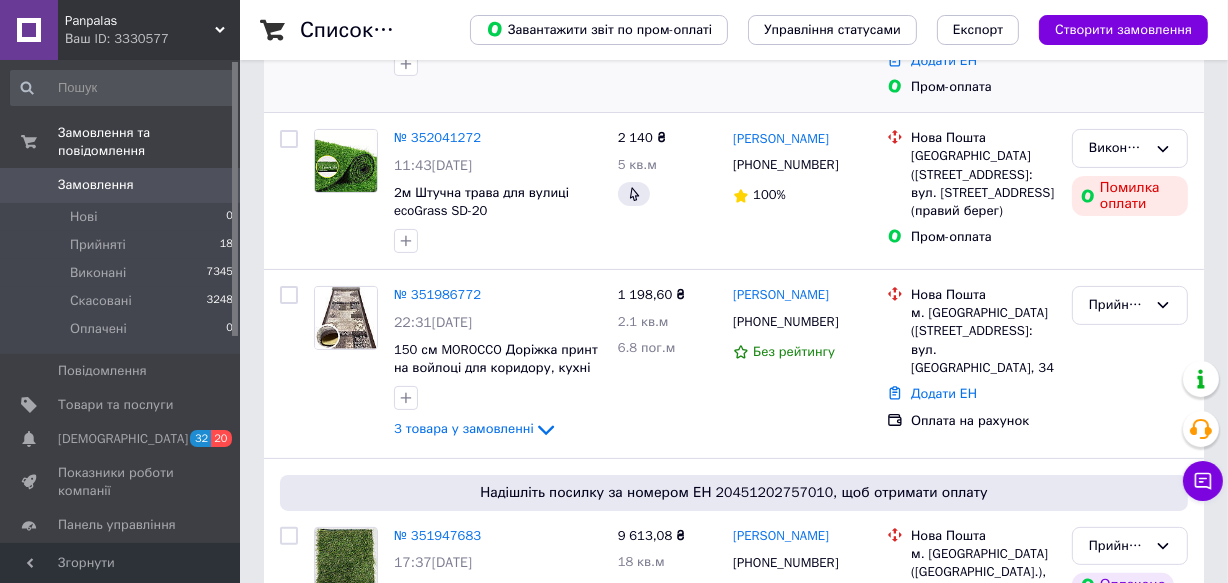 scroll, scrollTop: 363, scrollLeft: 0, axis: vertical 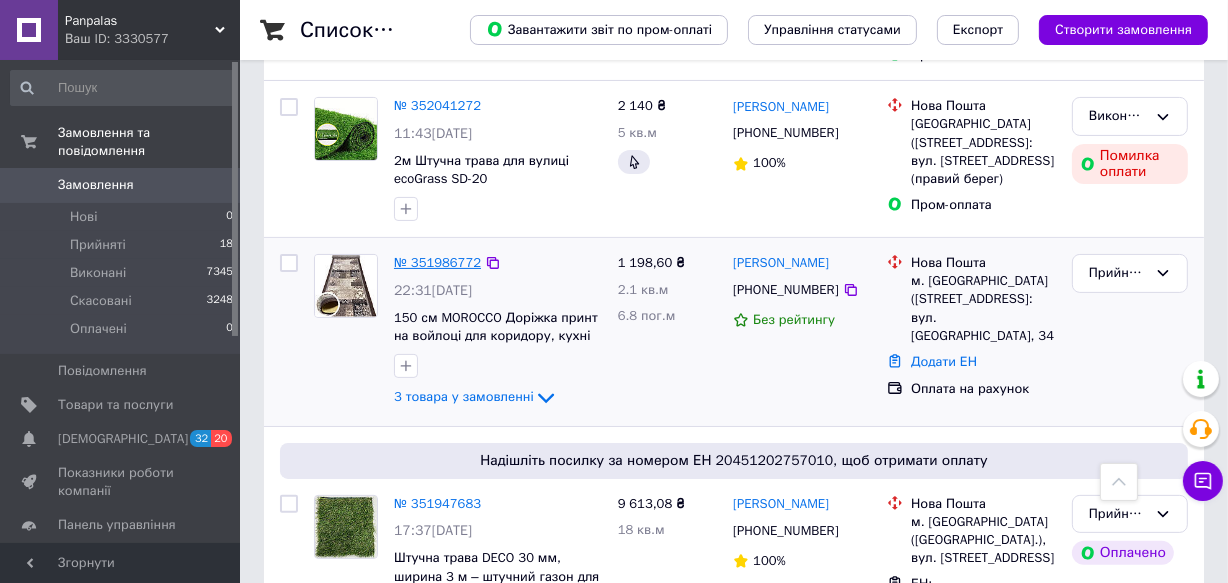 click on "№ 351986772" at bounding box center (437, 262) 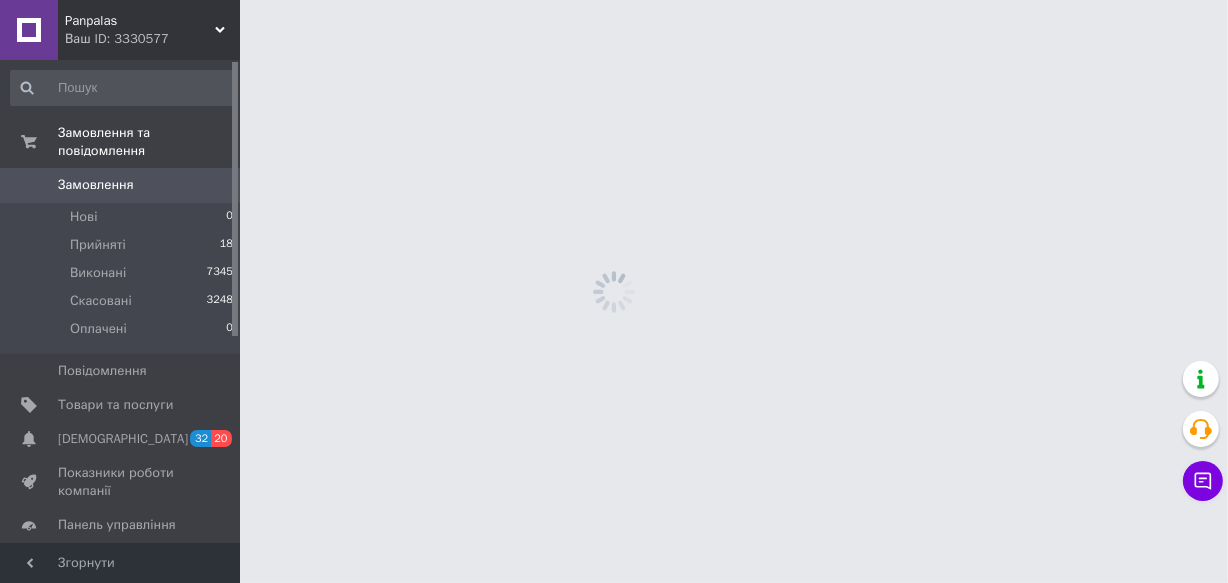 scroll, scrollTop: 0, scrollLeft: 0, axis: both 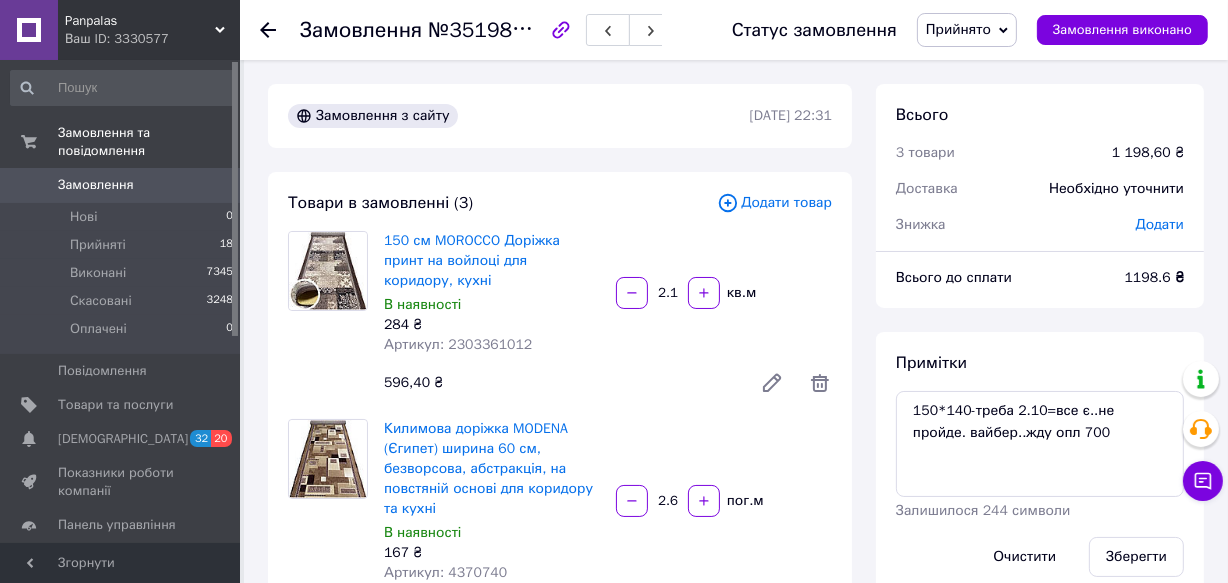 click 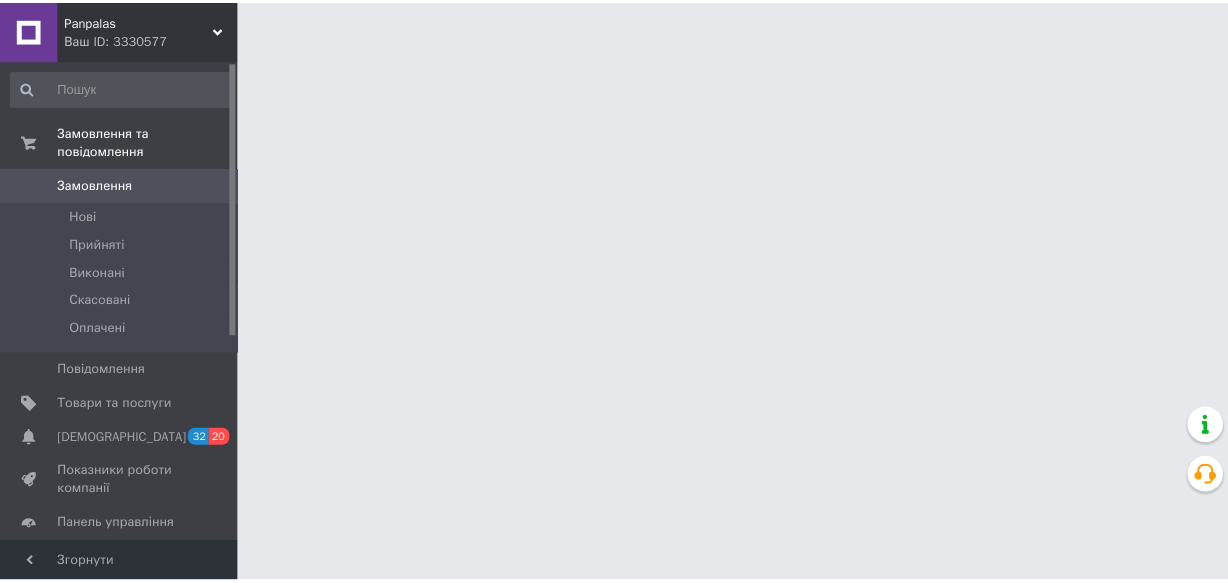 scroll, scrollTop: 0, scrollLeft: 0, axis: both 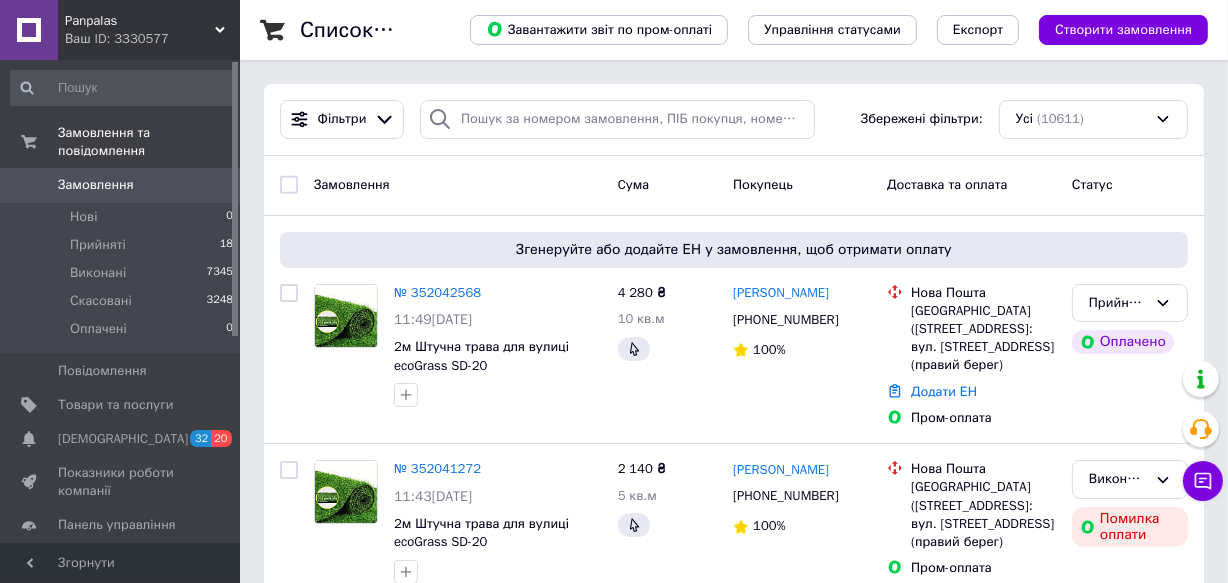 click on "Panpalas Ваш ID: 3330577" at bounding box center (149, 30) 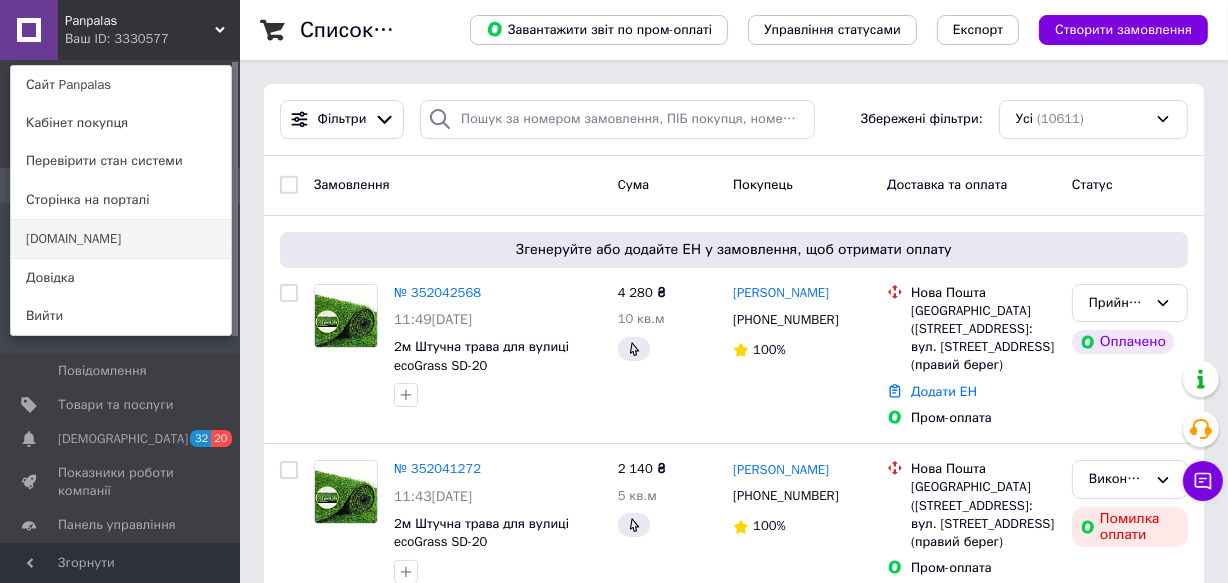 click on "[DOMAIN_NAME]" at bounding box center [121, 239] 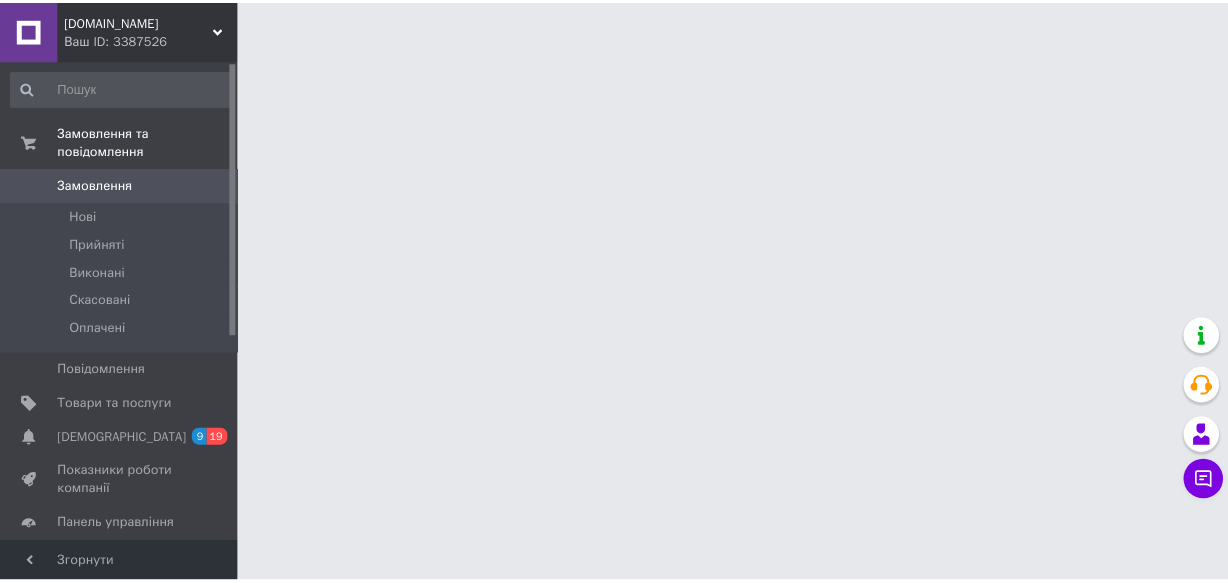 scroll, scrollTop: 0, scrollLeft: 0, axis: both 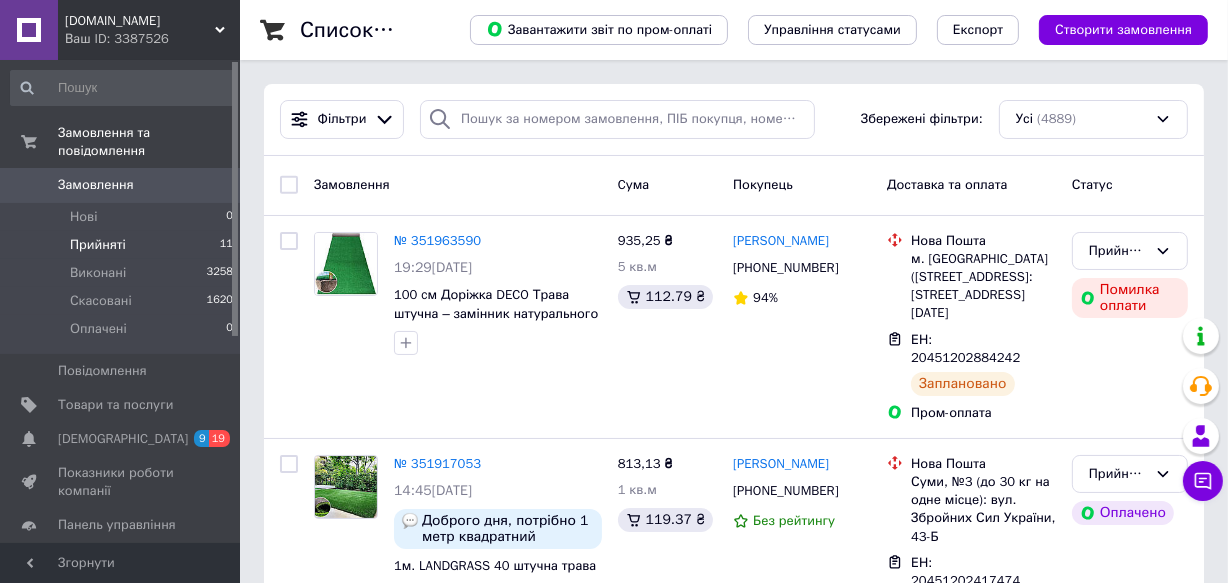 click on "Прийняті" at bounding box center [98, 245] 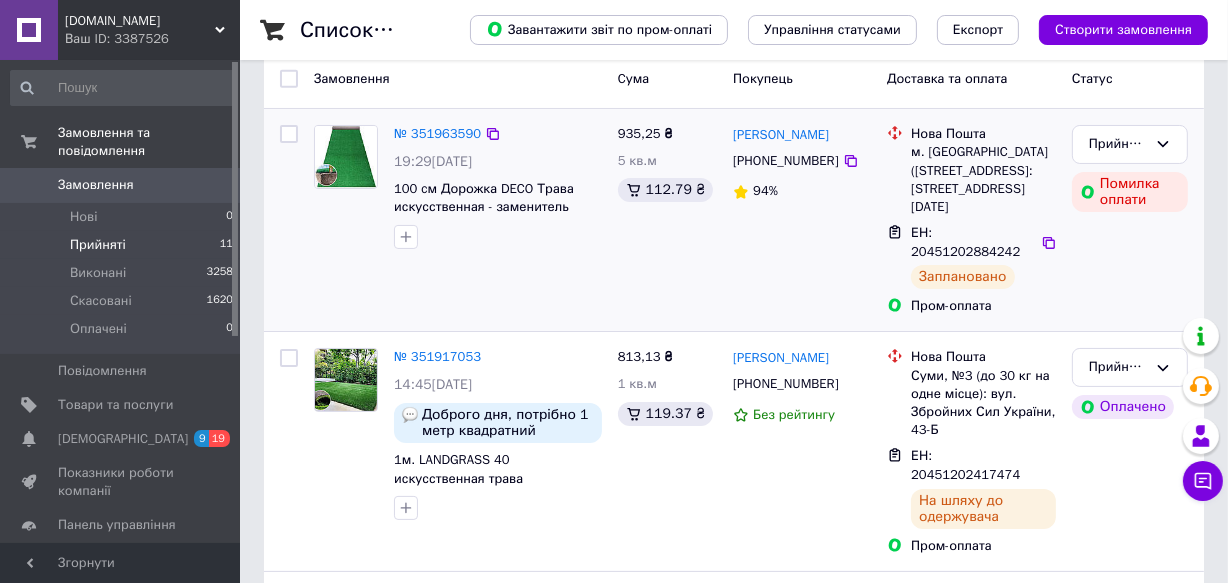 scroll, scrollTop: 181, scrollLeft: 0, axis: vertical 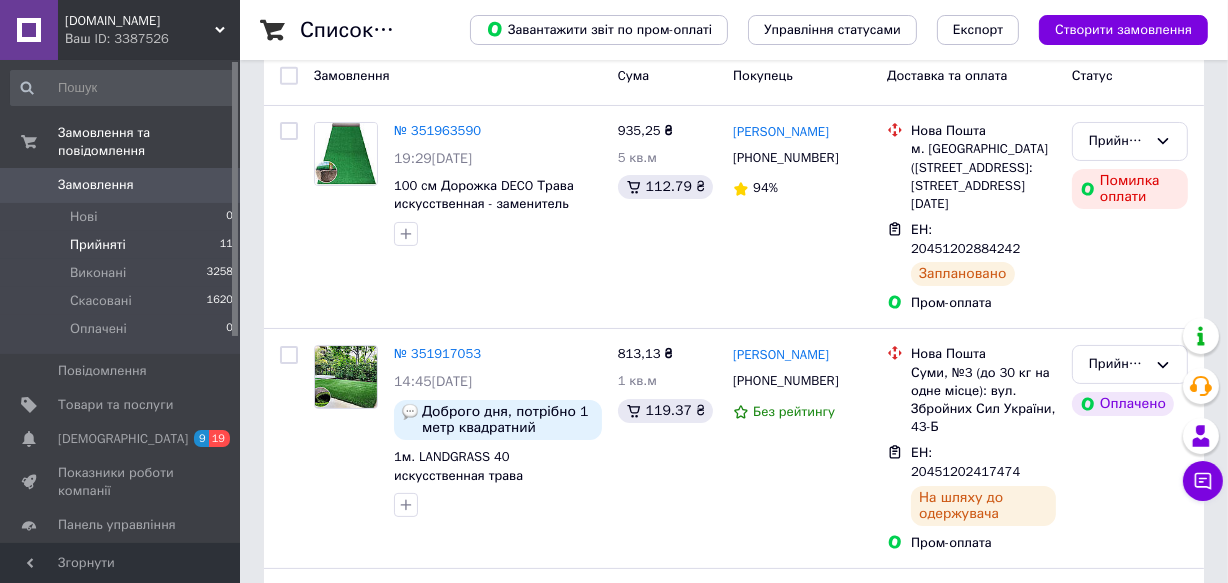 click on "Прийняті" at bounding box center [98, 245] 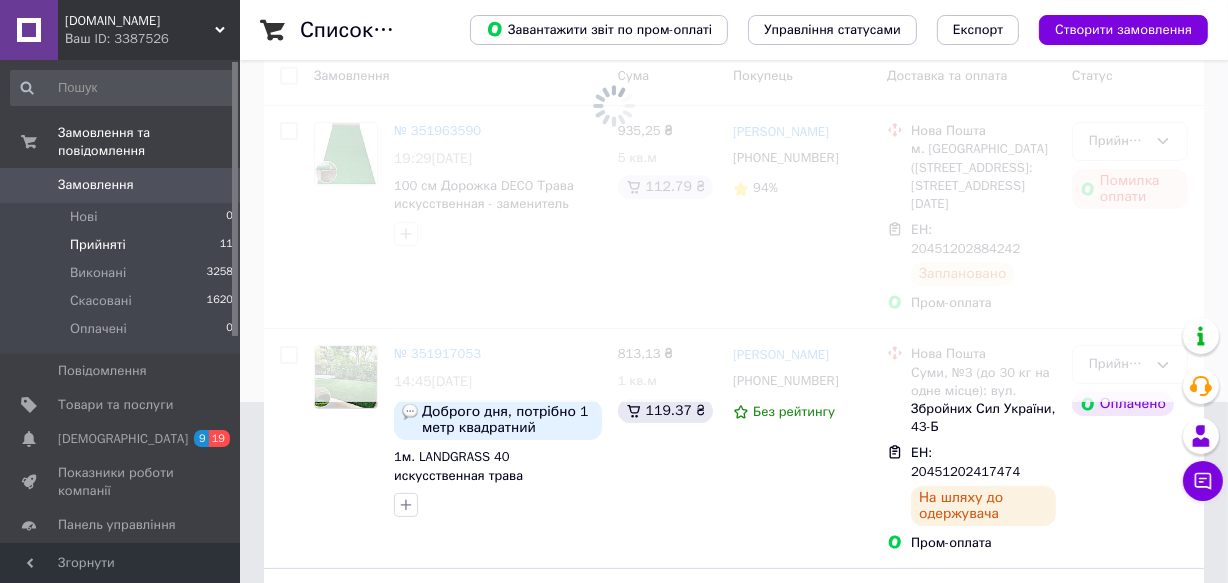 scroll, scrollTop: 0, scrollLeft: 0, axis: both 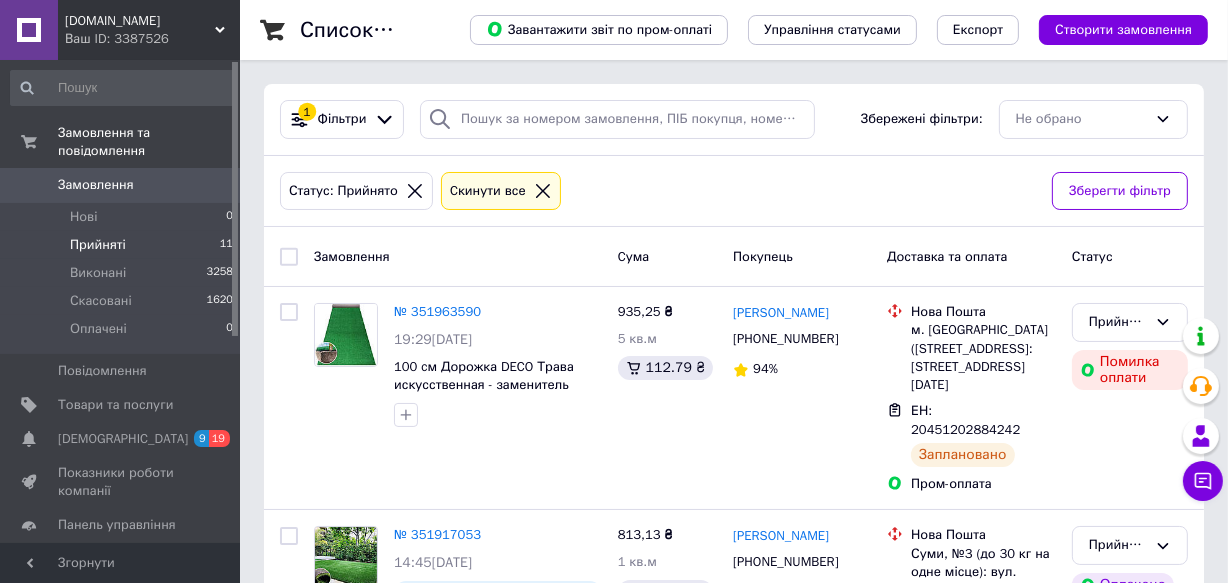 click 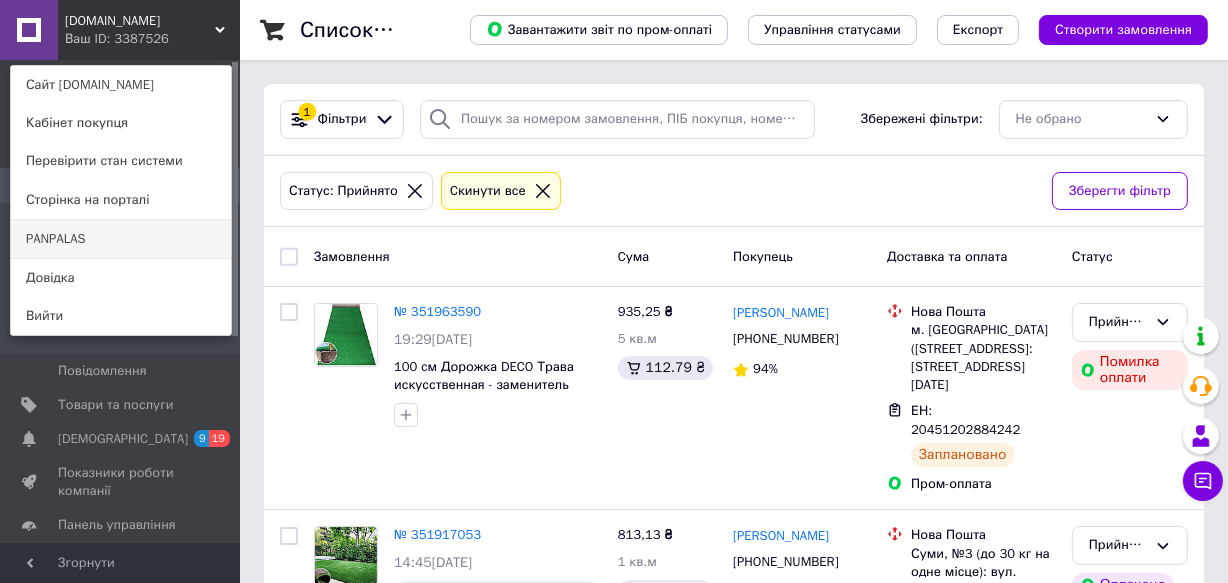 click on "PANPALAS" at bounding box center [121, 239] 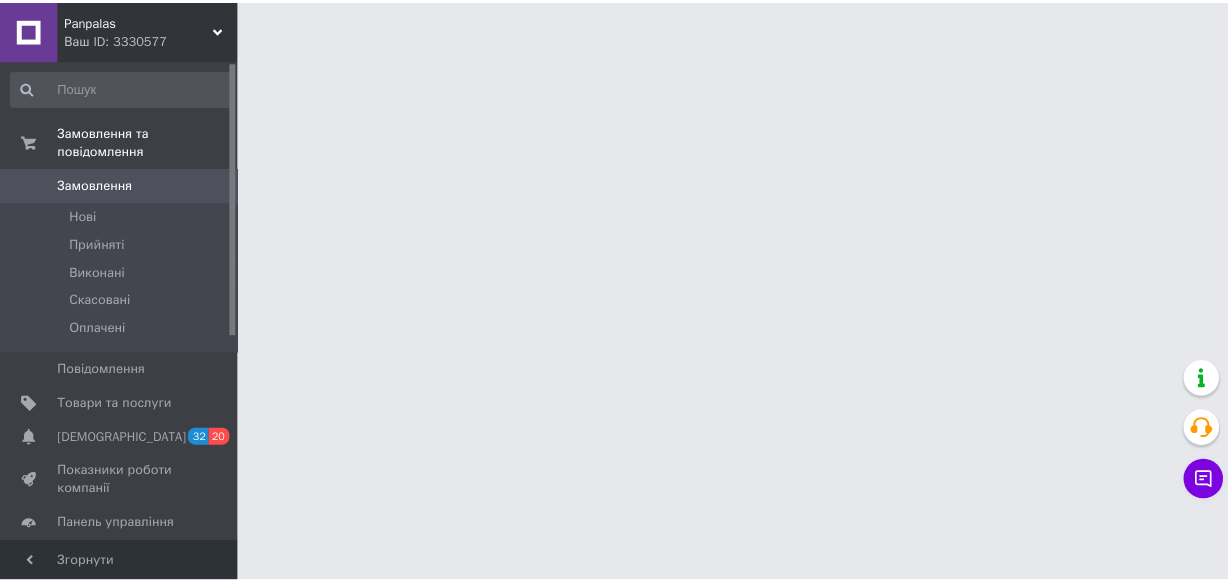 scroll, scrollTop: 0, scrollLeft: 0, axis: both 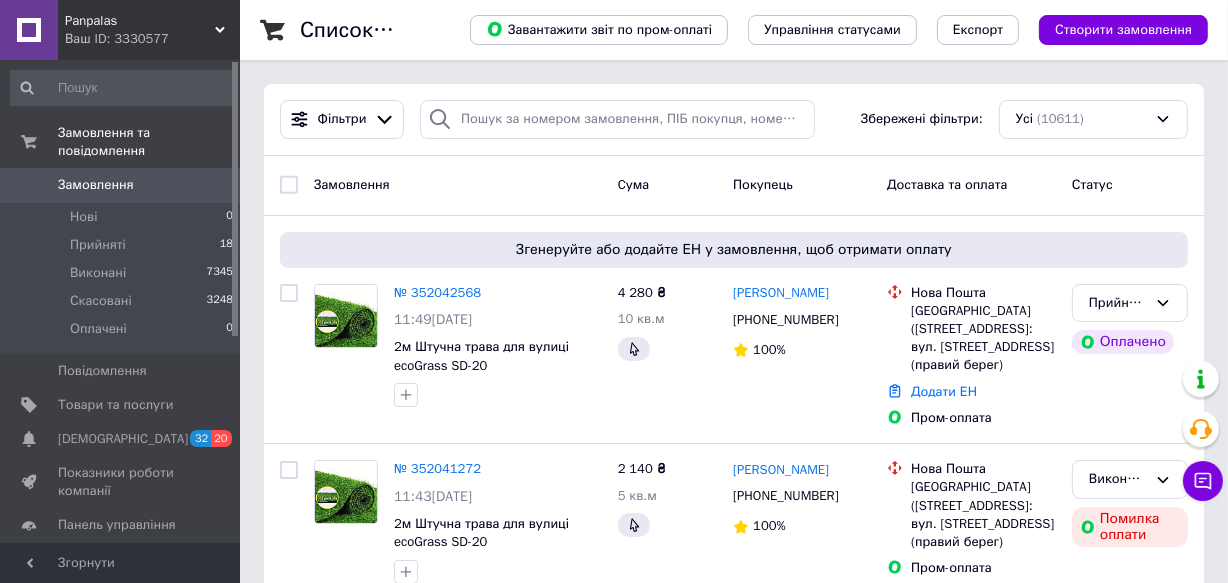 click 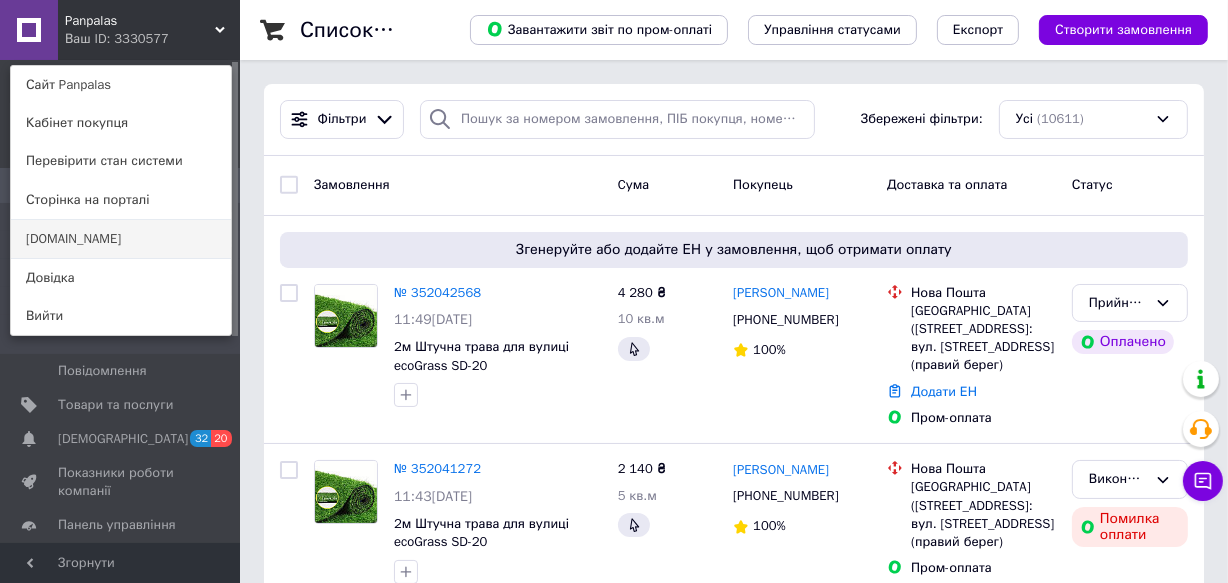 click on "[DOMAIN_NAME]" at bounding box center [121, 239] 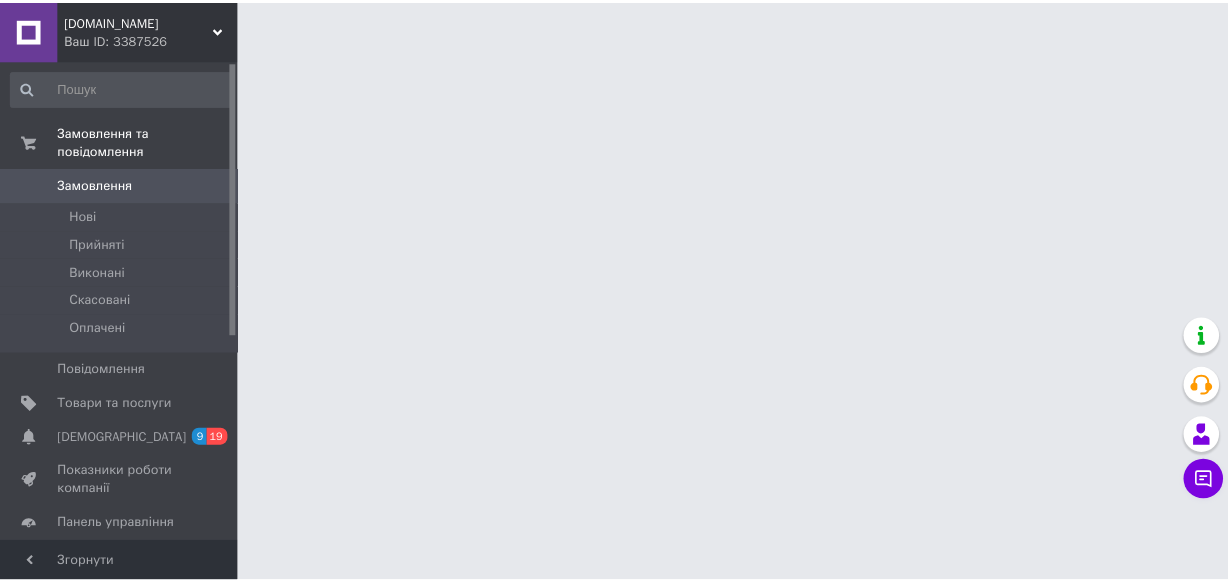 scroll, scrollTop: 0, scrollLeft: 0, axis: both 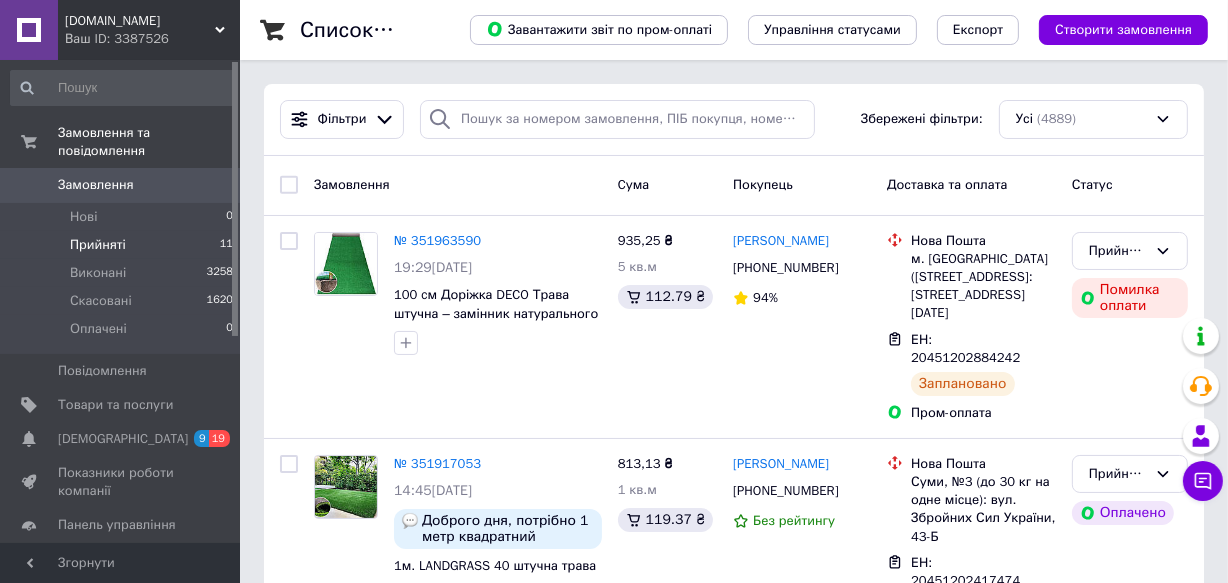 click on "Прийняті" at bounding box center (98, 245) 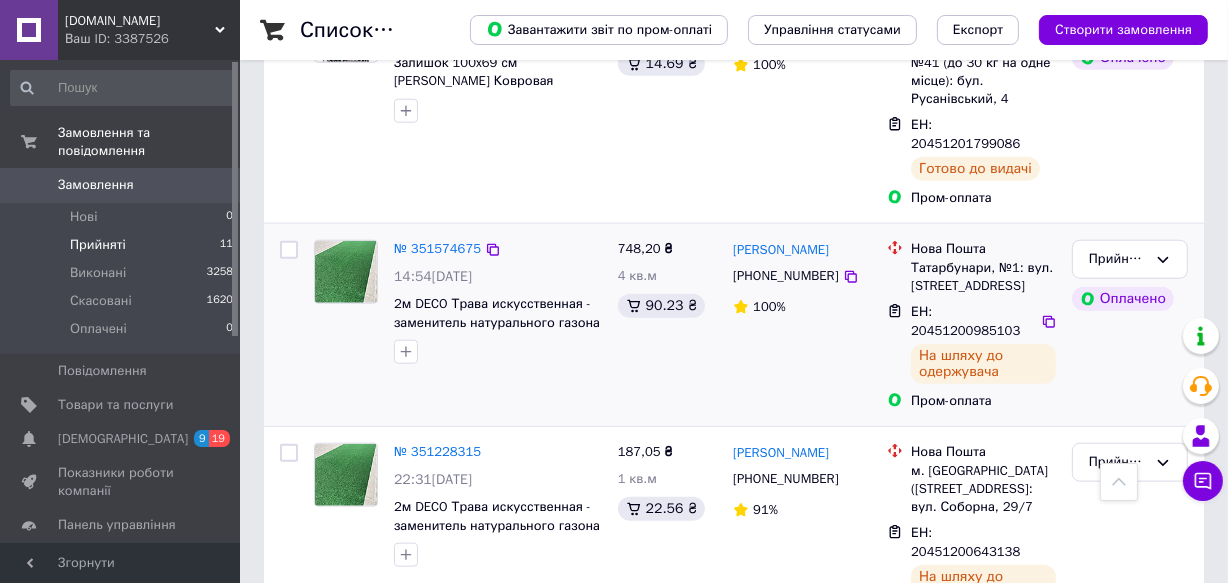 scroll, scrollTop: 1868, scrollLeft: 0, axis: vertical 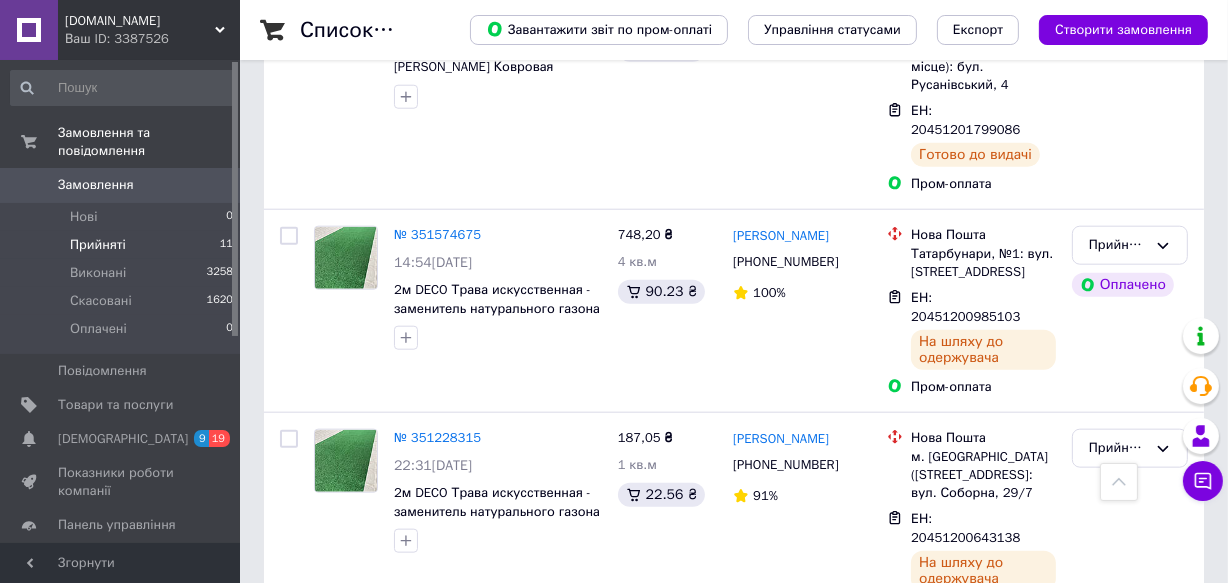 click on "[DOMAIN_NAME]" at bounding box center [140, 21] 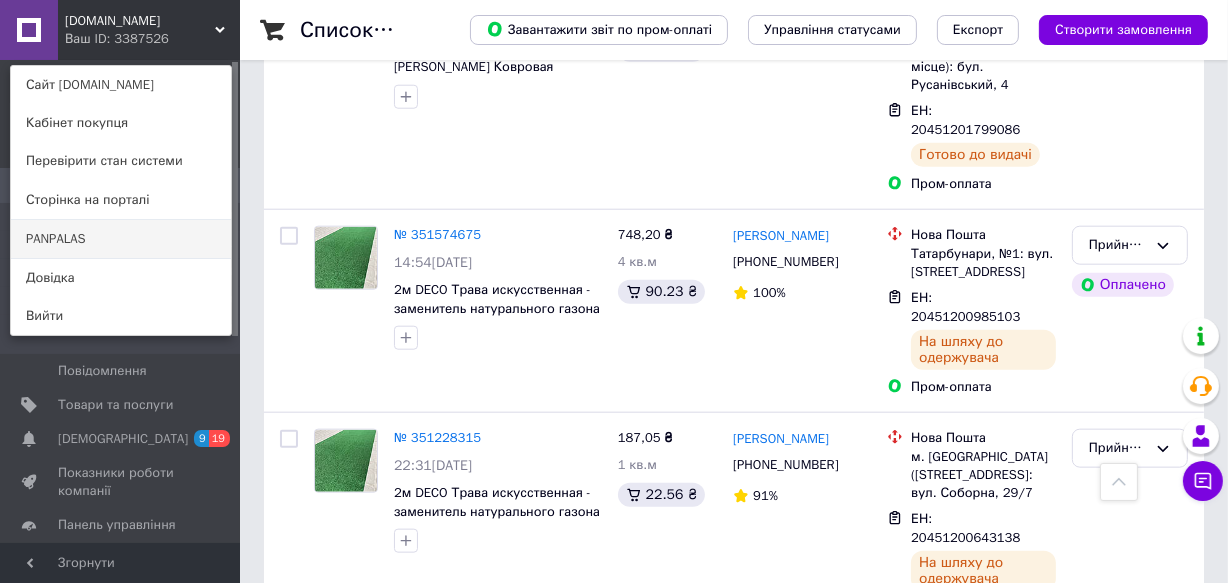 click on "PANPALAS" at bounding box center (121, 239) 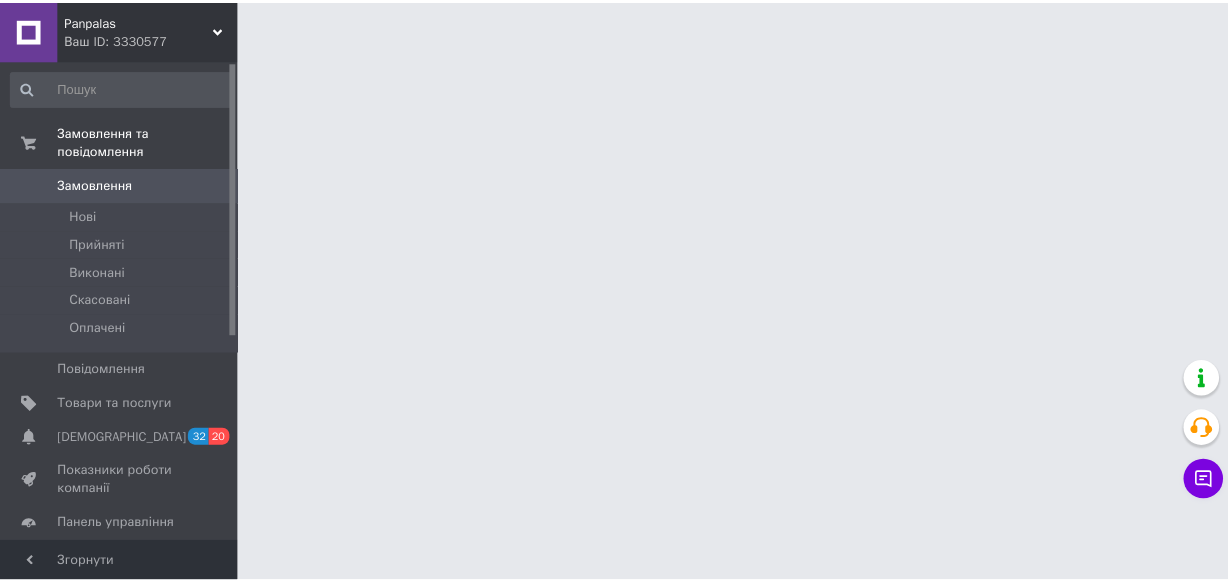 scroll, scrollTop: 0, scrollLeft: 0, axis: both 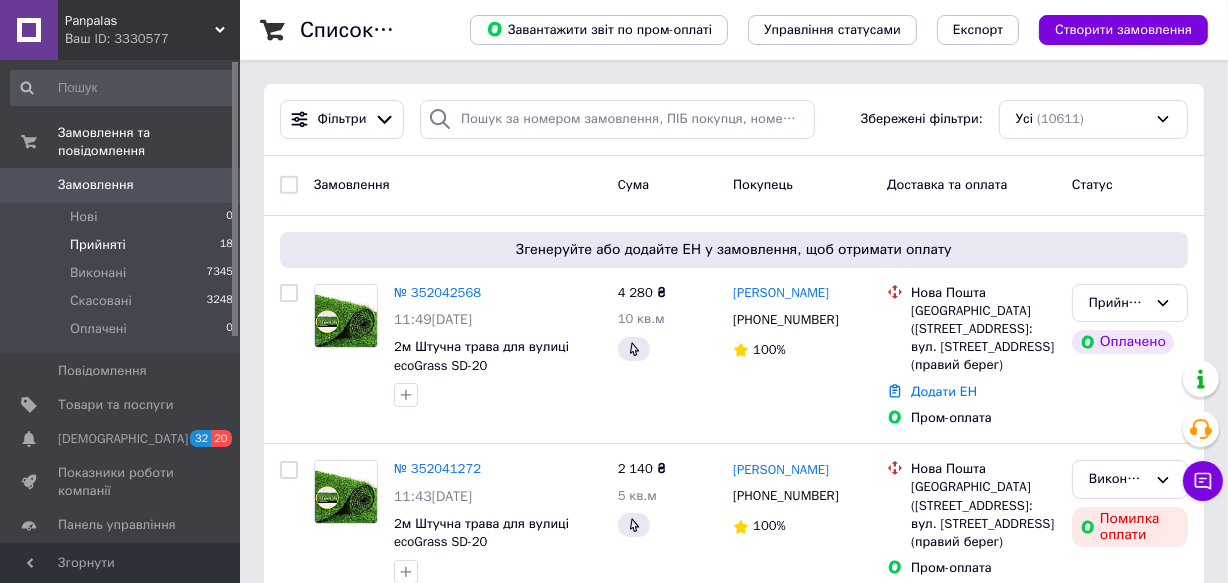 click on "Прийняті" at bounding box center [98, 245] 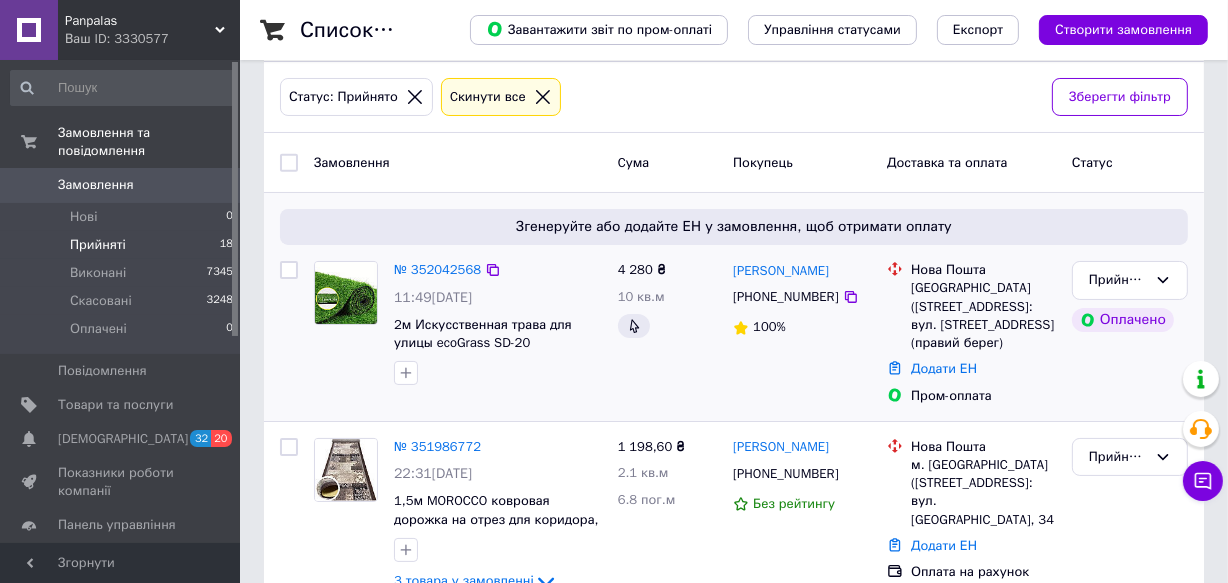scroll, scrollTop: 0, scrollLeft: 0, axis: both 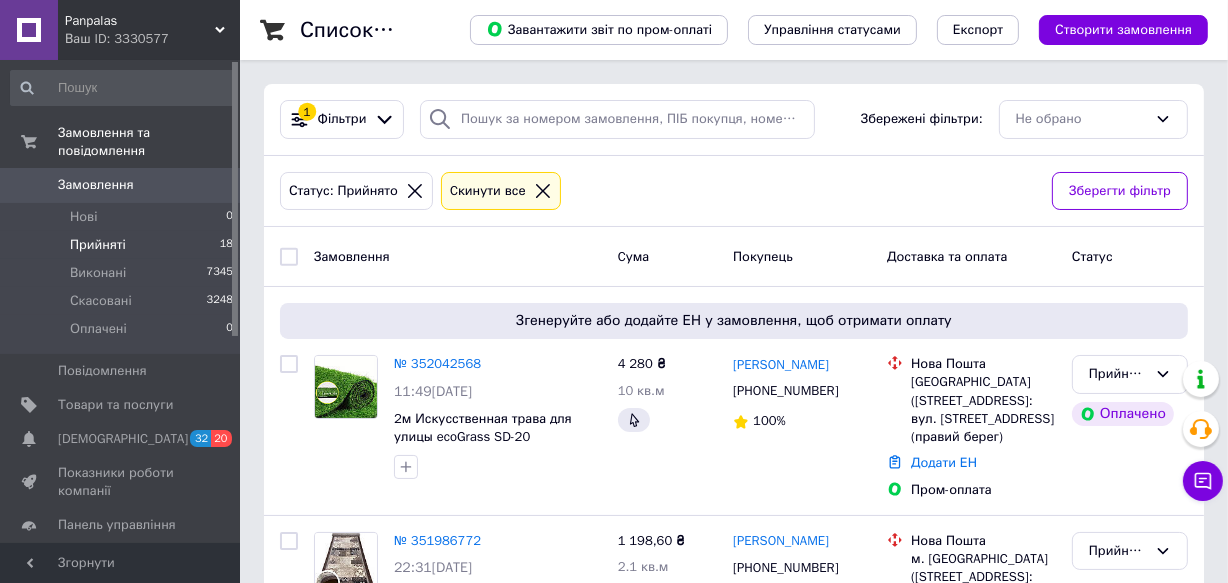 click 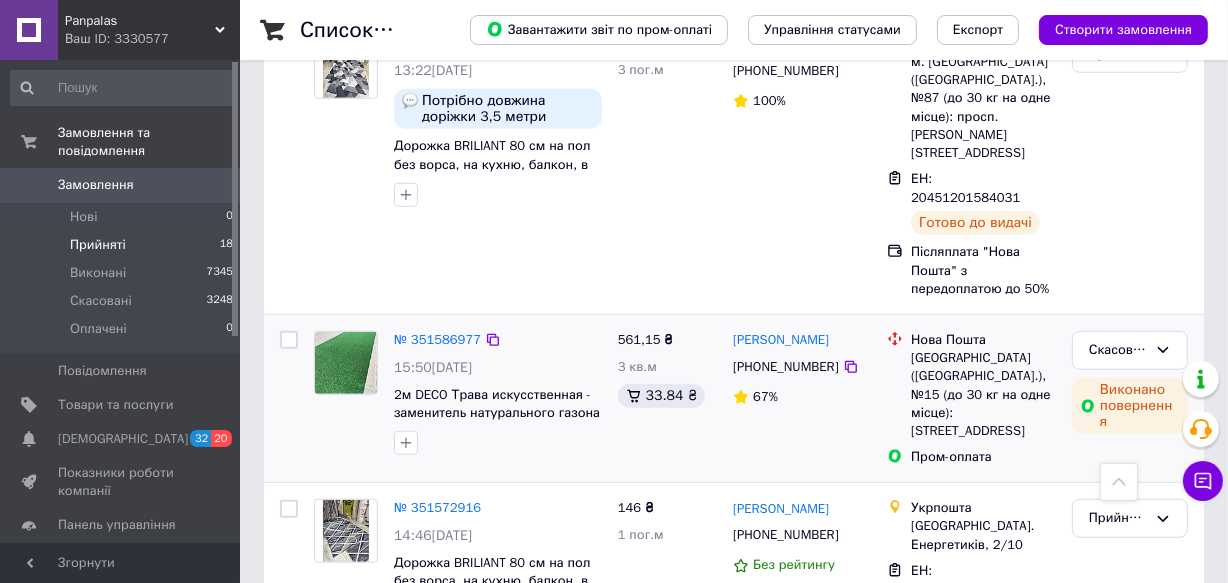 scroll, scrollTop: 1272, scrollLeft: 0, axis: vertical 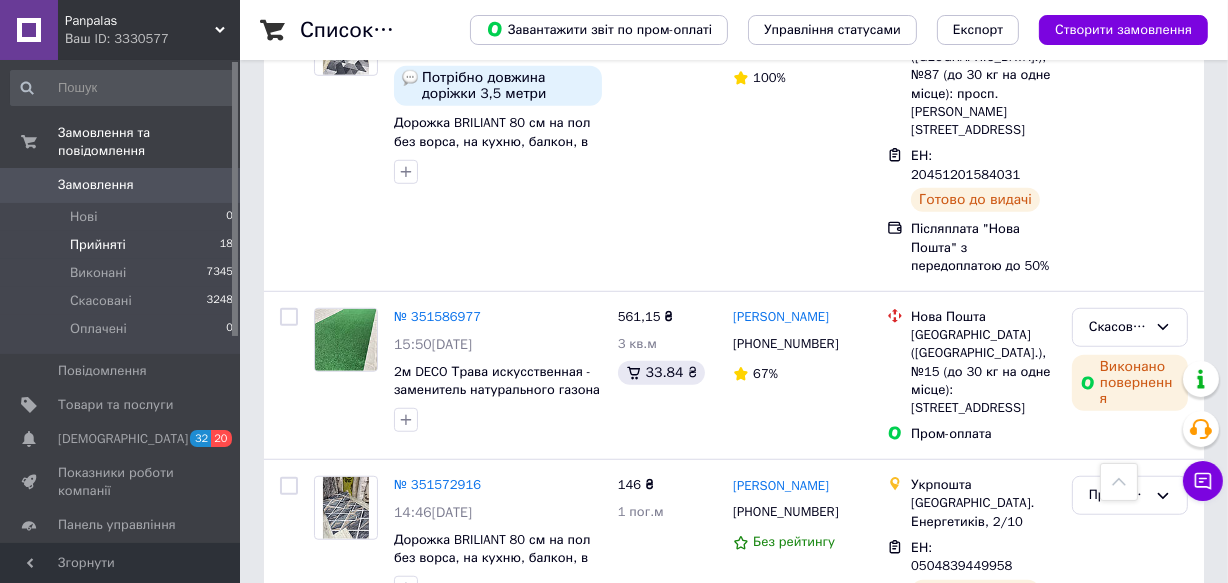 click on "Прийняті" at bounding box center (98, 245) 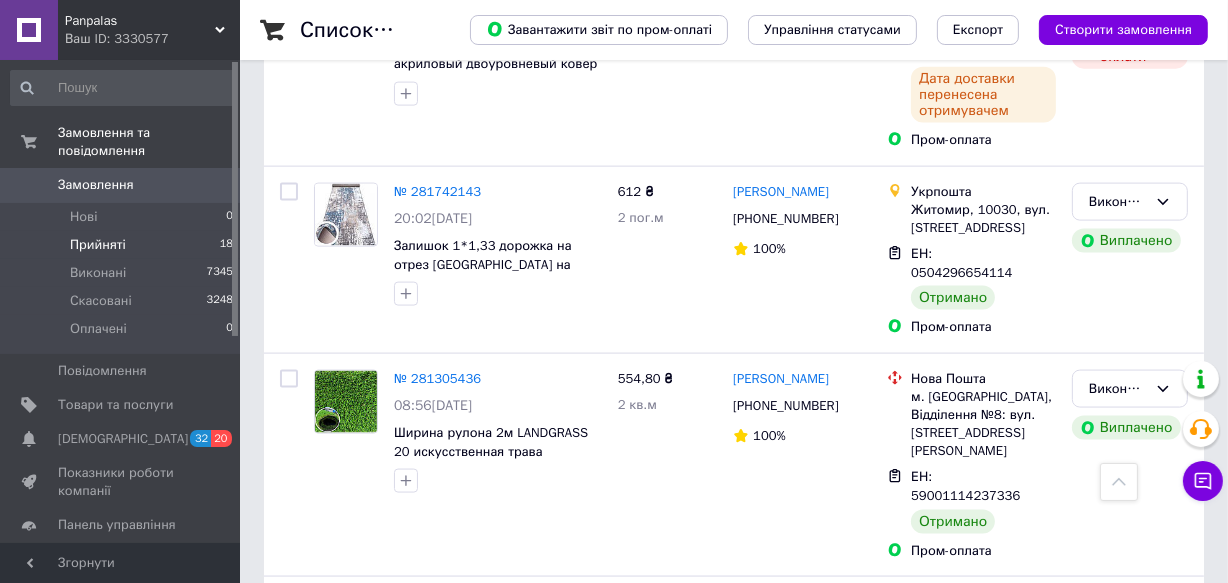 scroll, scrollTop: 2181, scrollLeft: 0, axis: vertical 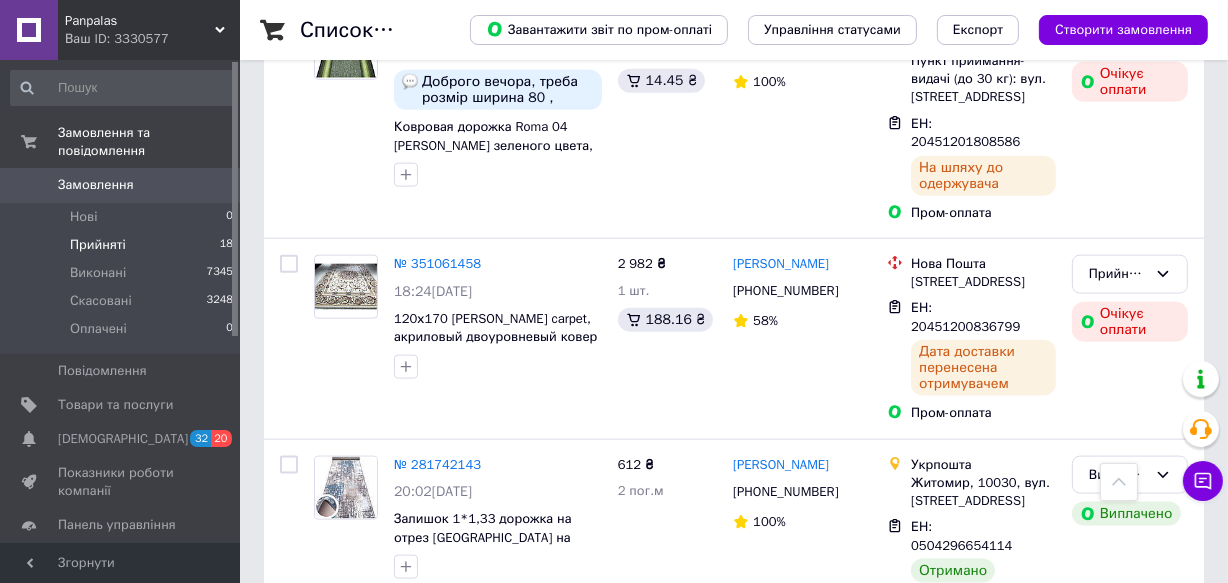 click on "Panpalas Ваш ID: 3330577" at bounding box center (149, 30) 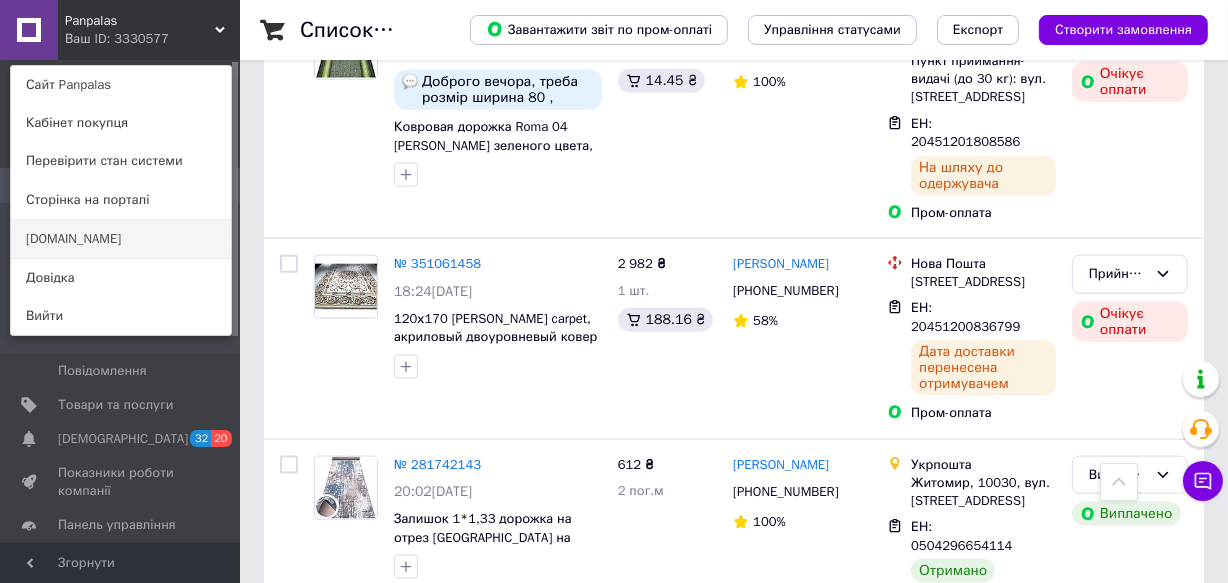 click on "[DOMAIN_NAME]" at bounding box center [121, 239] 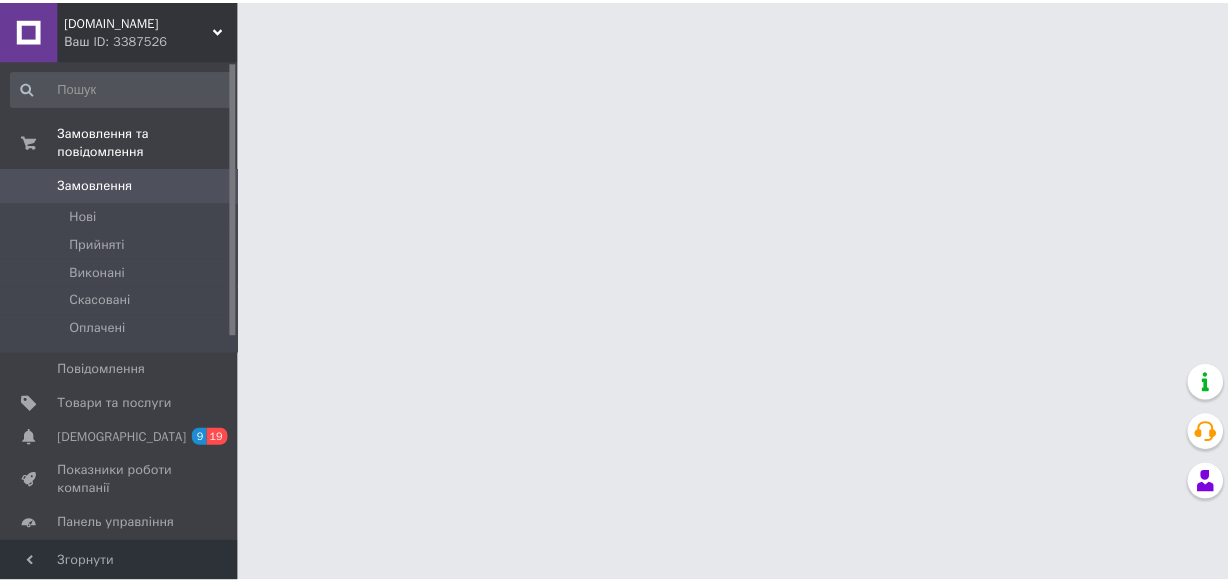 scroll, scrollTop: 0, scrollLeft: 0, axis: both 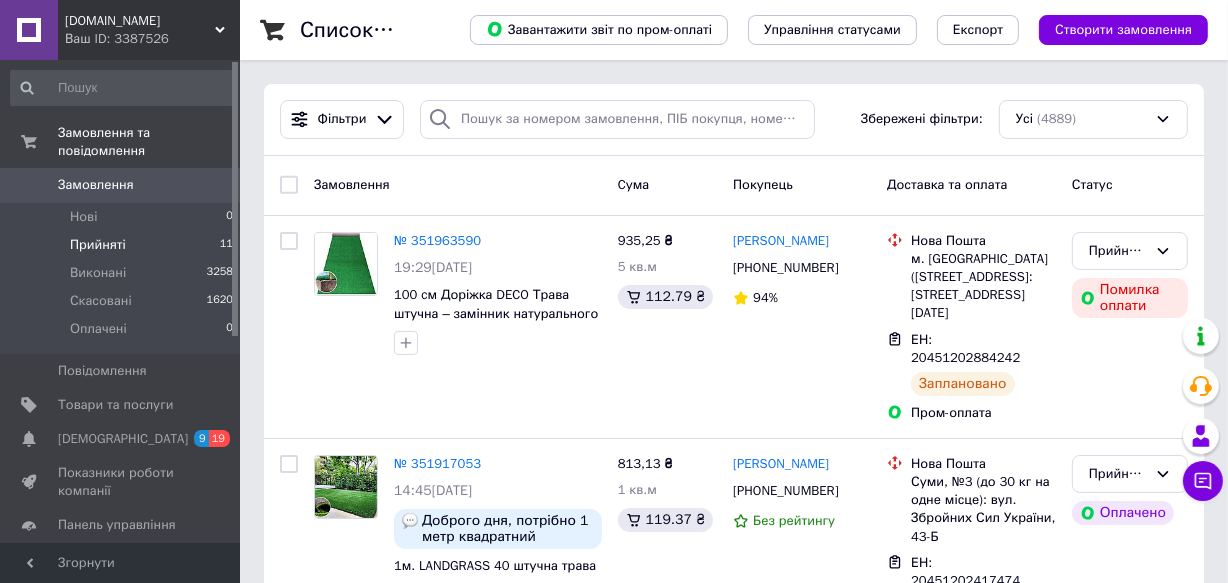 click on "Прийняті" at bounding box center (98, 245) 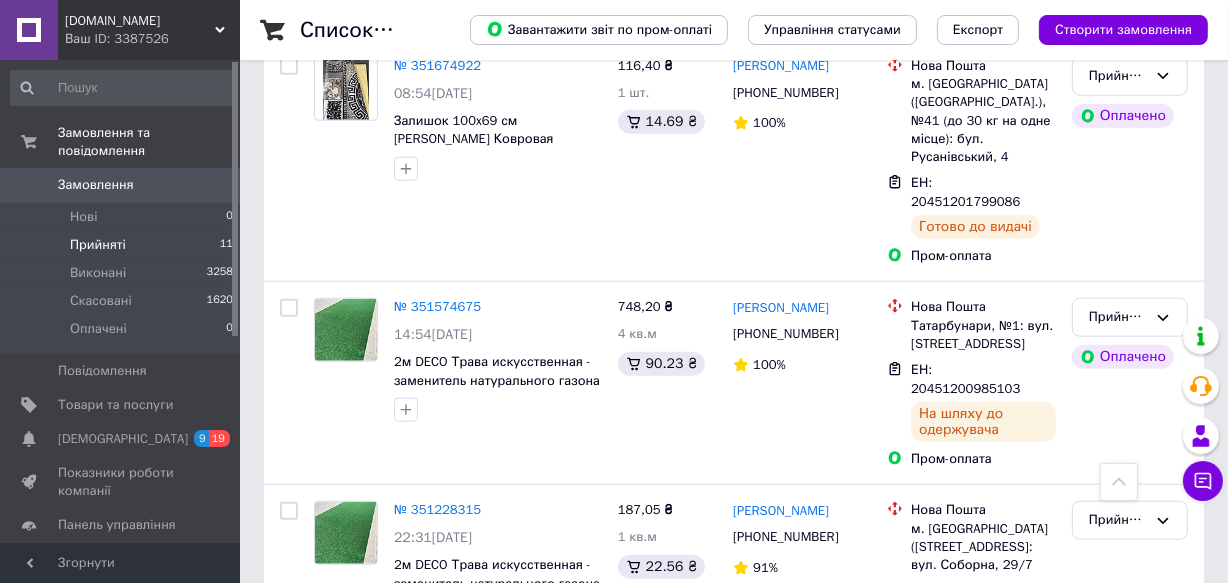 scroll, scrollTop: 1868, scrollLeft: 0, axis: vertical 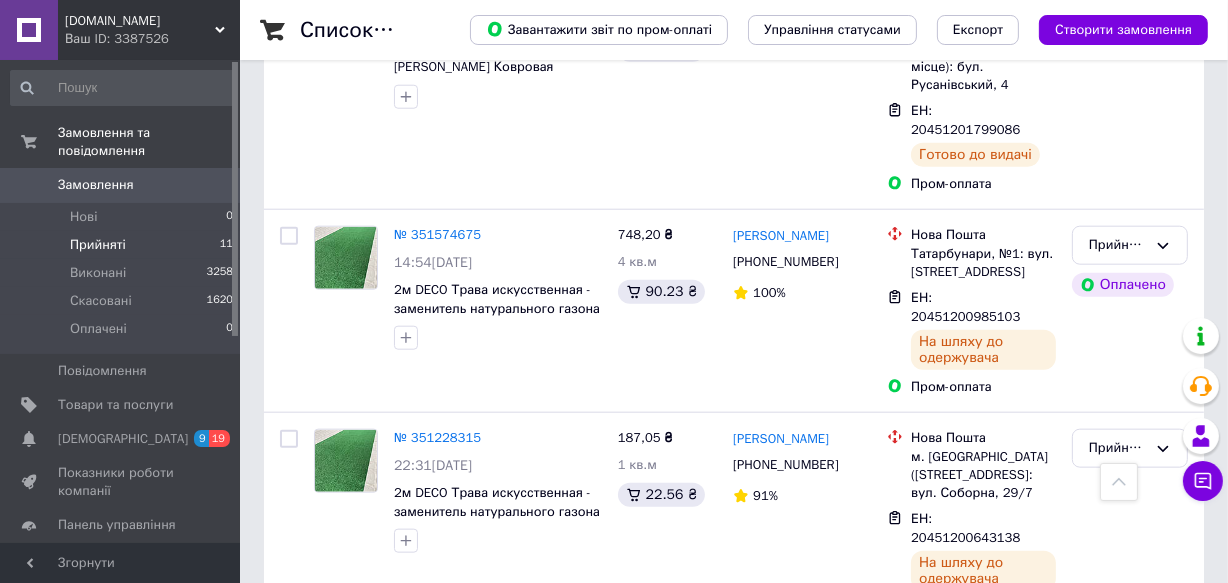 click on "Dorizhky.com Ваш ID: 3387526" at bounding box center (149, 30) 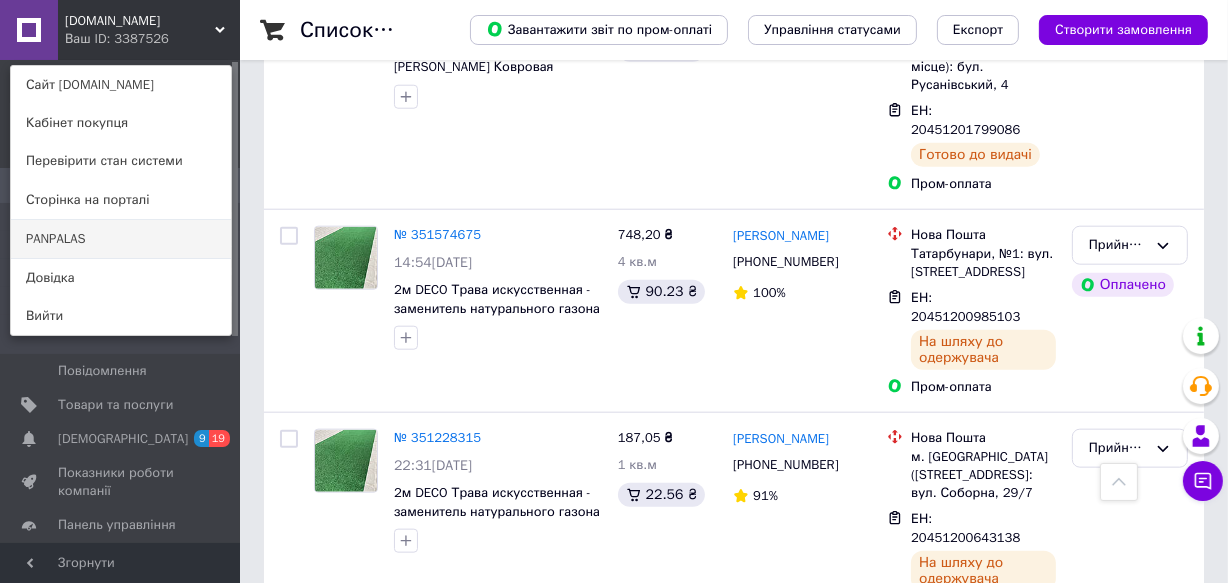 click on "PANPALAS" at bounding box center (121, 239) 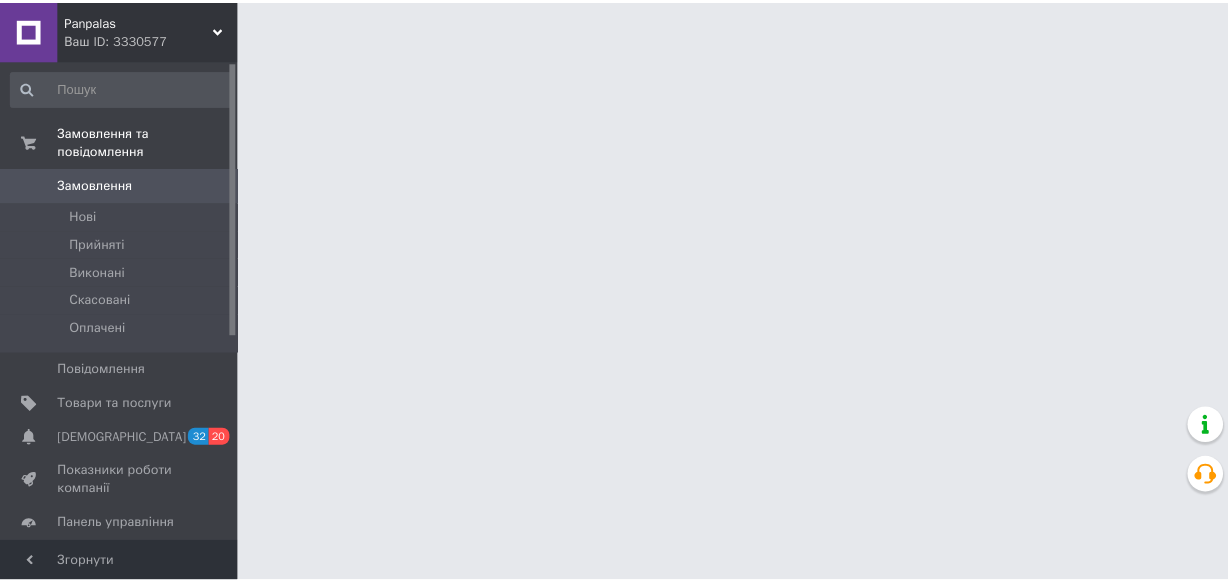 scroll, scrollTop: 0, scrollLeft: 0, axis: both 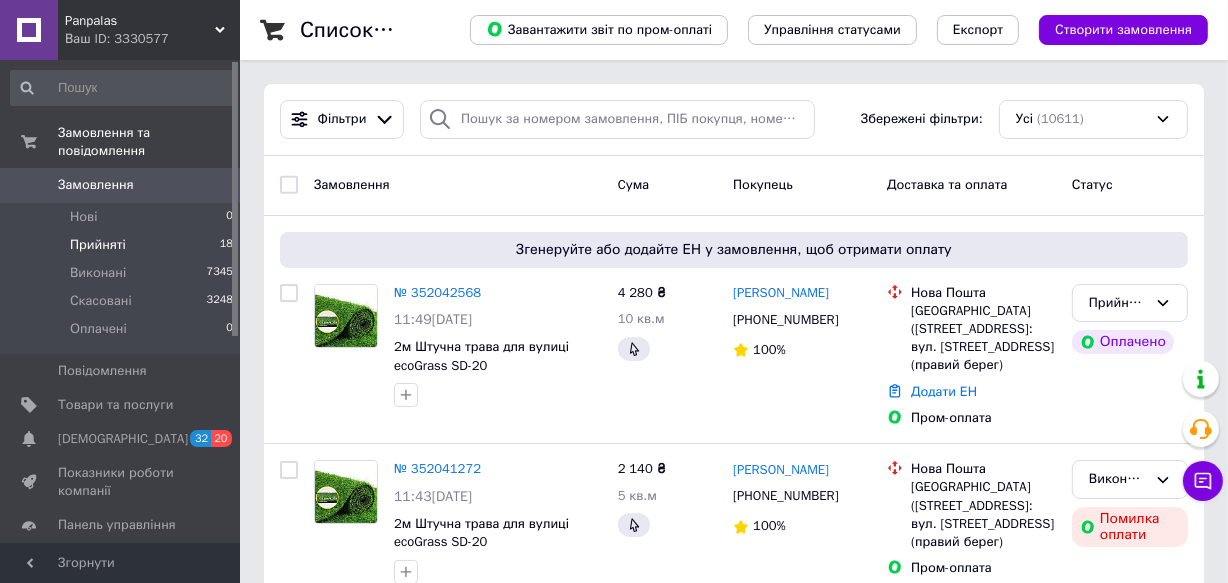 click on "Прийняті" at bounding box center [98, 245] 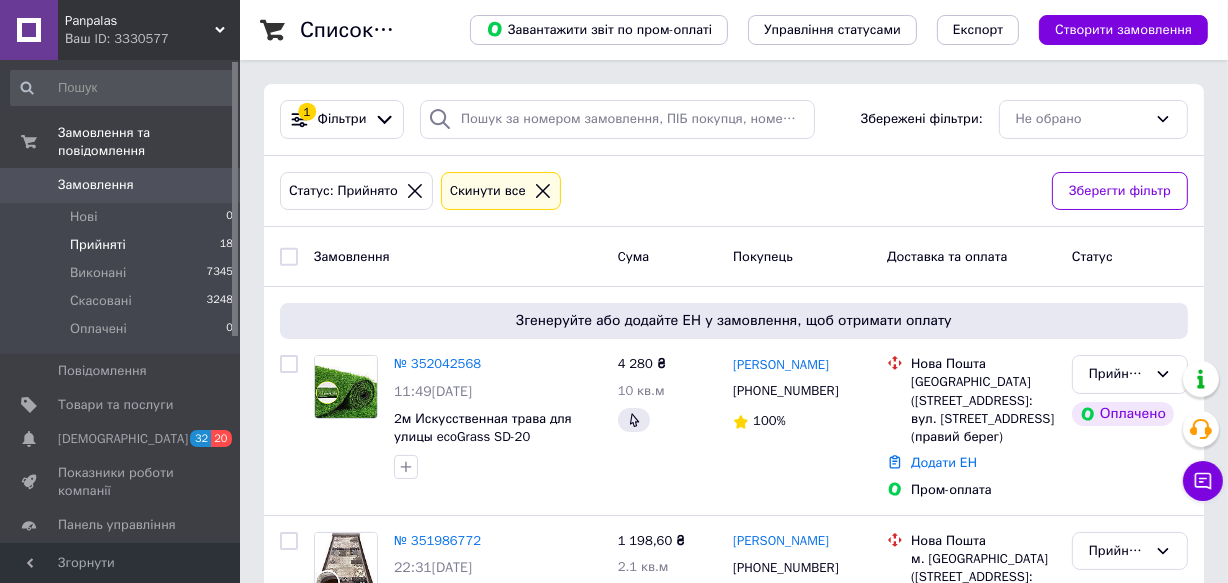 click 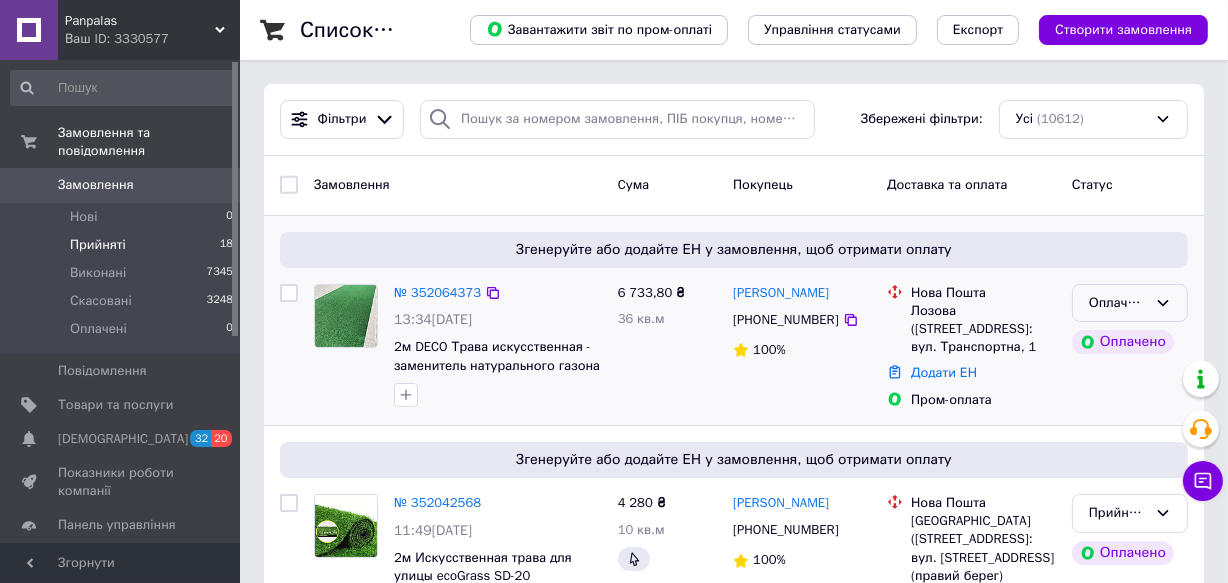 click 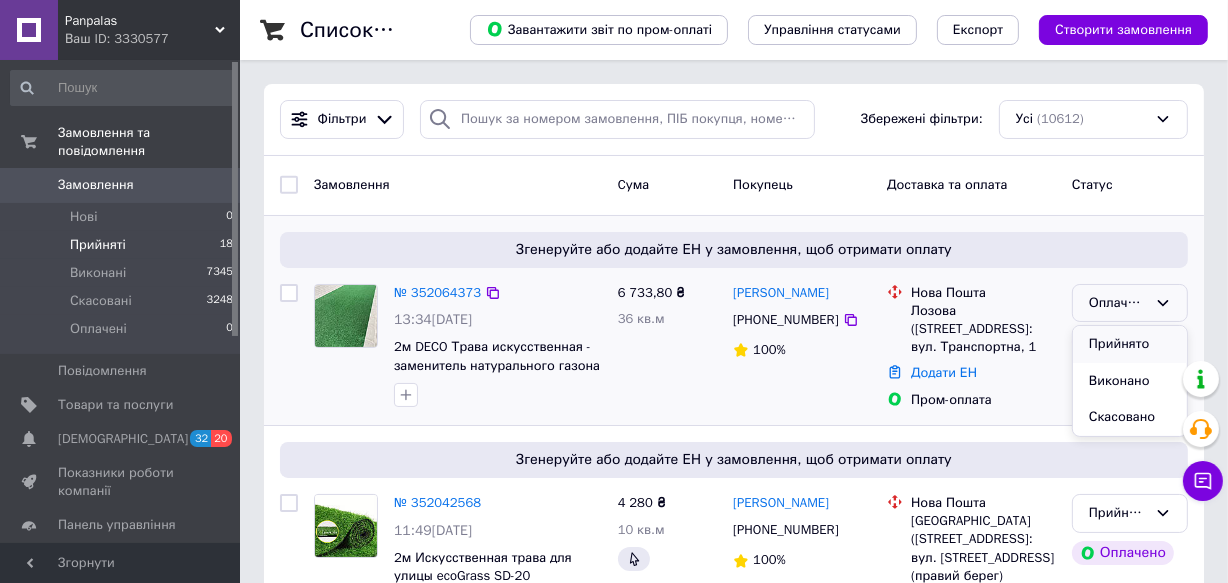 click on "Прийнято" at bounding box center (1130, 344) 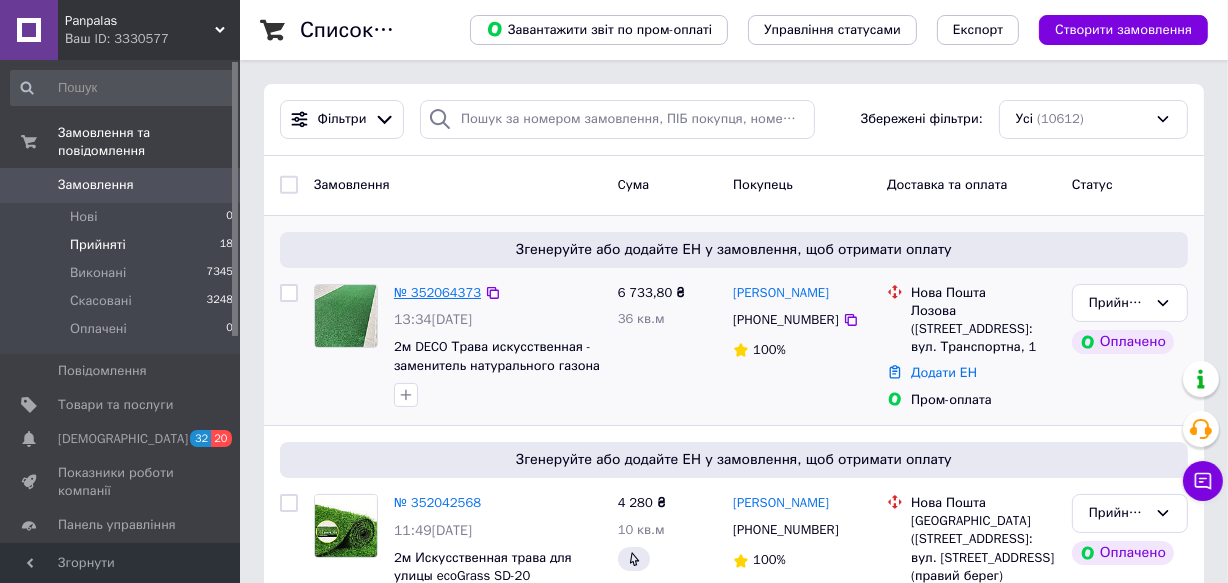 click on "№ 352064373" at bounding box center (437, 292) 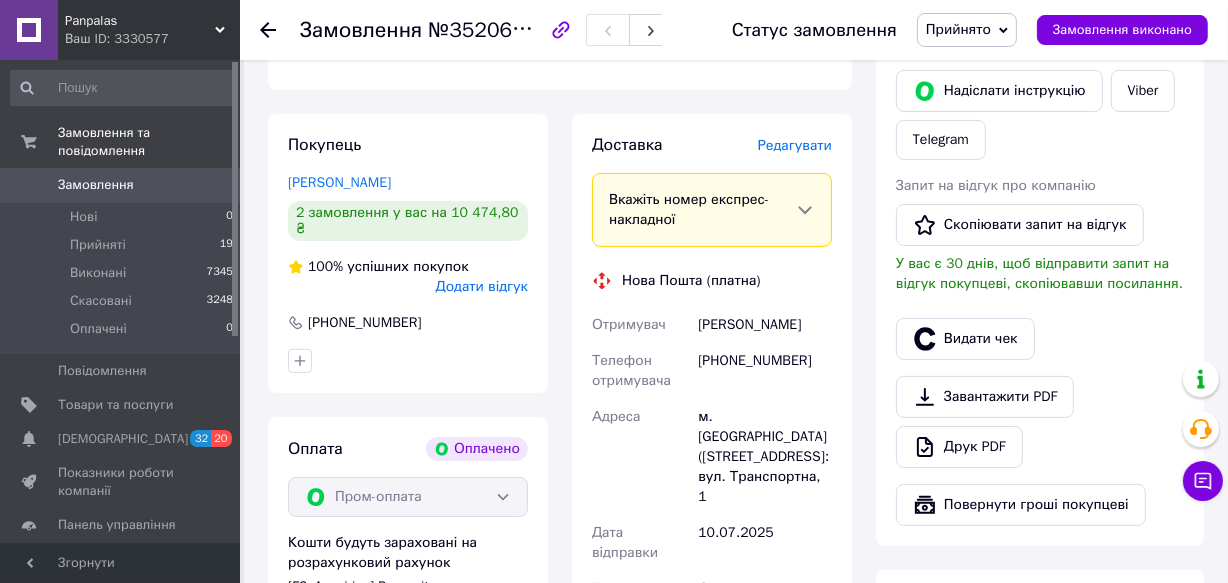 scroll, scrollTop: 727, scrollLeft: 0, axis: vertical 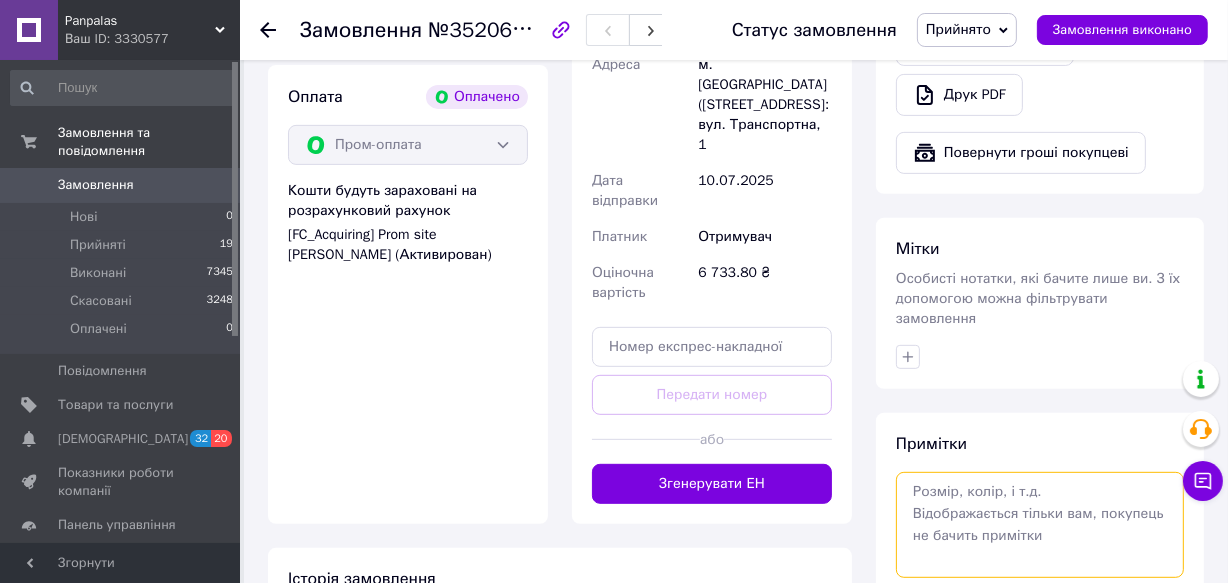 click at bounding box center [1040, 525] 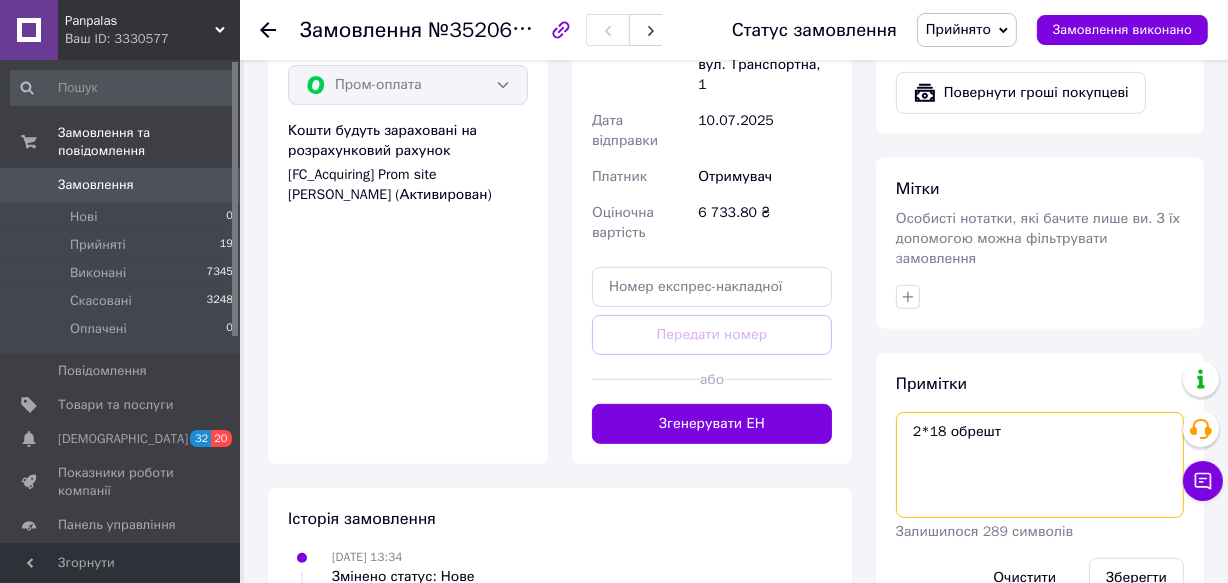 scroll, scrollTop: 818, scrollLeft: 0, axis: vertical 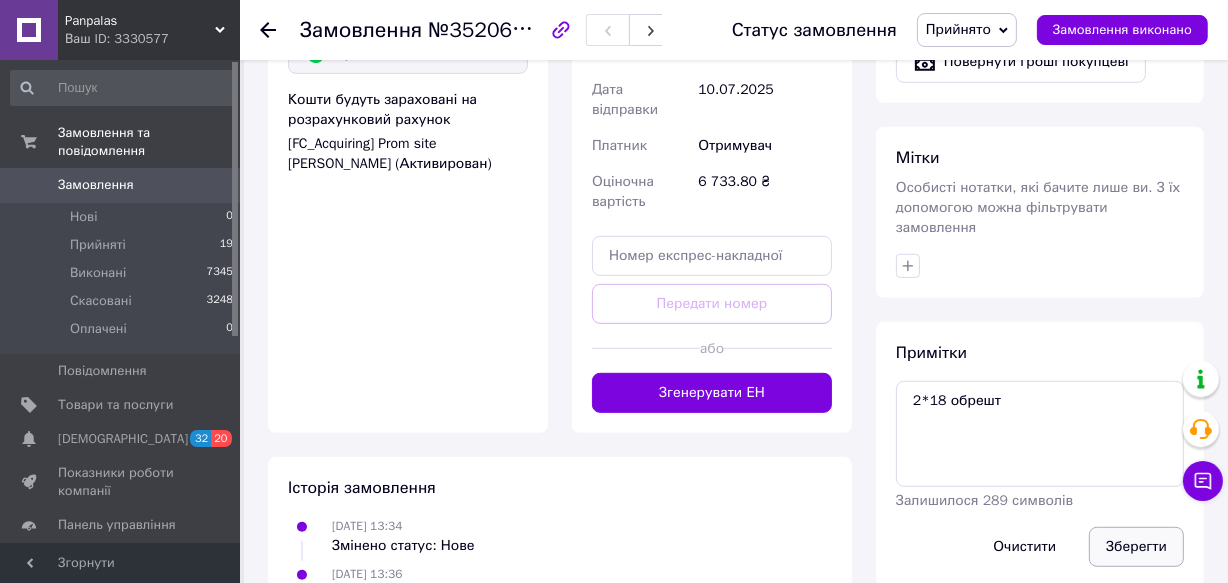 click on "Зберегти" at bounding box center [1136, 547] 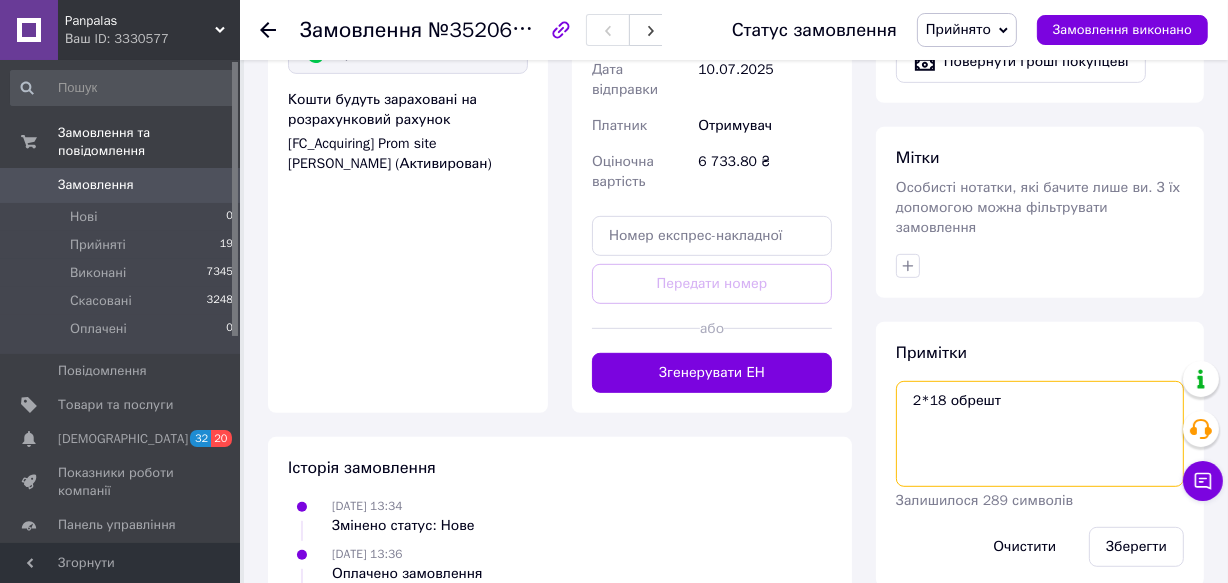 click on "2*18 обрешт" at bounding box center (1040, 434) 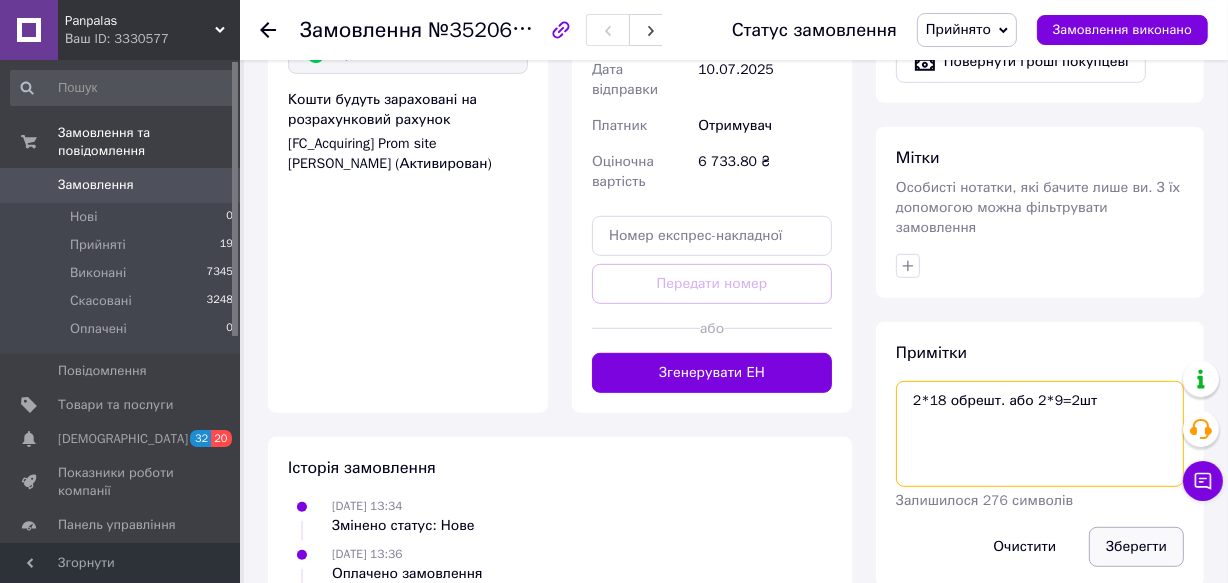 type on "2*18 обрешт. або 2*9=2шт" 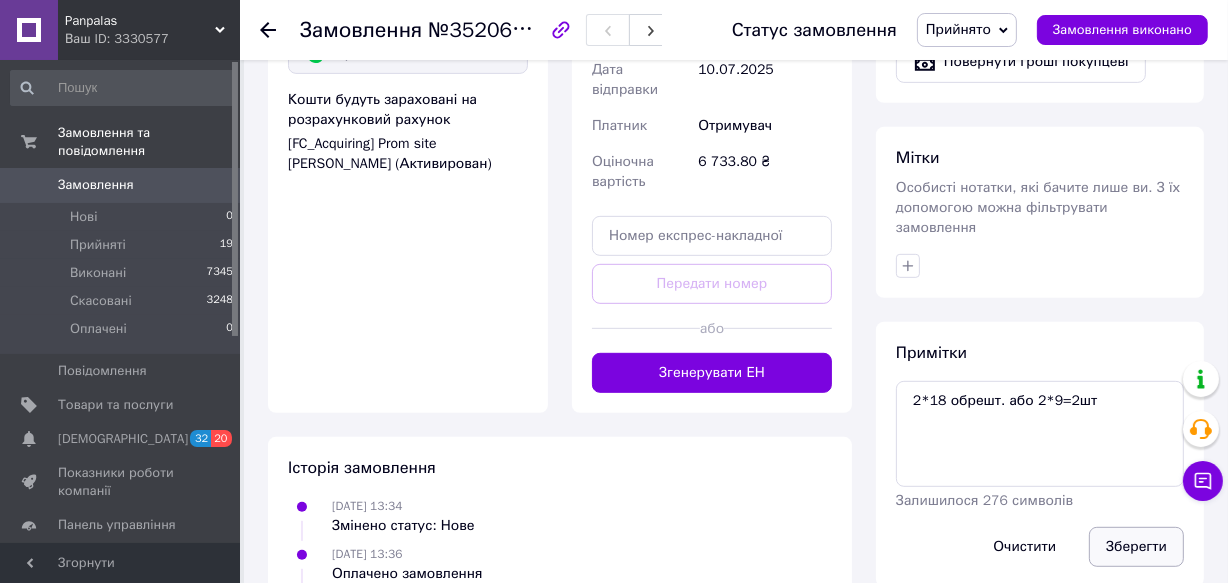 click on "Зберегти" at bounding box center [1136, 547] 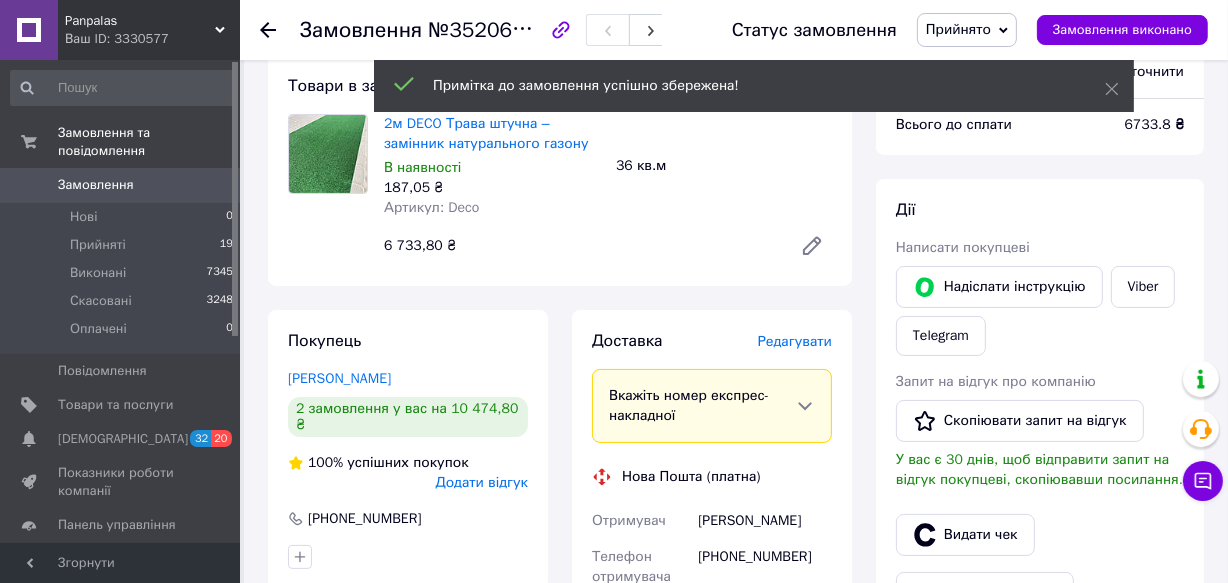 scroll, scrollTop: 0, scrollLeft: 0, axis: both 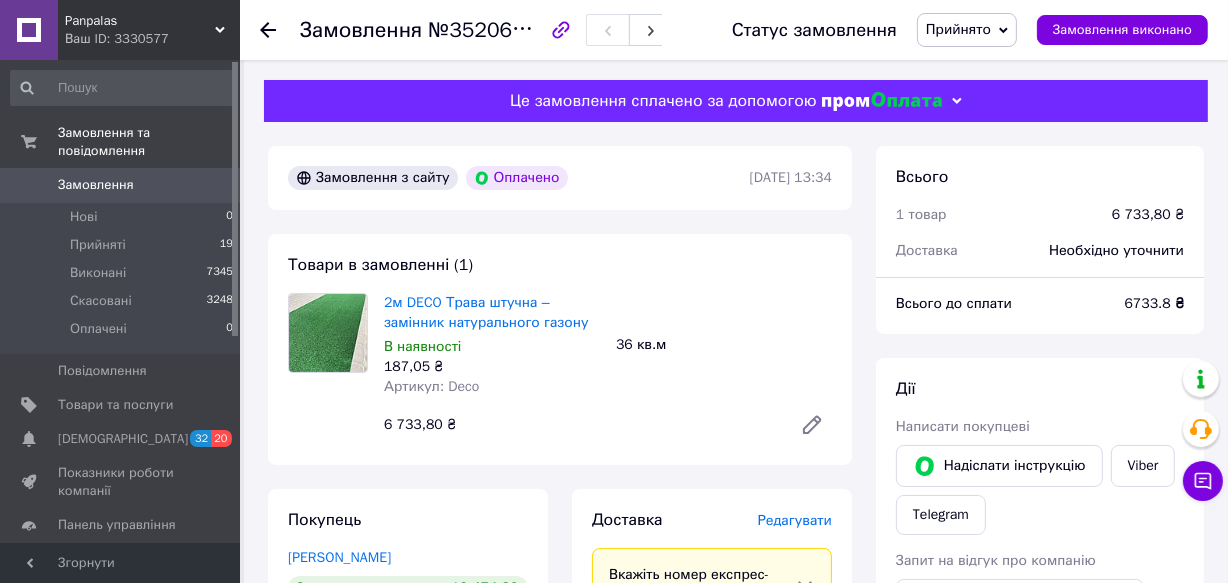 click on "Panpalas Ваш ID: 3330577" at bounding box center [149, 30] 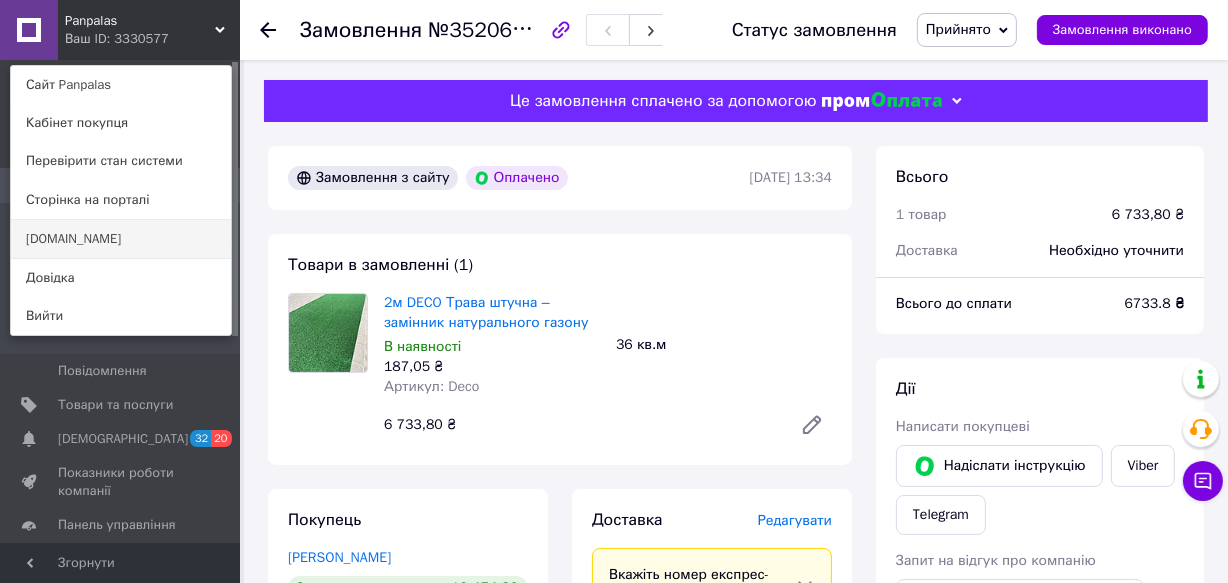 click on "[DOMAIN_NAME]" at bounding box center (121, 239) 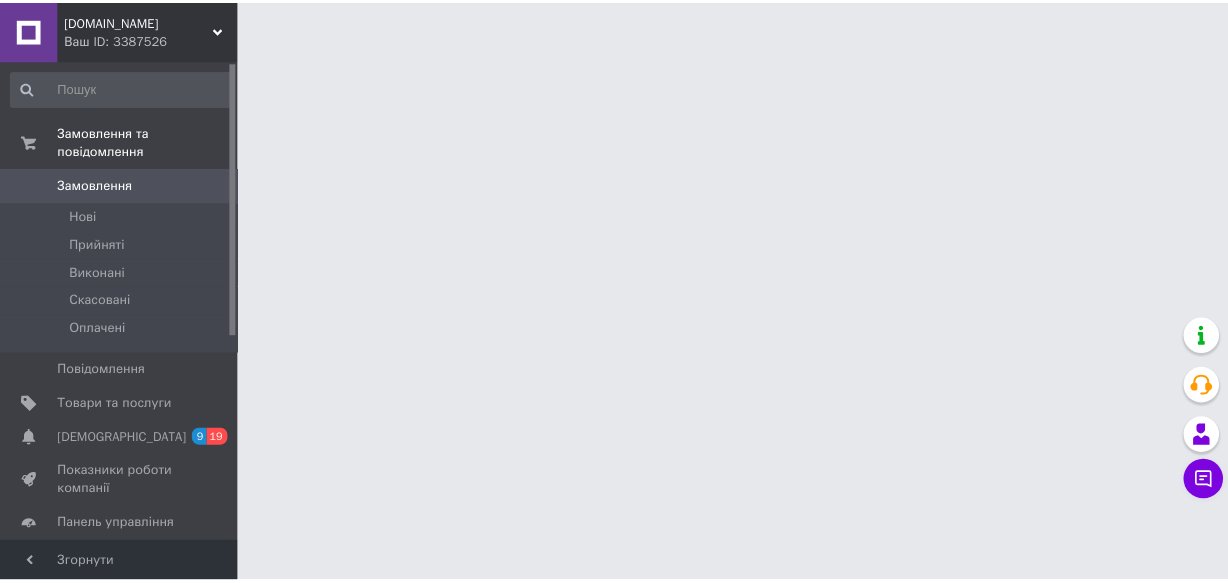 scroll, scrollTop: 0, scrollLeft: 0, axis: both 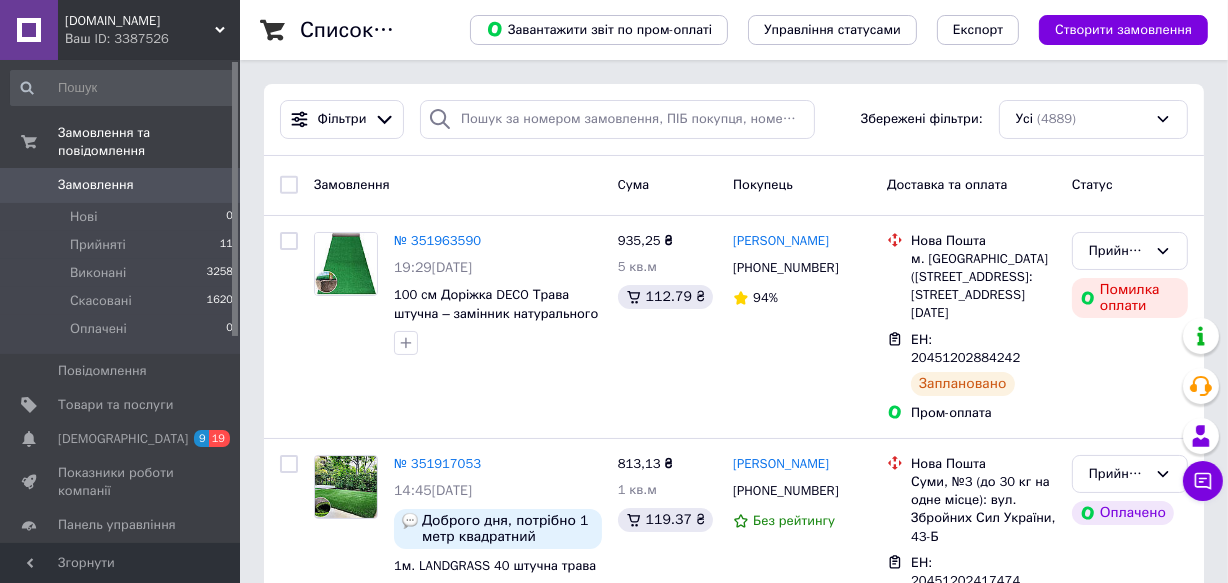 click on "[DOMAIN_NAME]" at bounding box center [140, 21] 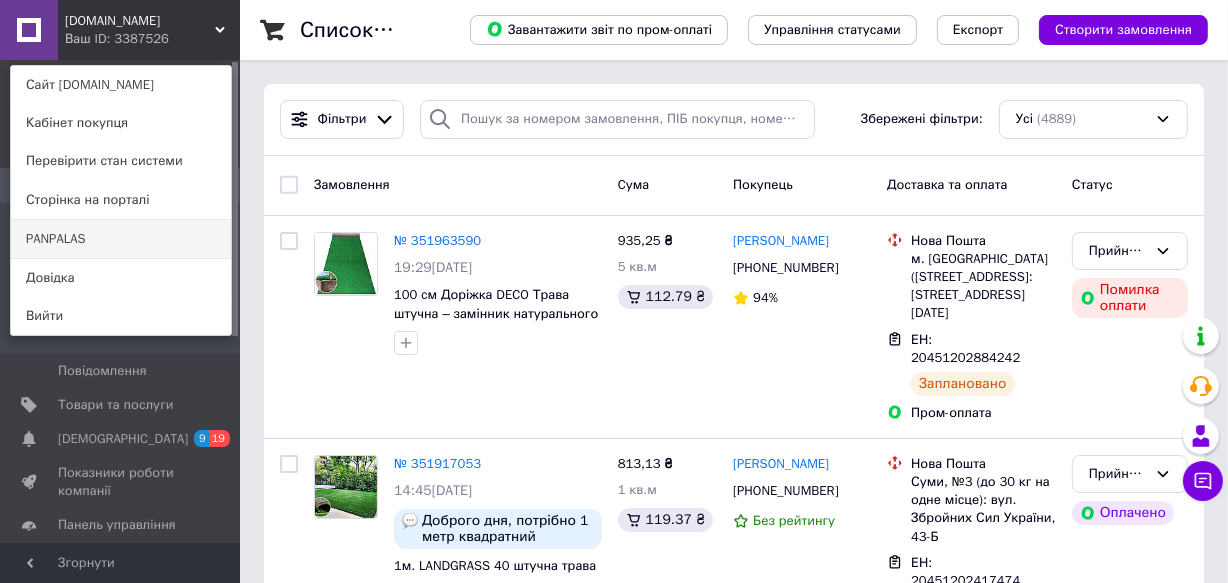 click on "PANPALAS" at bounding box center (121, 239) 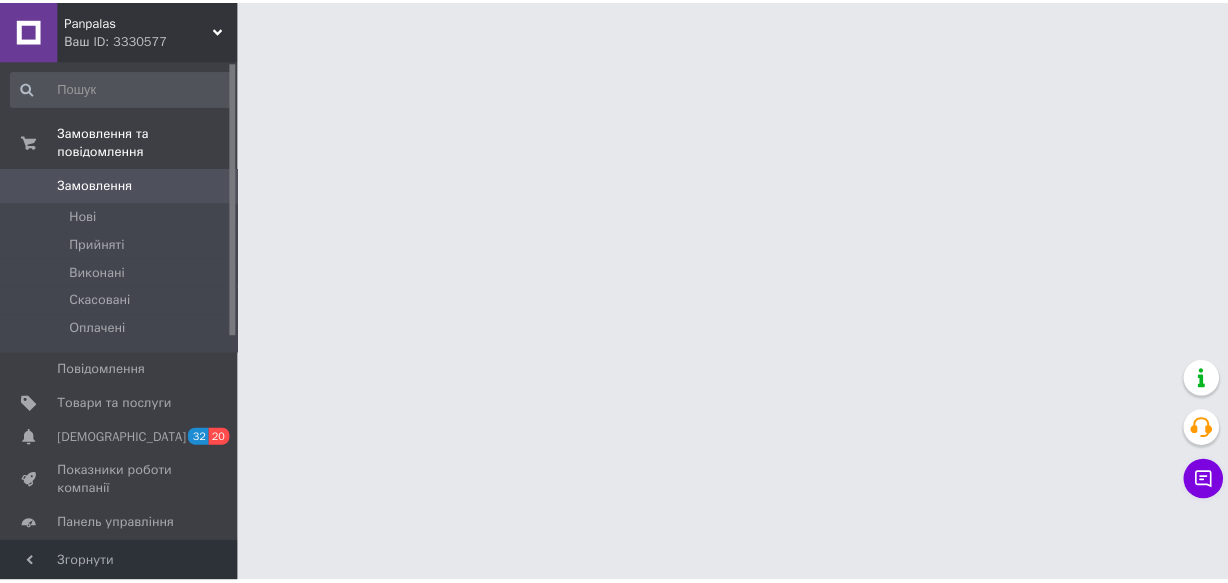 scroll, scrollTop: 0, scrollLeft: 0, axis: both 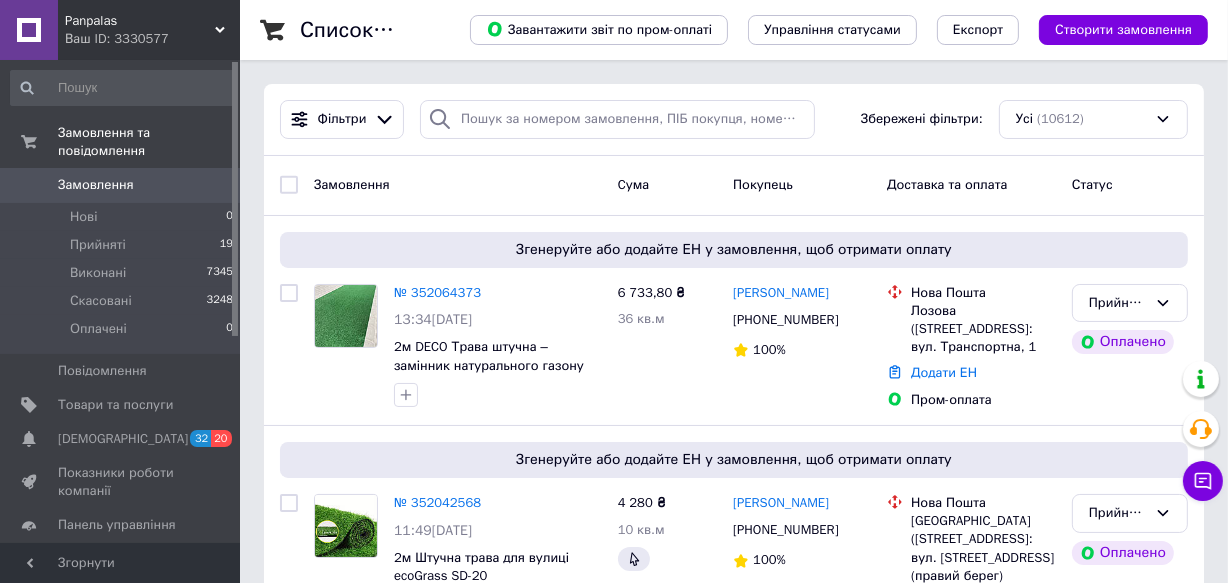click on "№ 352064373" at bounding box center [437, 292] 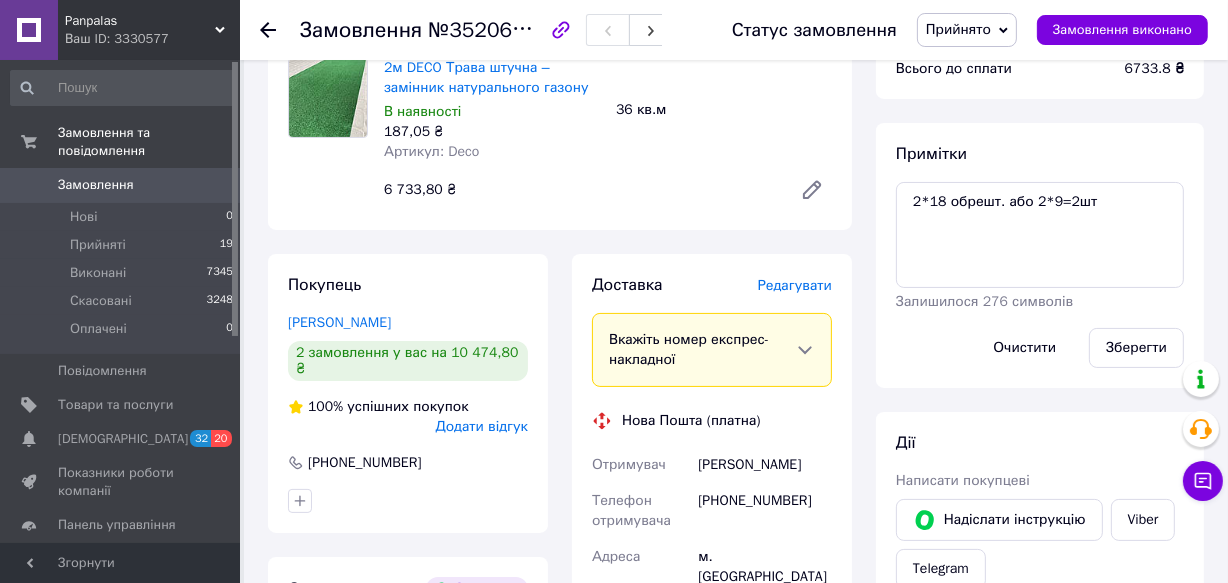 scroll, scrollTop: 90, scrollLeft: 0, axis: vertical 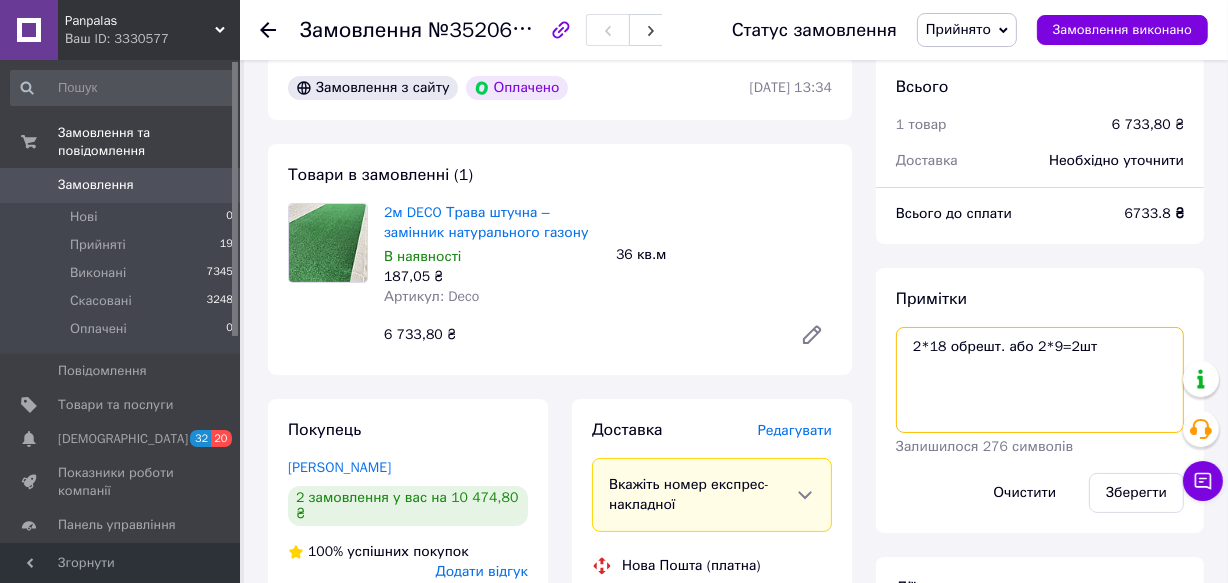 click on "2*18 обрешт. або 2*9=2шт" at bounding box center (1040, 380) 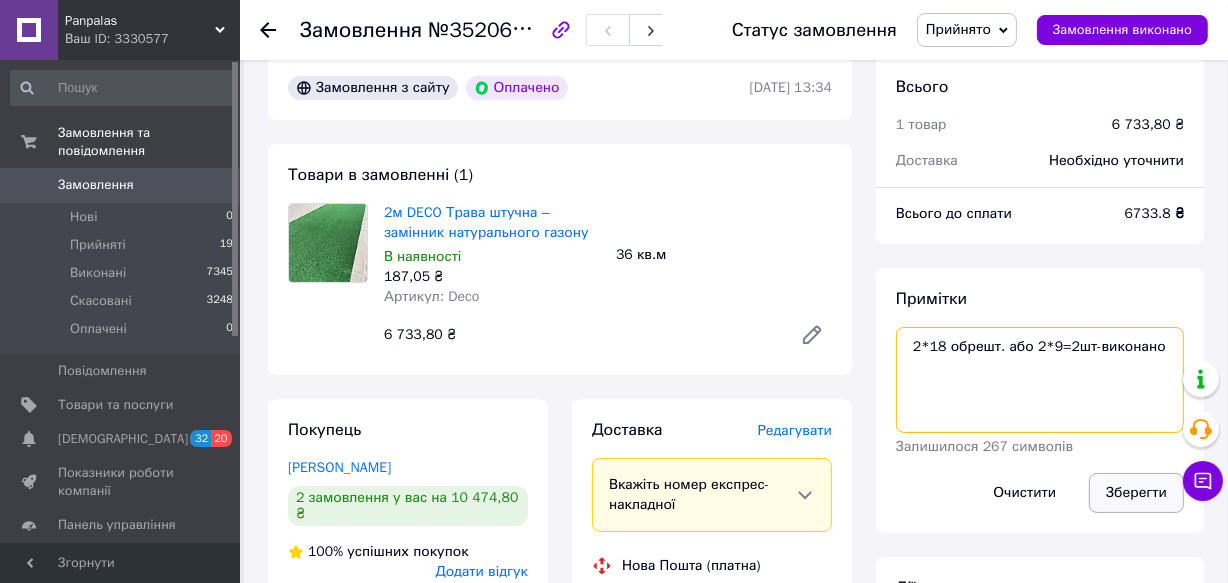 type on "2*18 обрешт. або 2*9=2шт-виконано" 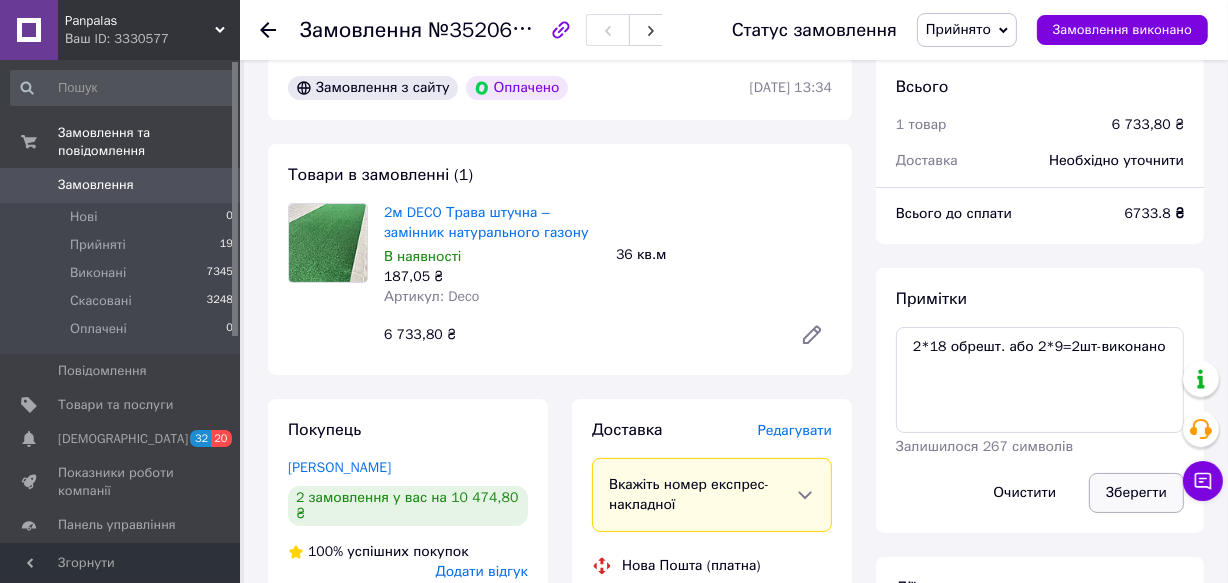 click on "Зберегти" at bounding box center [1136, 493] 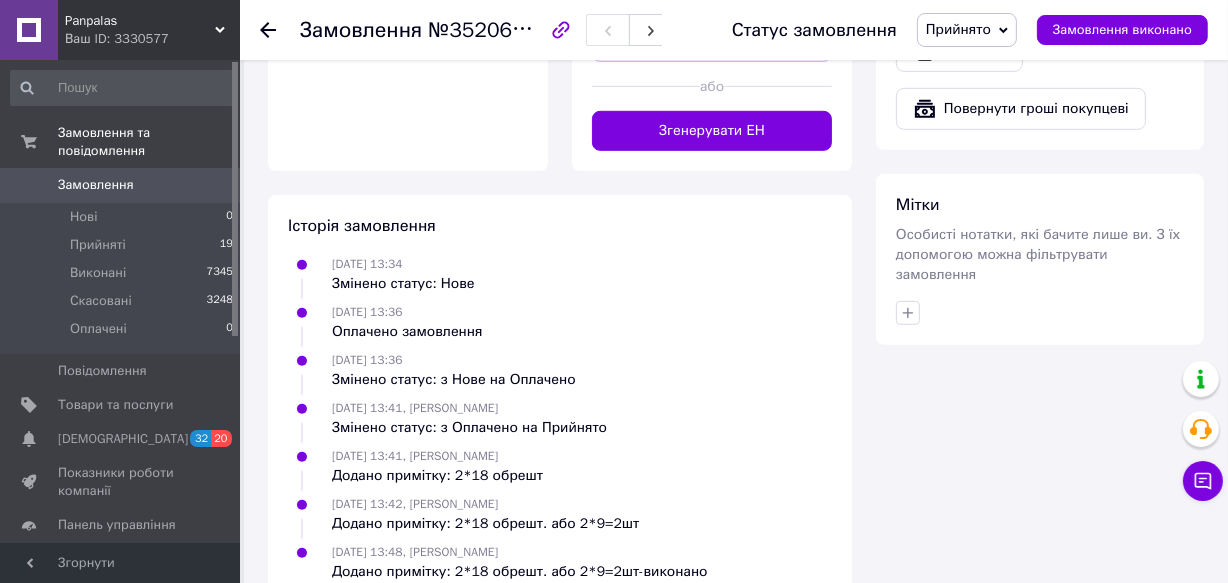 scroll, scrollTop: 1082, scrollLeft: 0, axis: vertical 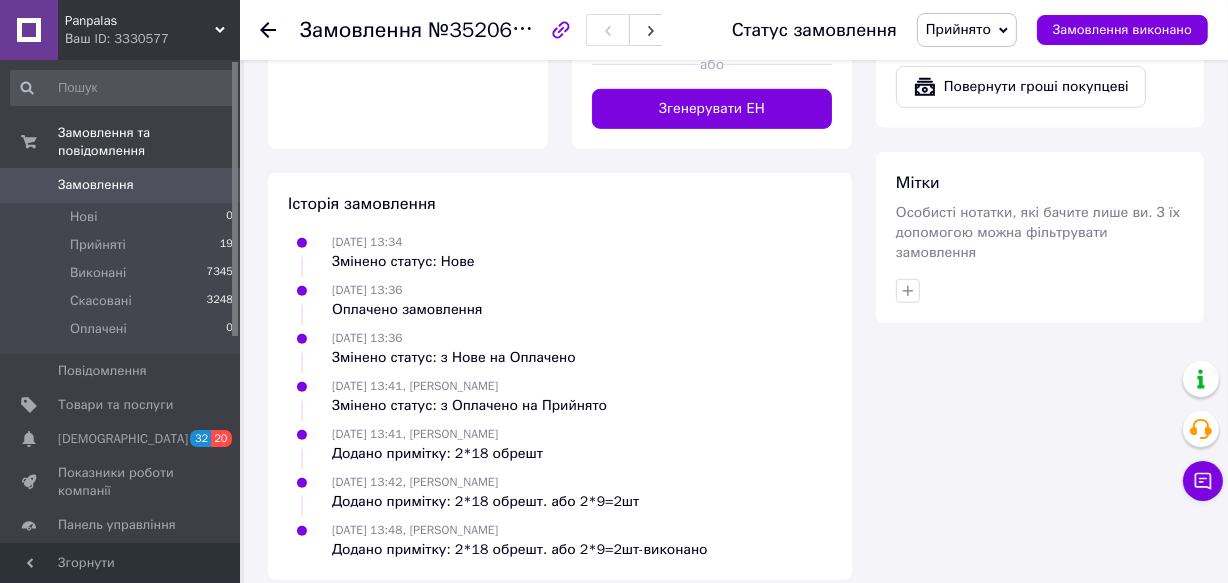 click 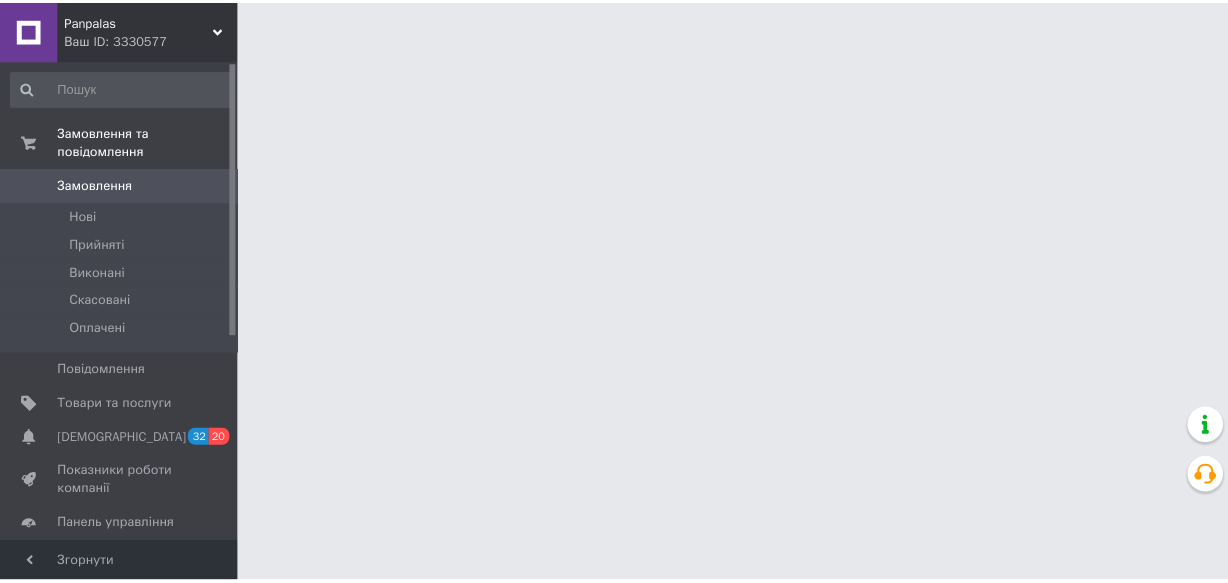 scroll, scrollTop: 0, scrollLeft: 0, axis: both 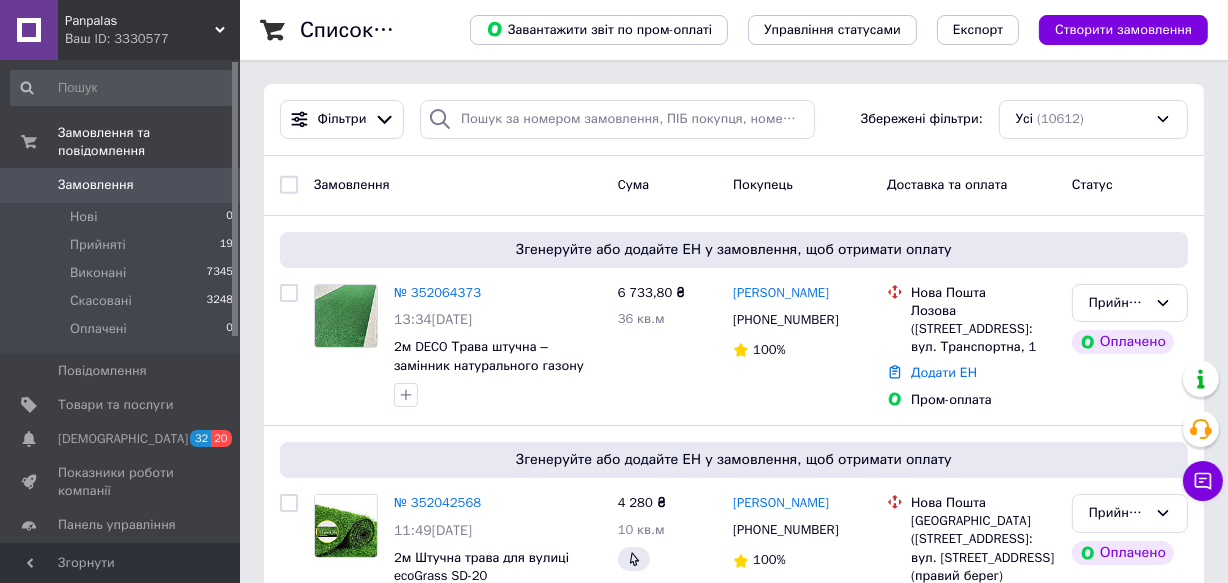 click on "Panpalas" at bounding box center (140, 21) 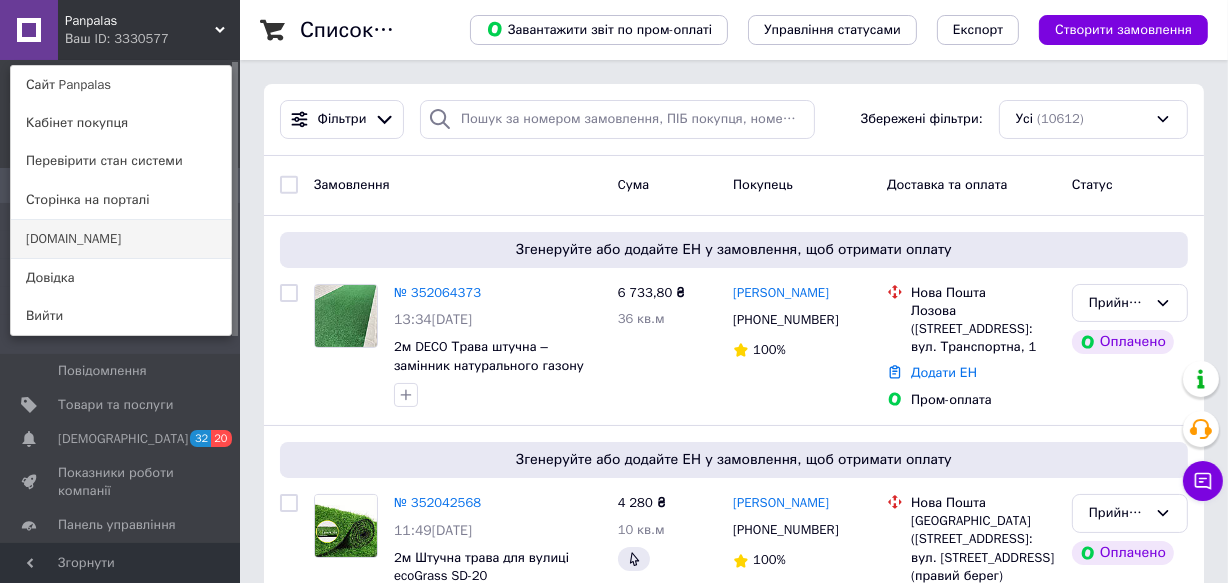 click on "[DOMAIN_NAME]" at bounding box center (121, 239) 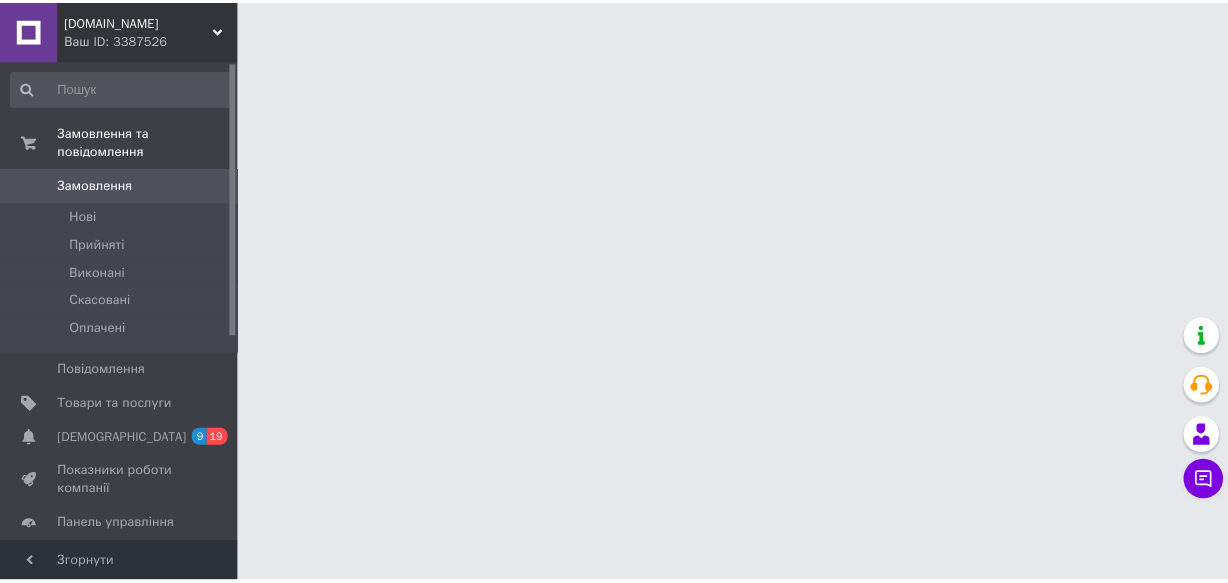 scroll, scrollTop: 0, scrollLeft: 0, axis: both 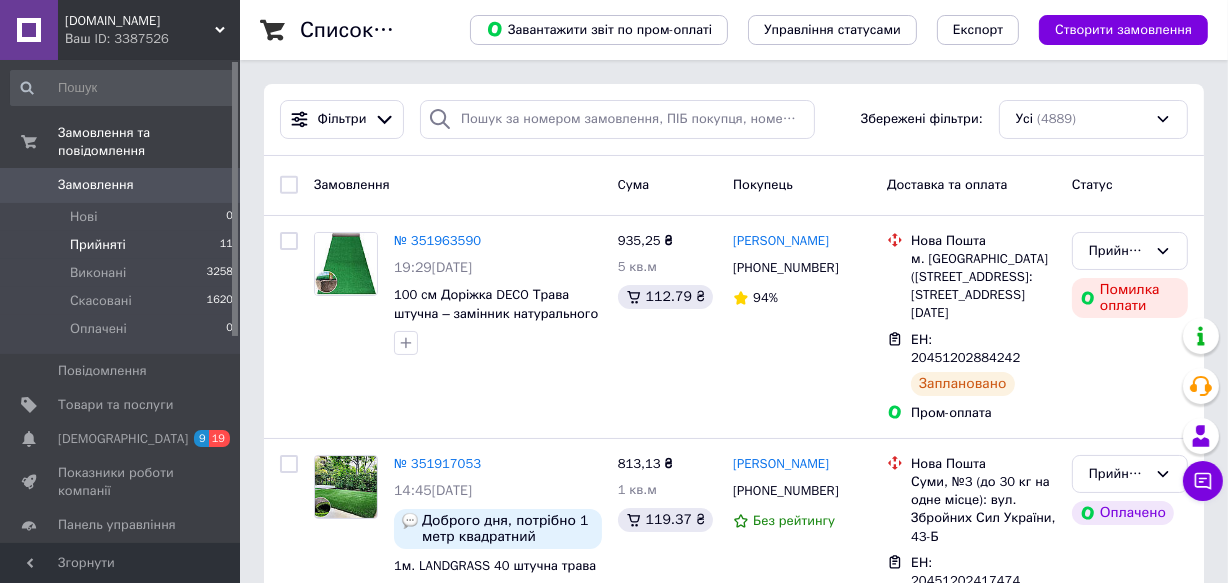 click on "Прийняті" at bounding box center [98, 245] 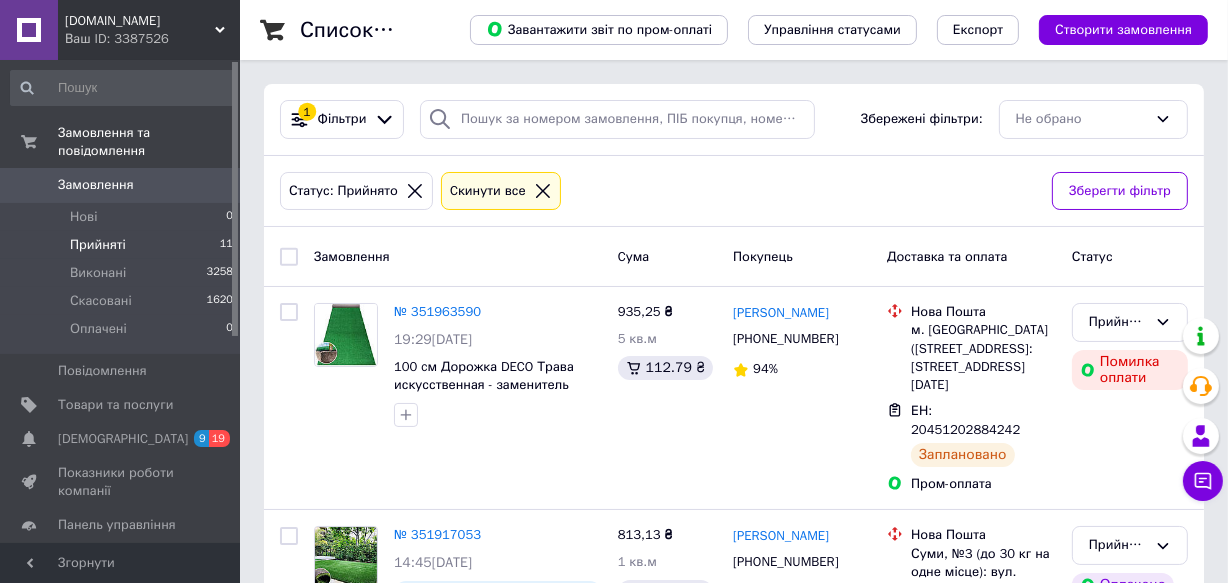 click on "[DOMAIN_NAME]" at bounding box center (140, 21) 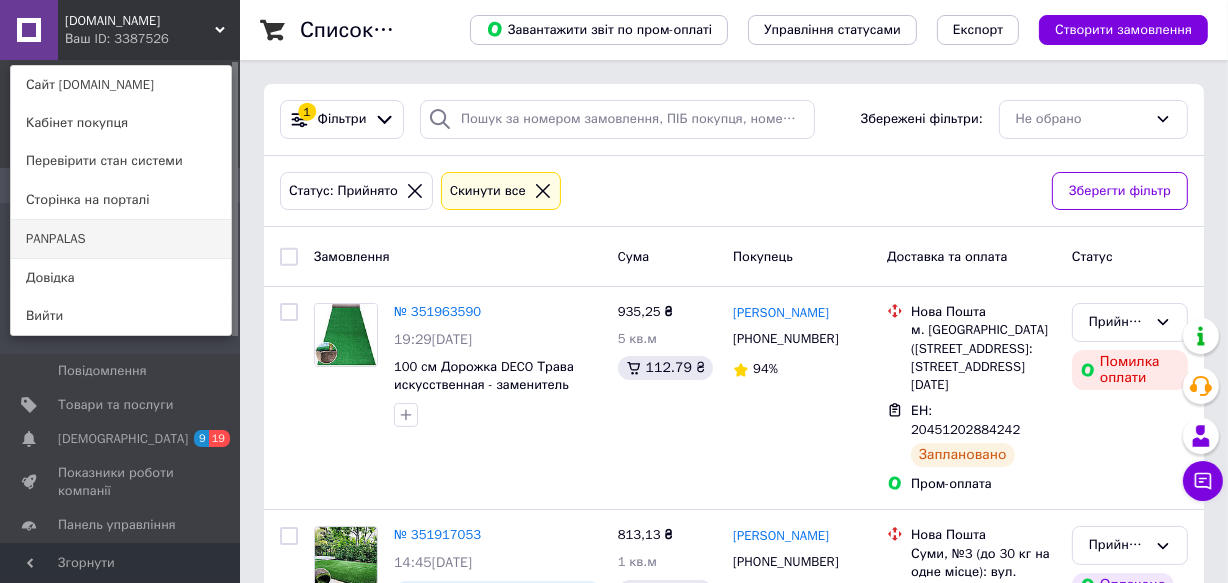 click on "PANPALAS" at bounding box center [121, 239] 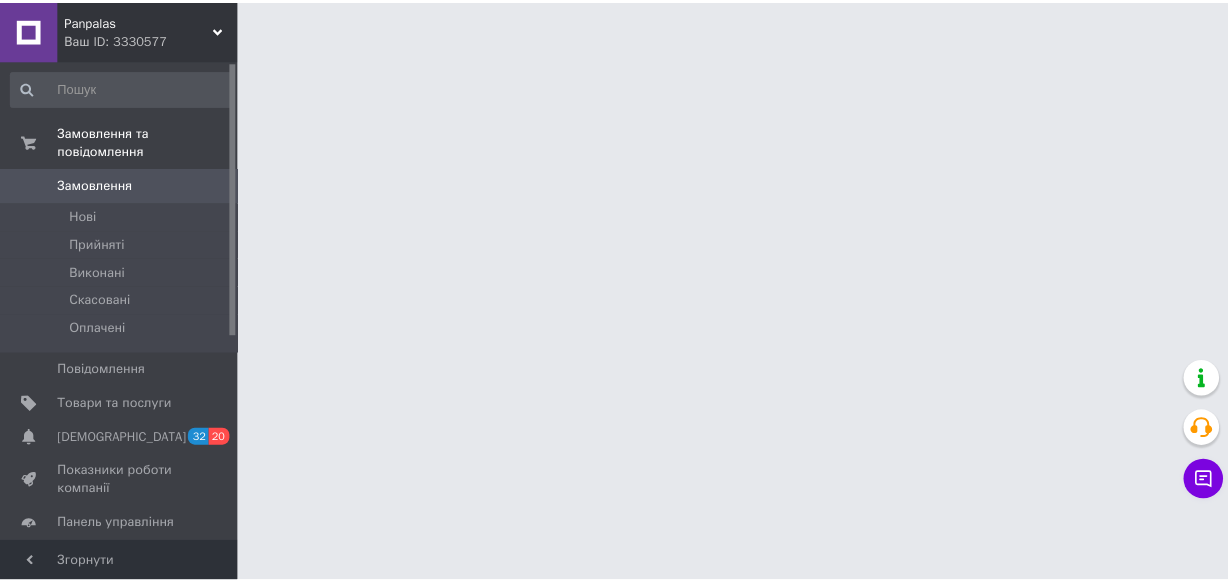 scroll, scrollTop: 0, scrollLeft: 0, axis: both 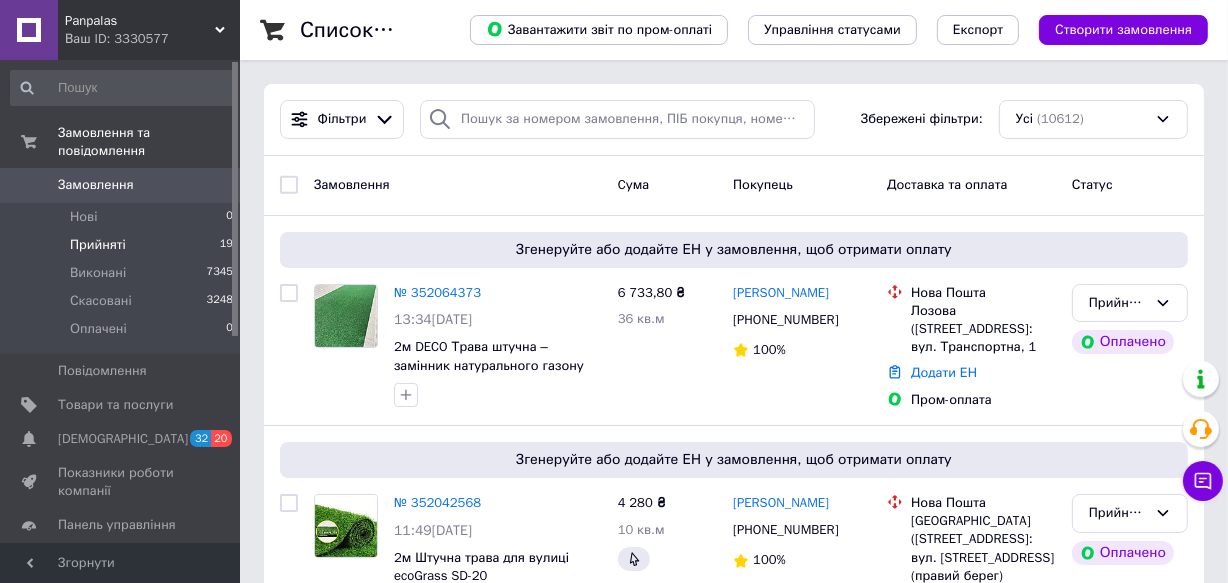 click on "Прийняті" at bounding box center (98, 245) 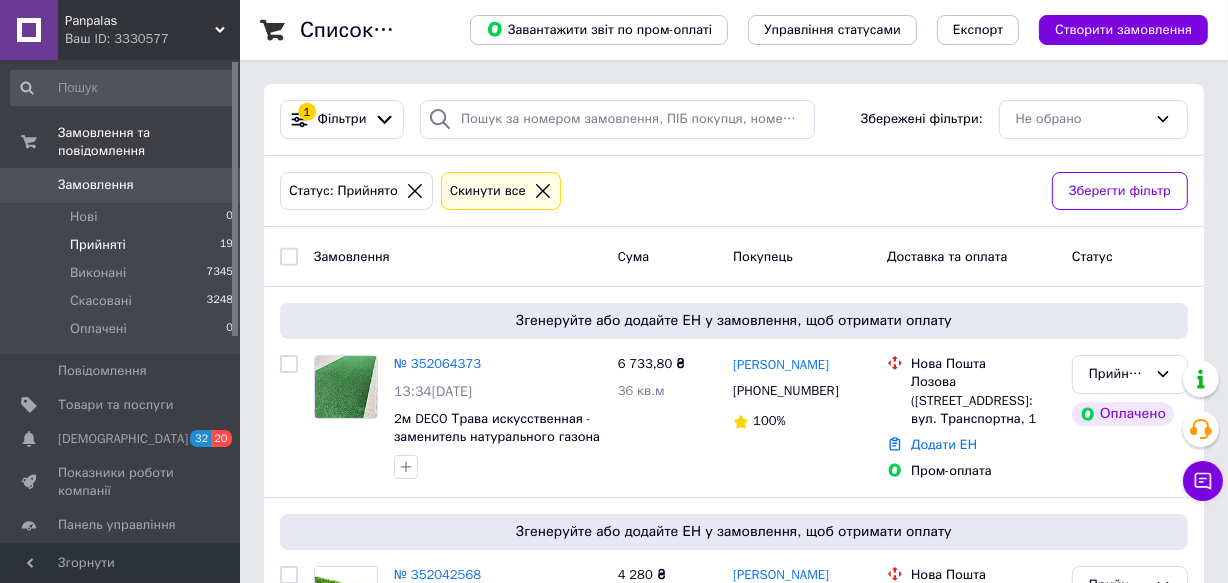 click 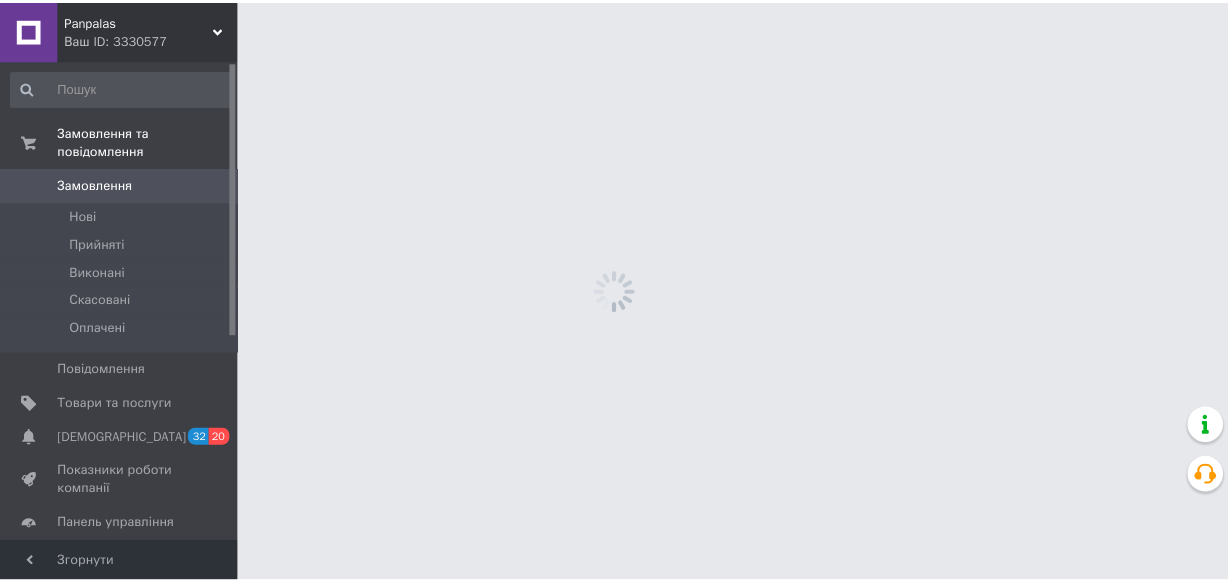 scroll, scrollTop: 0, scrollLeft: 0, axis: both 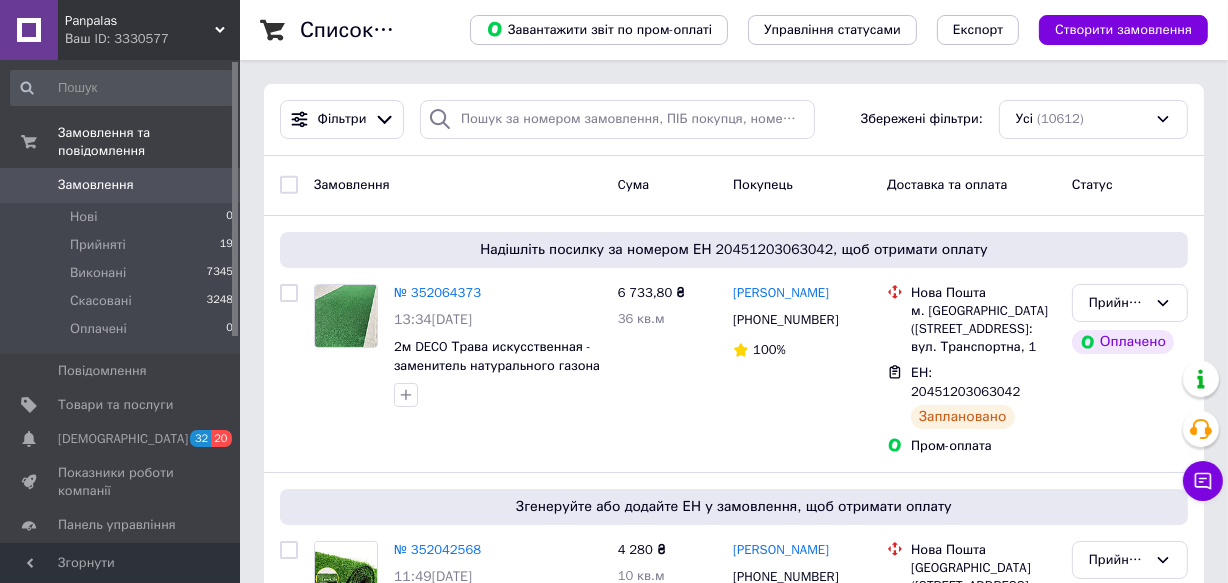 click on "Panpalas" at bounding box center [140, 21] 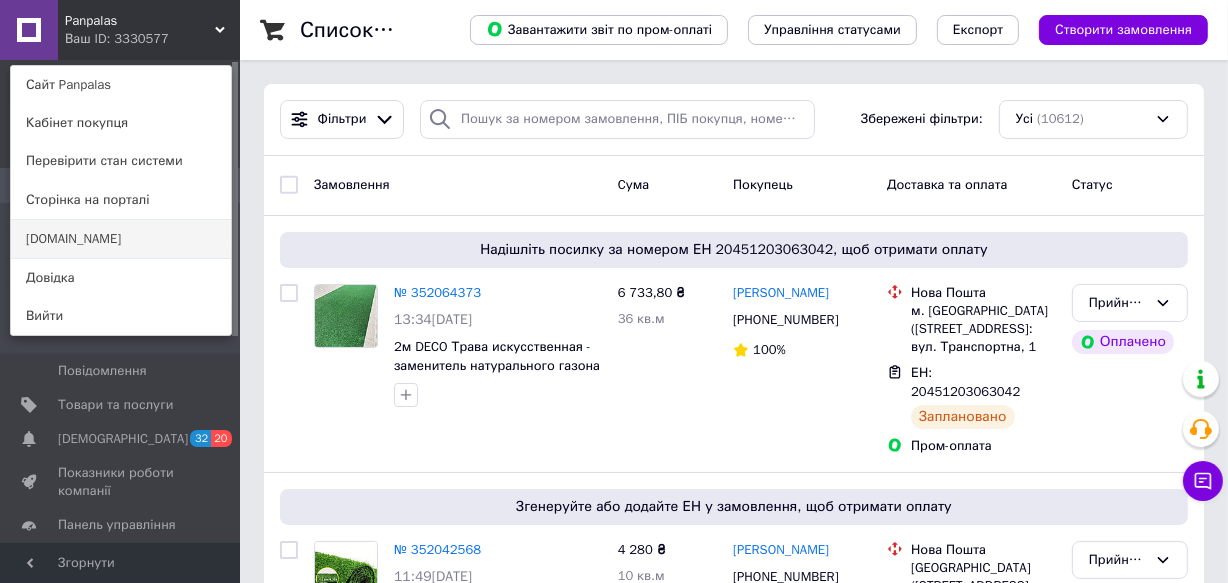 click on "[DOMAIN_NAME]" at bounding box center [121, 239] 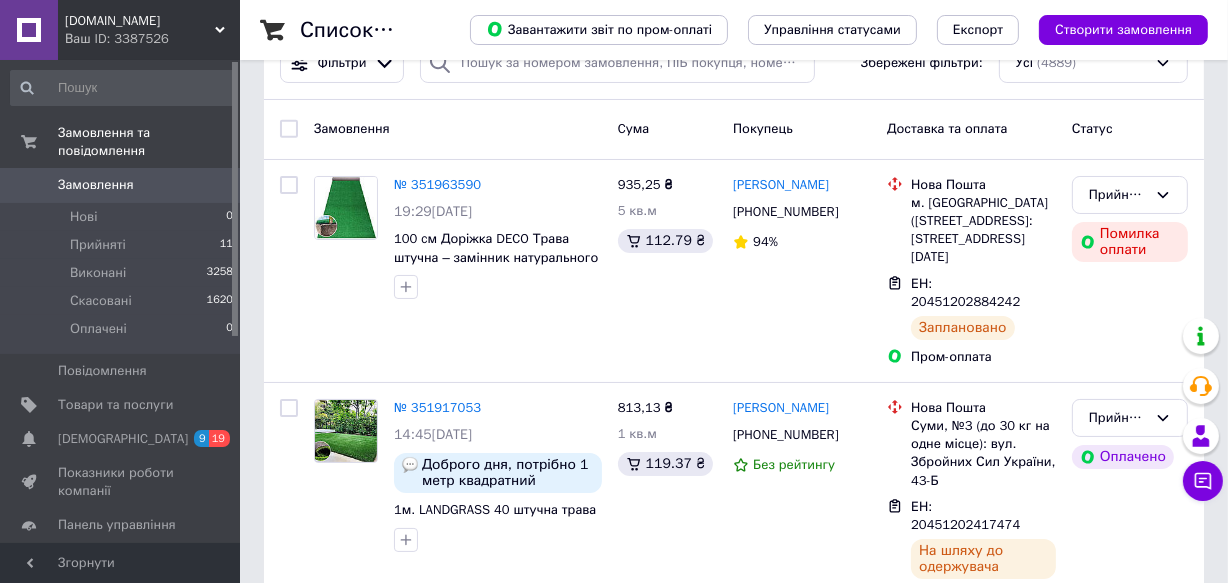 scroll, scrollTop: 0, scrollLeft: 0, axis: both 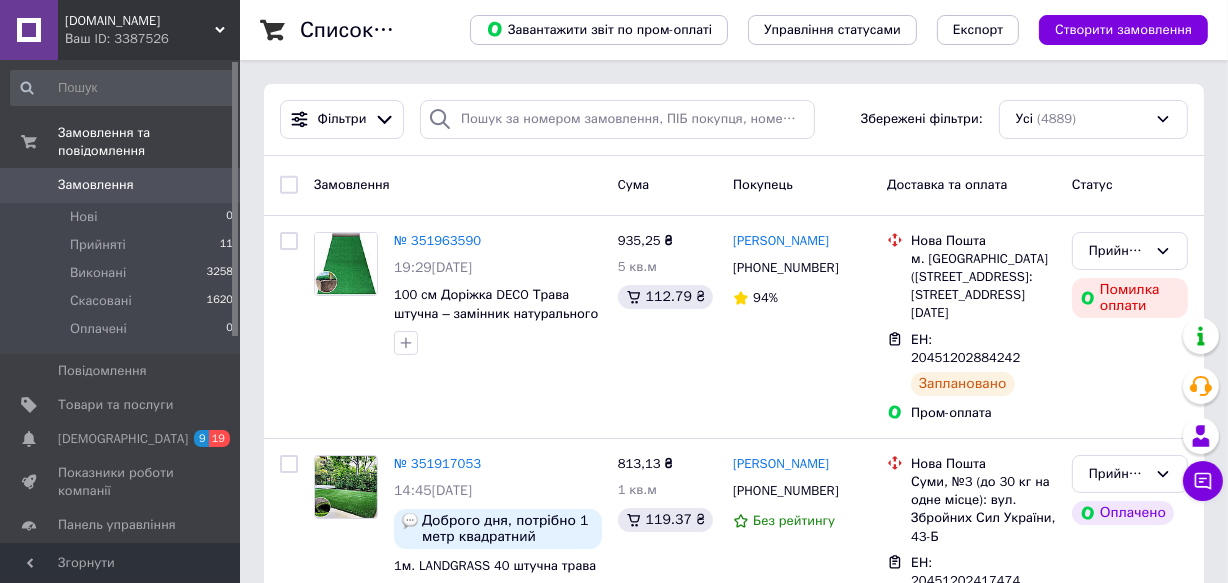 click on "Ваш ID: 3387526" at bounding box center [152, 39] 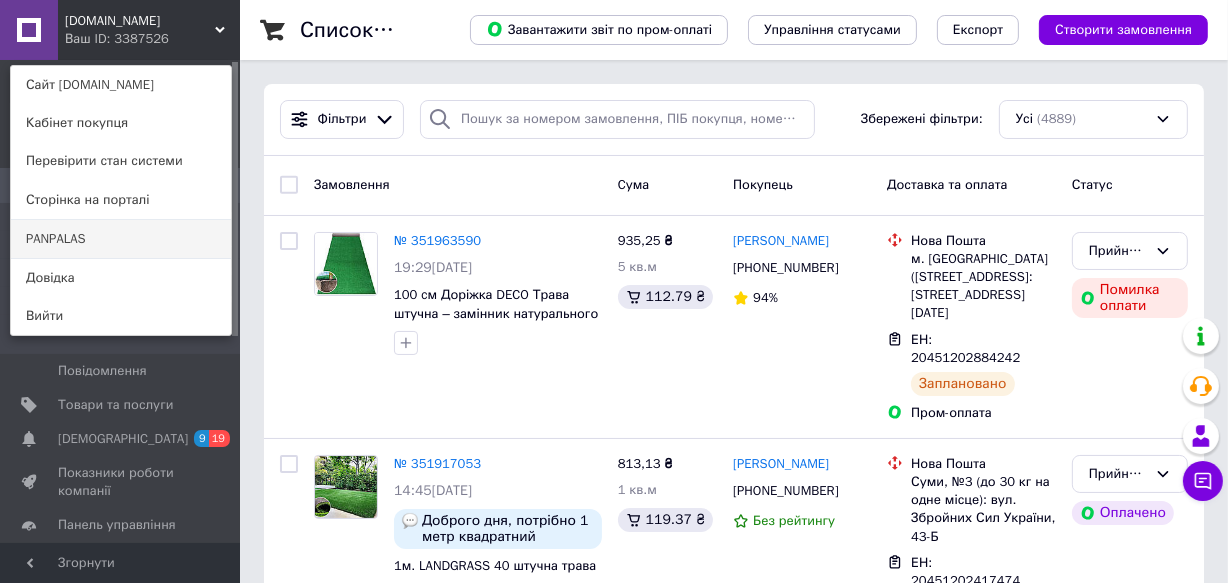 click on "PANPALAS" at bounding box center [121, 239] 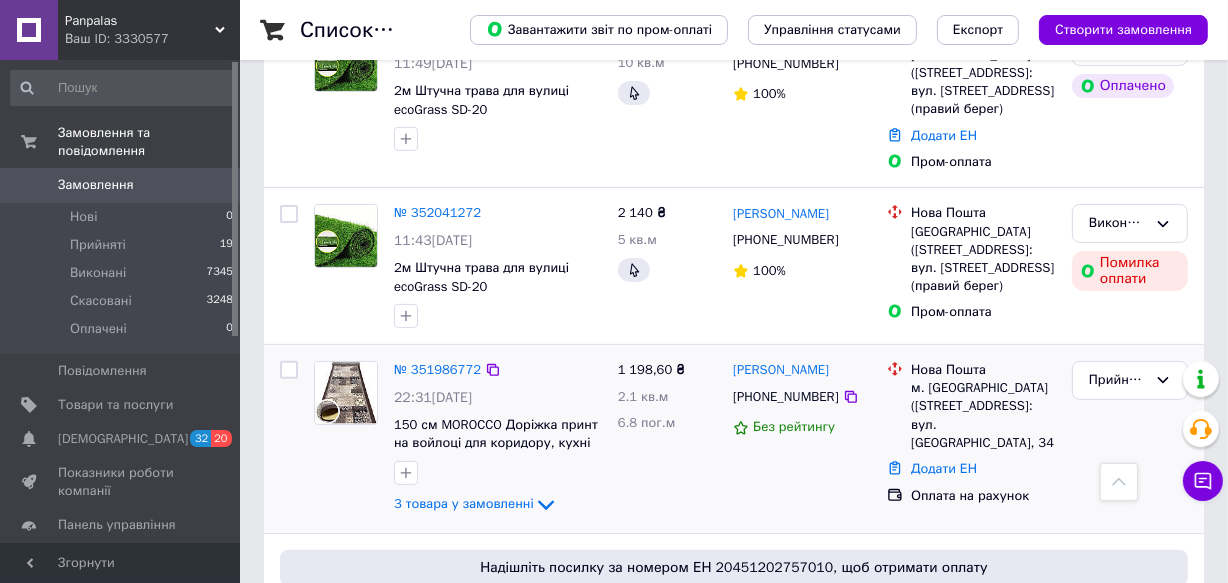 scroll, scrollTop: 545, scrollLeft: 0, axis: vertical 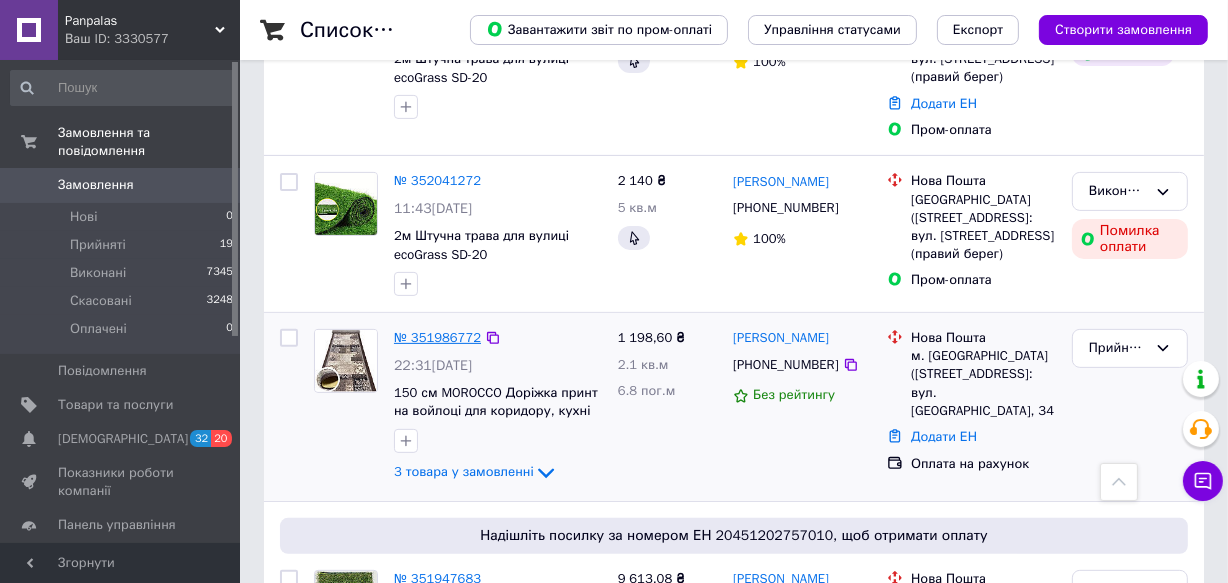click on "№ 351986772" at bounding box center (437, 337) 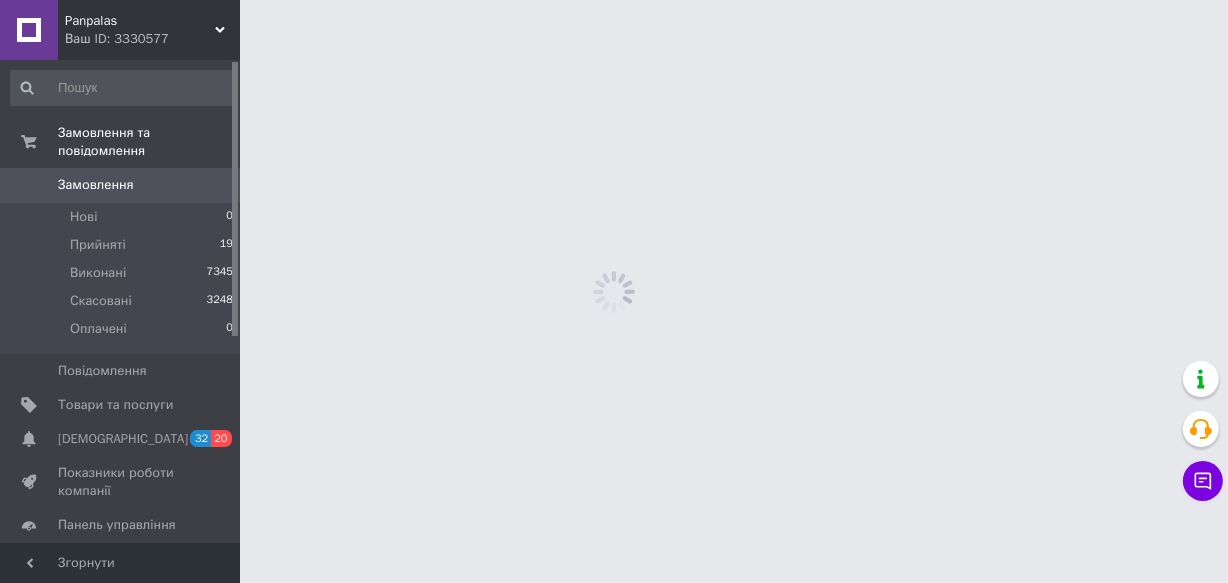 scroll, scrollTop: 0, scrollLeft: 0, axis: both 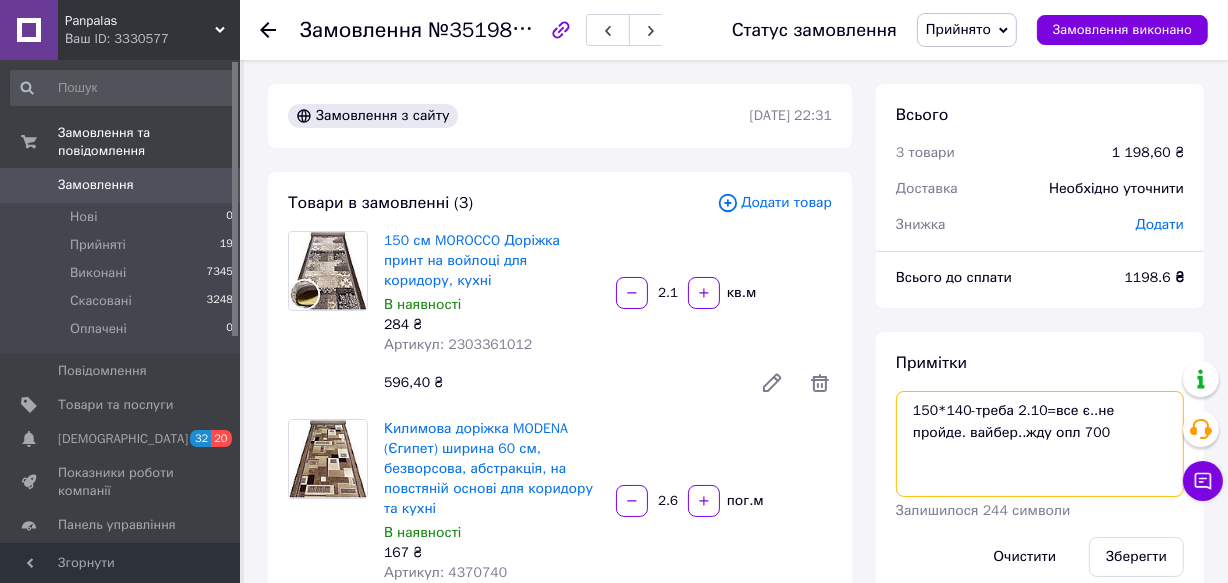 click on "150*140-треба 2.10=все є..не пройде. вайбер..жду опл 700" at bounding box center (1040, 444) 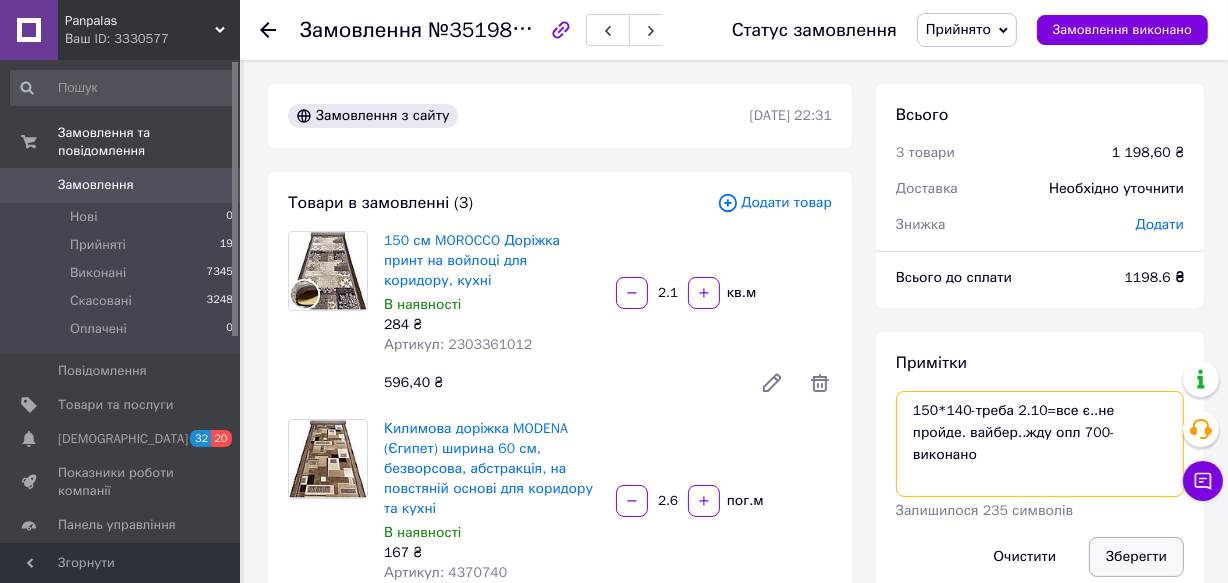 type on "150*140-треба 2.10=все є..не пройде. вайбер..жду опл 700-виконано" 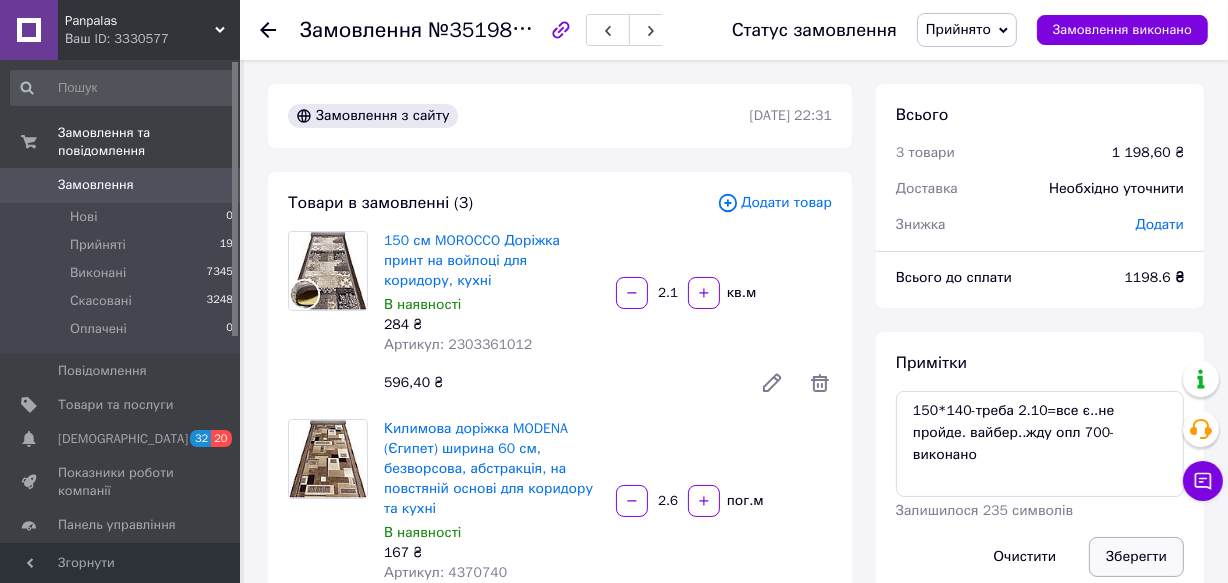 click on "Зберегти" at bounding box center [1136, 557] 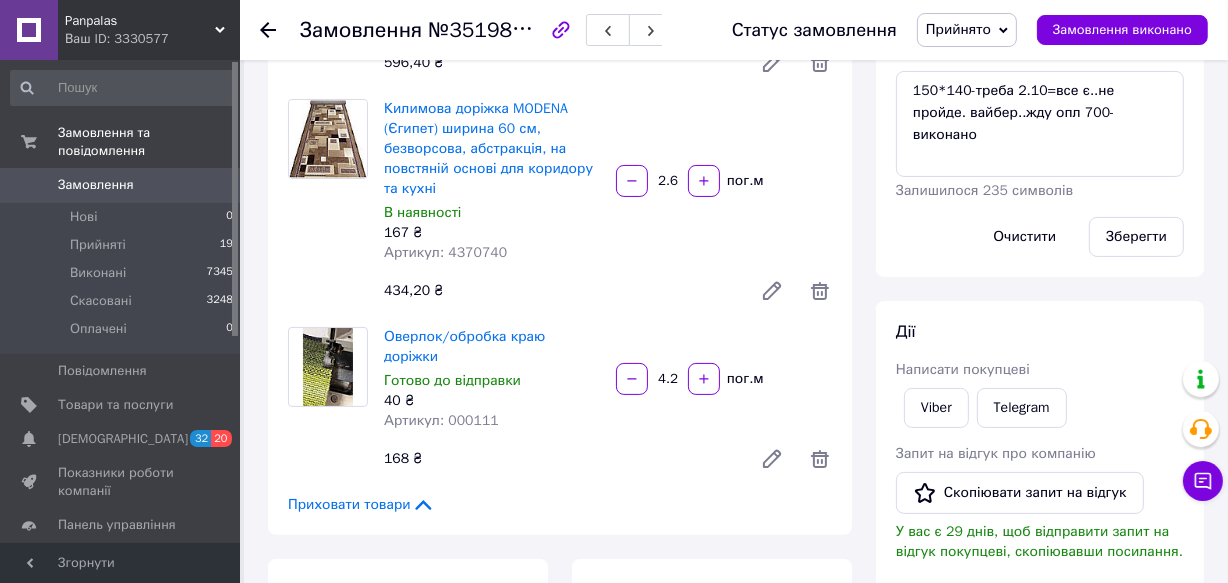 scroll, scrollTop: 181, scrollLeft: 0, axis: vertical 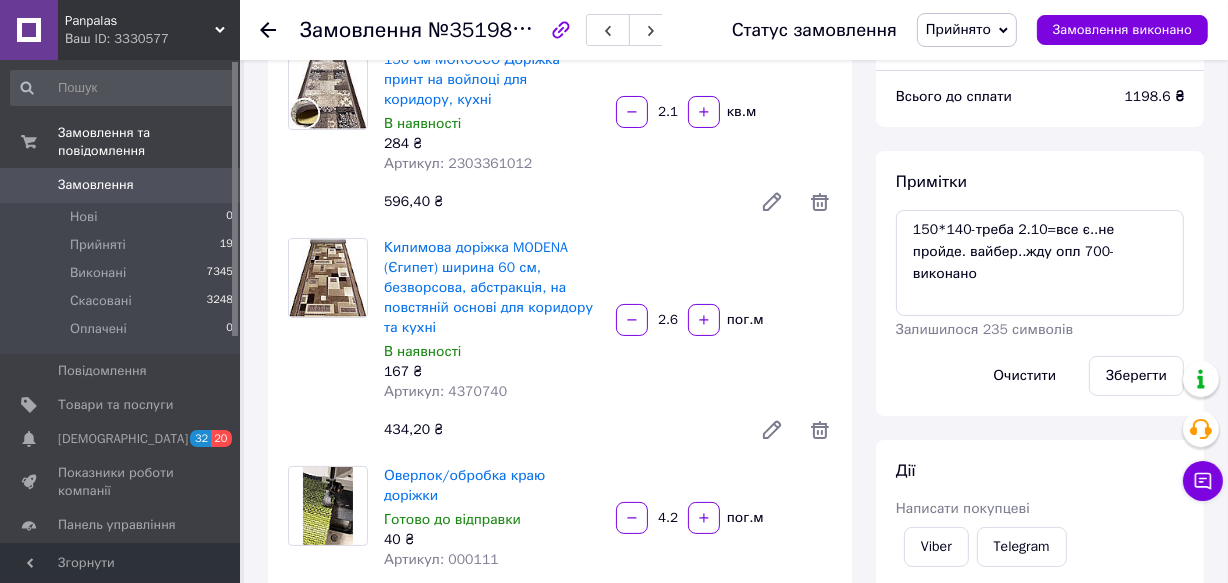 click 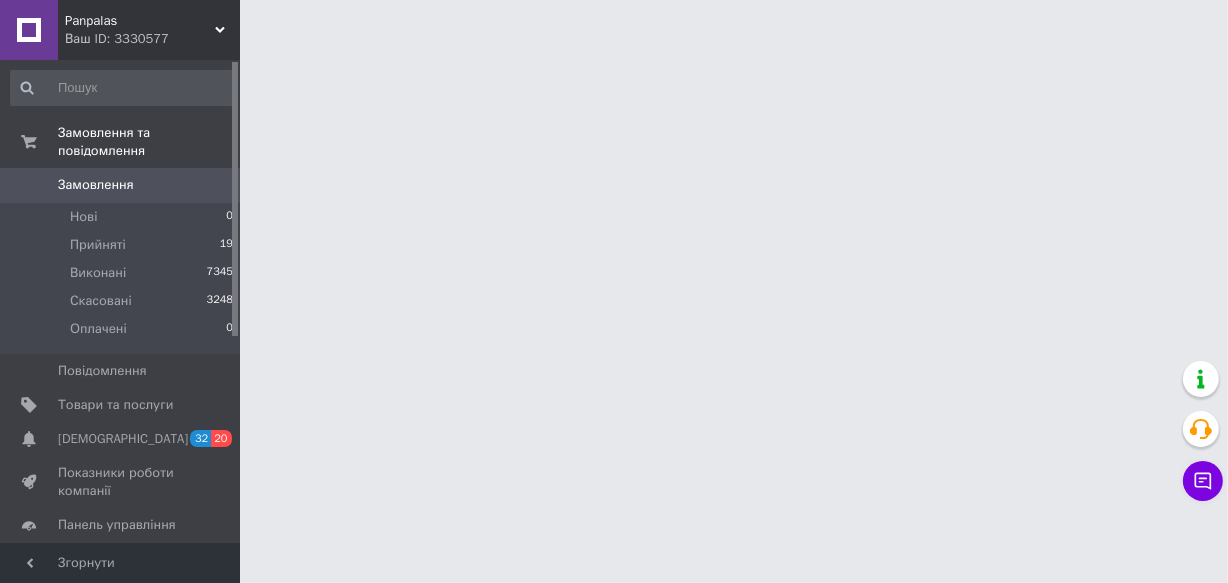 scroll, scrollTop: 0, scrollLeft: 0, axis: both 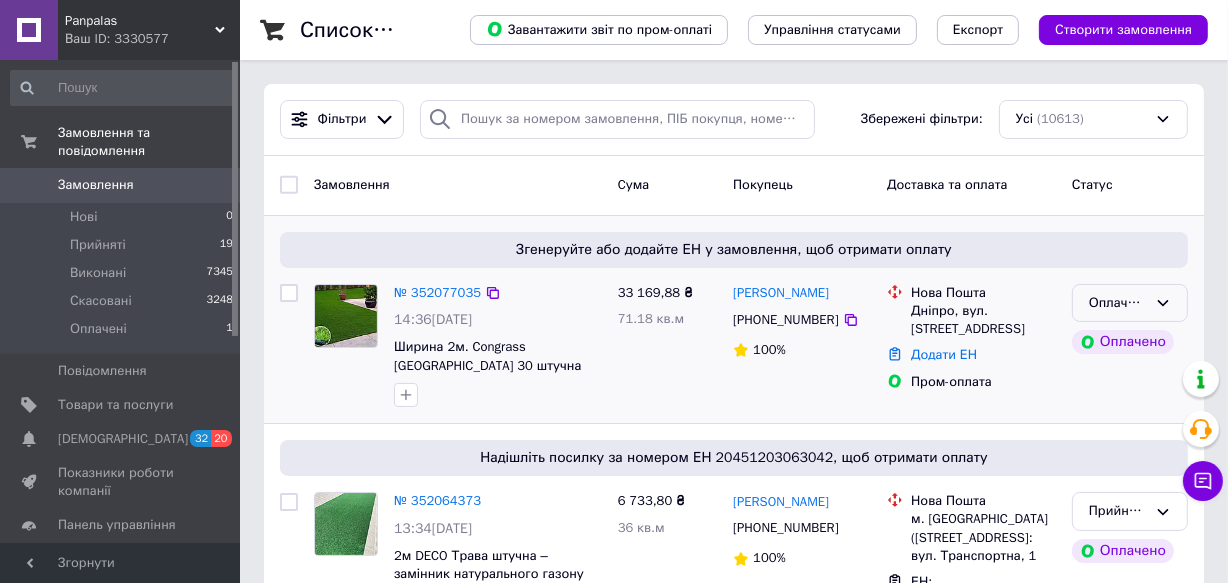 click 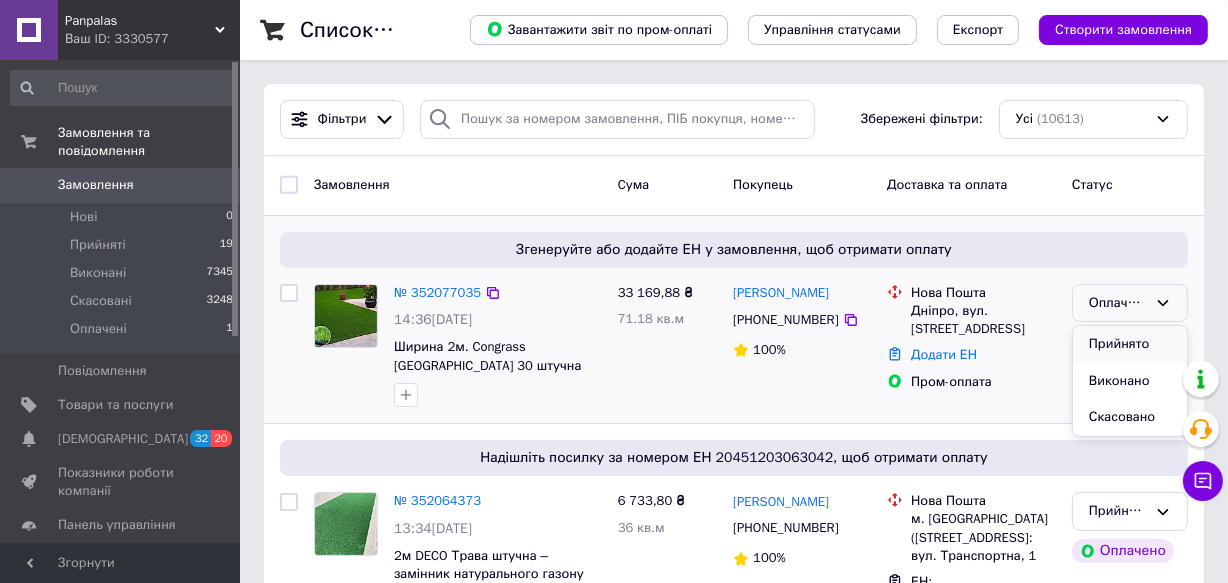 click on "Прийнято" at bounding box center (1130, 344) 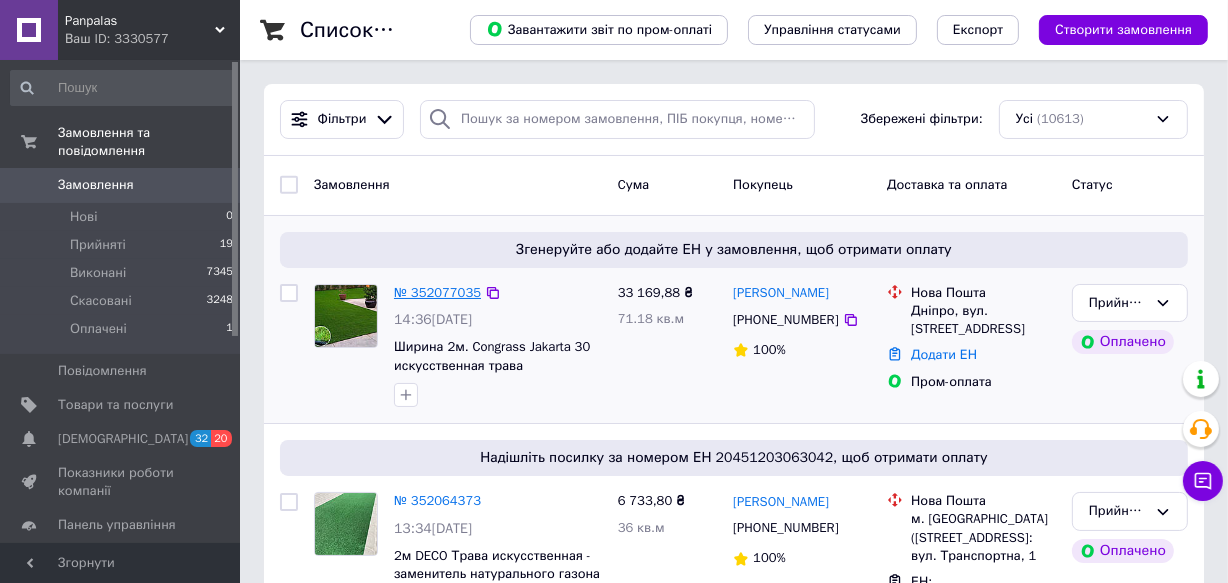 click on "№ 352077035" at bounding box center [437, 292] 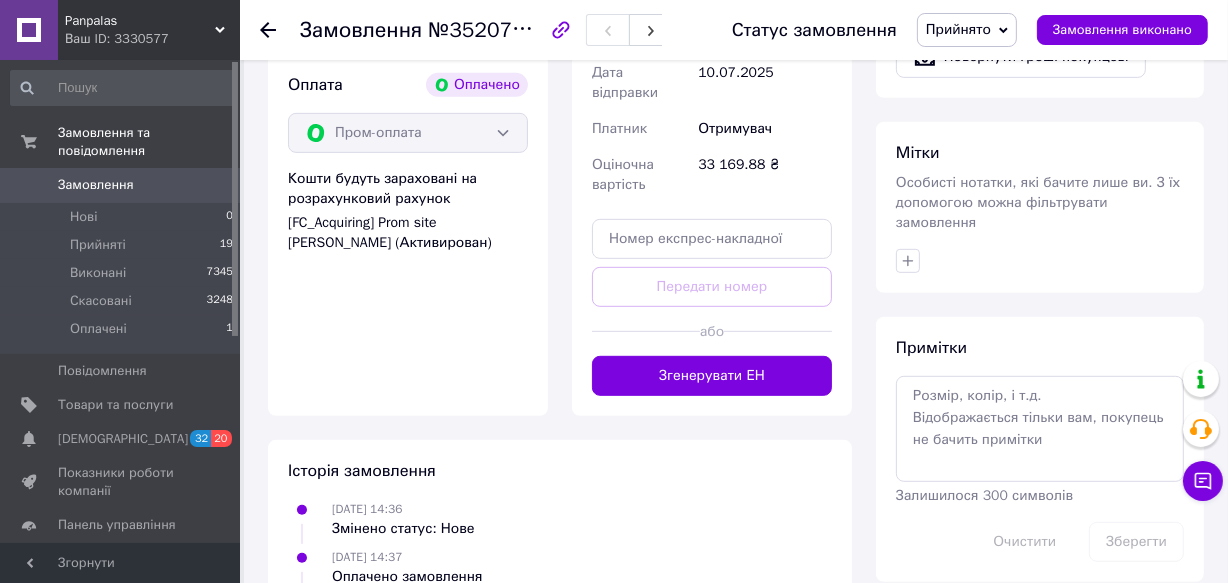 scroll, scrollTop: 674, scrollLeft: 0, axis: vertical 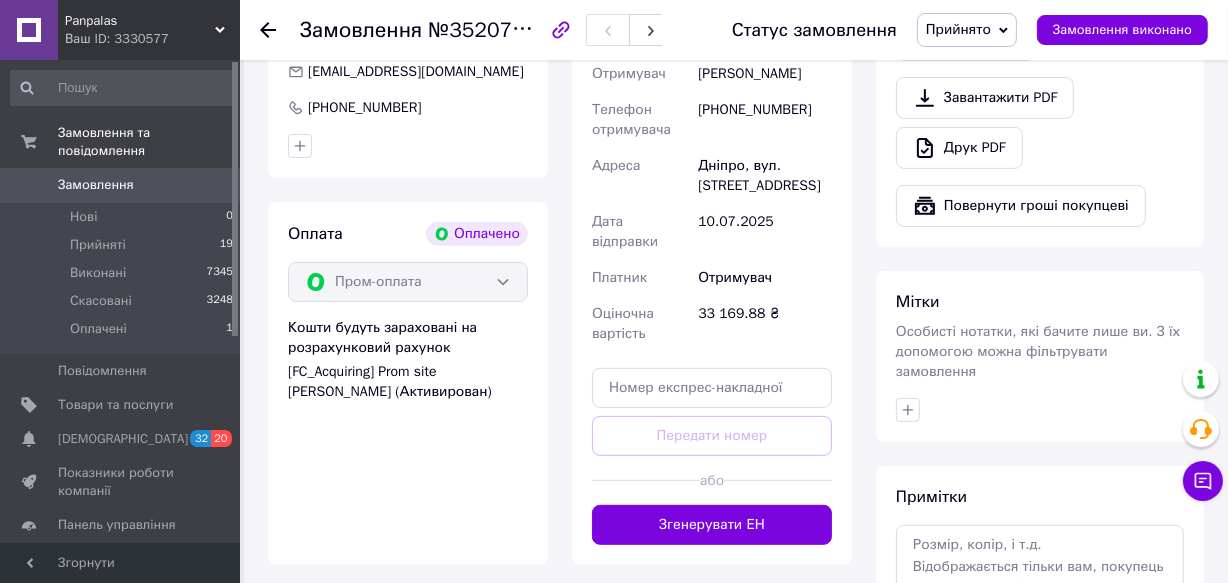 click 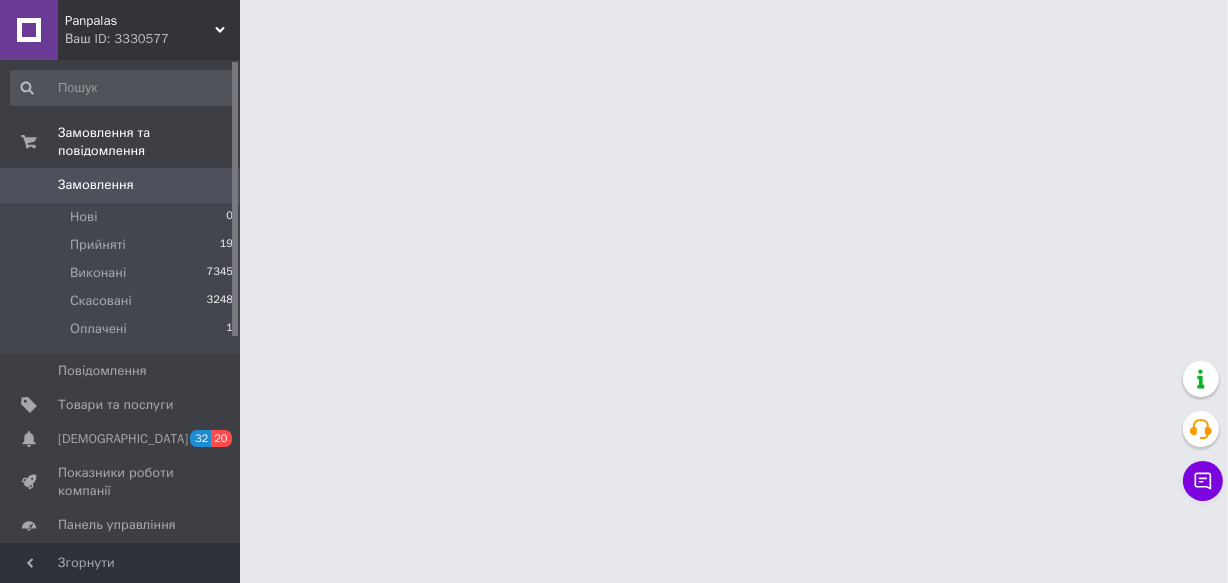 scroll, scrollTop: 0, scrollLeft: 0, axis: both 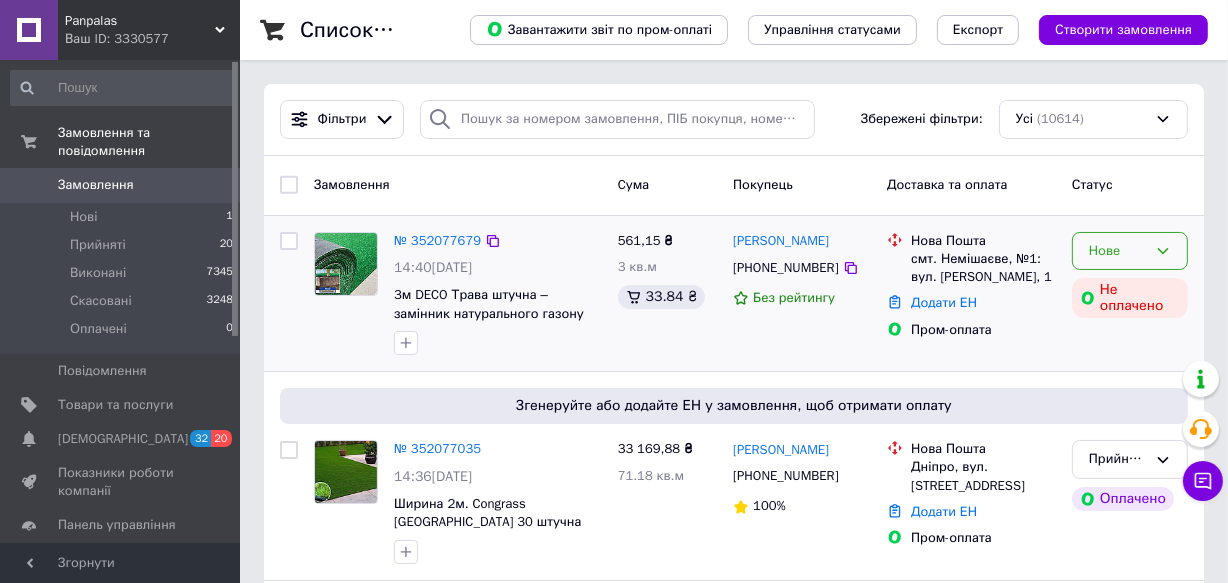 click 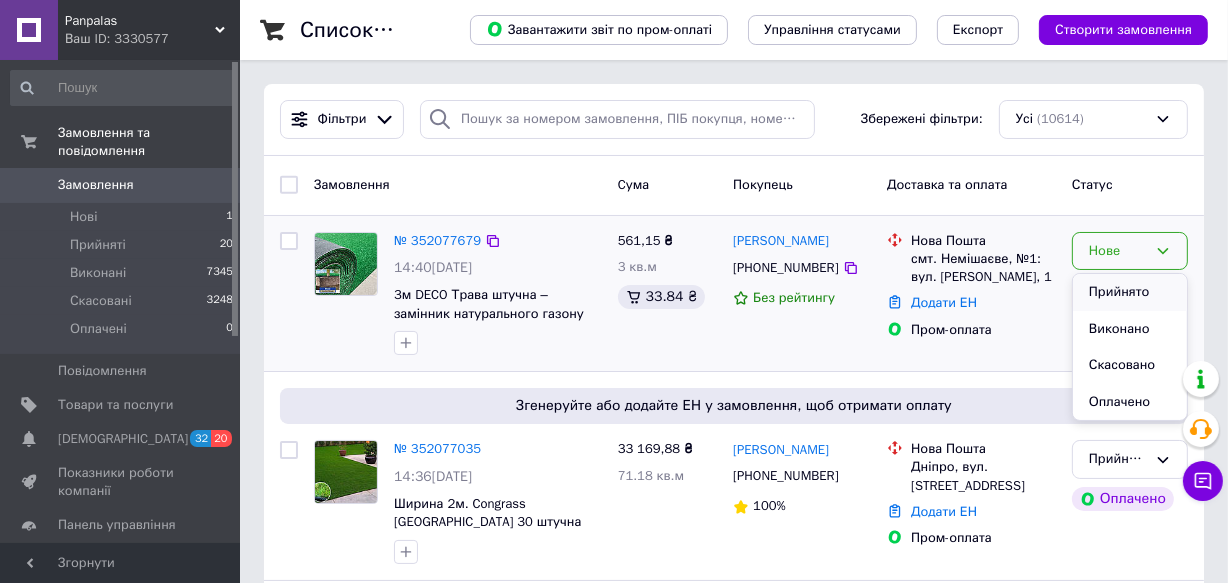 click on "Прийнято" at bounding box center (1130, 292) 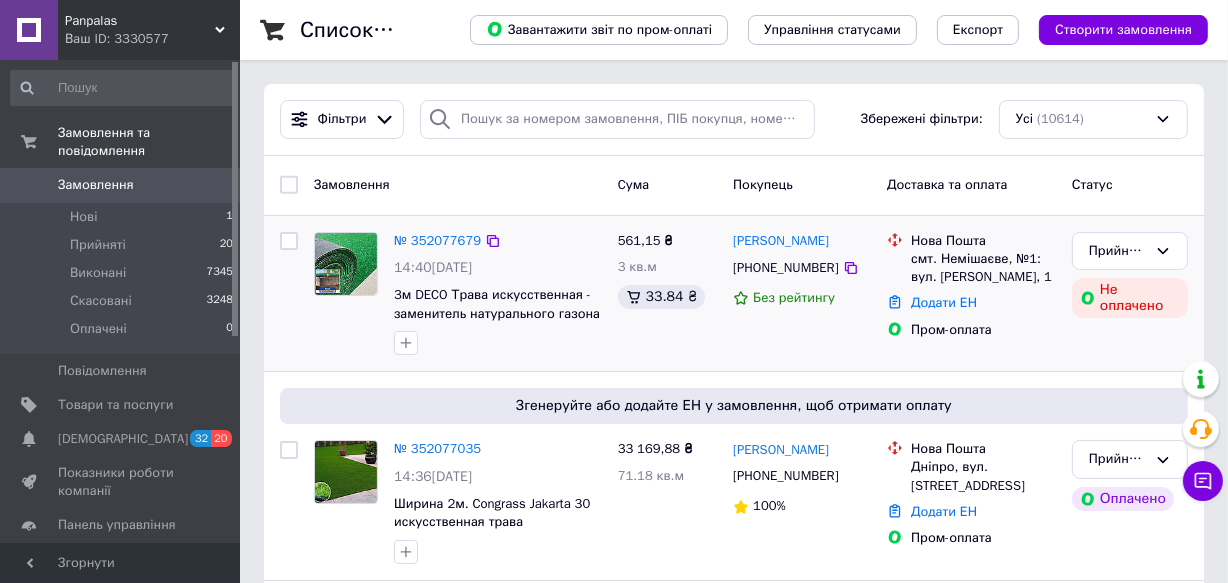 click on "Panpalas" at bounding box center (140, 21) 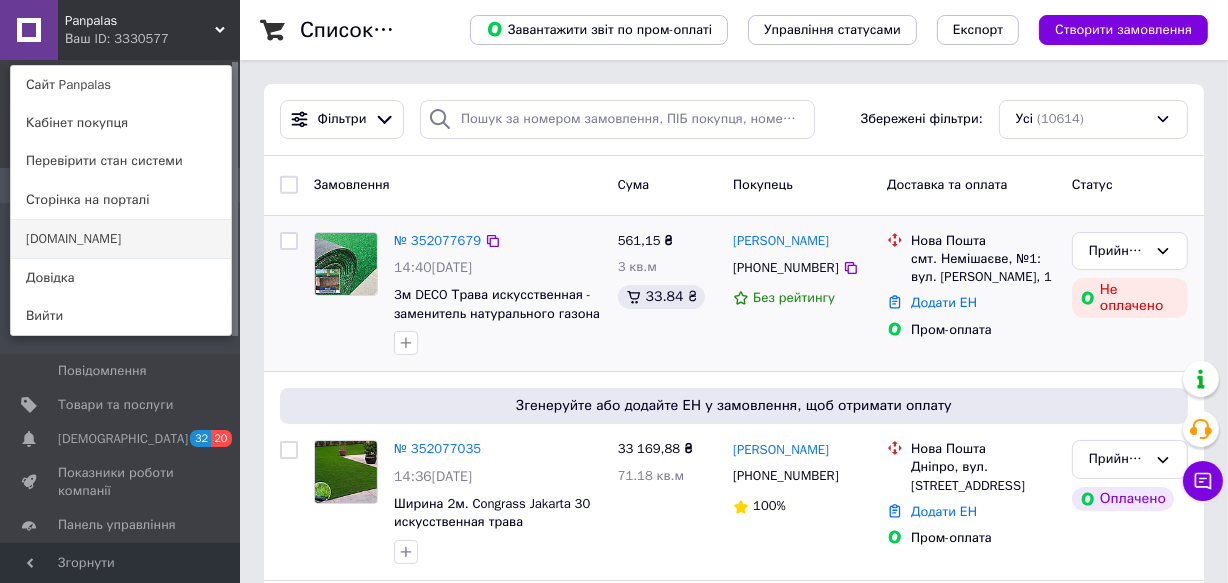 click on "[DOMAIN_NAME]" at bounding box center [121, 239] 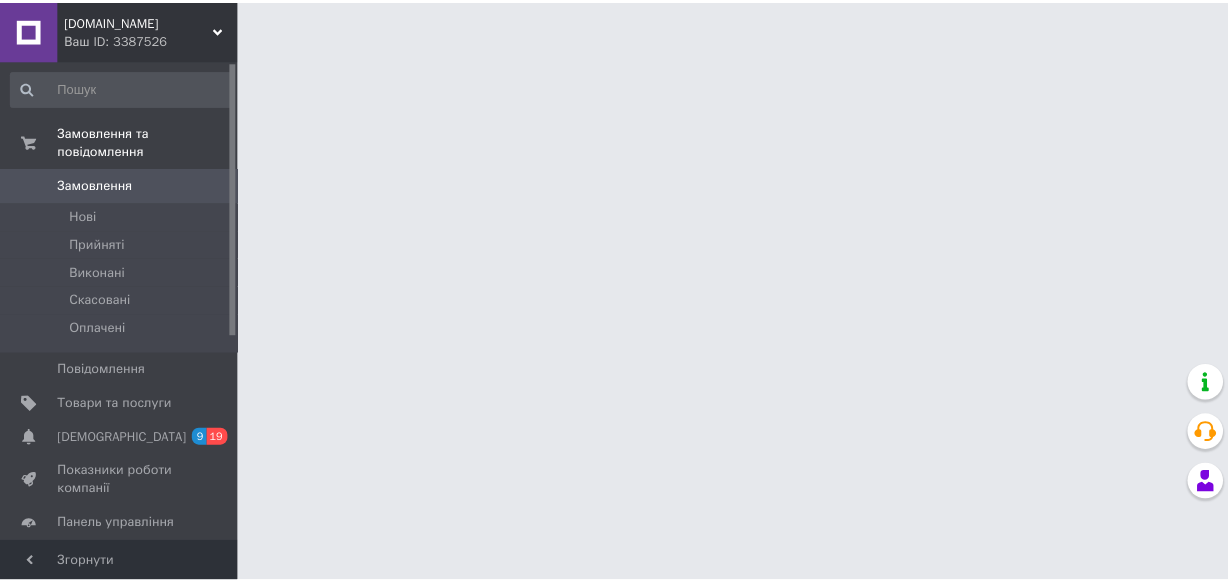 scroll, scrollTop: 0, scrollLeft: 0, axis: both 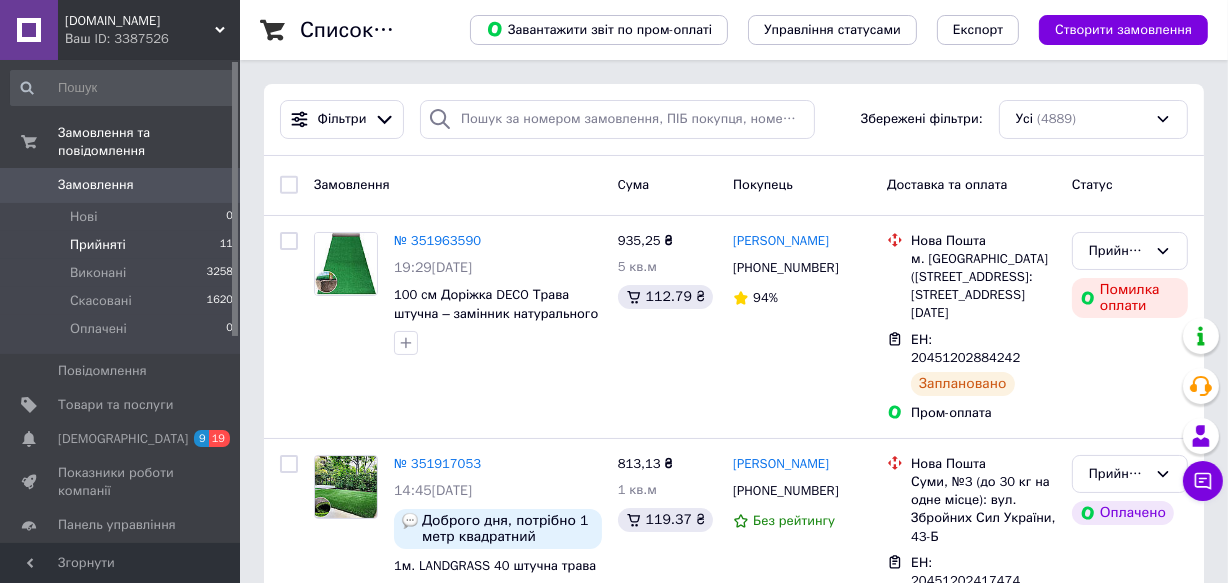 click on "Прийняті" at bounding box center (98, 245) 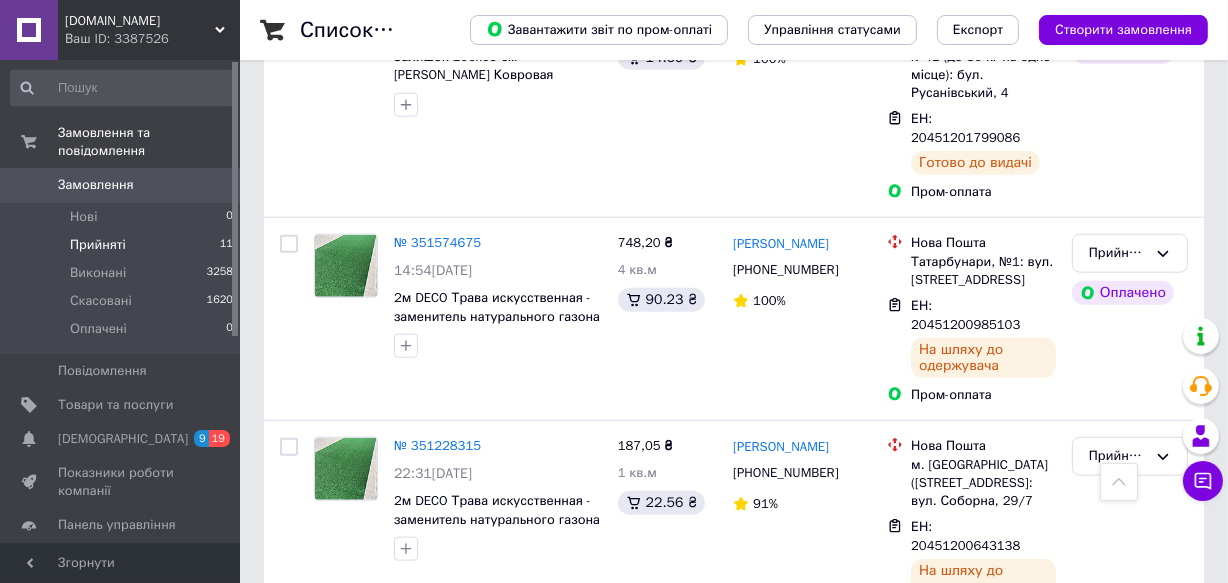 scroll, scrollTop: 1868, scrollLeft: 0, axis: vertical 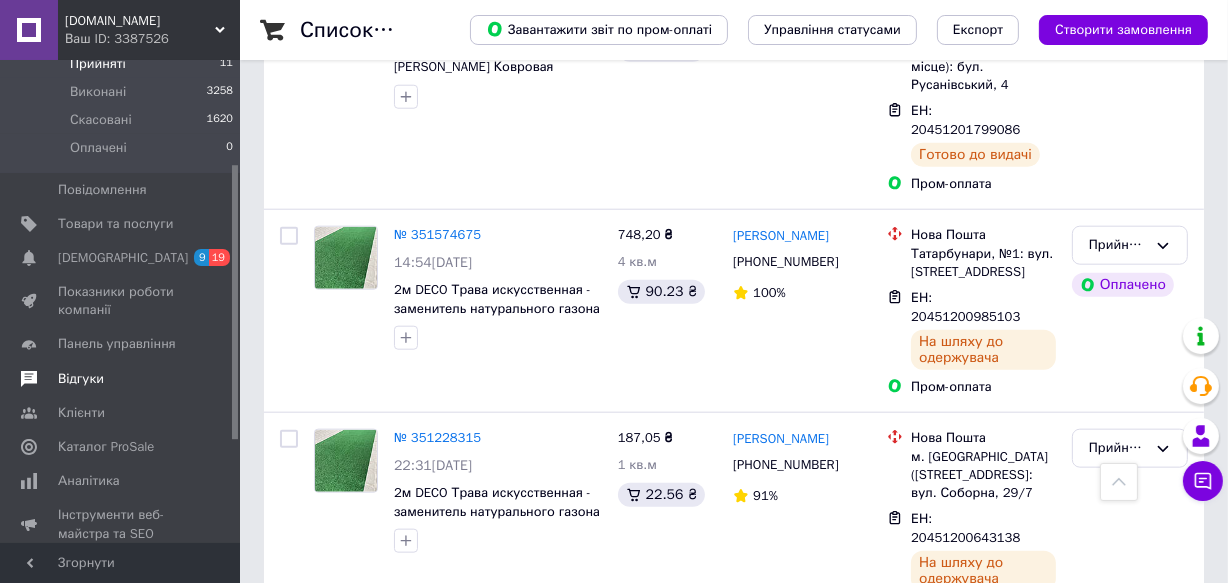 click on "Відгуки" at bounding box center (81, 379) 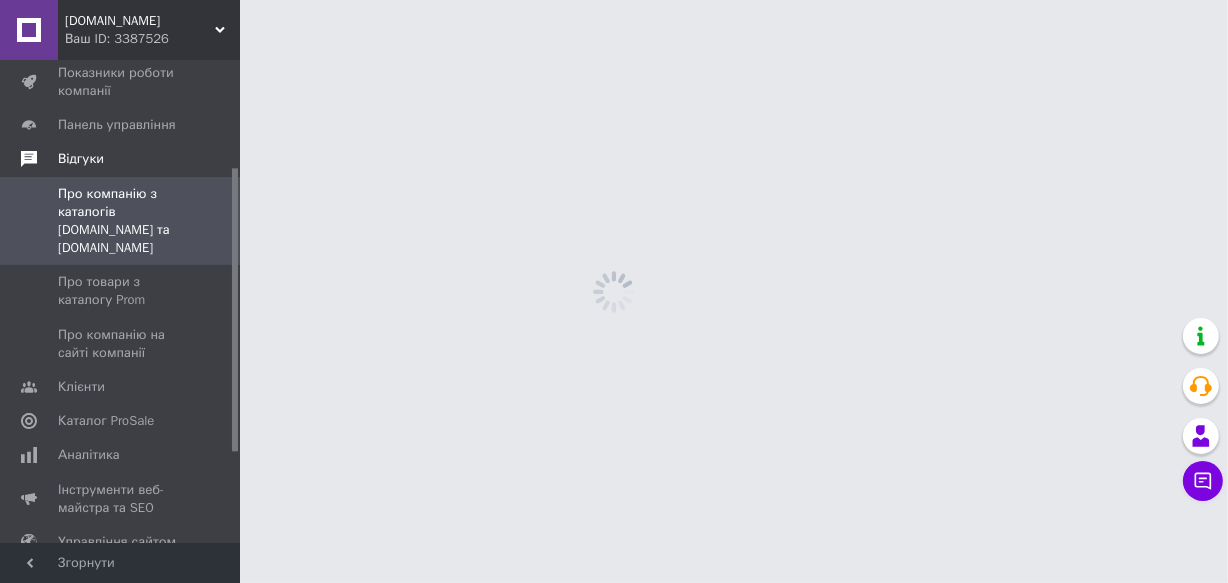 scroll, scrollTop: 0, scrollLeft: 0, axis: both 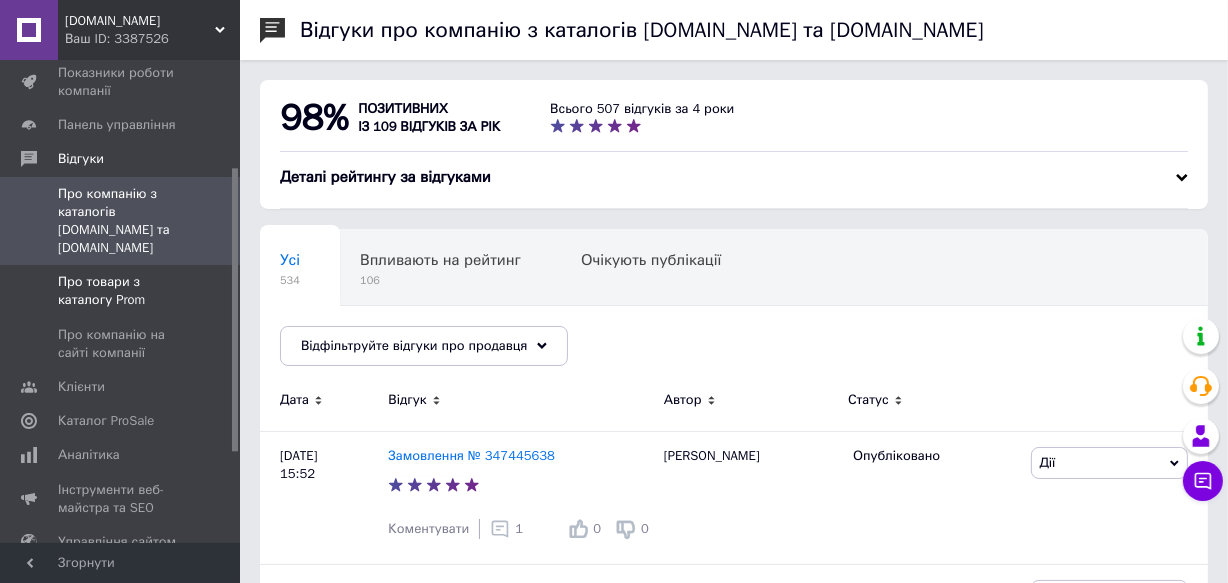 click on "Про товари з каталогу Prom" at bounding box center (121, 291) 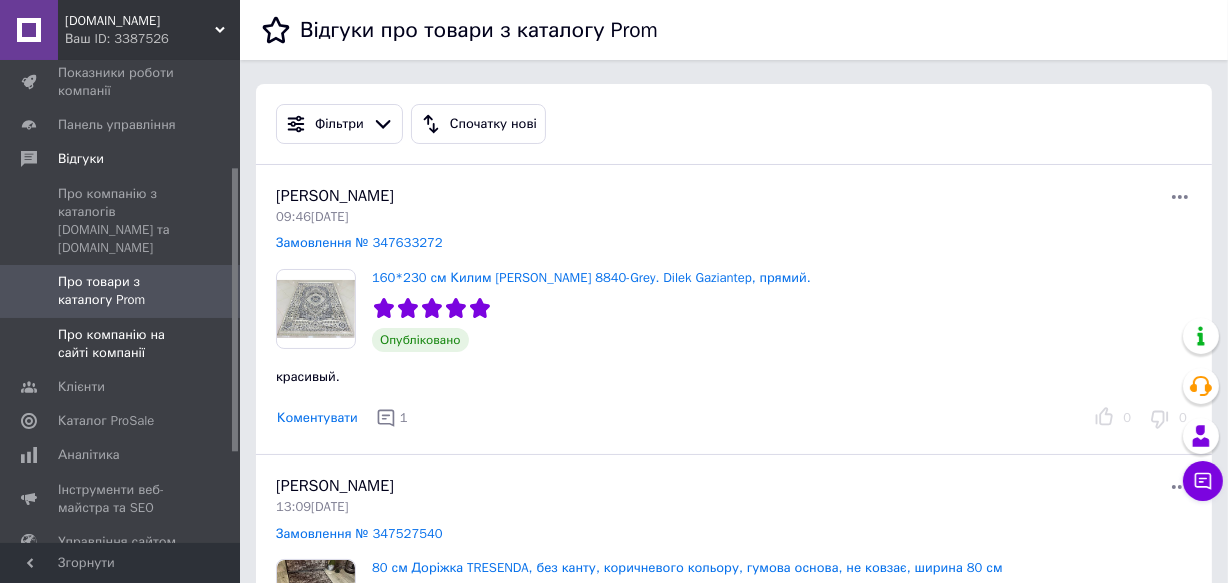 click on "Про компанію на сайті компанії" at bounding box center [121, 344] 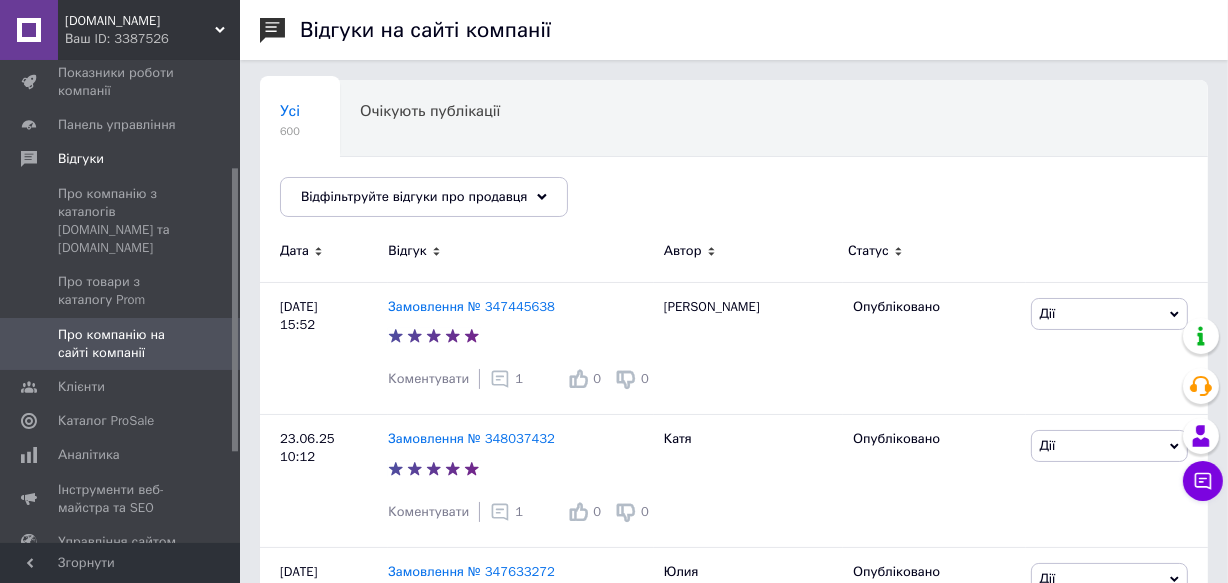 click on "[DOMAIN_NAME]" at bounding box center (140, 21) 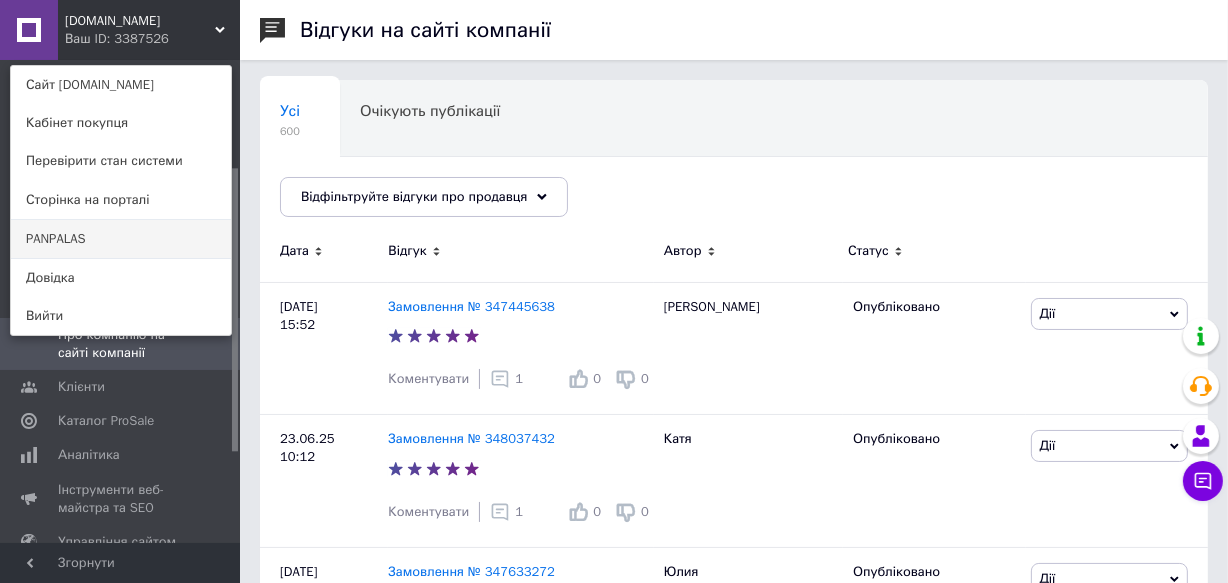 click on "PANPALAS" at bounding box center (121, 239) 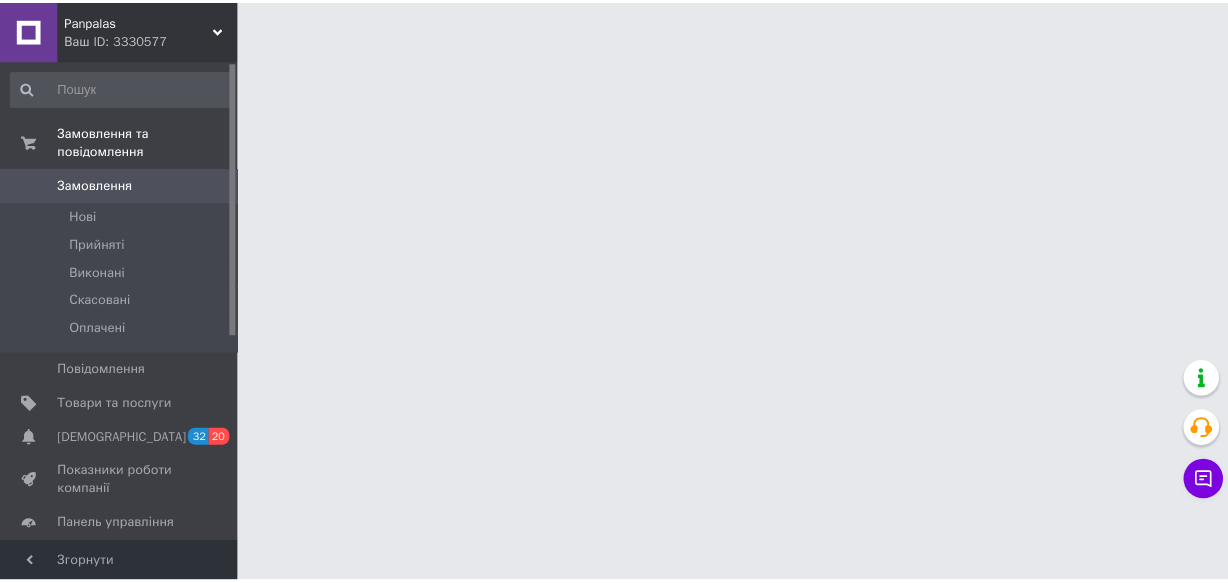 scroll, scrollTop: 0, scrollLeft: 0, axis: both 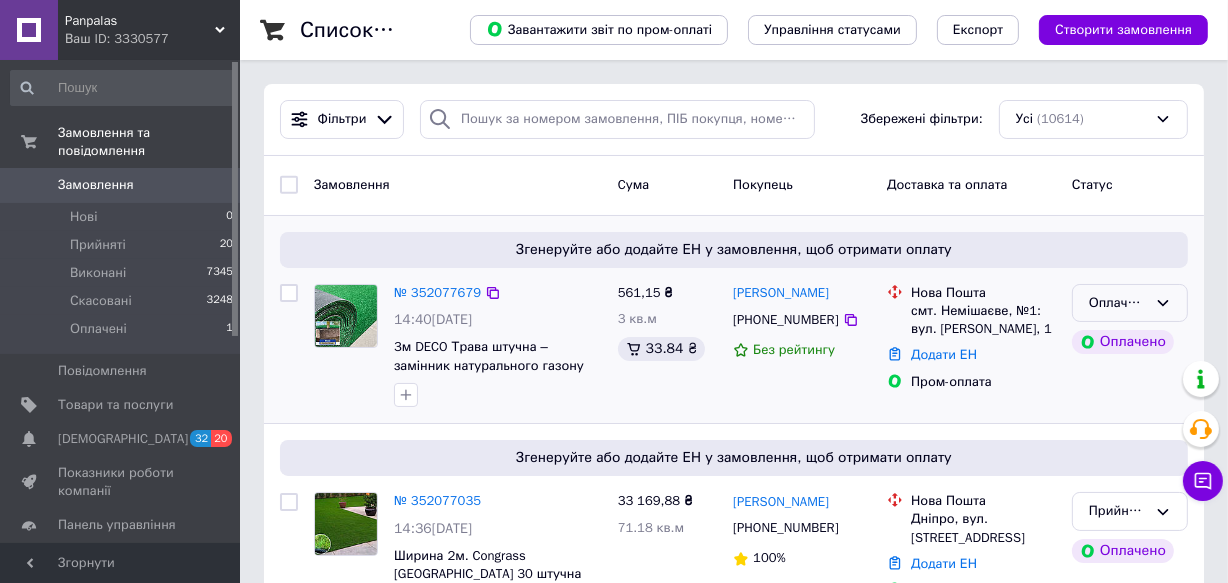 click 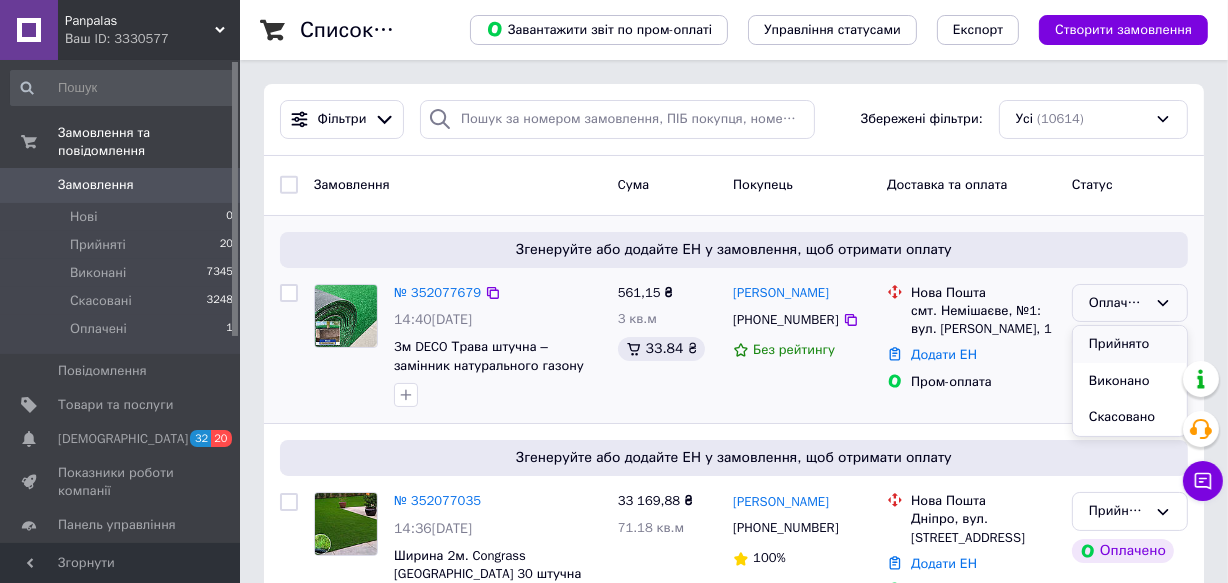 click on "Прийнято" at bounding box center (1130, 344) 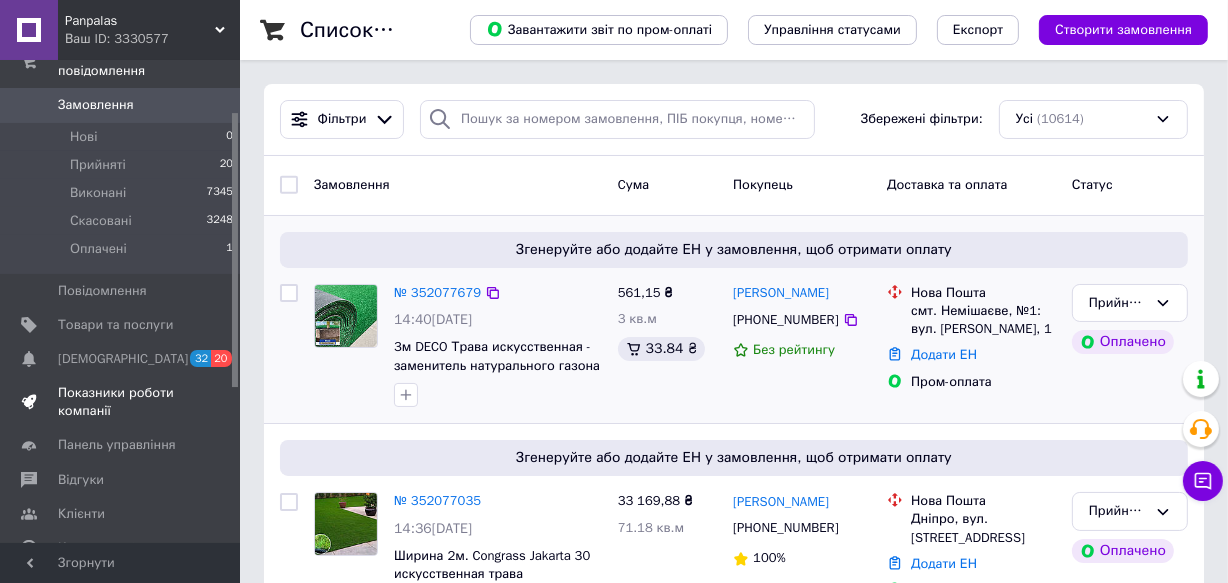 scroll, scrollTop: 90, scrollLeft: 0, axis: vertical 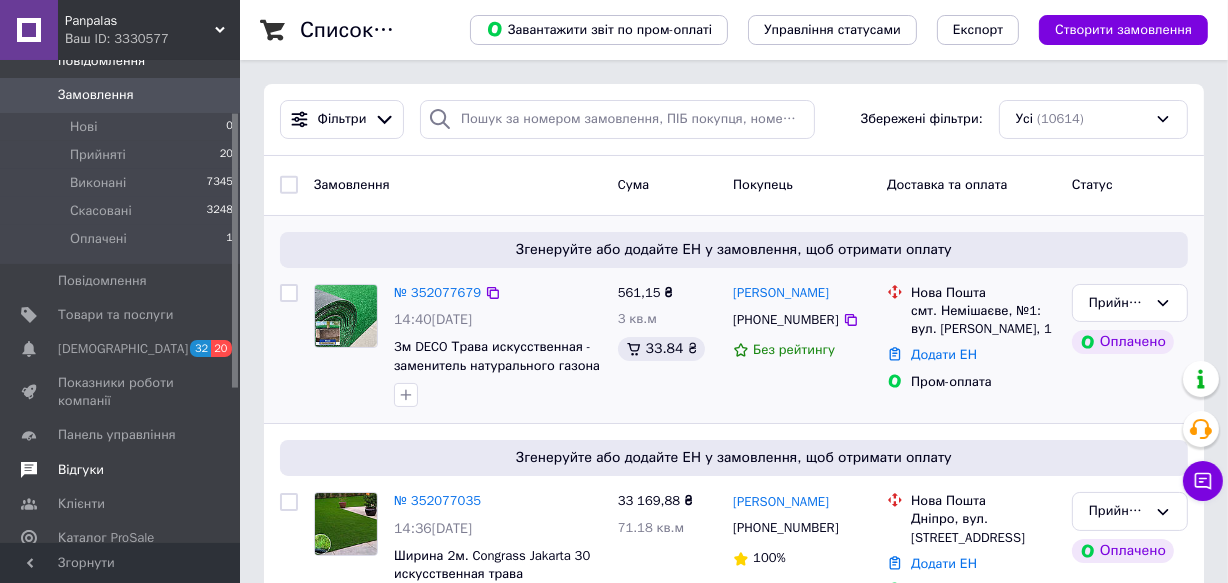 click on "Відгуки" at bounding box center (81, 470) 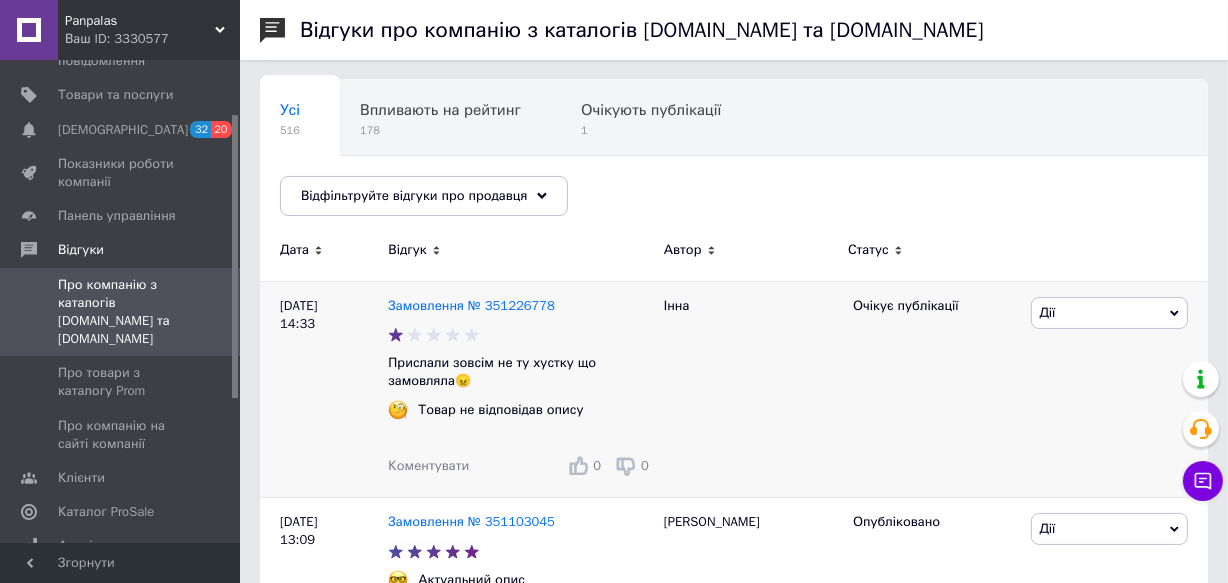 scroll, scrollTop: 181, scrollLeft: 0, axis: vertical 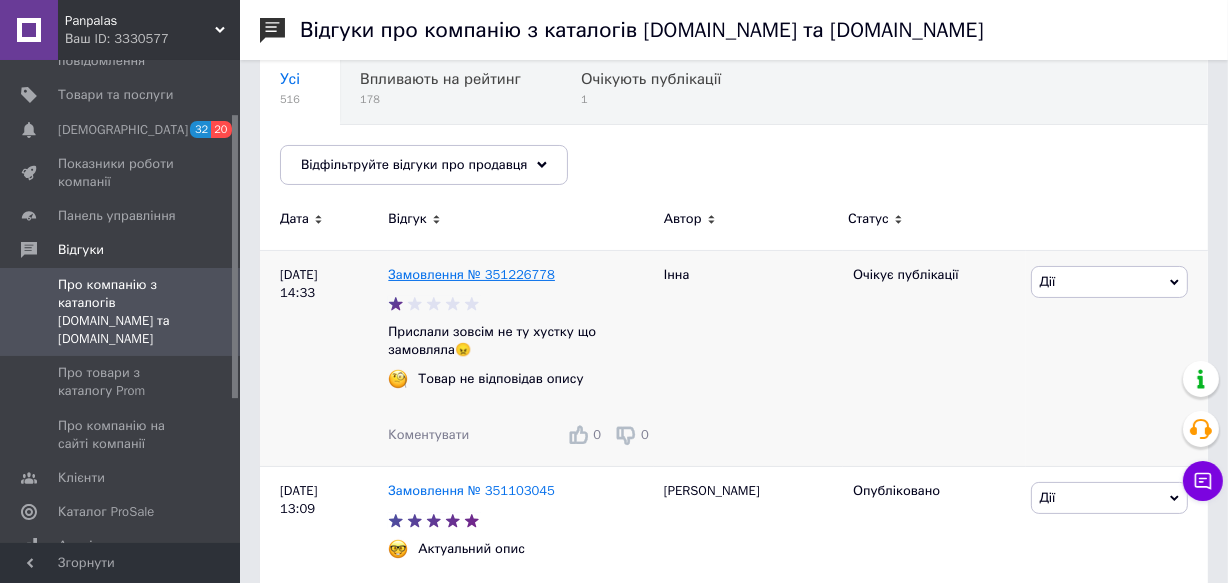 click on "Замовлення № 351226778" at bounding box center [471, 274] 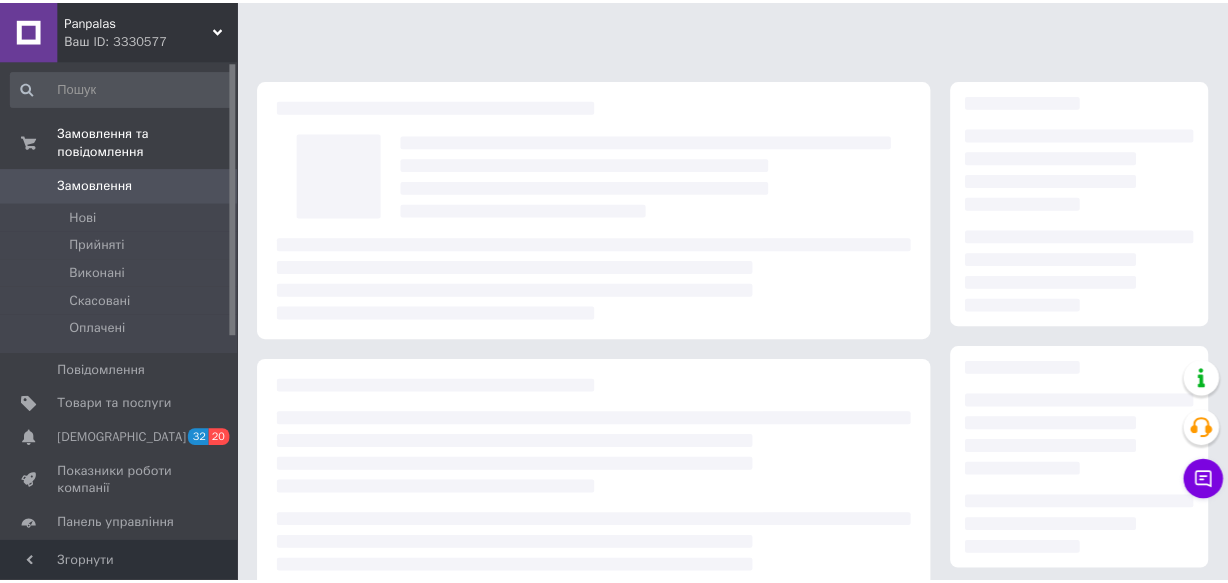 scroll, scrollTop: 0, scrollLeft: 0, axis: both 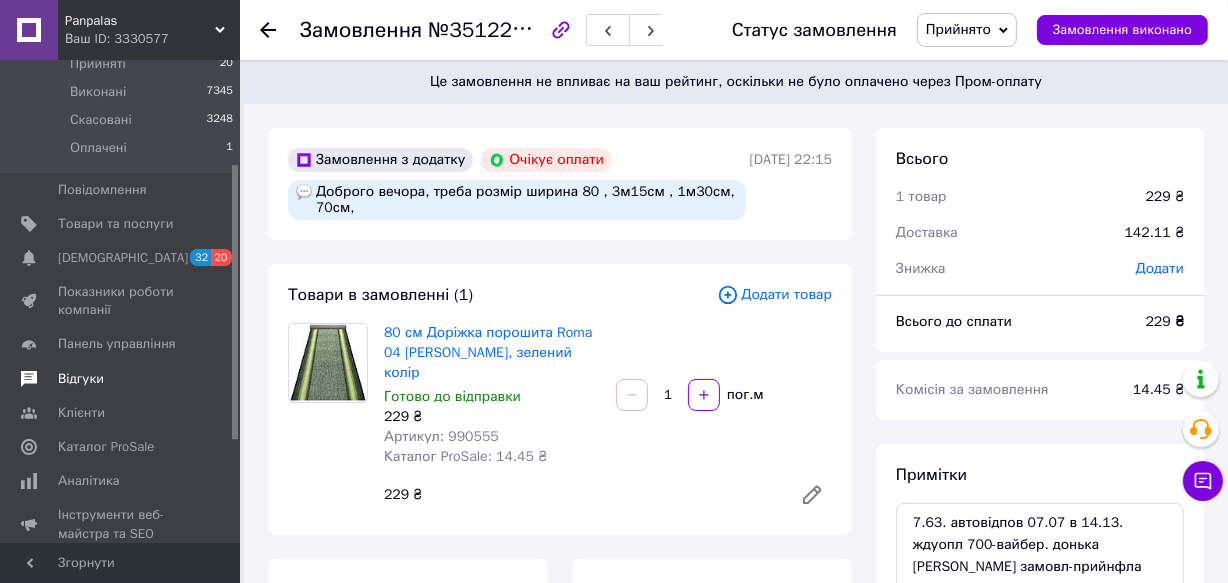 click on "Відгуки" at bounding box center (81, 379) 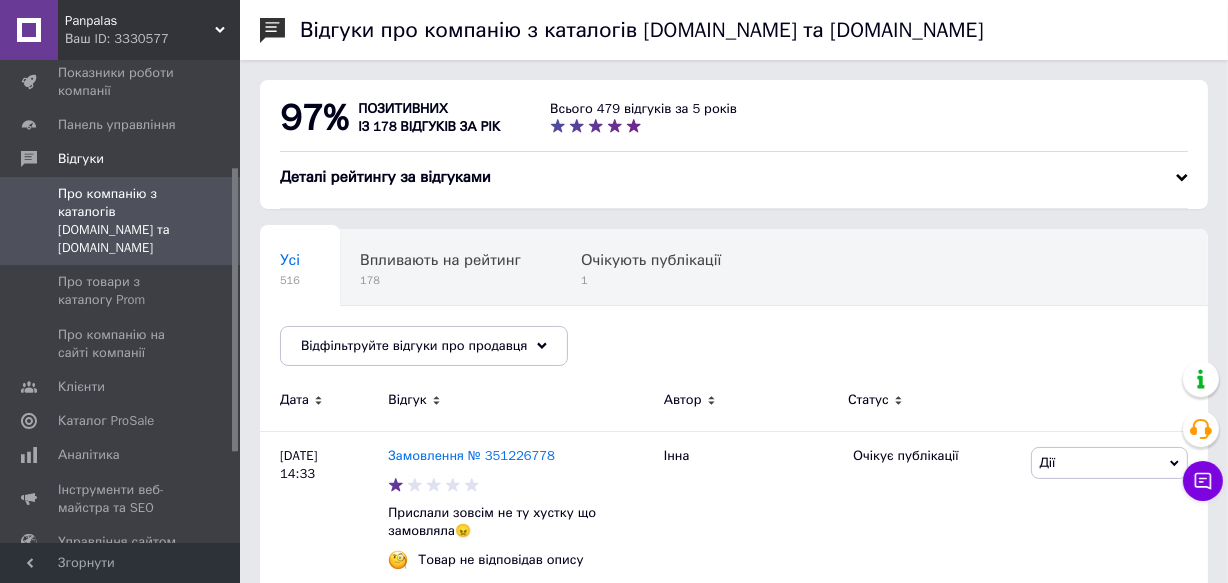 scroll, scrollTop: 90, scrollLeft: 0, axis: vertical 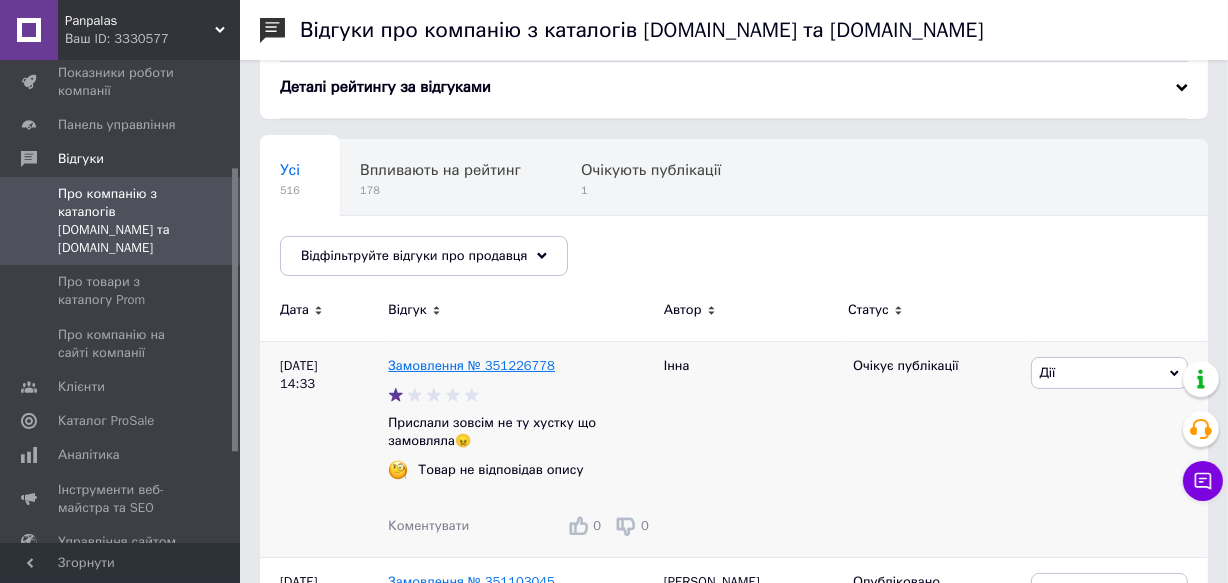 click on "Замовлення № 351226778" at bounding box center [471, 365] 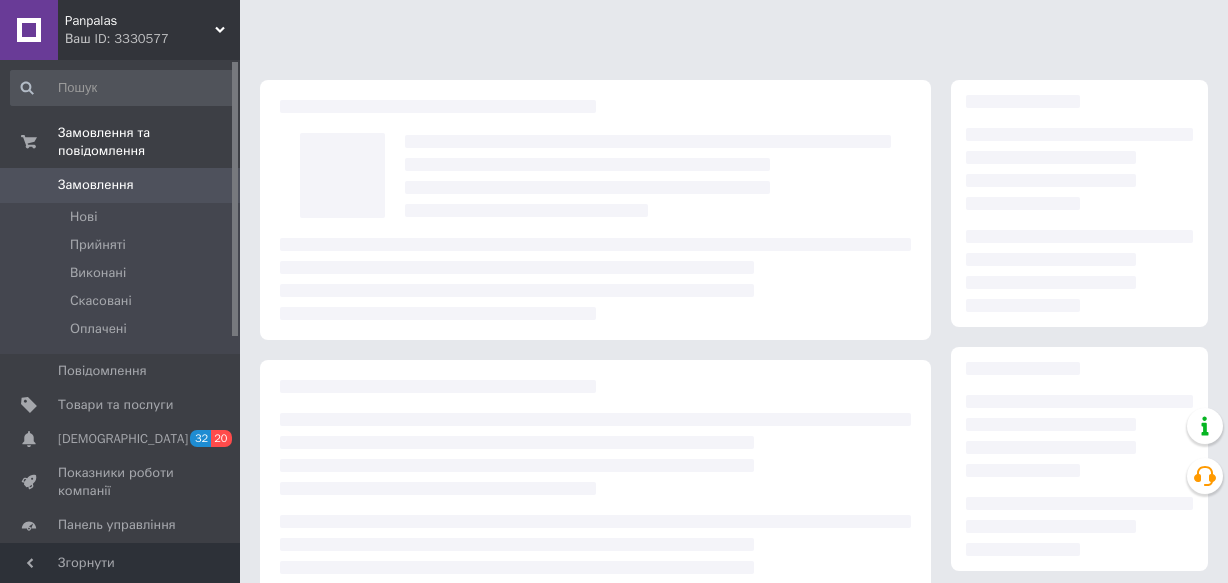 scroll, scrollTop: 0, scrollLeft: 0, axis: both 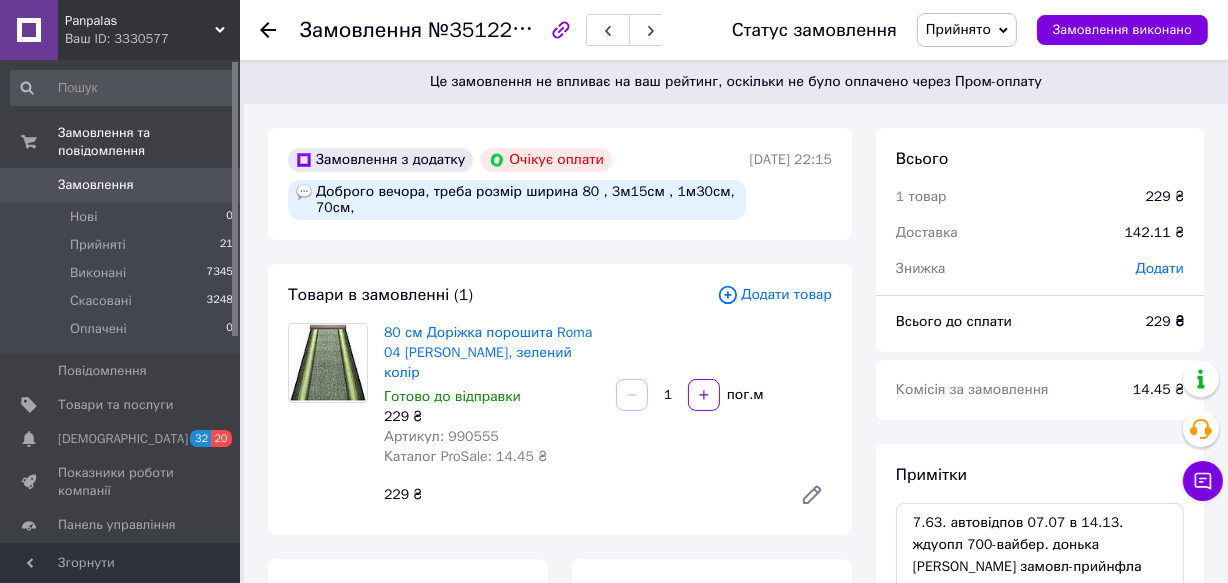click 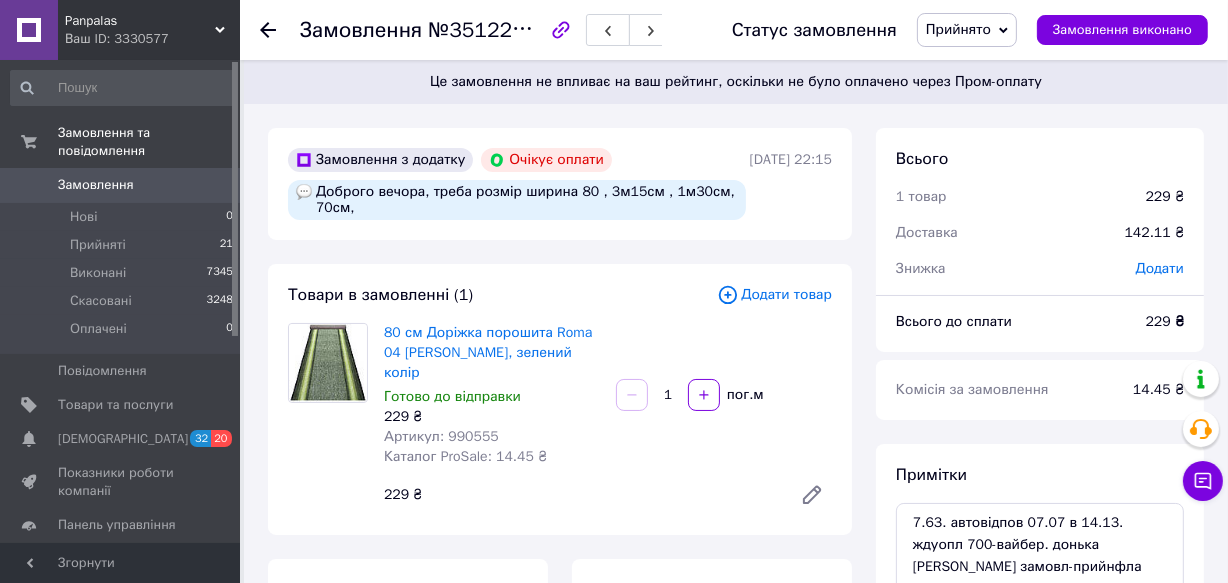 scroll, scrollTop: 283, scrollLeft: 0, axis: vertical 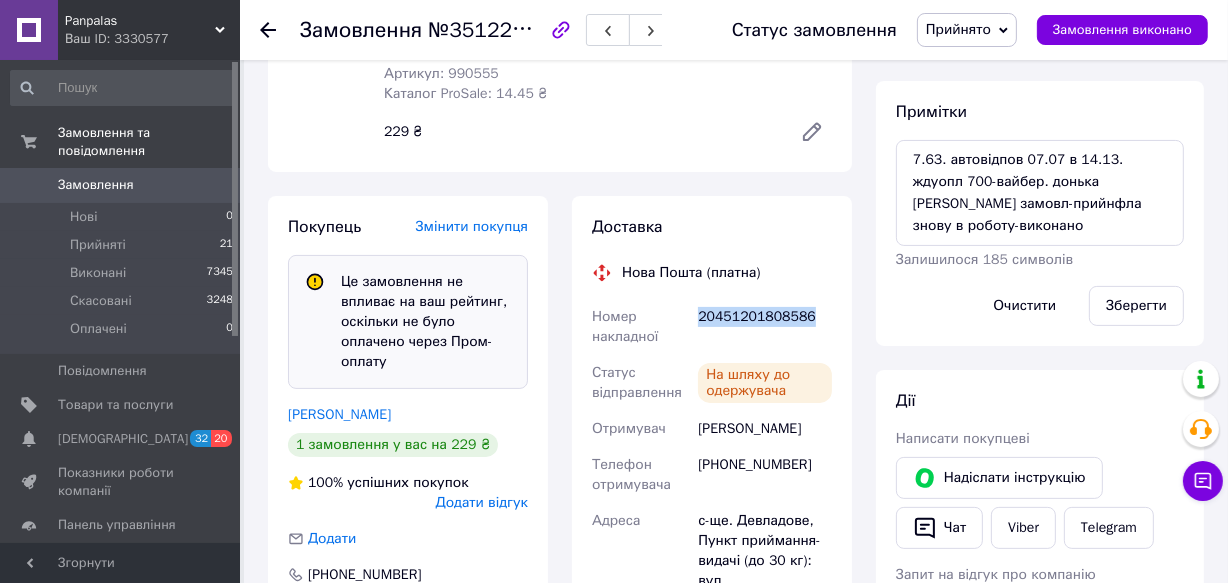drag, startPoint x: 698, startPoint y: 315, endPoint x: 858, endPoint y: 319, distance: 160.04999 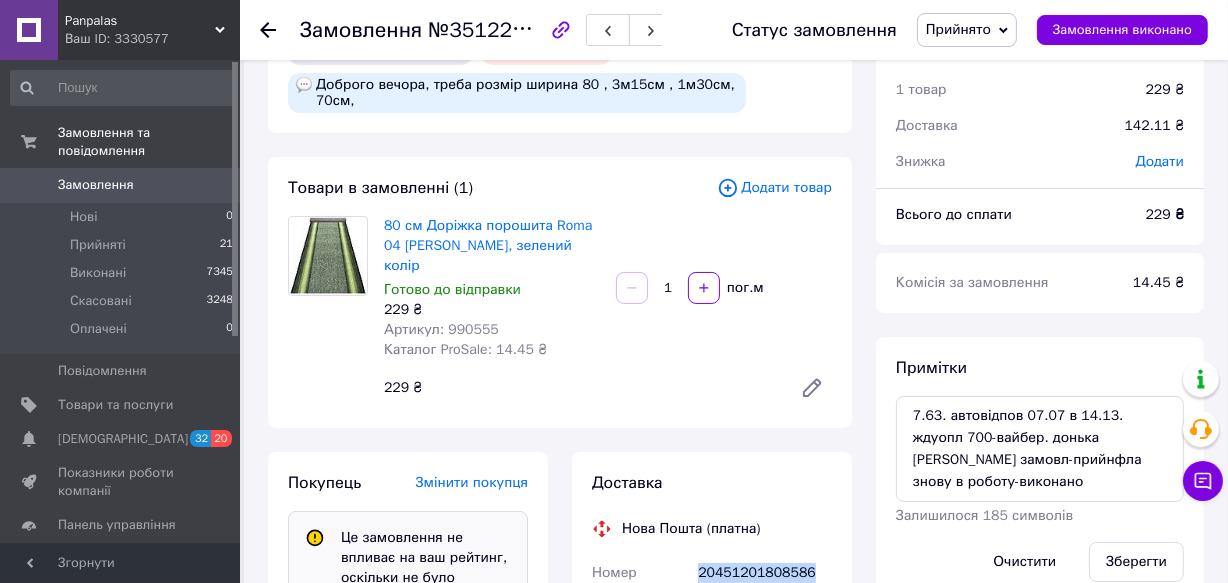 scroll, scrollTop: 90, scrollLeft: 0, axis: vertical 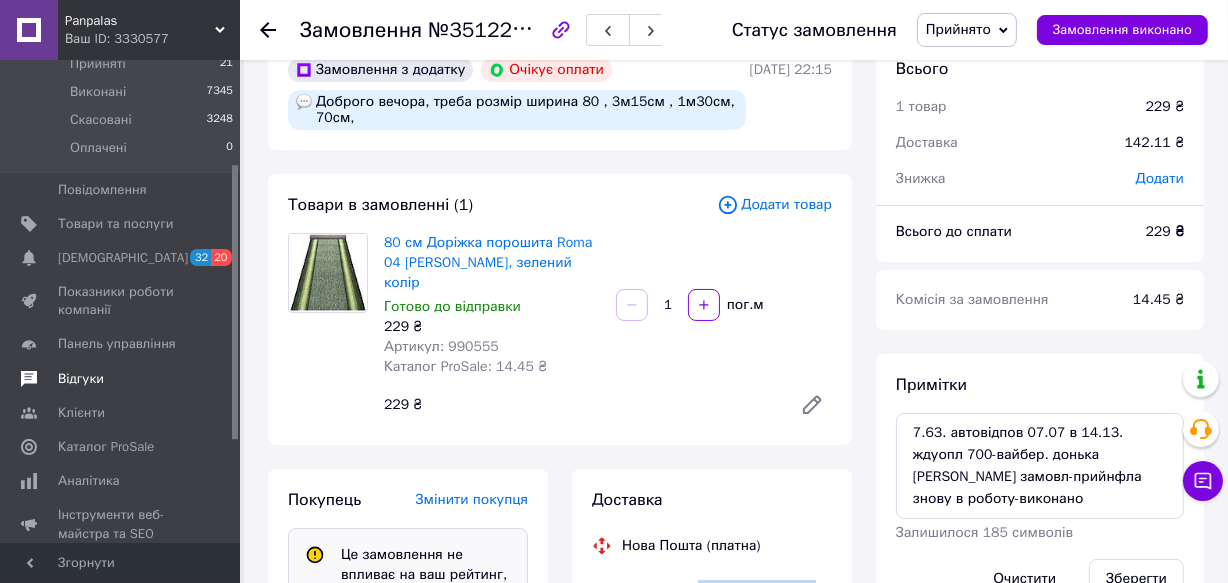 click on "Відгуки" at bounding box center [81, 379] 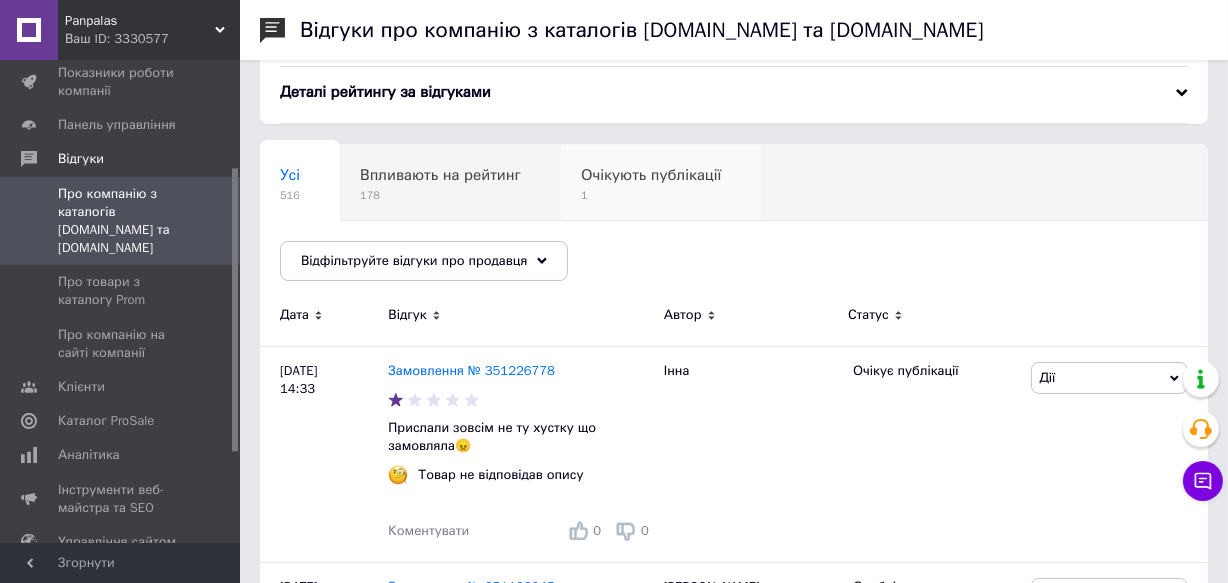 scroll, scrollTop: 181, scrollLeft: 0, axis: vertical 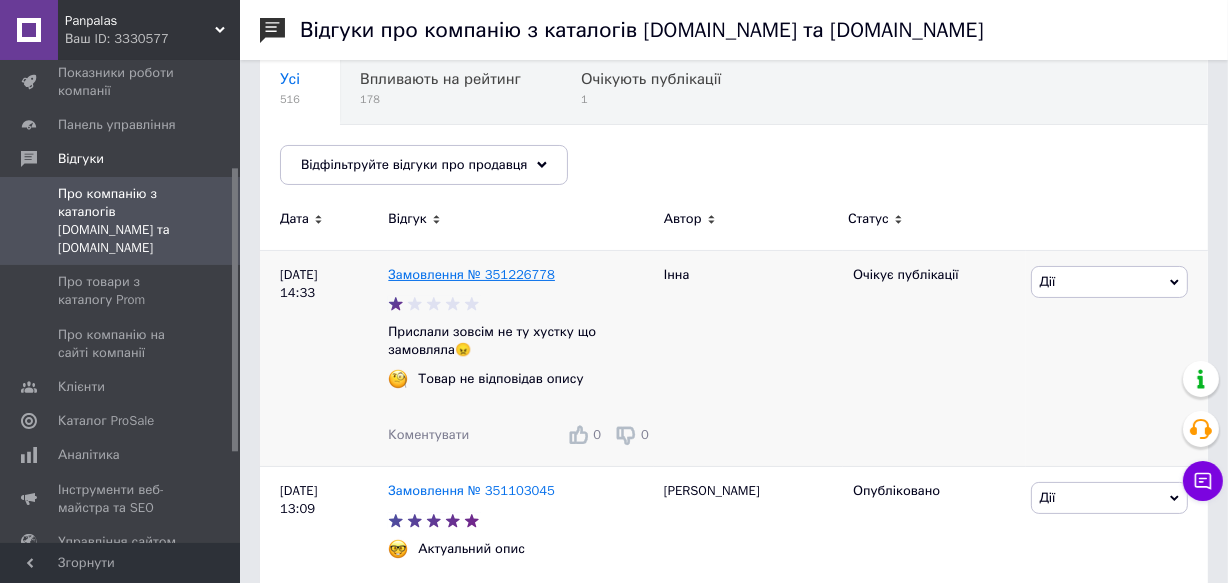 click on "Замовлення № 351226778" at bounding box center [471, 274] 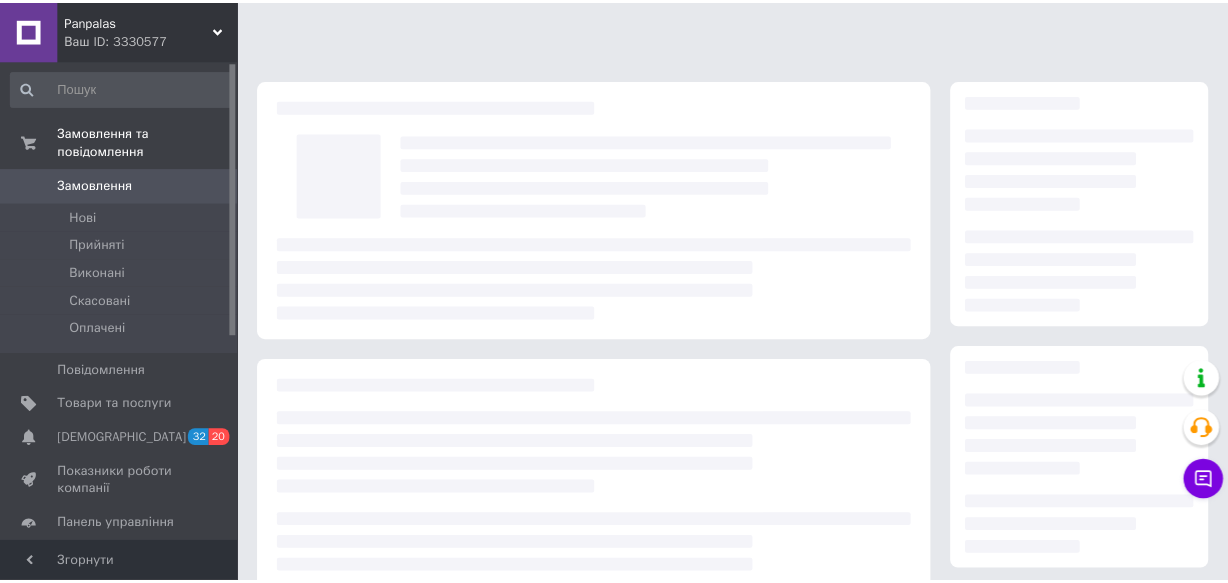 scroll, scrollTop: 0, scrollLeft: 0, axis: both 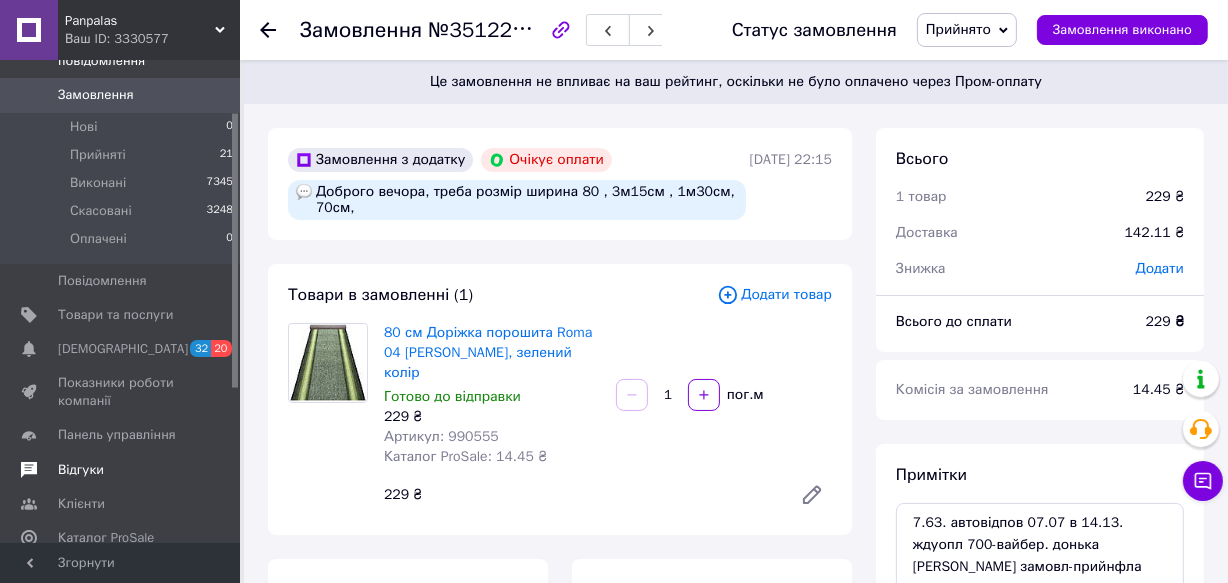 click on "Відгуки" at bounding box center (81, 470) 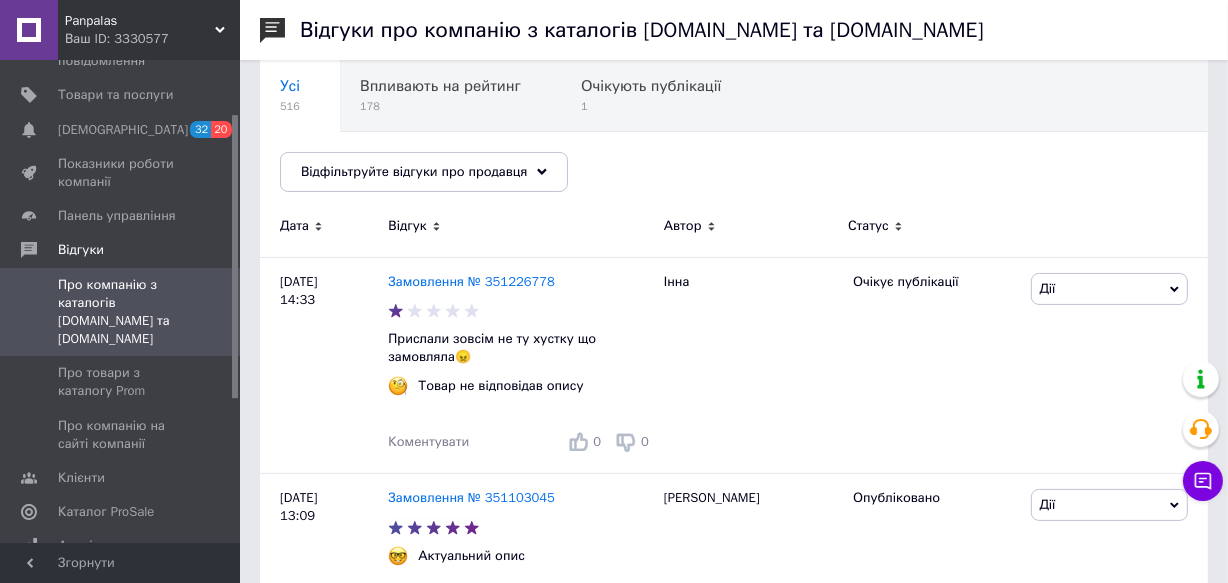 scroll, scrollTop: 181, scrollLeft: 0, axis: vertical 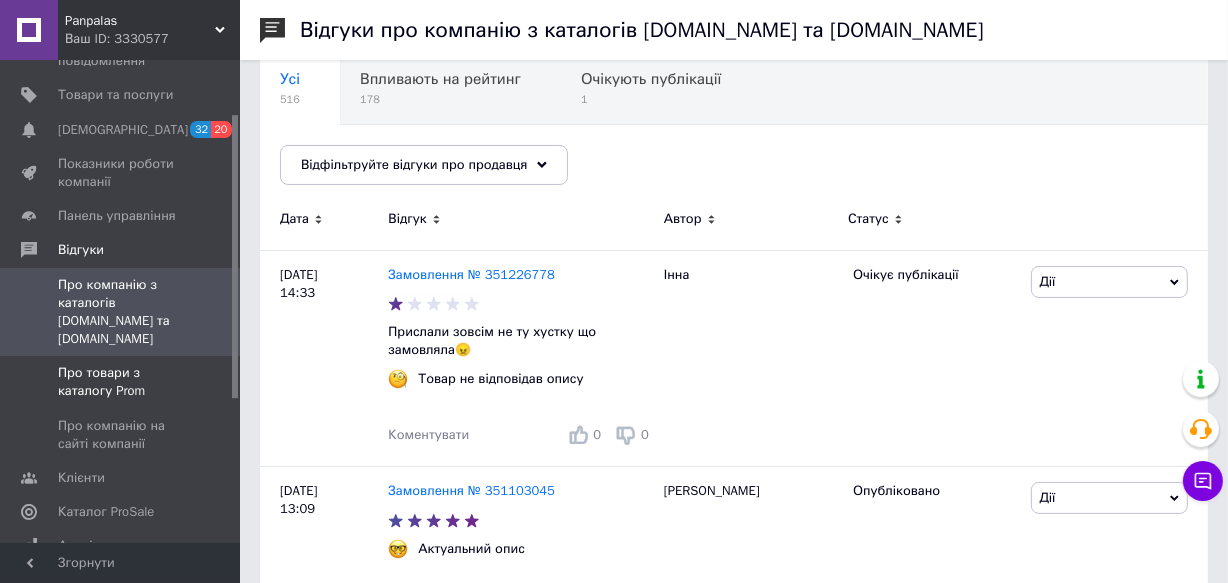 click on "Про товари з каталогу Prom" at bounding box center (121, 382) 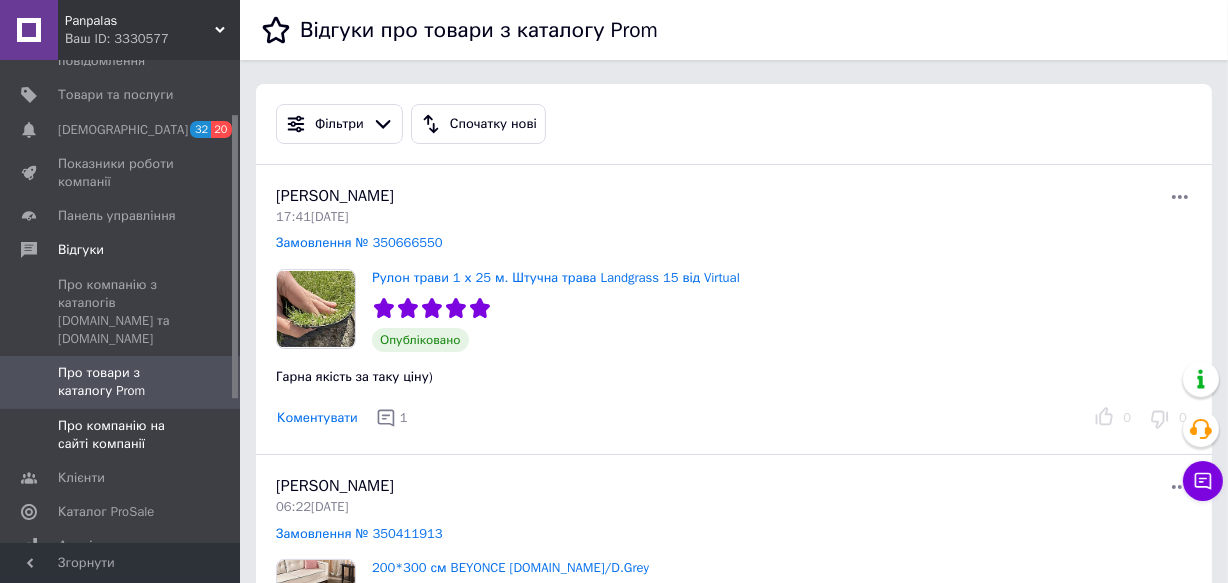 click on "Про компанію на сайті компанії" at bounding box center (121, 435) 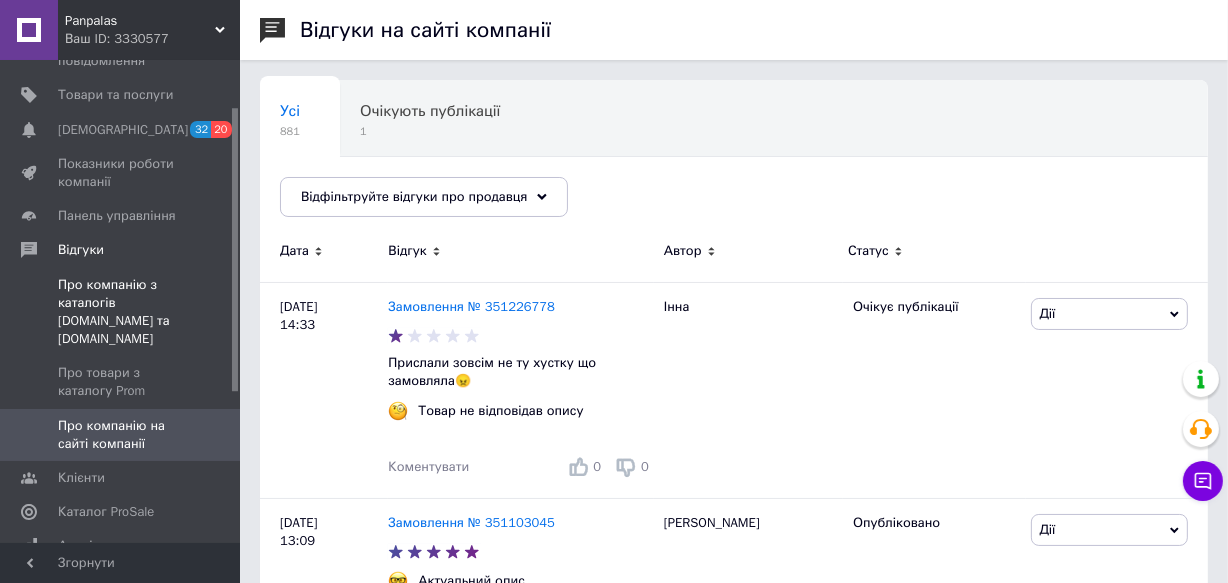 scroll, scrollTop: 0, scrollLeft: 0, axis: both 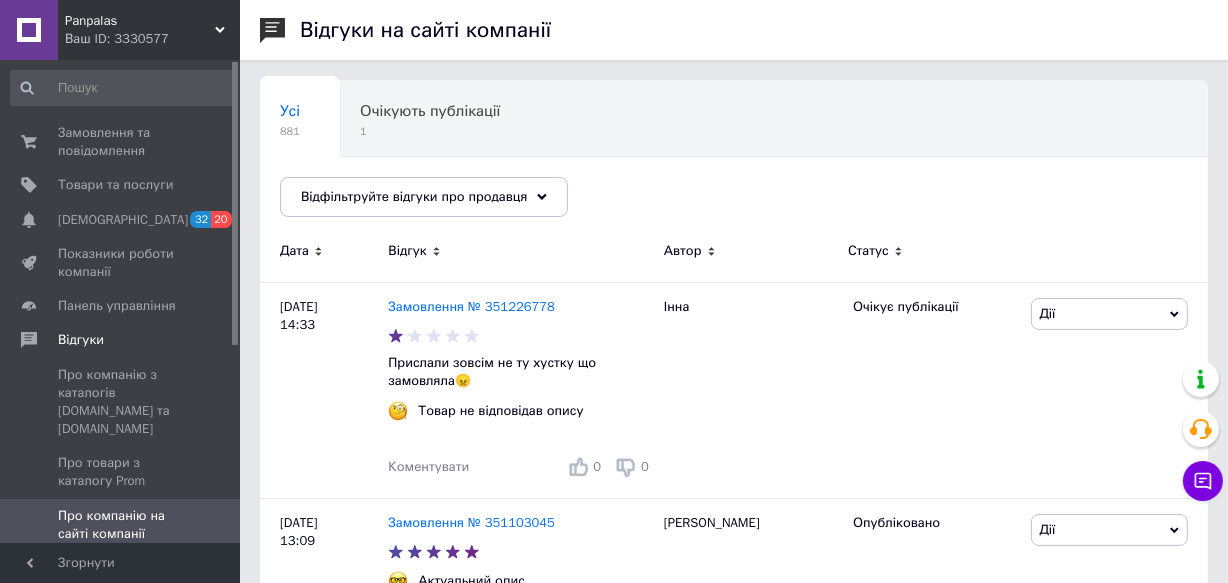 click on "Panpalas Ваш ID: 3330577" at bounding box center (149, 30) 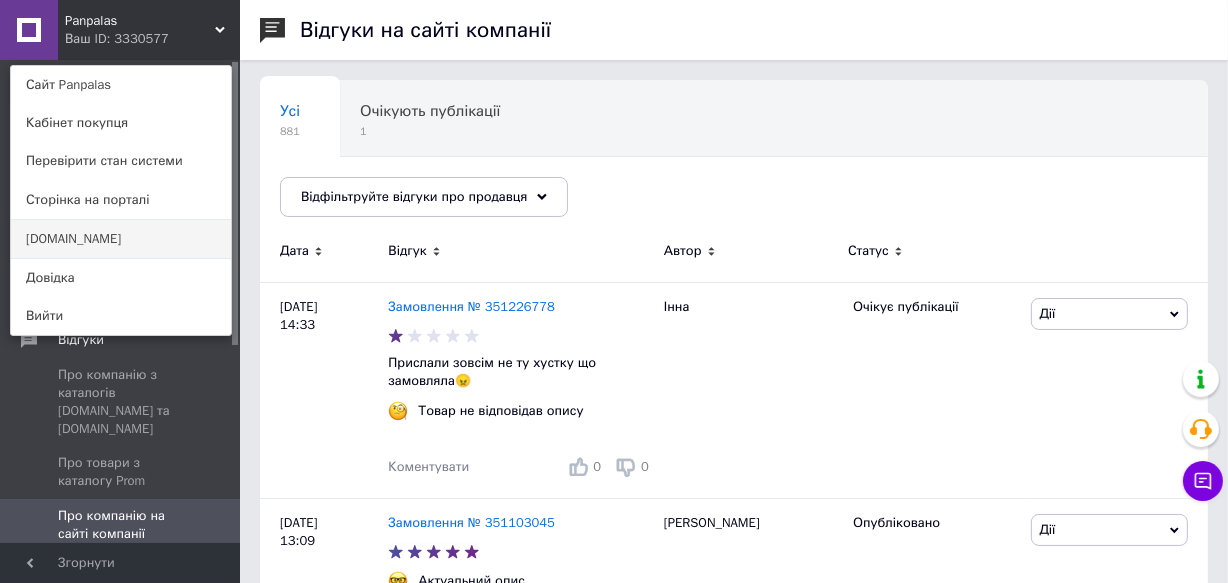 click on "[DOMAIN_NAME]" at bounding box center [121, 239] 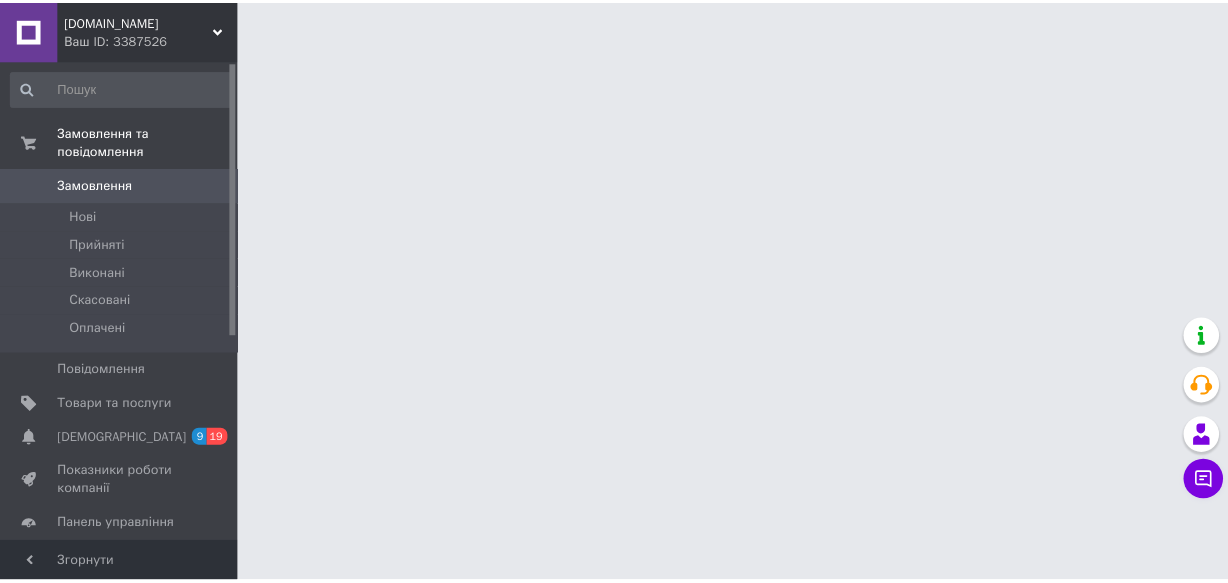scroll, scrollTop: 0, scrollLeft: 0, axis: both 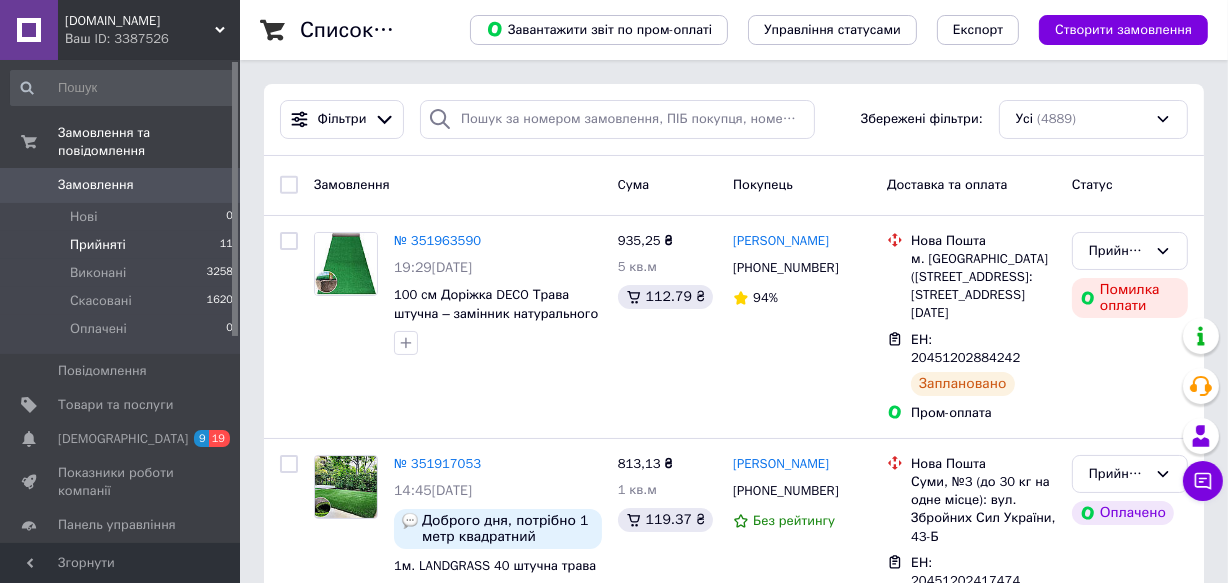 click on "Прийняті" at bounding box center (98, 245) 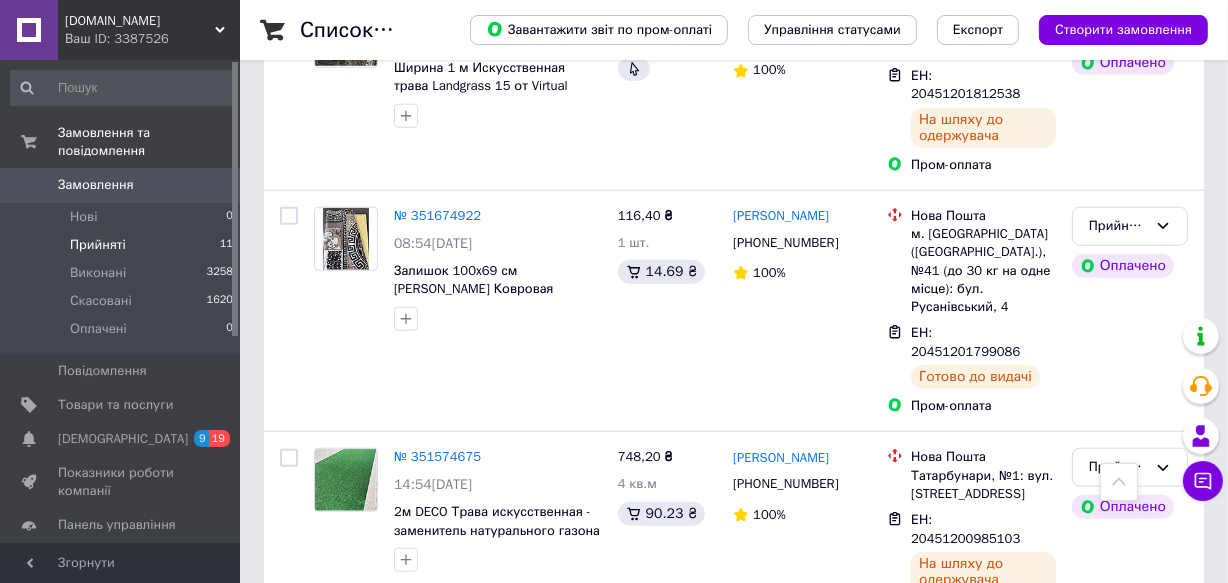 scroll, scrollTop: 1868, scrollLeft: 0, axis: vertical 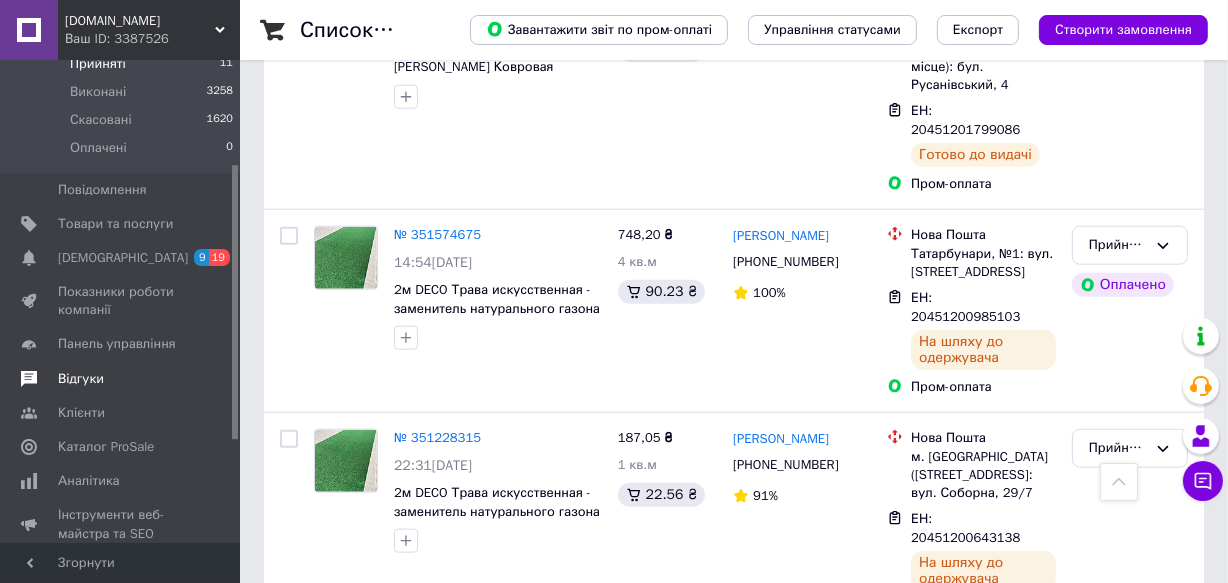 click on "Відгуки" at bounding box center (81, 379) 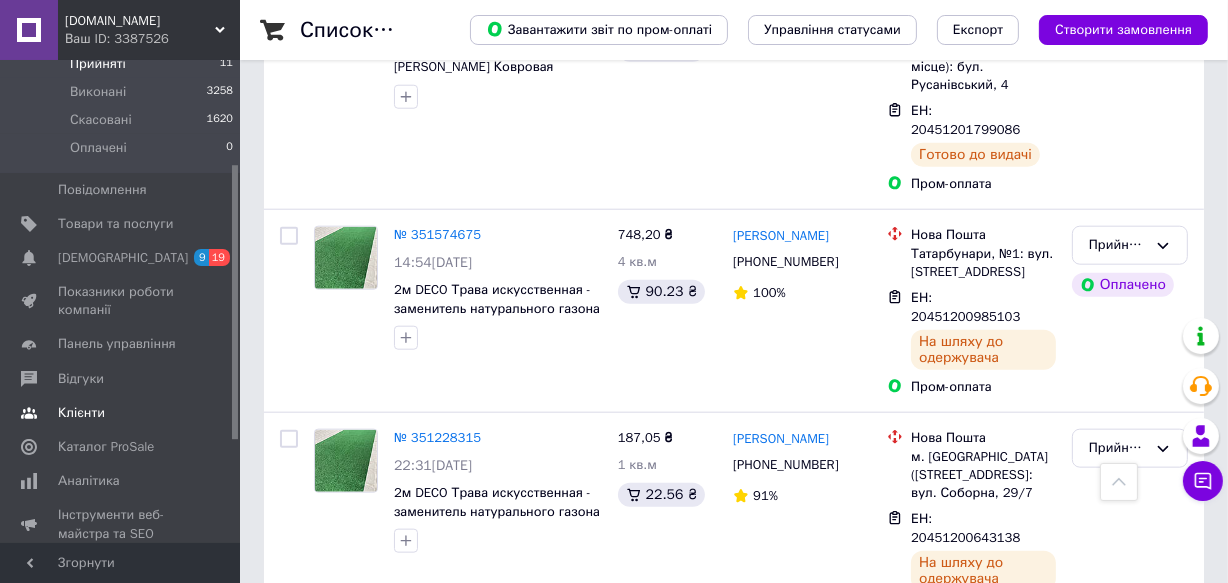 scroll, scrollTop: 0, scrollLeft: 0, axis: both 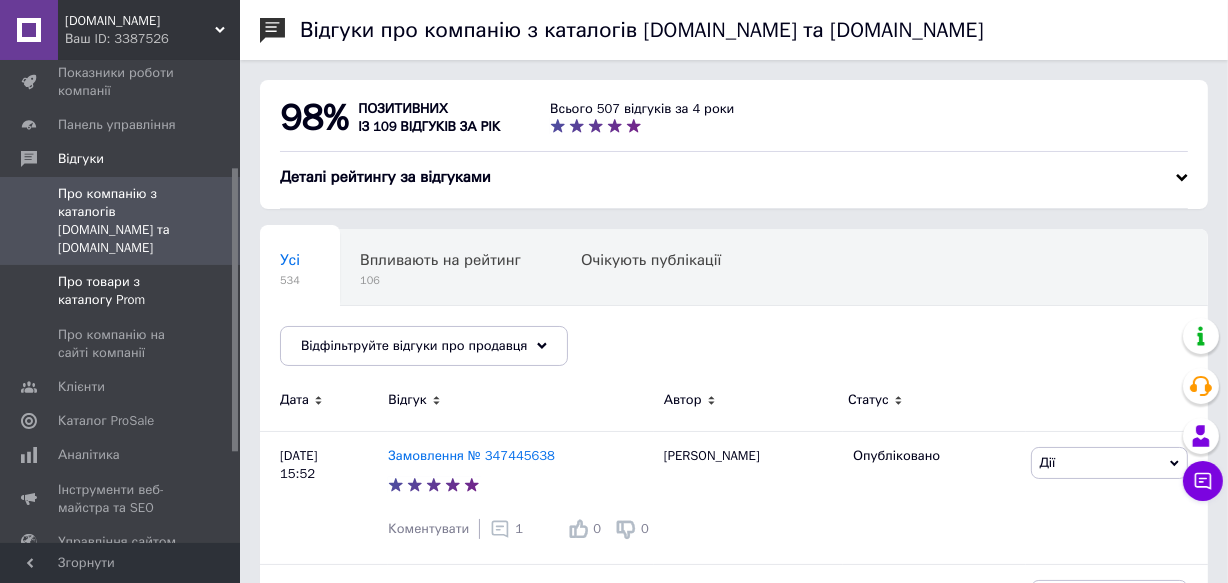 click on "Про товари з каталогу Prom" at bounding box center [121, 291] 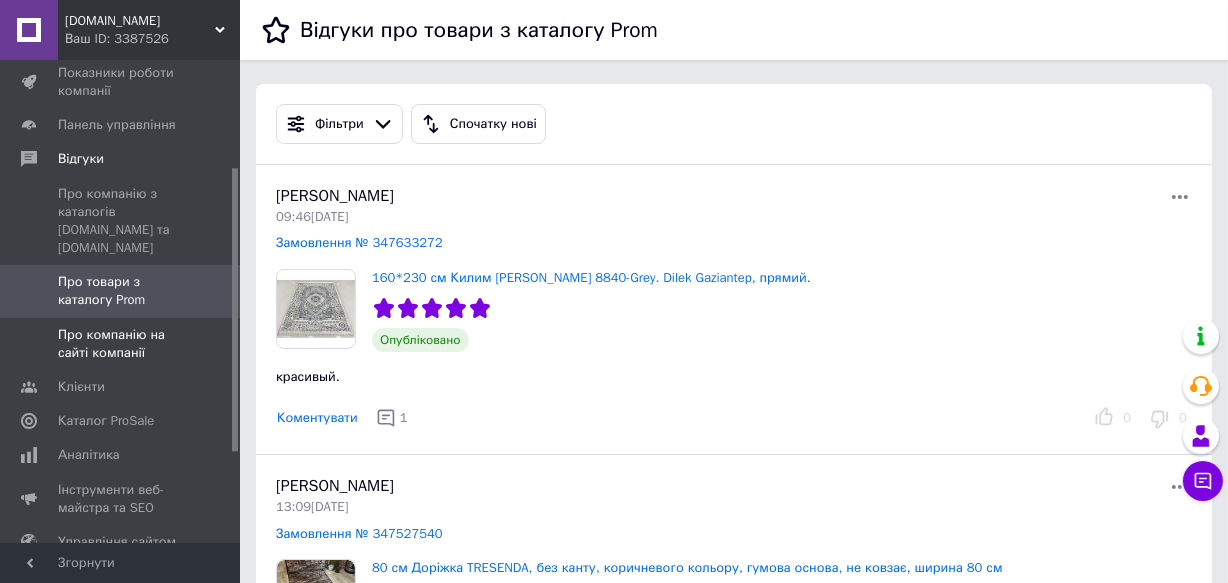 click on "Про компанію на сайті компанії" at bounding box center (121, 344) 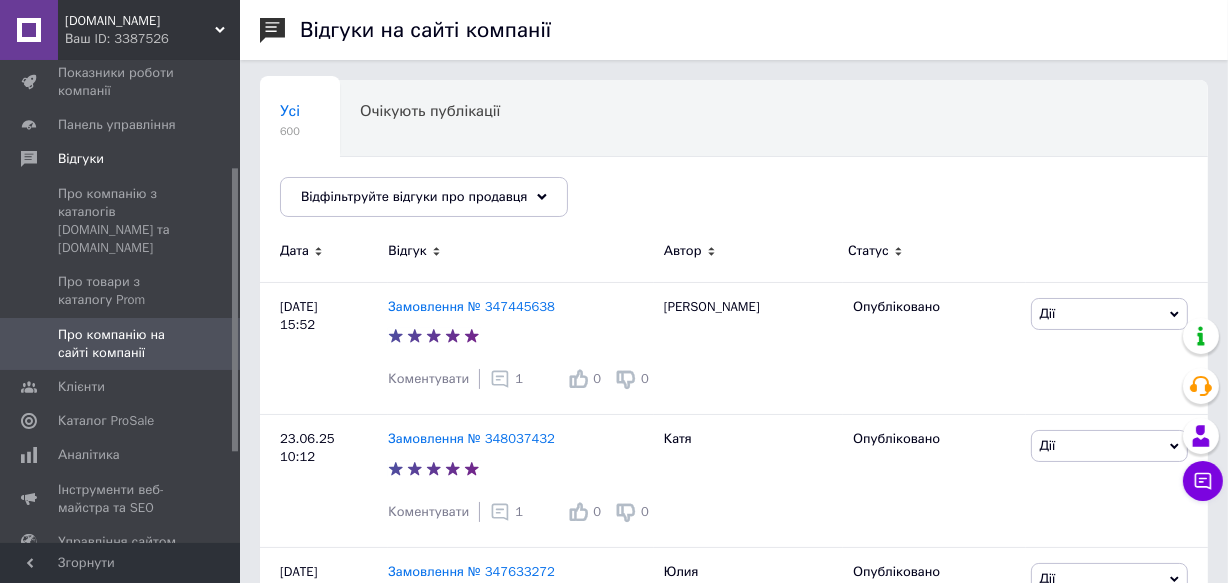click 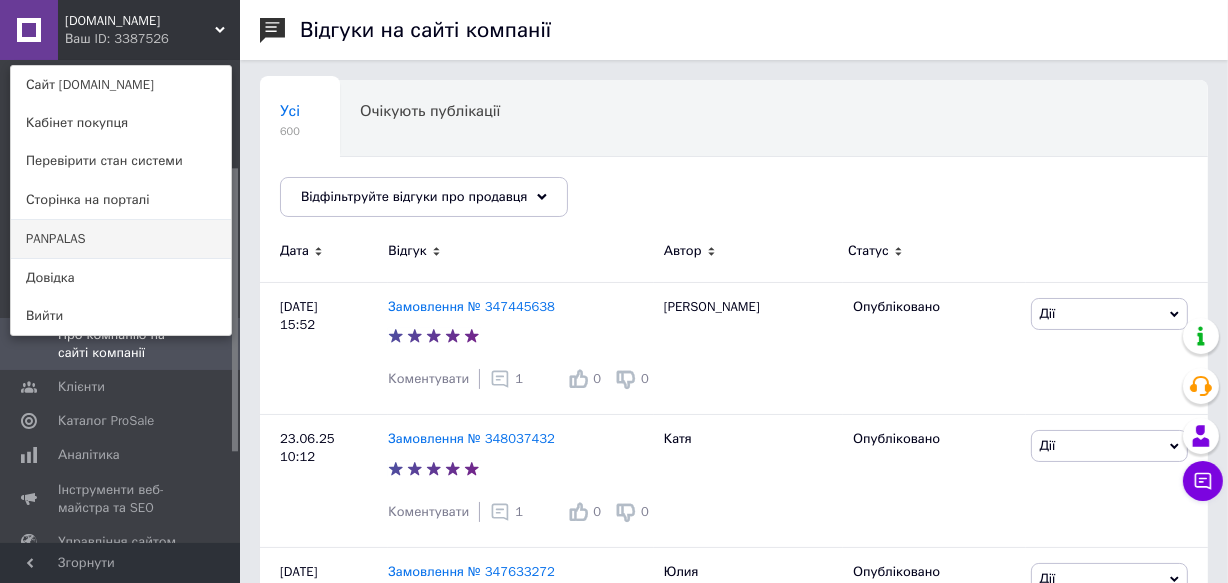 click on "PANPALAS" at bounding box center [121, 239] 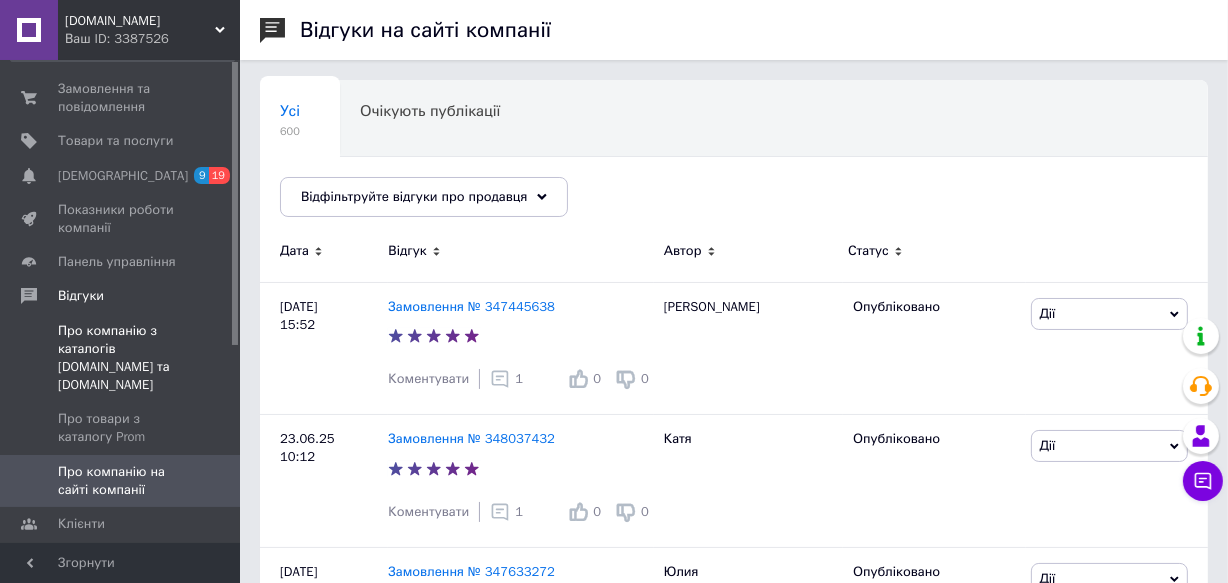 scroll, scrollTop: 0, scrollLeft: 0, axis: both 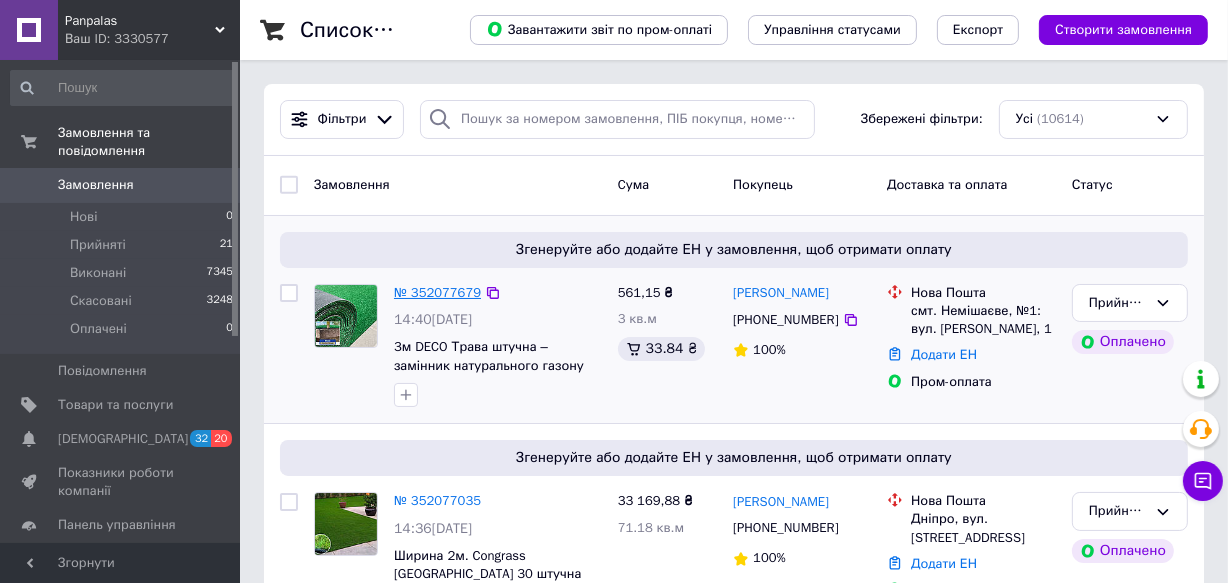 click on "№ 352077679" at bounding box center (437, 292) 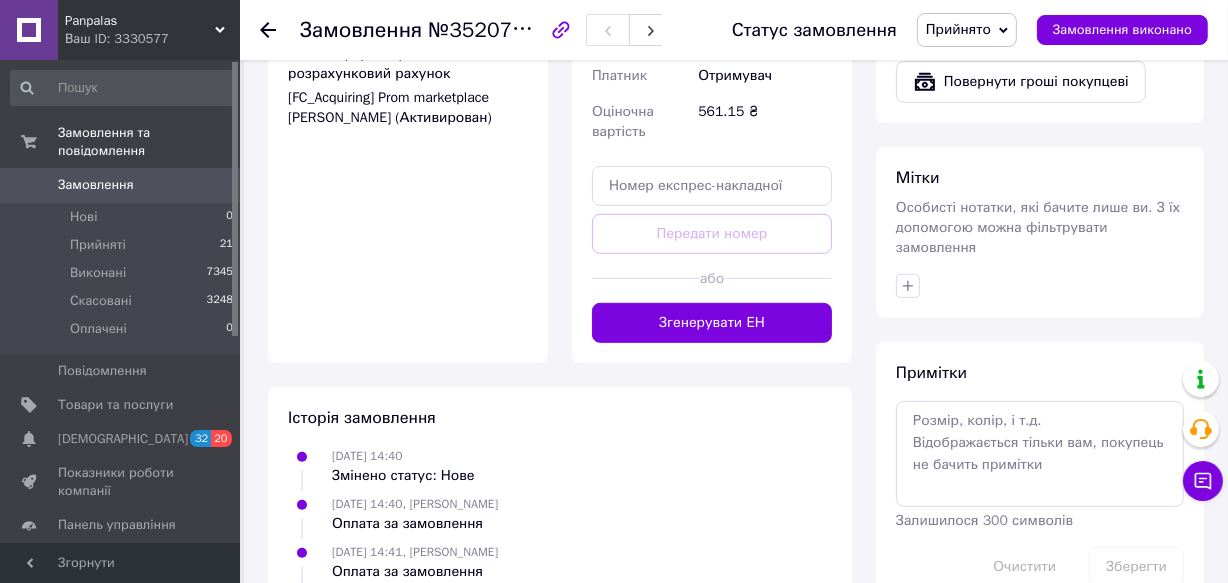 scroll, scrollTop: 1000, scrollLeft: 0, axis: vertical 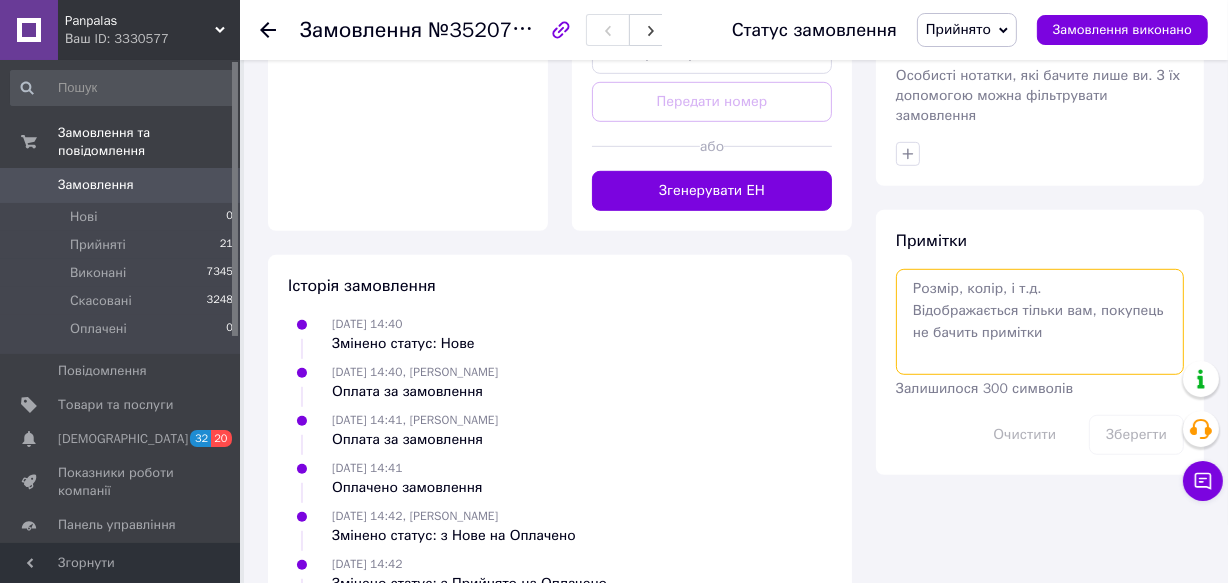 click at bounding box center (1040, 322) 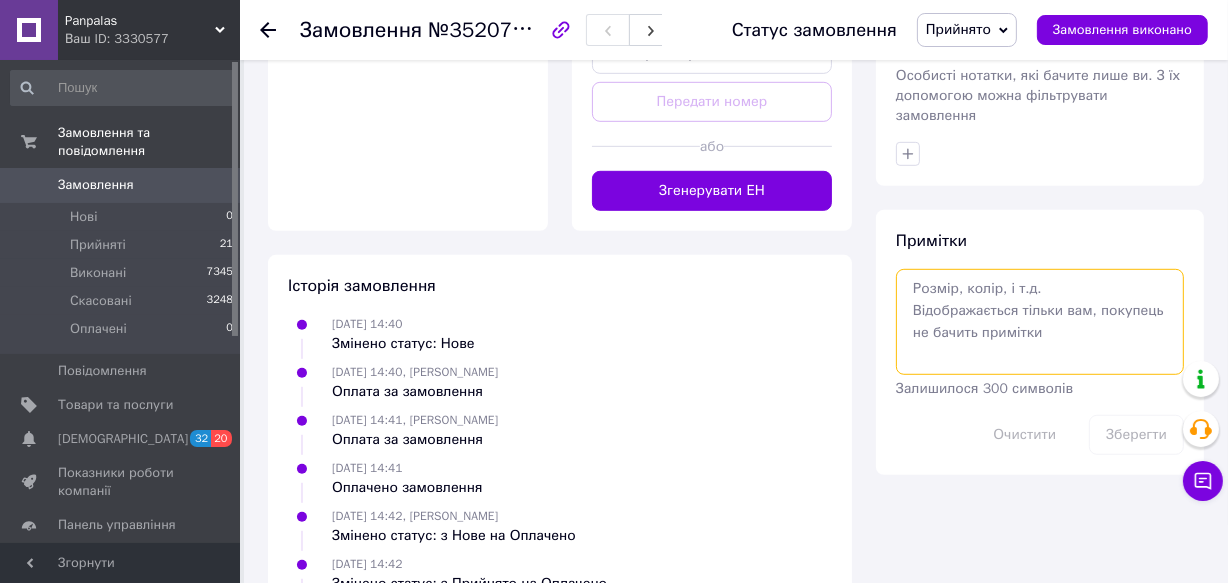 click at bounding box center [1040, 322] 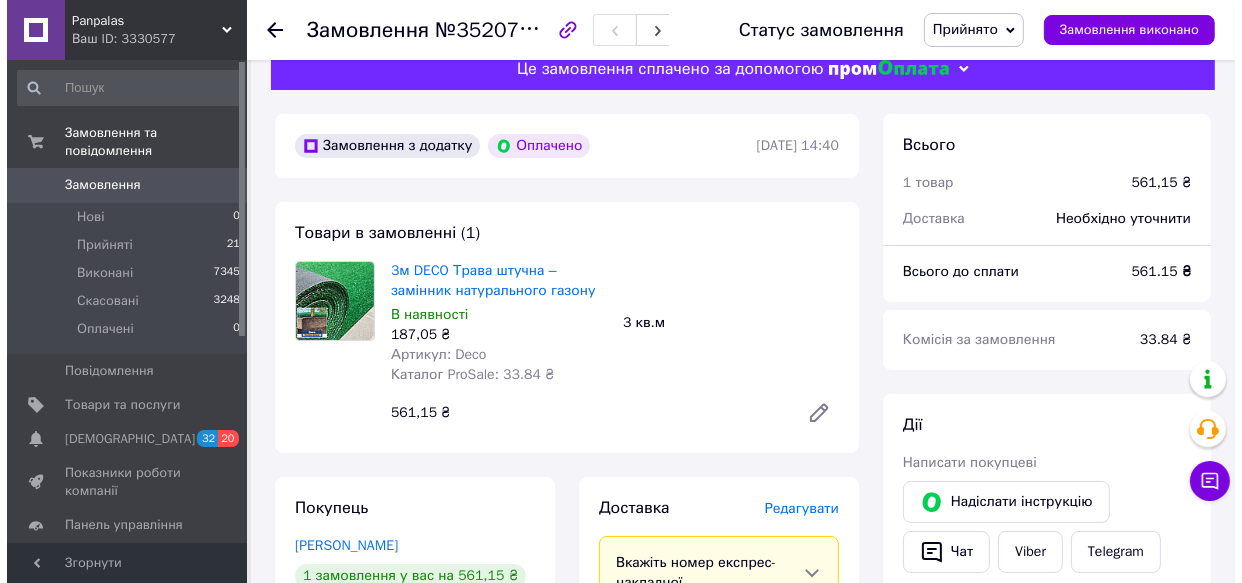 scroll, scrollTop: 0, scrollLeft: 0, axis: both 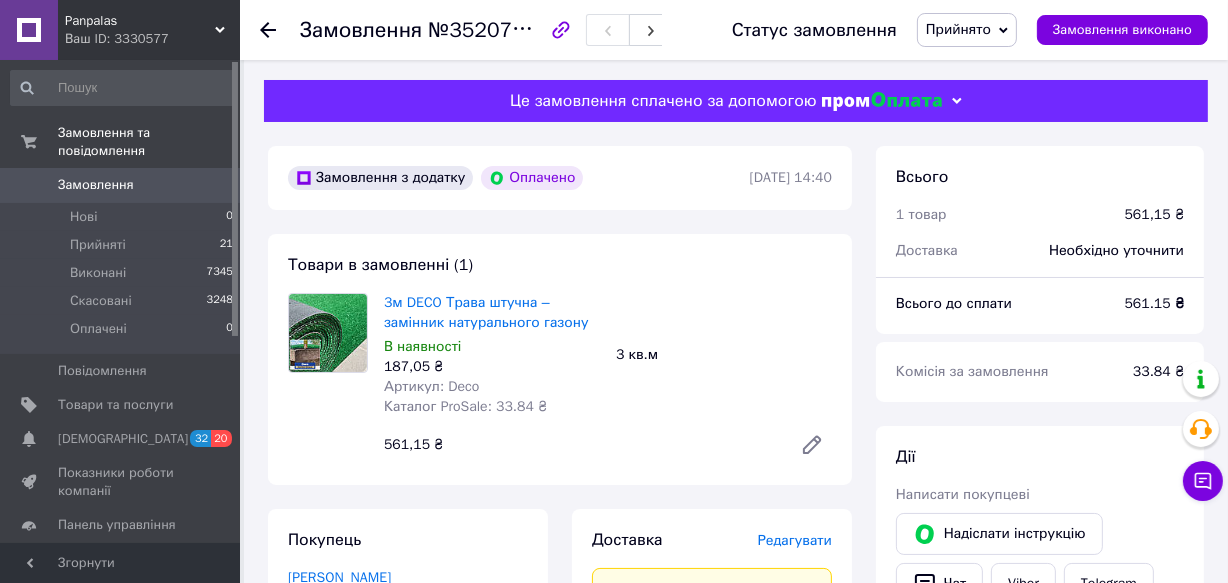 click on "Прийнято" at bounding box center [967, 30] 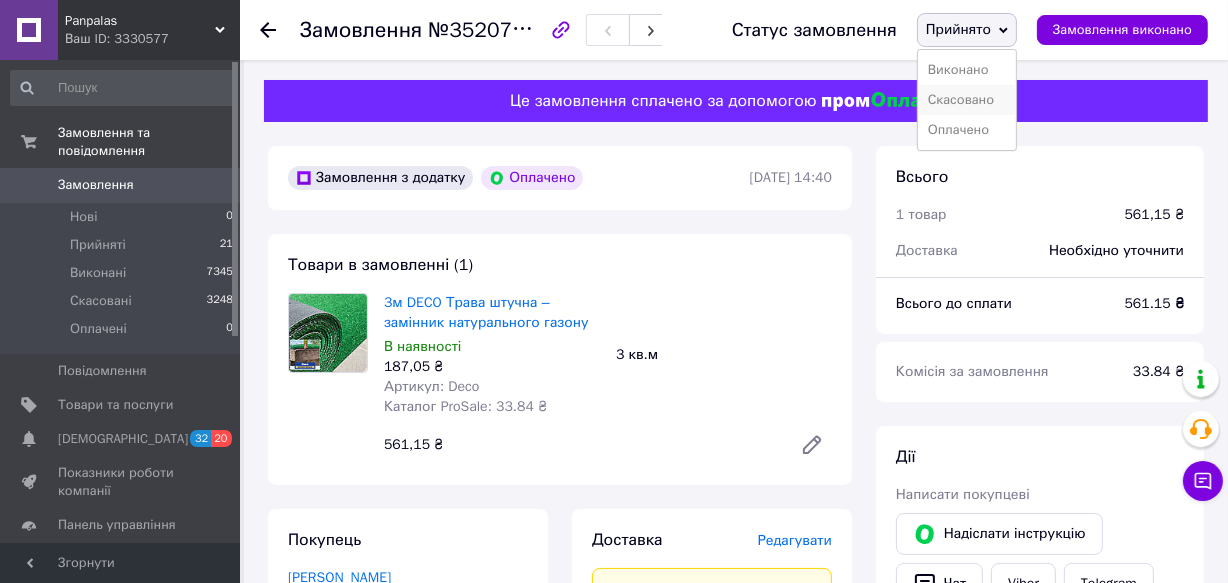click on "Скасовано" at bounding box center [967, 100] 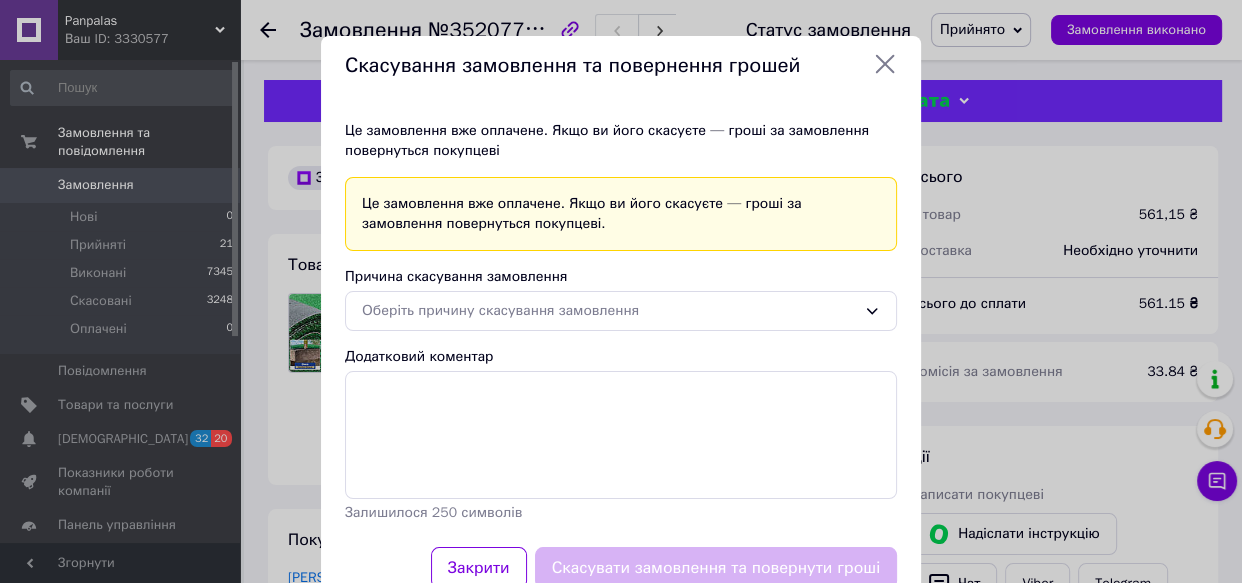 scroll, scrollTop: 65, scrollLeft: 0, axis: vertical 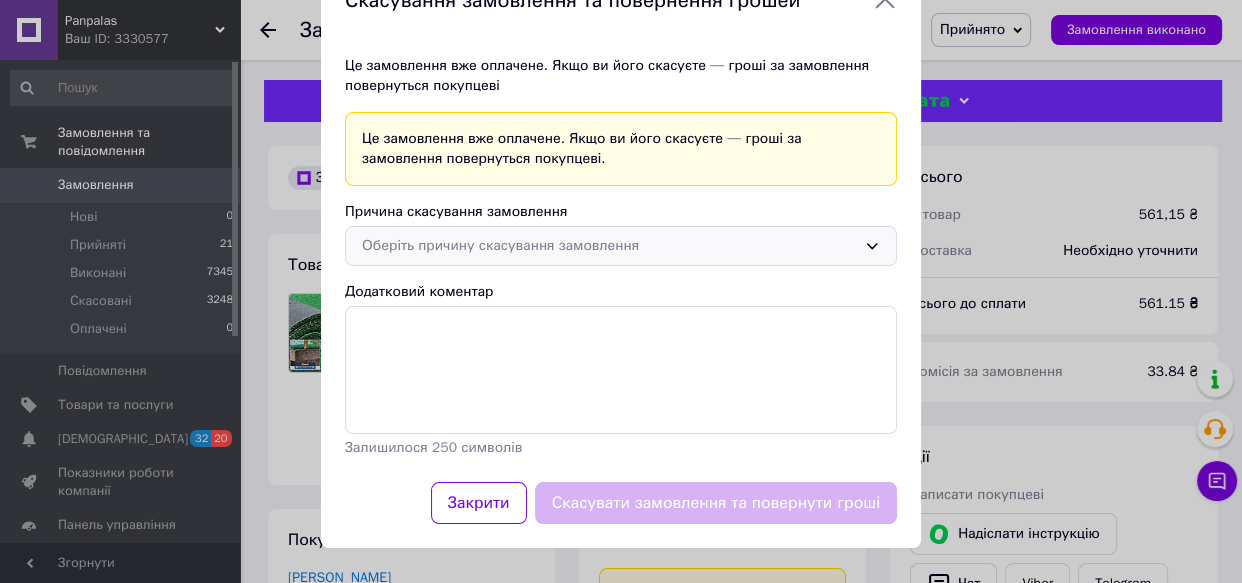 click 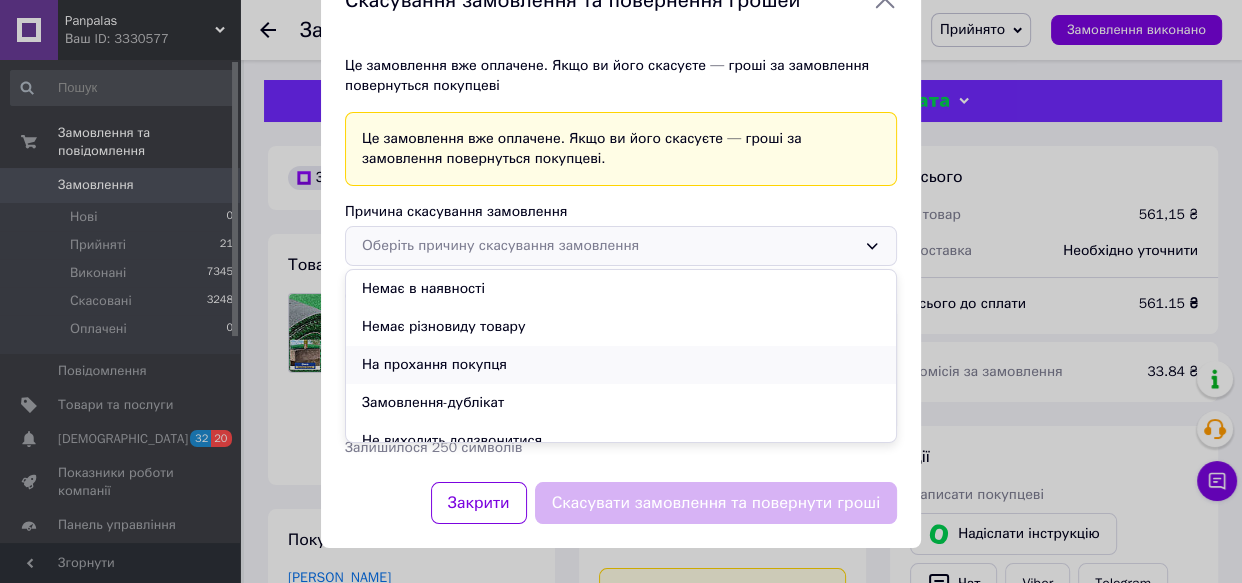 click on "На прохання покупця" at bounding box center [621, 365] 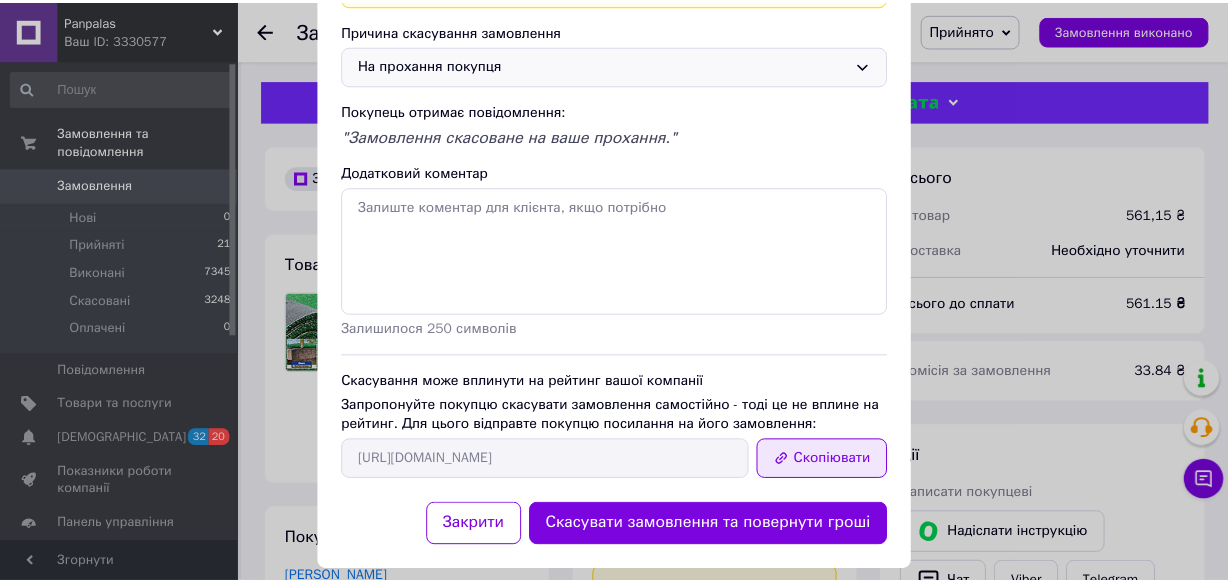 scroll, scrollTop: 247, scrollLeft: 0, axis: vertical 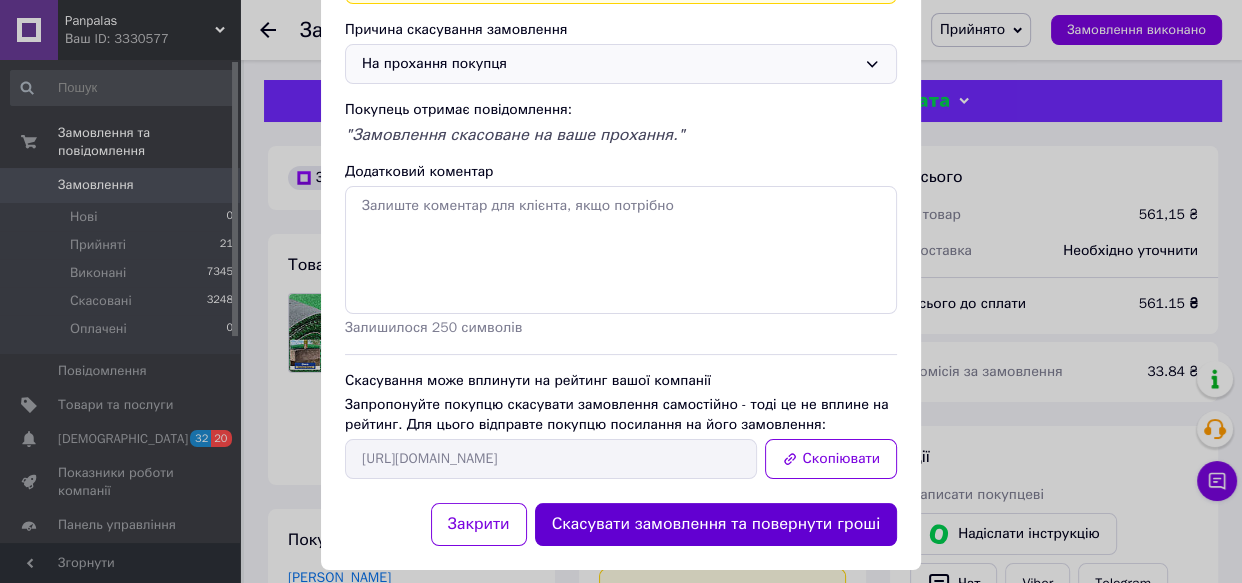 click on "Скасувати замовлення та повернути гроші" at bounding box center [716, 524] 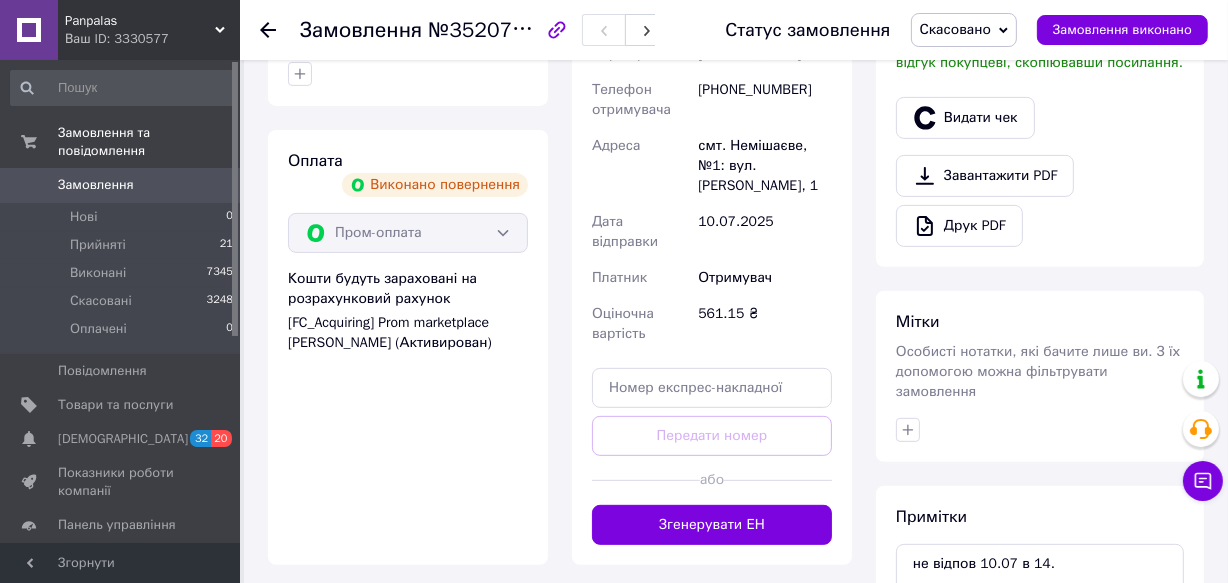 scroll, scrollTop: 636, scrollLeft: 0, axis: vertical 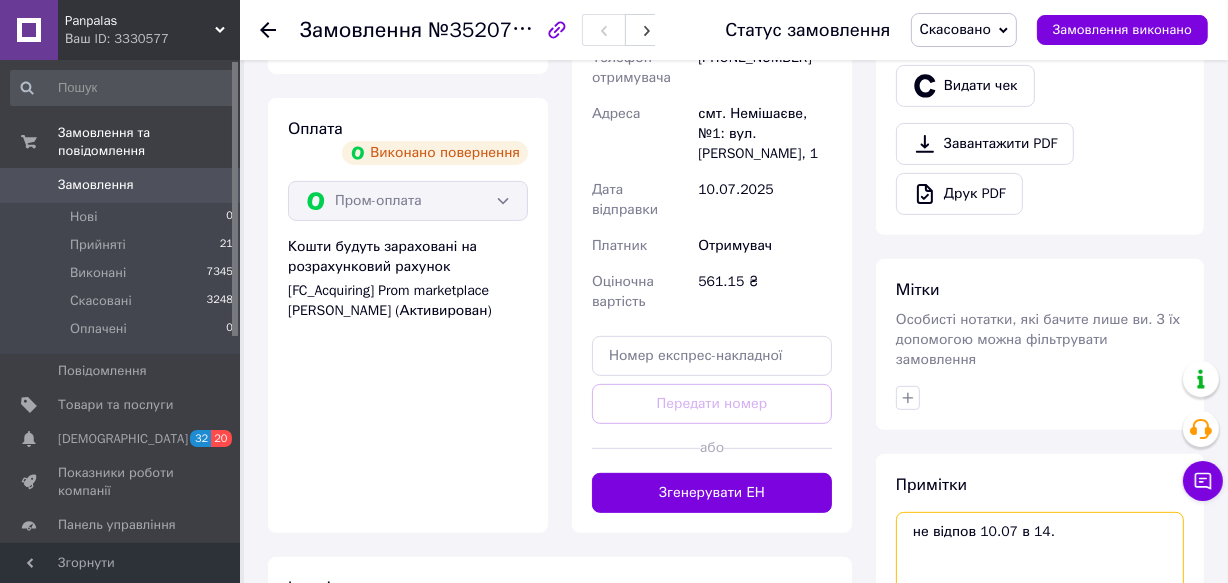 click on "не відпов 10.07 в 14." at bounding box center (1040, 565) 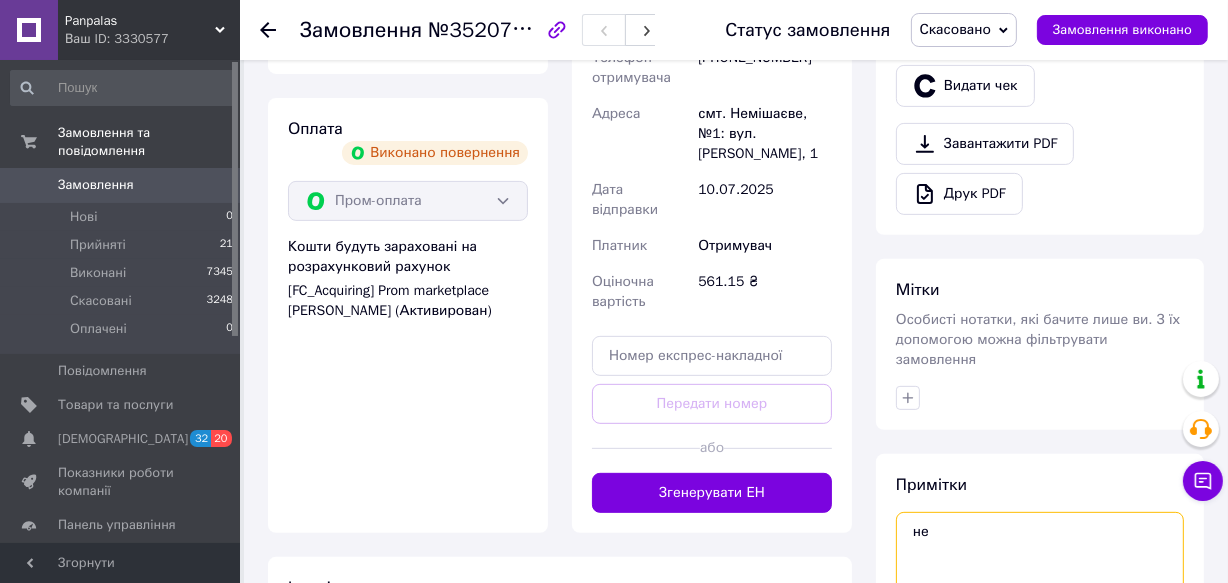 type on "н" 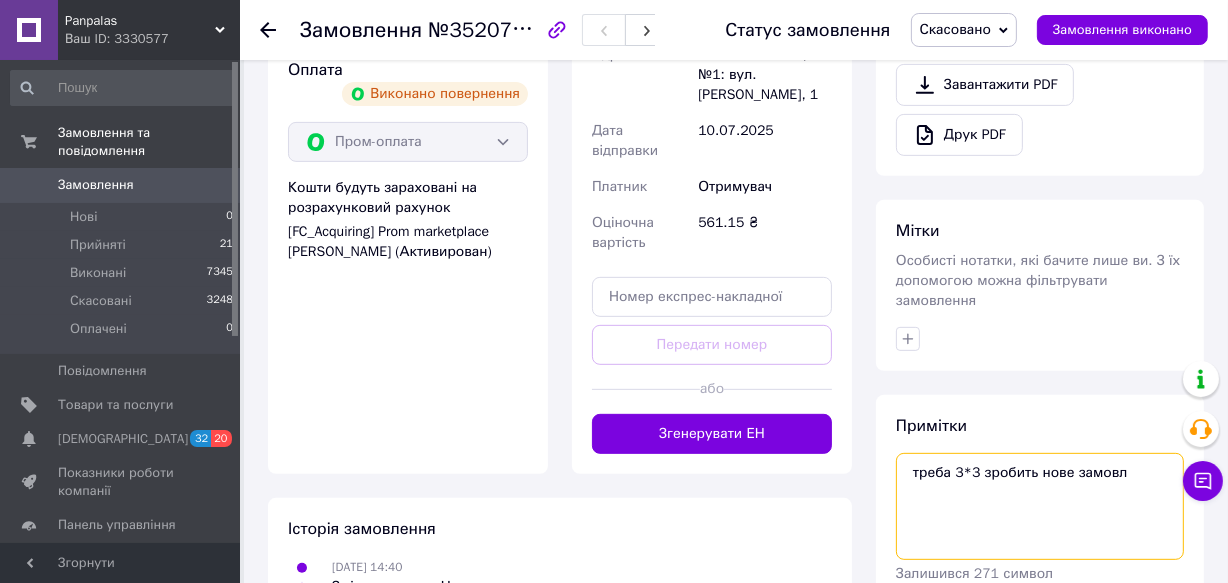 scroll, scrollTop: 818, scrollLeft: 0, axis: vertical 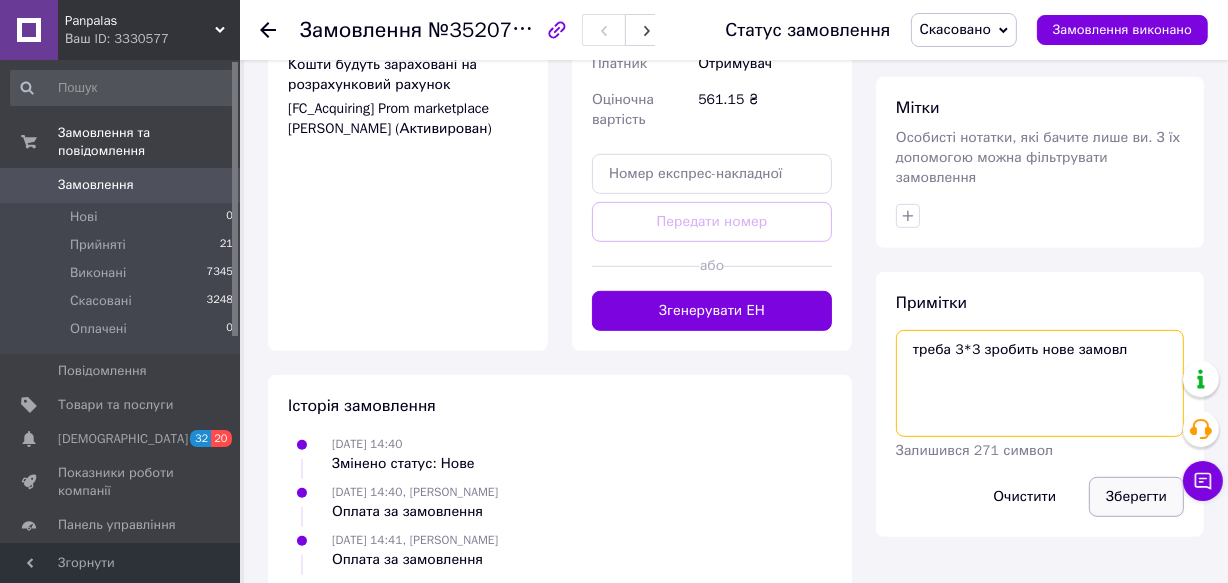 type on "треба 3*3 зробить нове замовл" 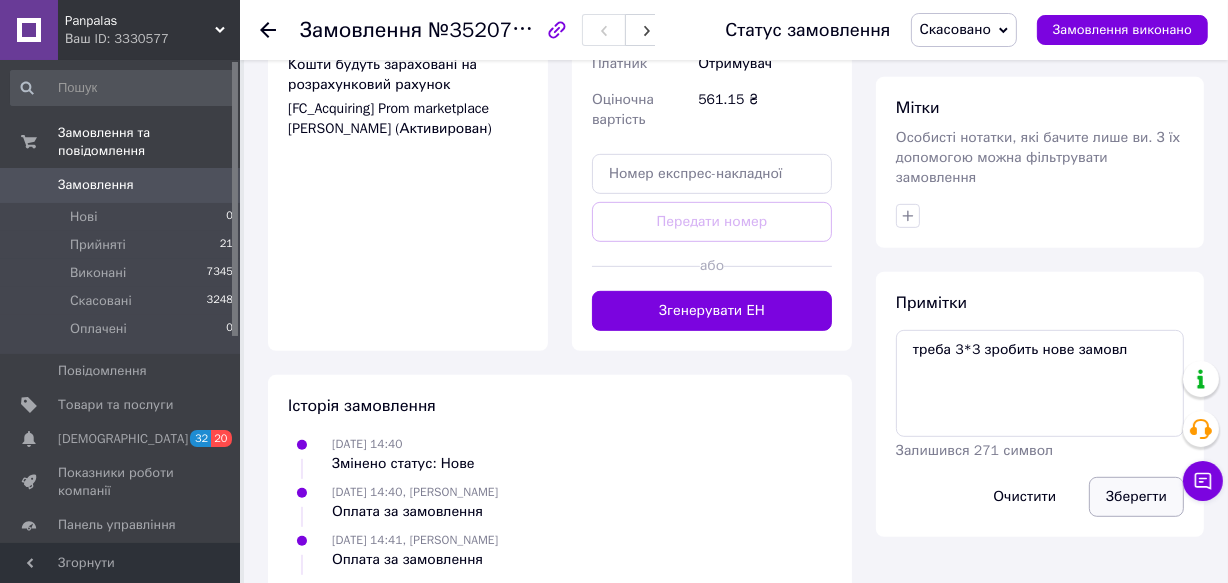 click on "Зберегти" at bounding box center [1136, 497] 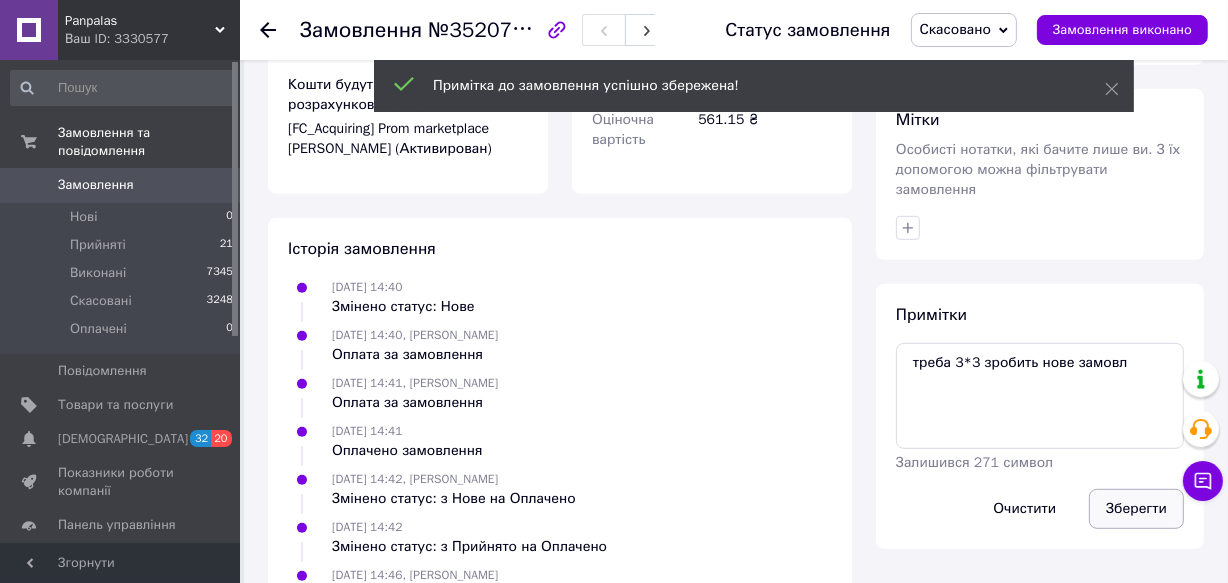 scroll, scrollTop: 68, scrollLeft: 0, axis: vertical 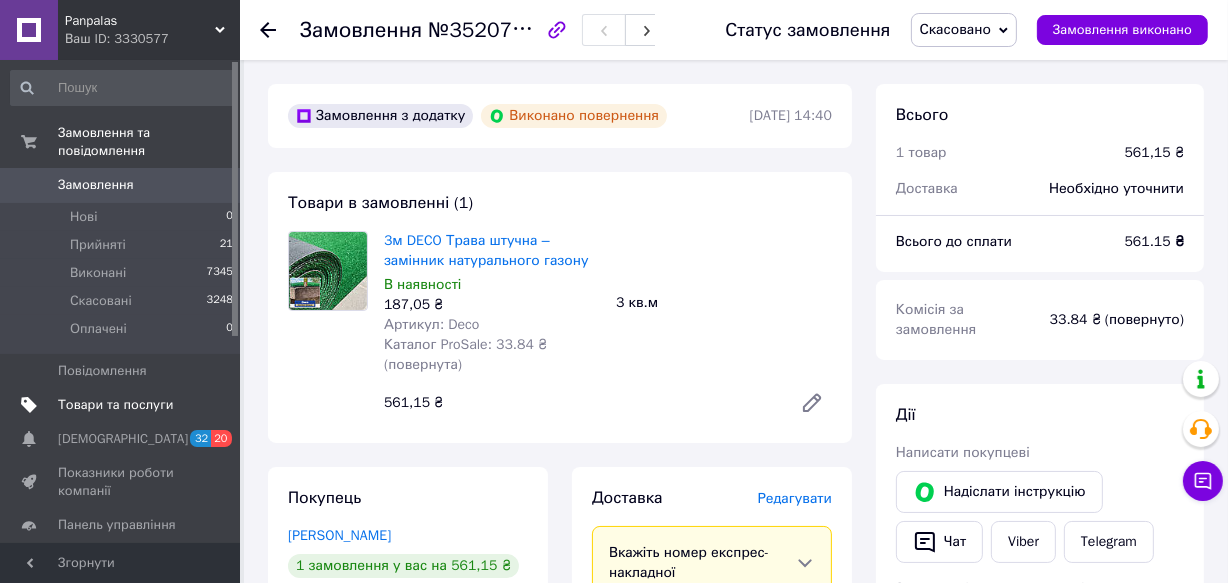click on "Товари та послуги" at bounding box center [115, 405] 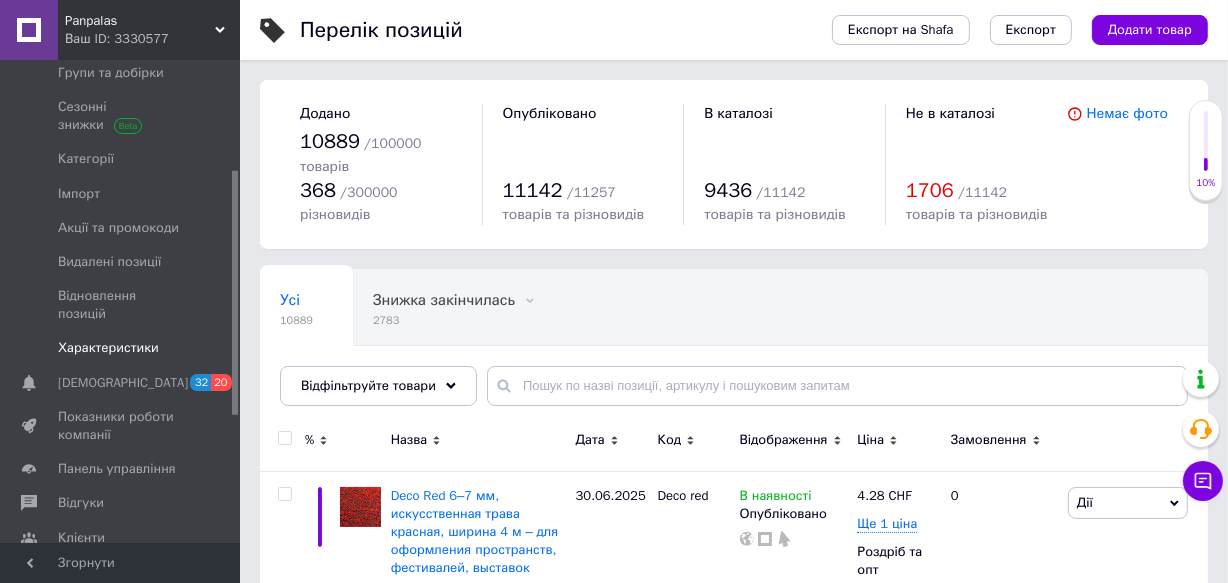 scroll, scrollTop: 272, scrollLeft: 0, axis: vertical 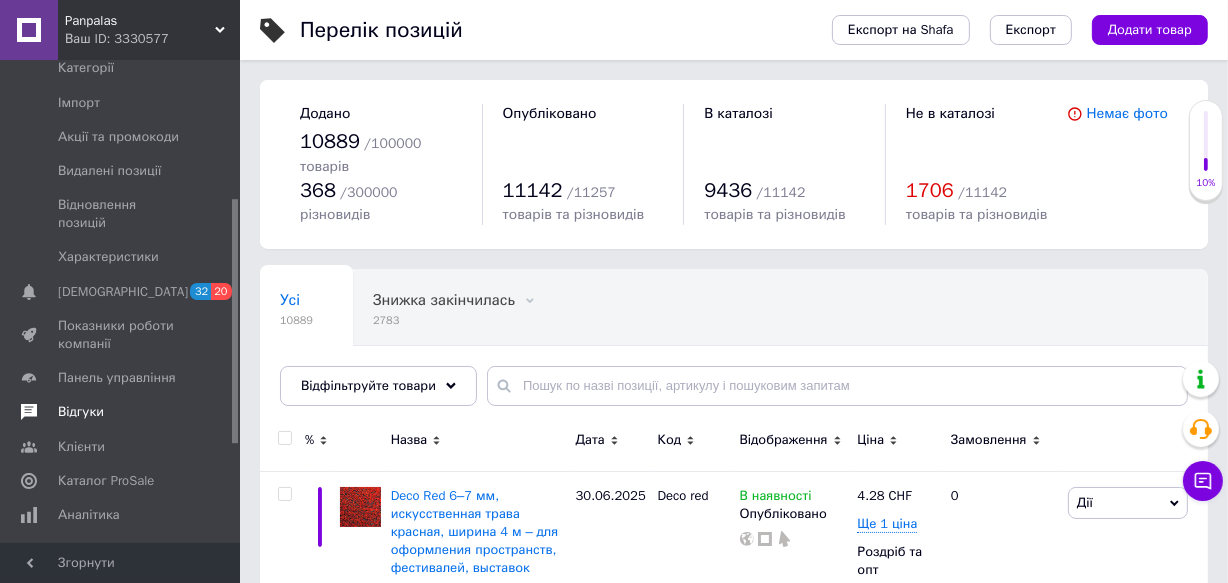 click on "Відгуки" at bounding box center (81, 412) 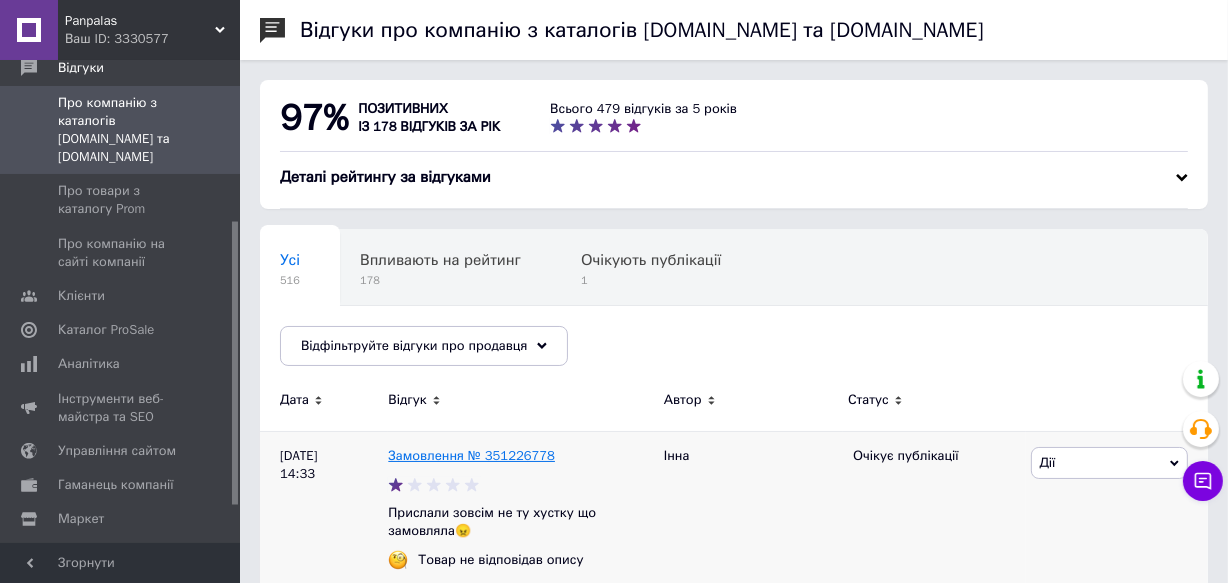 click on "Замовлення № 351226778" at bounding box center (471, 455) 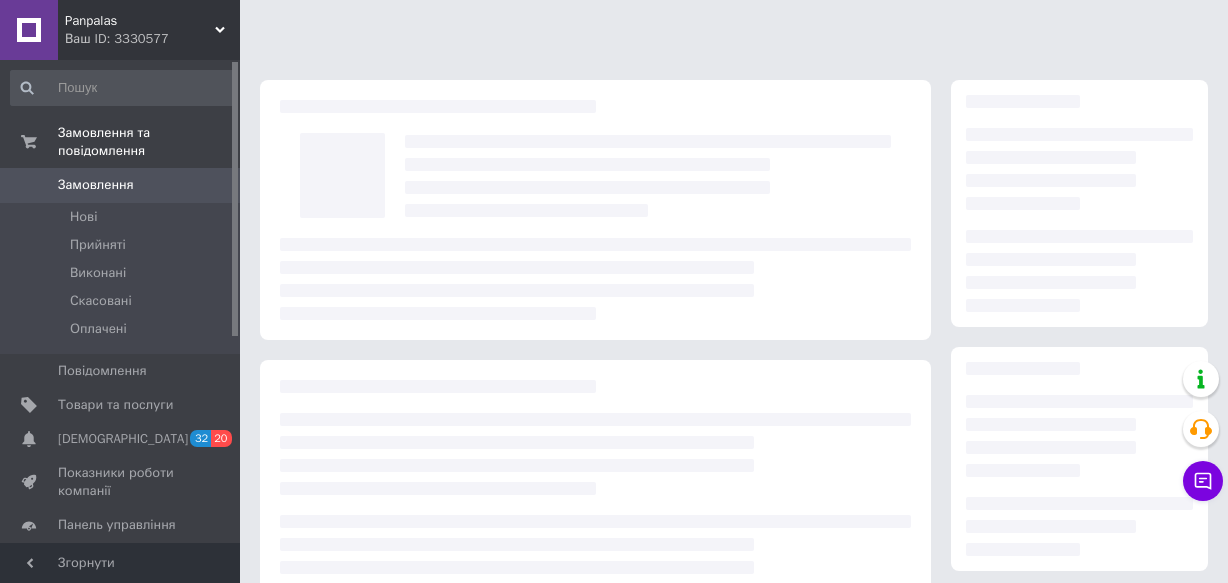scroll, scrollTop: 0, scrollLeft: 0, axis: both 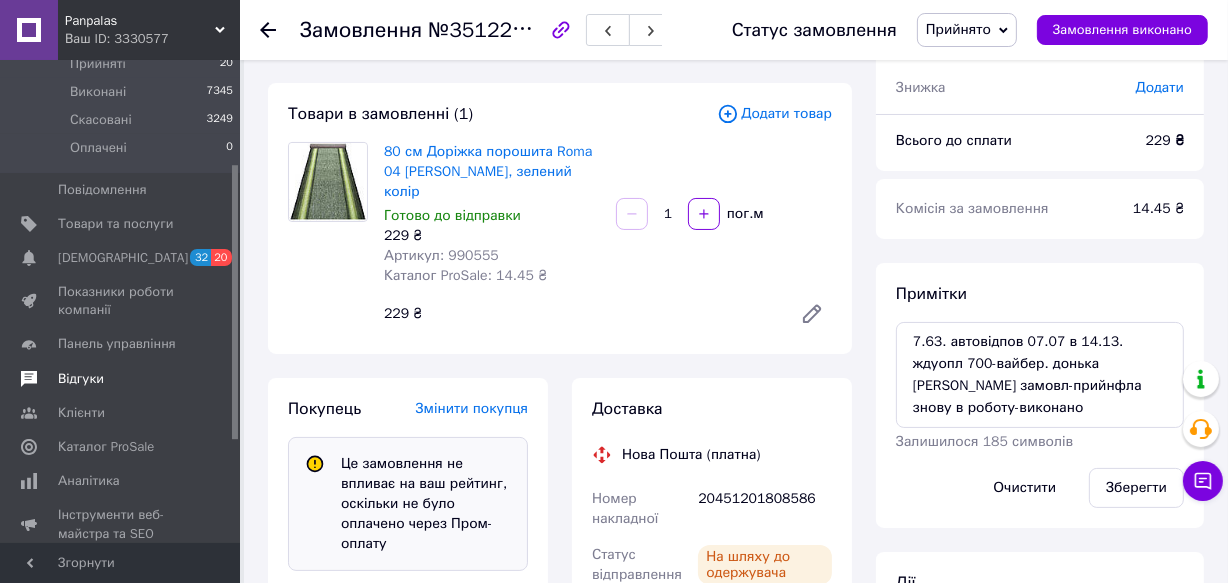 click on "Відгуки" at bounding box center (81, 379) 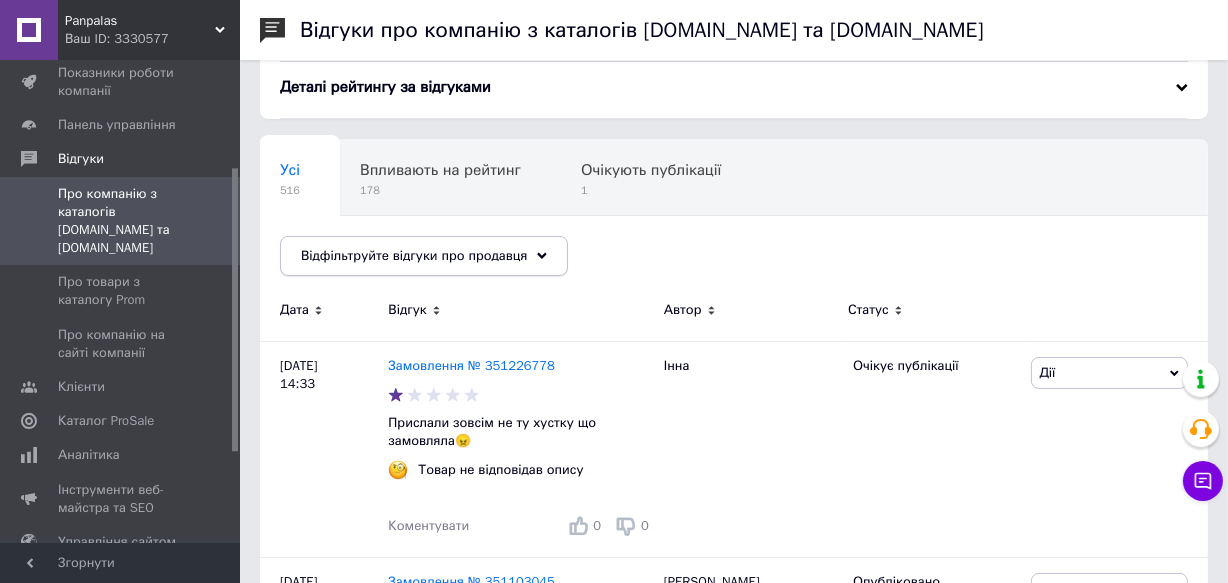 scroll, scrollTop: 181, scrollLeft: 0, axis: vertical 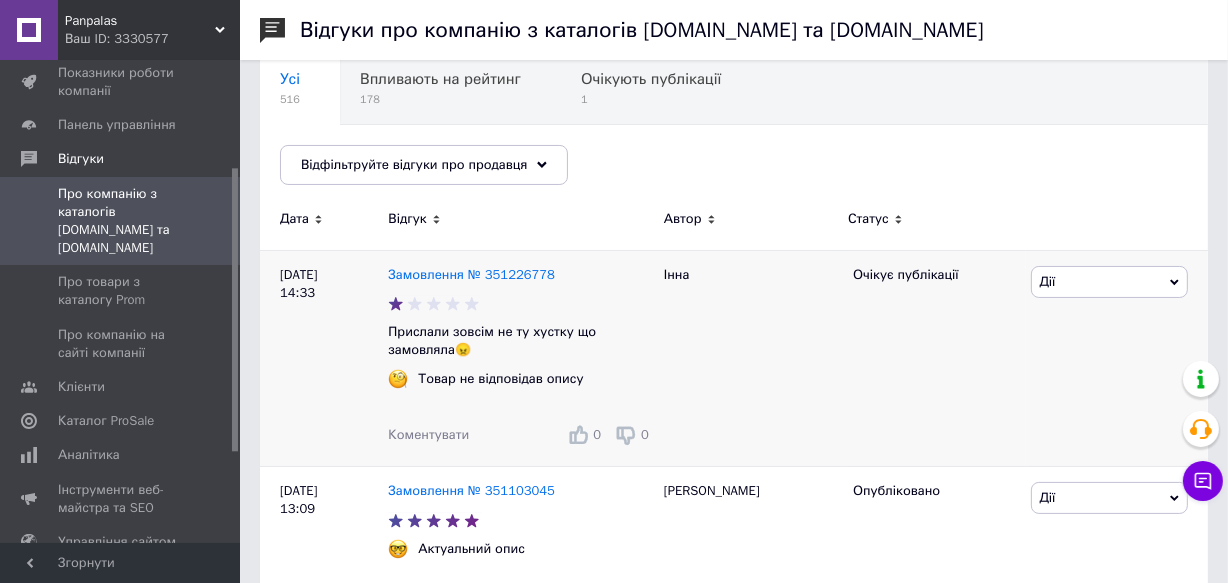 click on "Дії" at bounding box center (1109, 282) 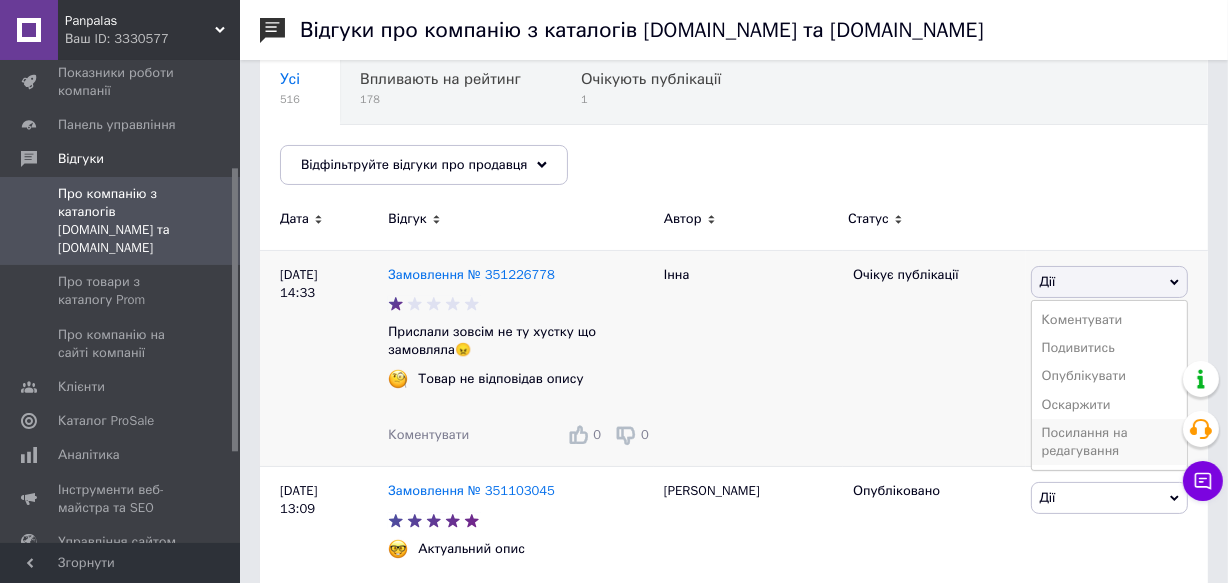 click on "Посилання на редагування" at bounding box center (1109, 442) 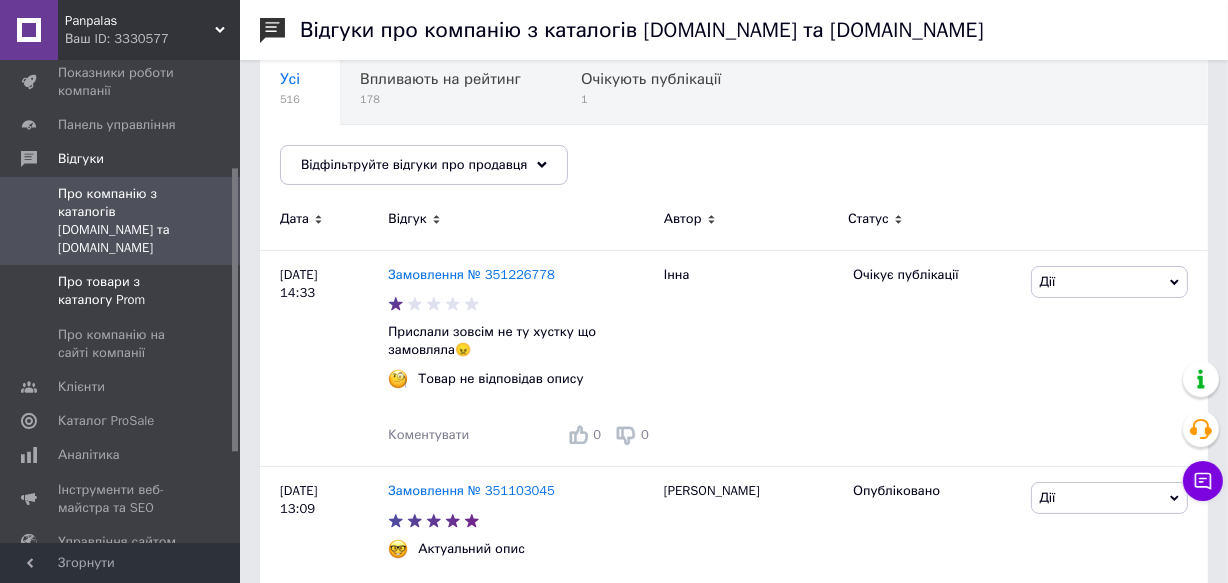 click on "Про товари з каталогу Prom" at bounding box center (121, 291) 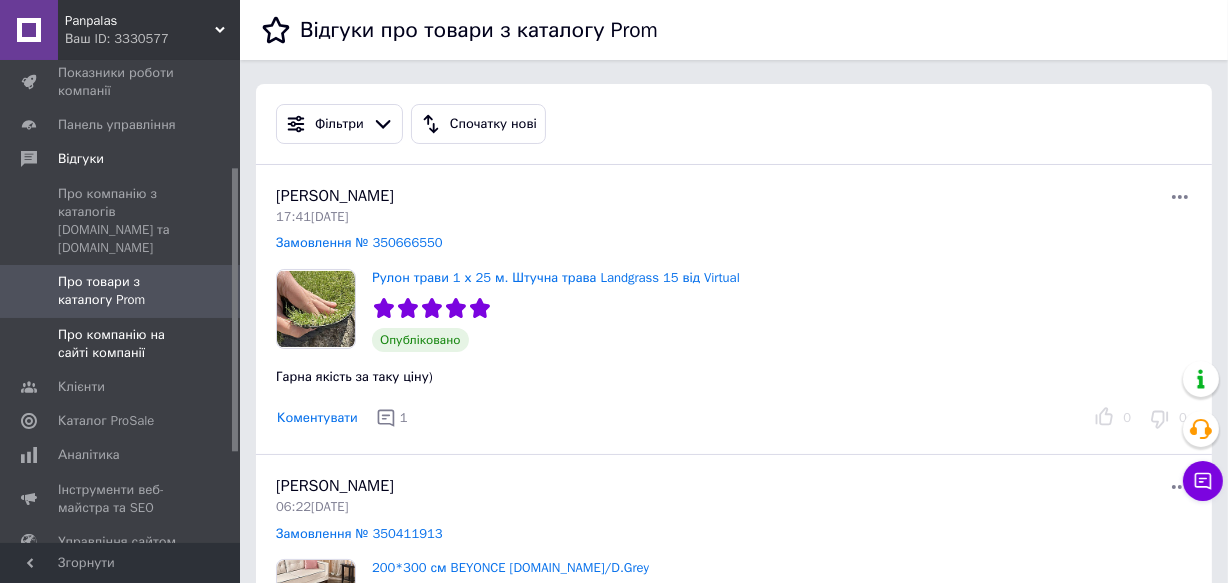 click on "Про компанію на сайті компанії" at bounding box center (121, 344) 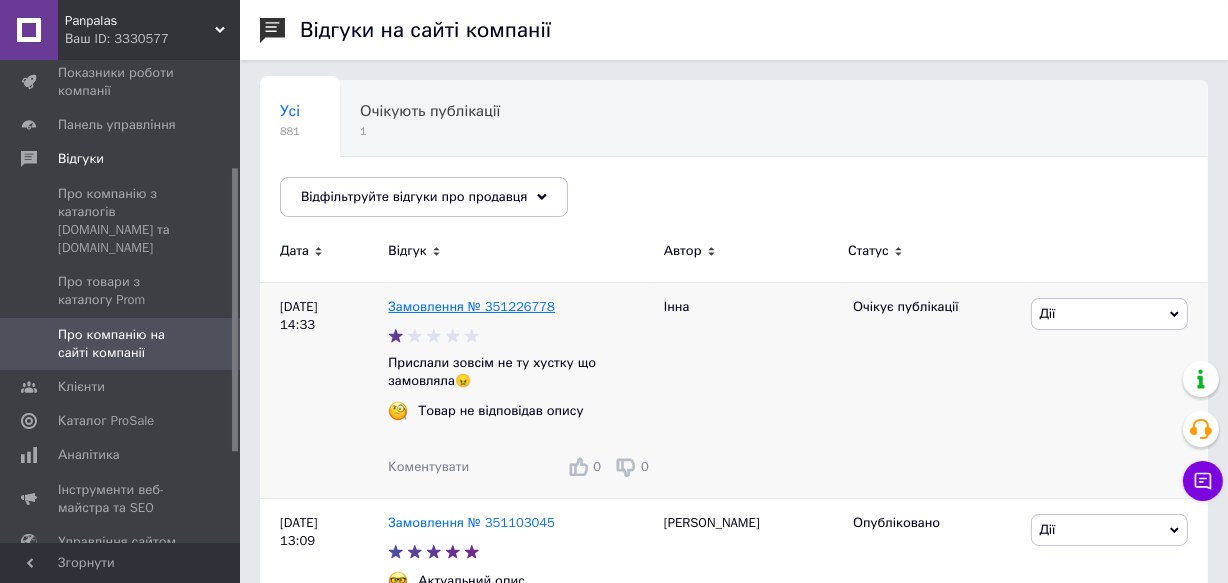 click on "Замовлення № 351226778" at bounding box center [471, 306] 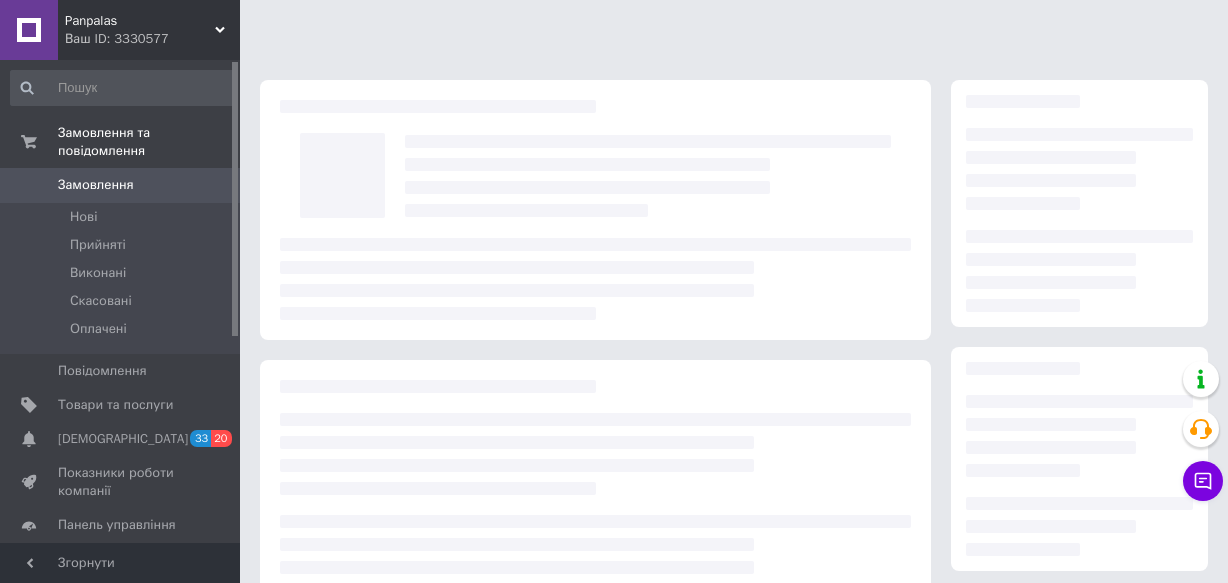 scroll, scrollTop: 0, scrollLeft: 0, axis: both 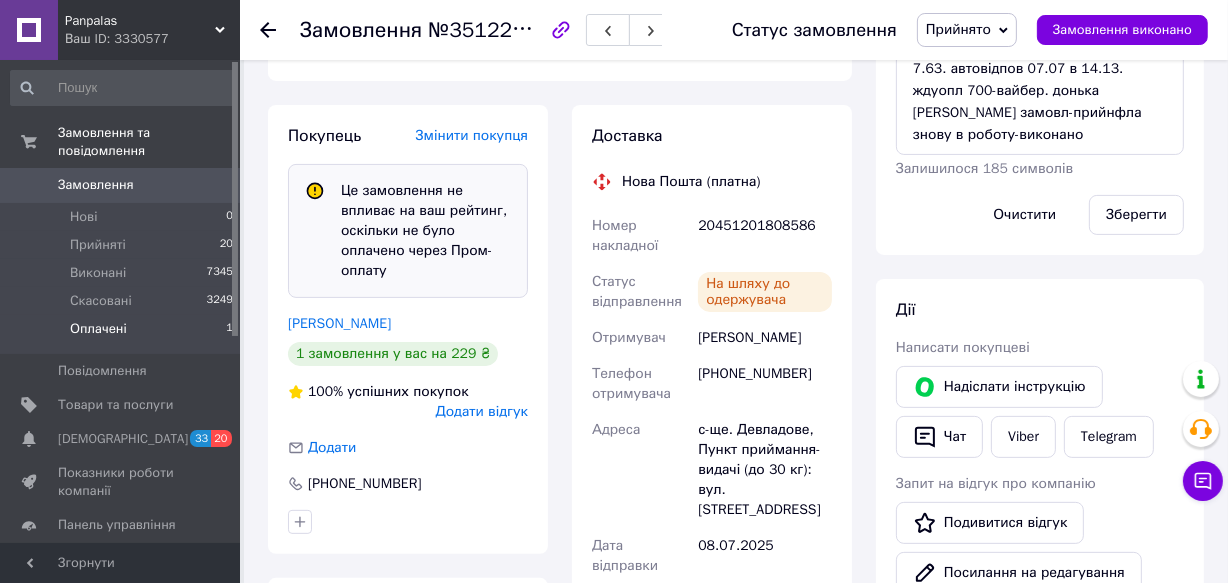 click on "Оплачені" at bounding box center (98, 329) 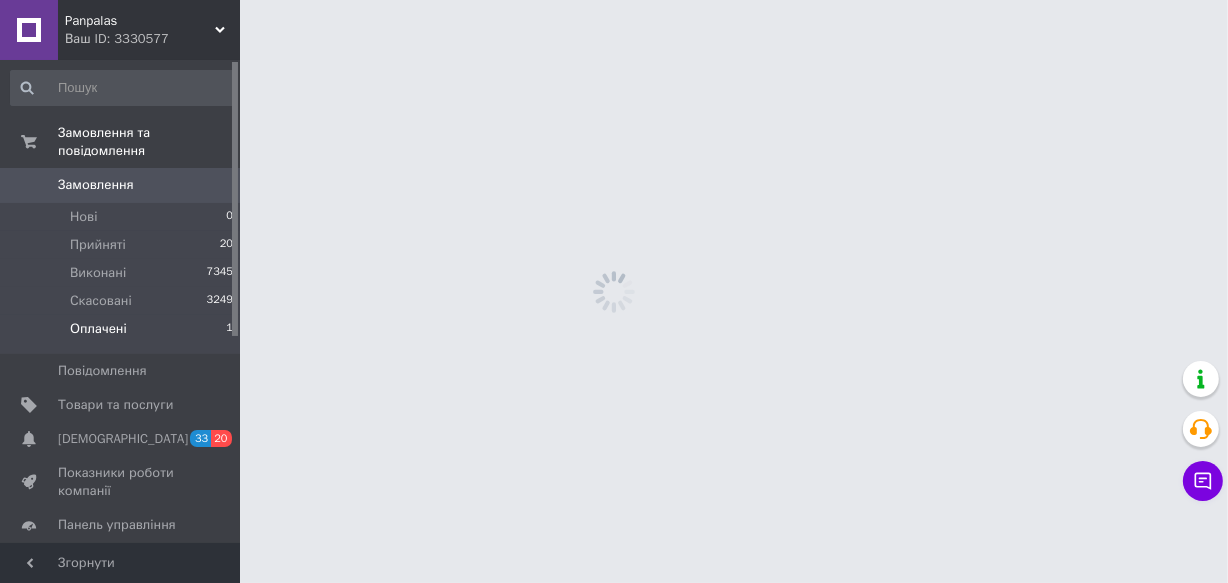 scroll, scrollTop: 0, scrollLeft: 0, axis: both 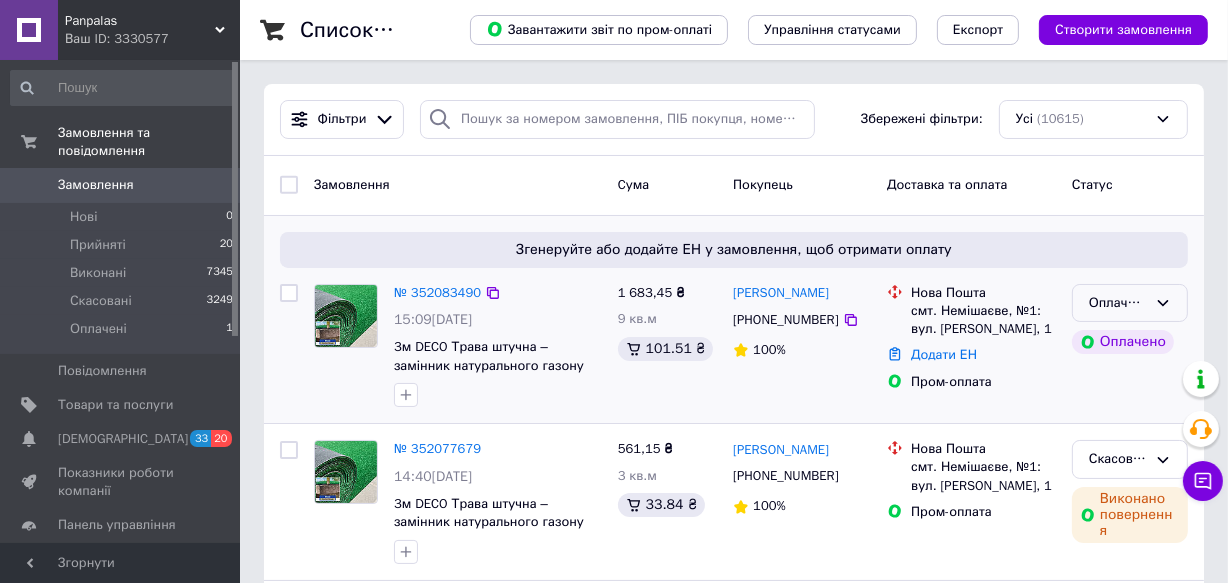 click 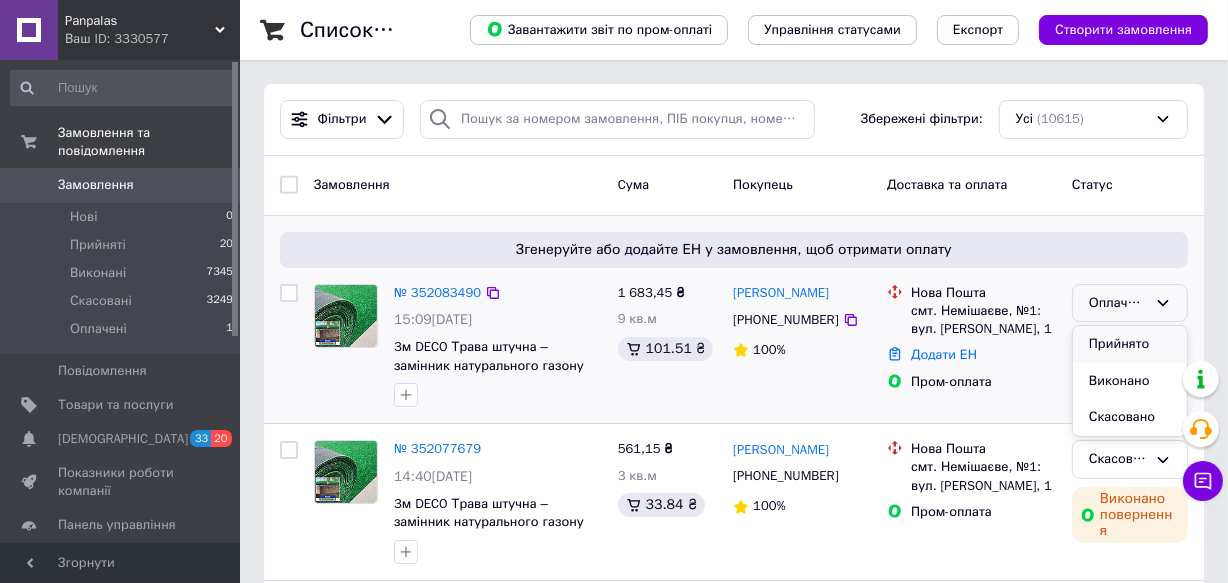 click on "Прийнято" at bounding box center (1130, 344) 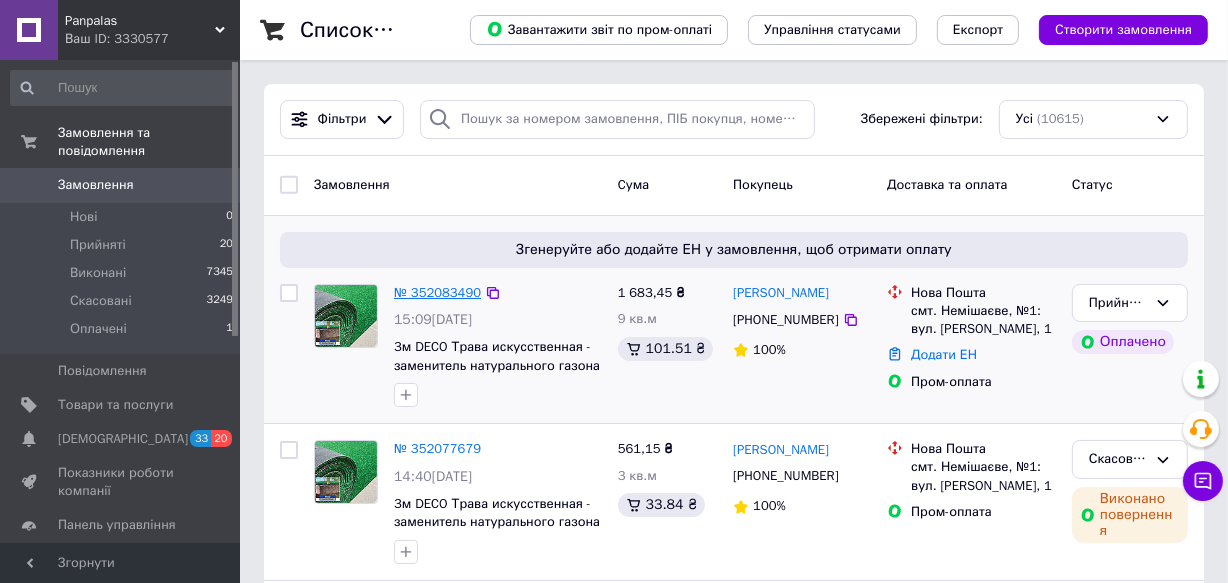 click on "№ 352083490" at bounding box center [437, 292] 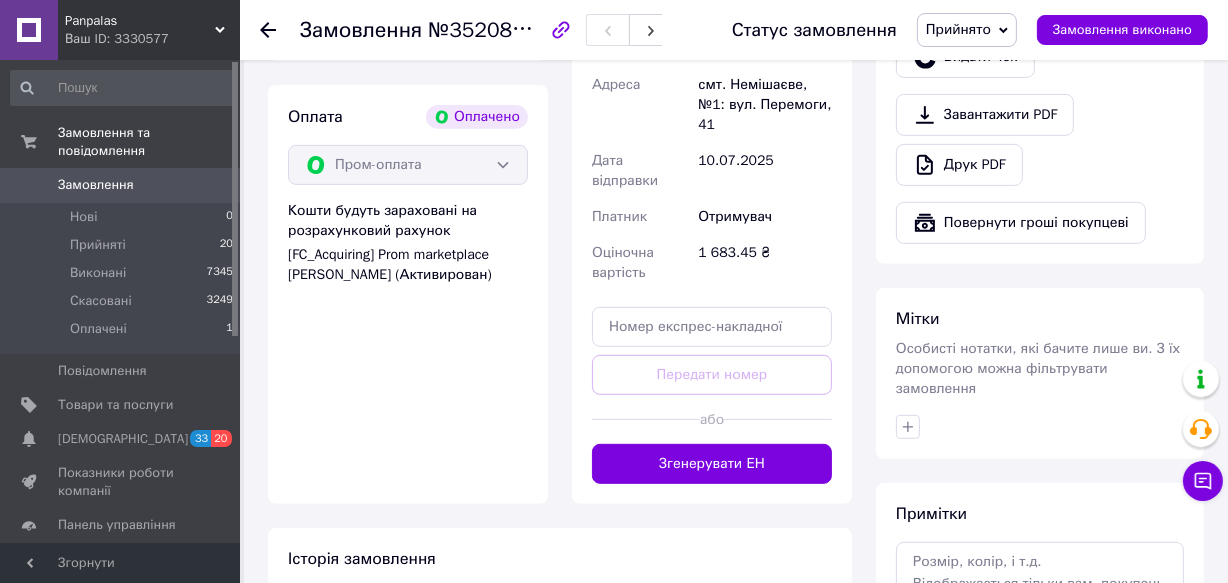 scroll, scrollTop: 909, scrollLeft: 0, axis: vertical 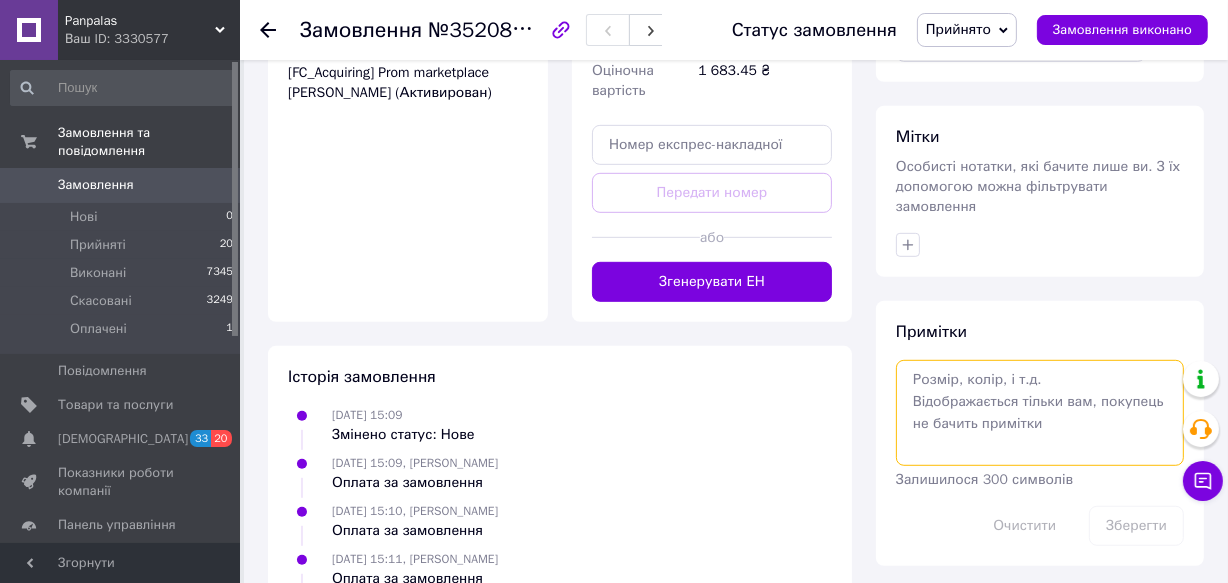 click at bounding box center (1040, 413) 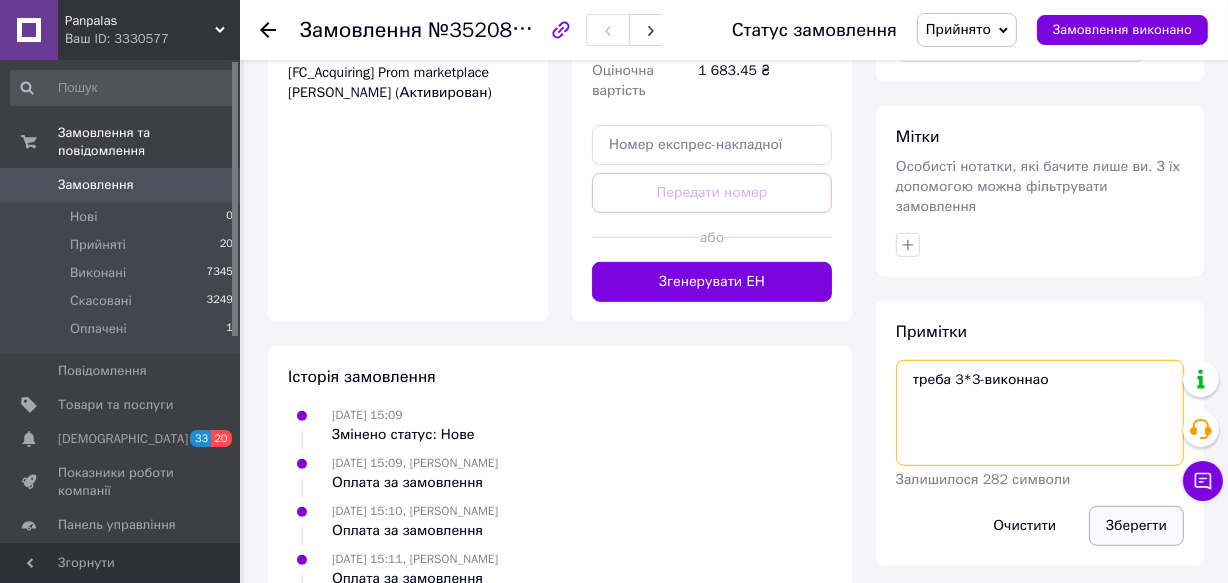 type on "треба 3*3-виконнао" 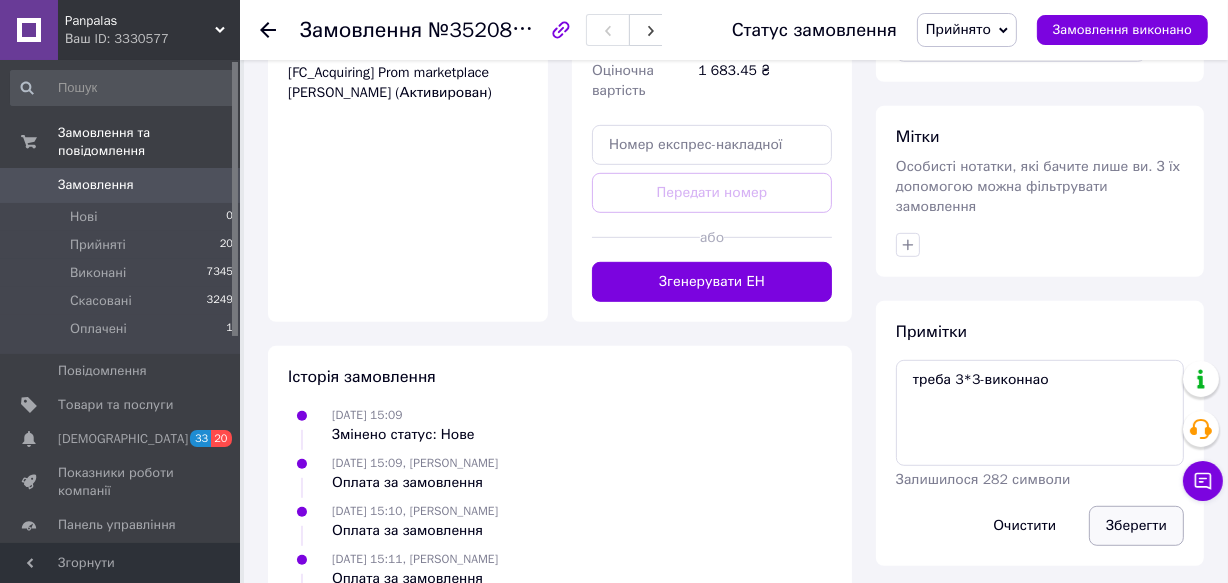 click on "Зберегти" at bounding box center (1136, 526) 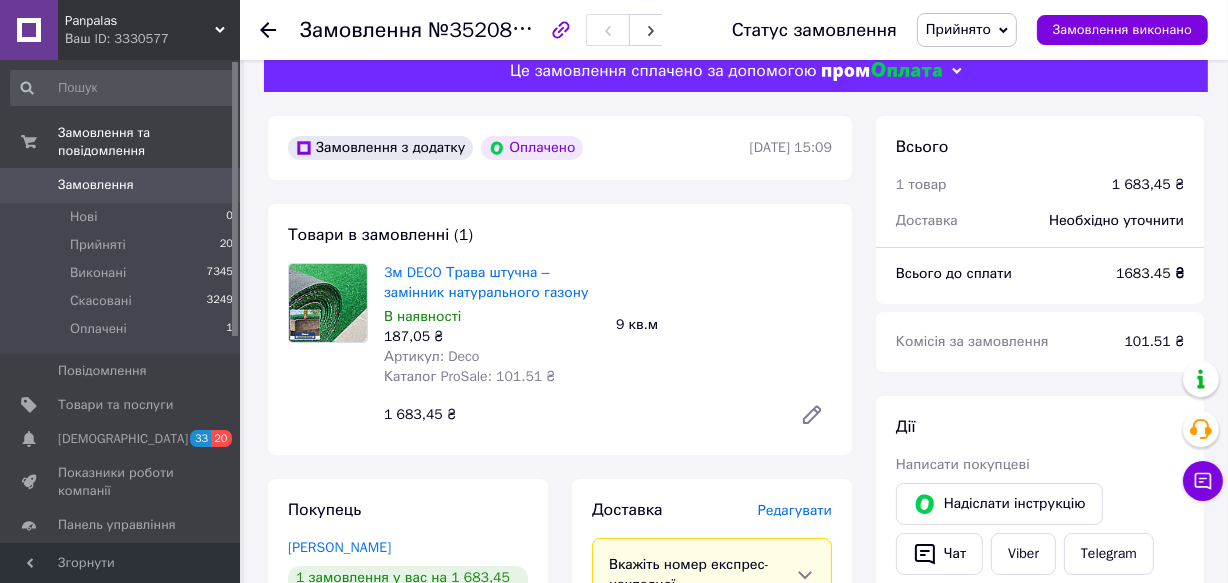scroll, scrollTop: 0, scrollLeft: 0, axis: both 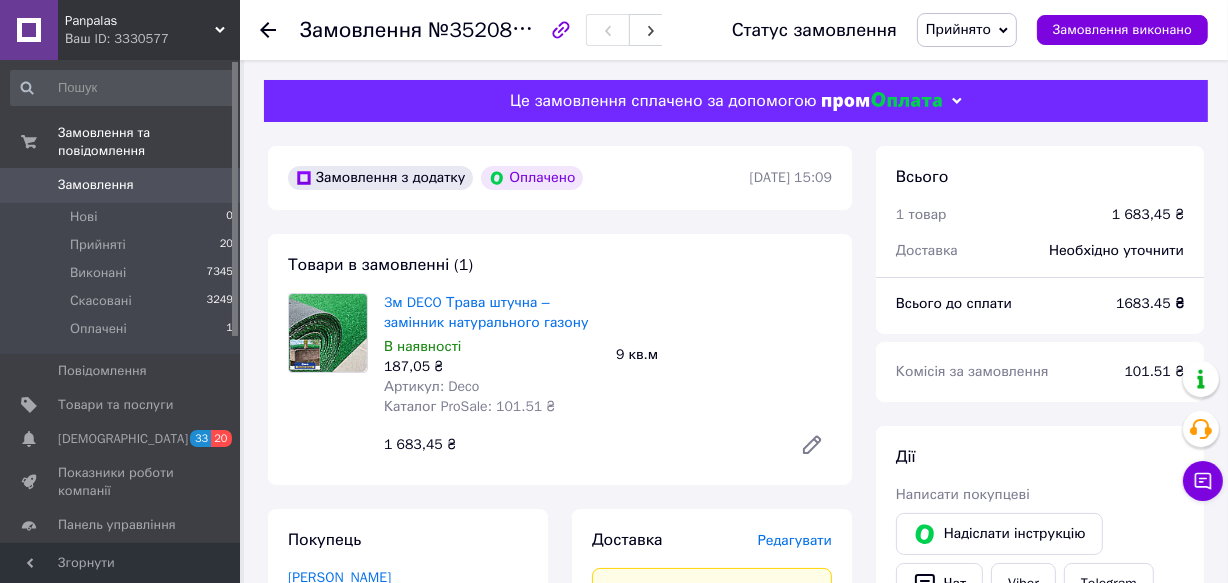 click 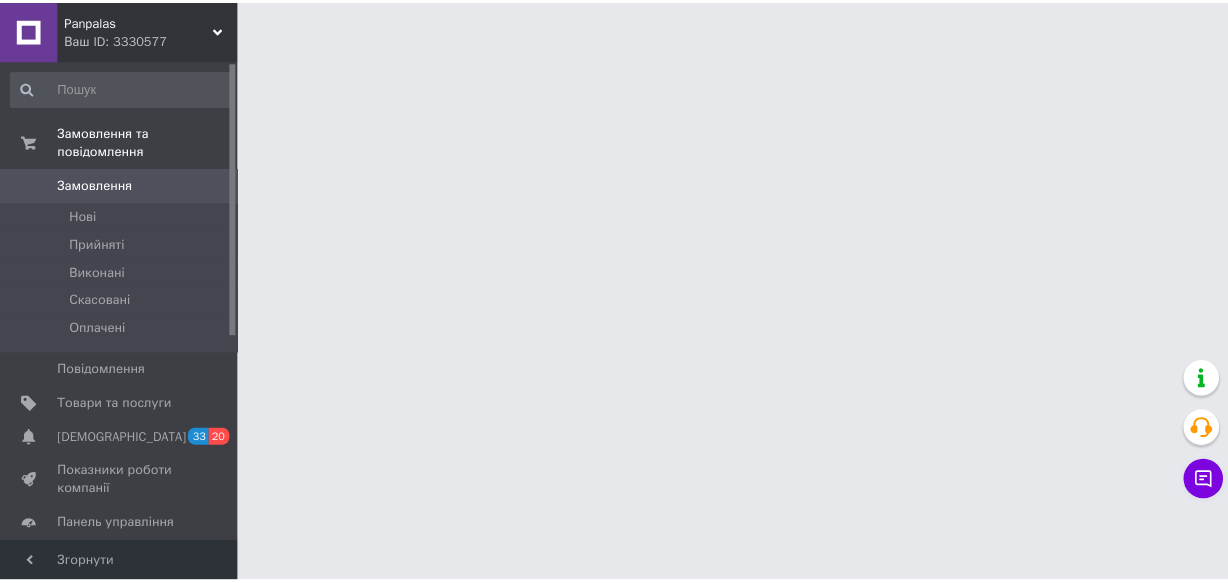 scroll, scrollTop: 0, scrollLeft: 0, axis: both 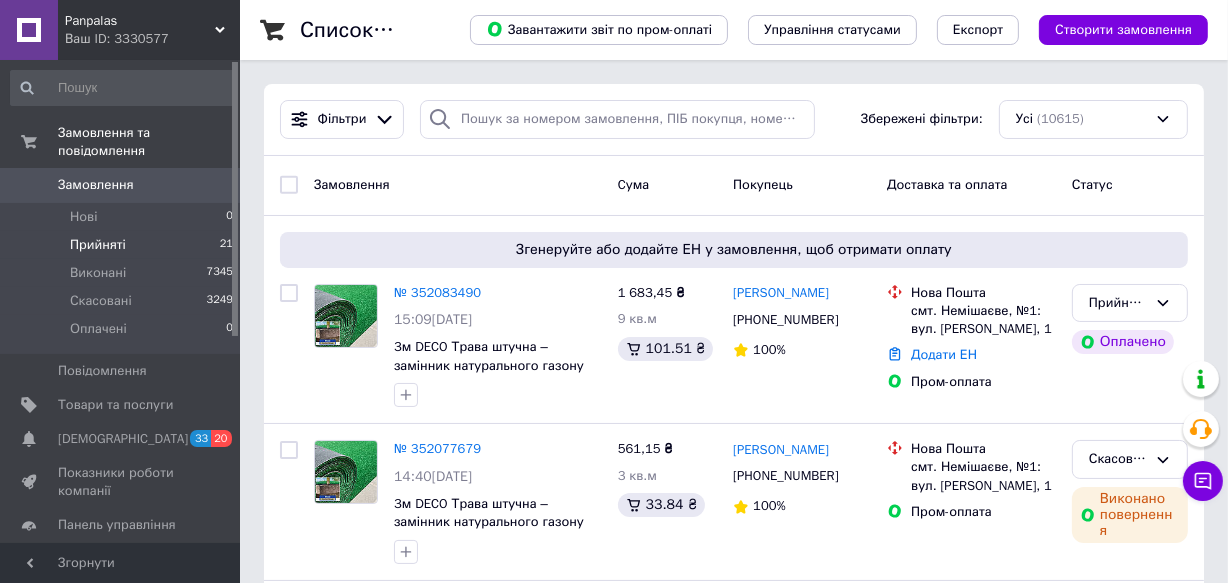 click on "Прийняті" at bounding box center [98, 245] 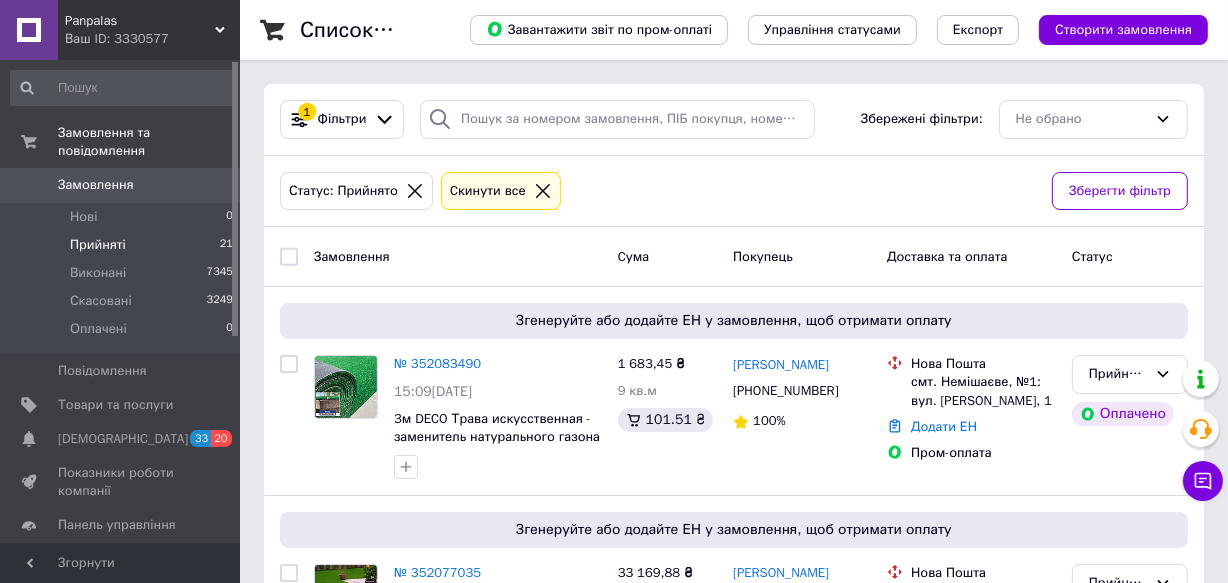 click on "Panpalas" at bounding box center (140, 21) 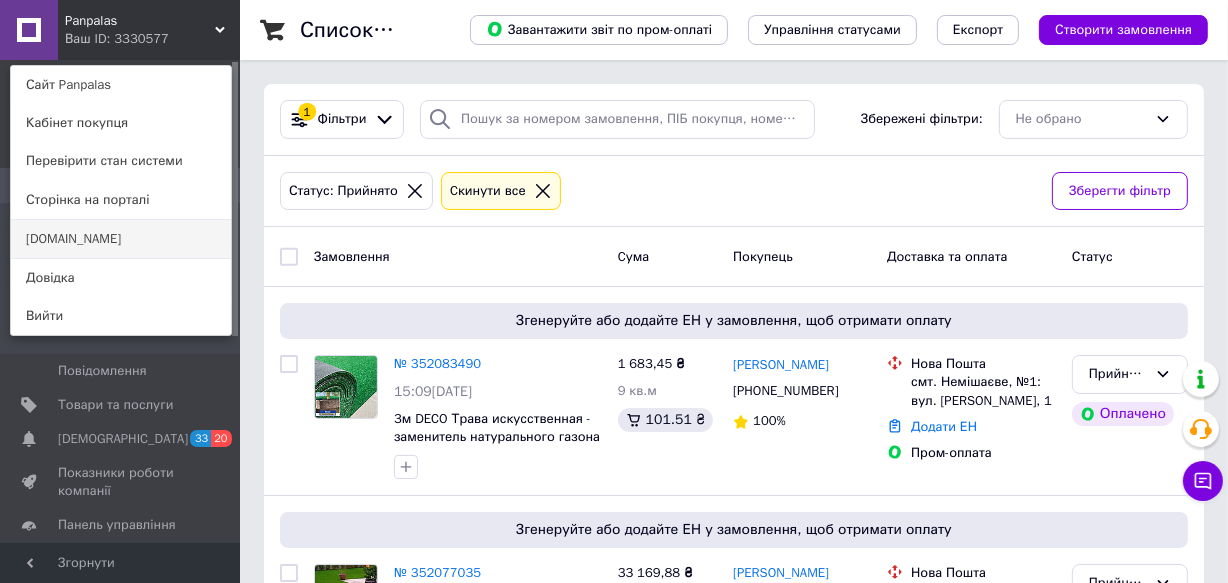 click on "[DOMAIN_NAME]" at bounding box center [121, 239] 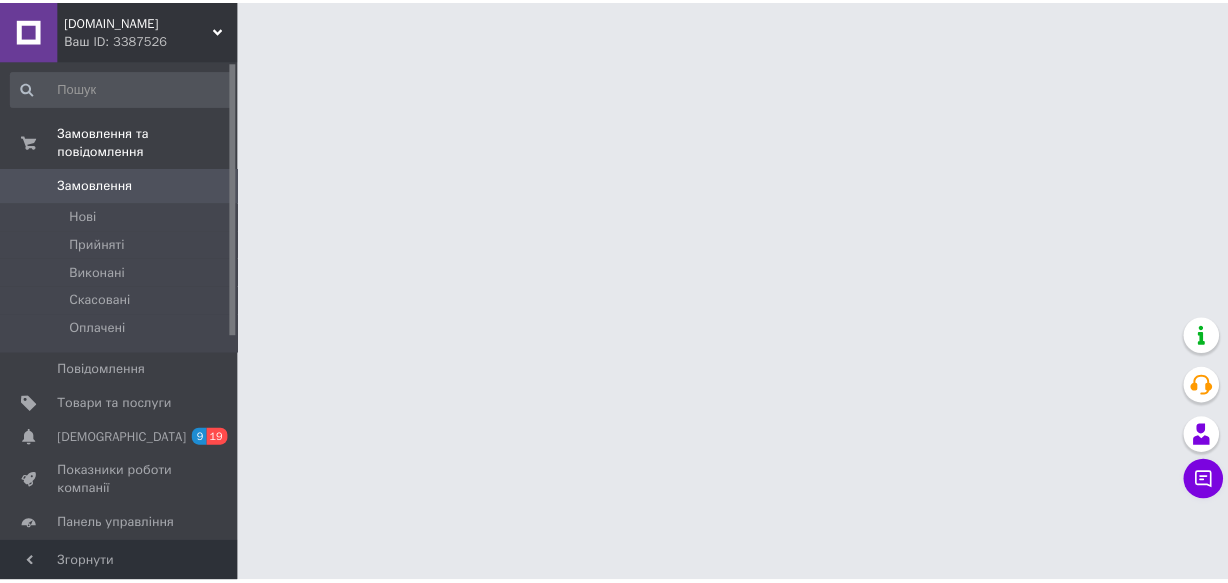 scroll, scrollTop: 0, scrollLeft: 0, axis: both 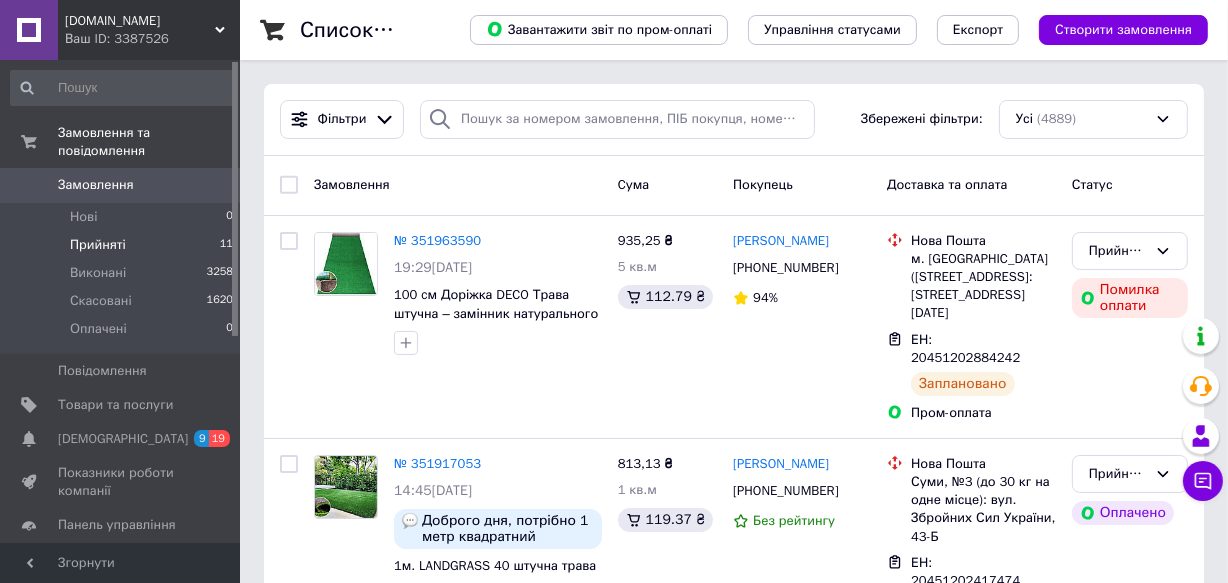 click on "Прийняті" at bounding box center [98, 245] 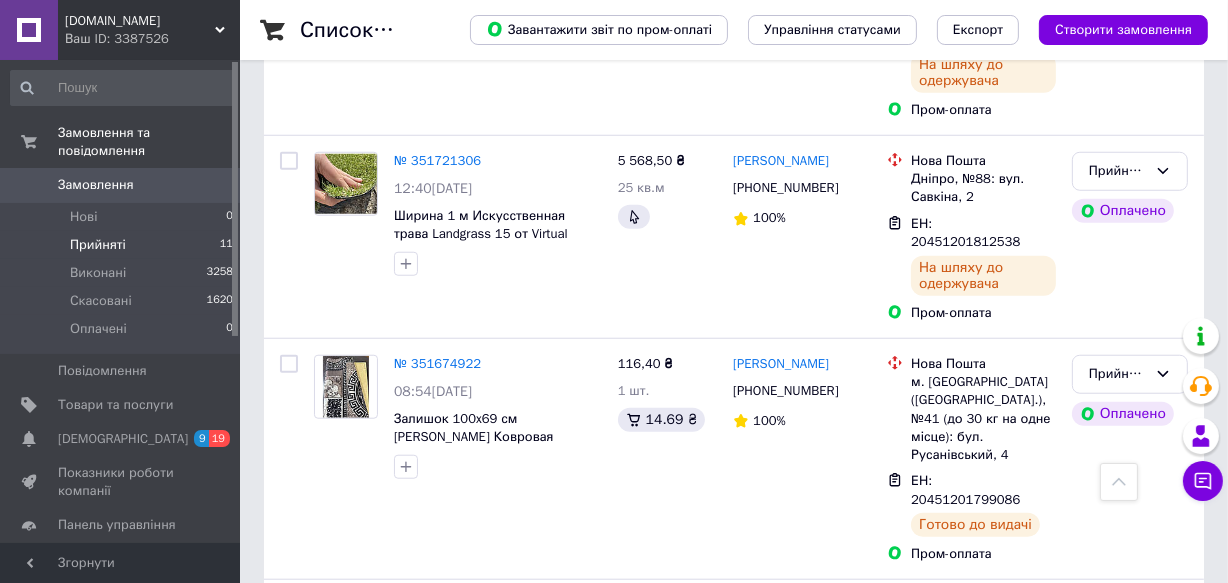scroll, scrollTop: 1413, scrollLeft: 0, axis: vertical 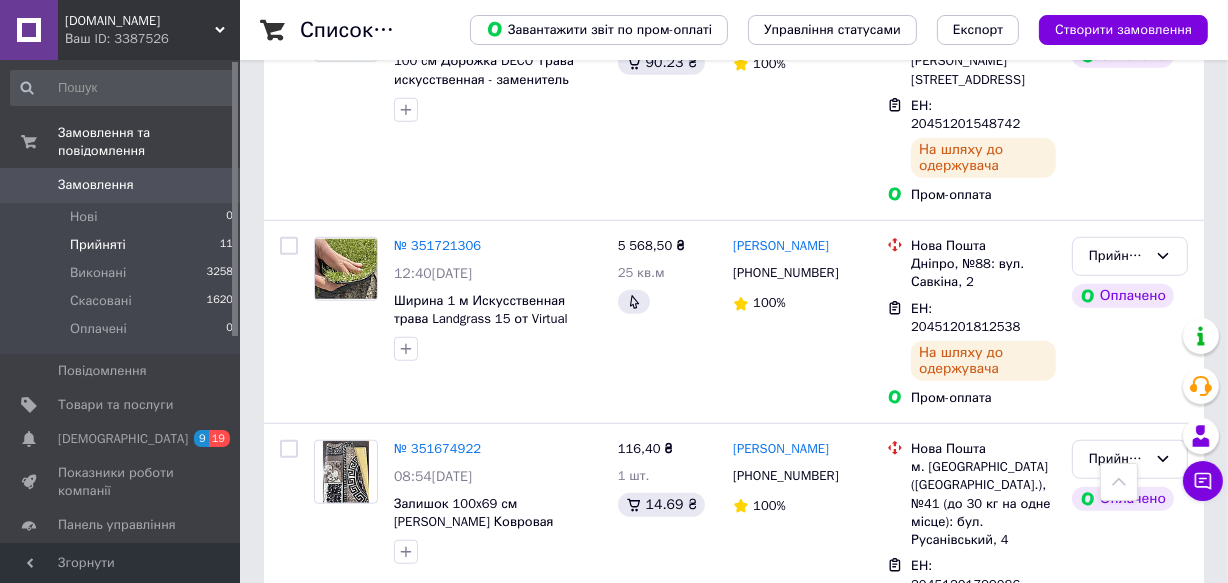 click on "[DOMAIN_NAME]" at bounding box center [140, 21] 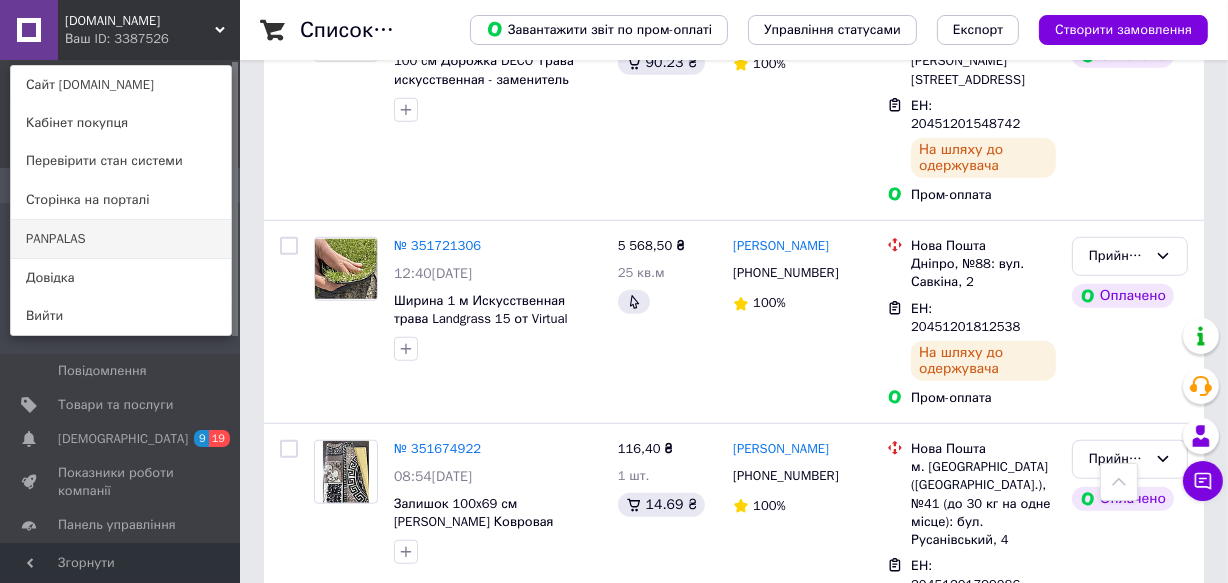 click on "PANPALAS" at bounding box center [121, 239] 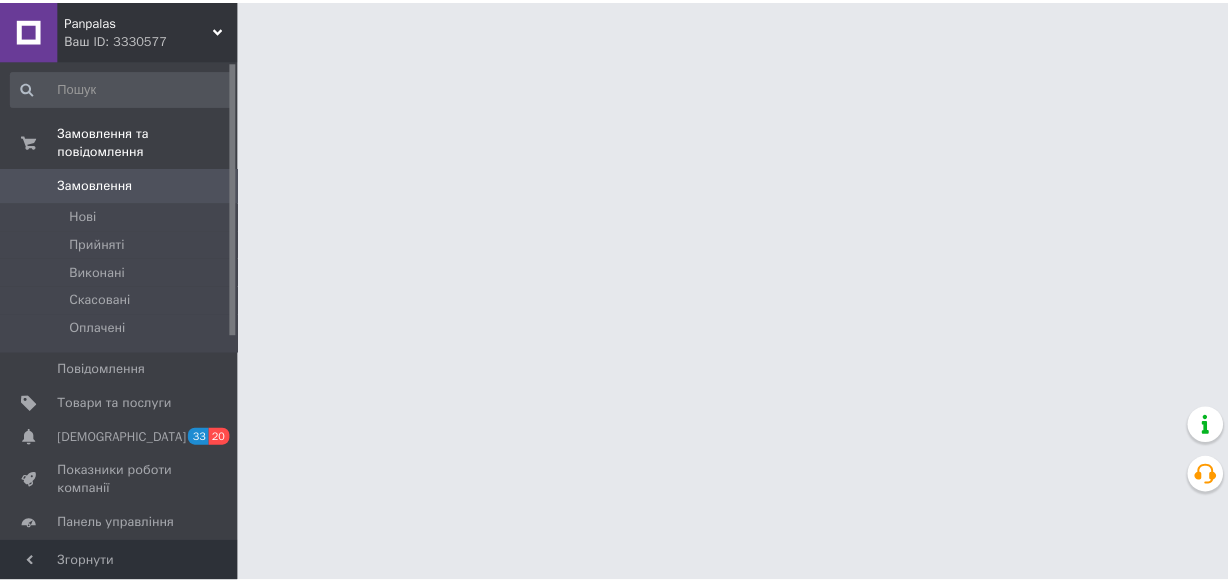 scroll, scrollTop: 0, scrollLeft: 0, axis: both 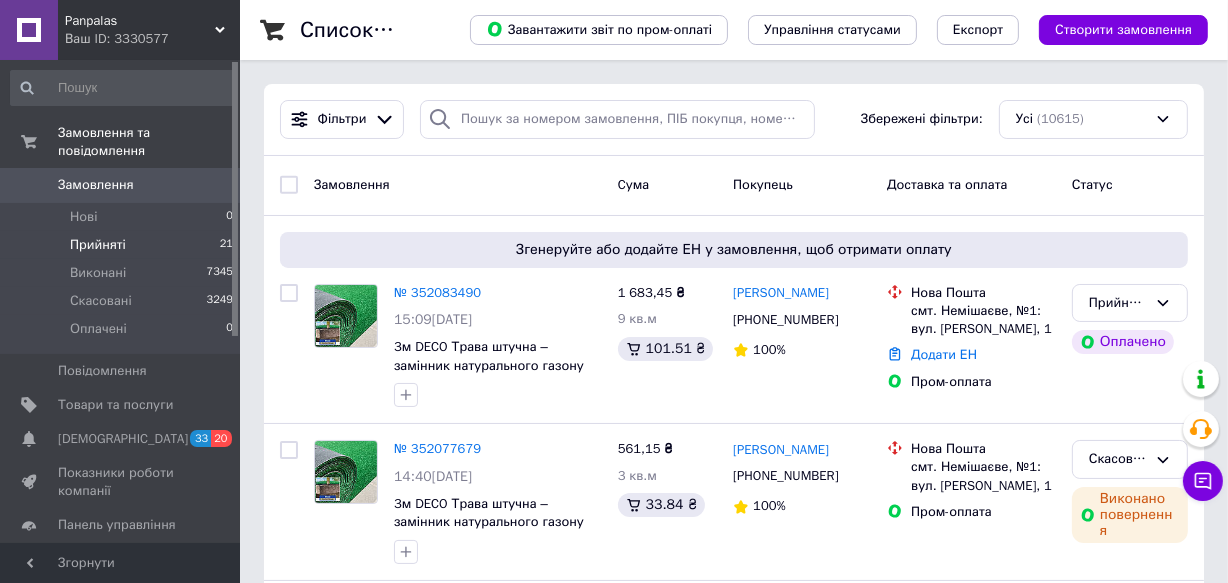 click on "Прийняті" at bounding box center [98, 245] 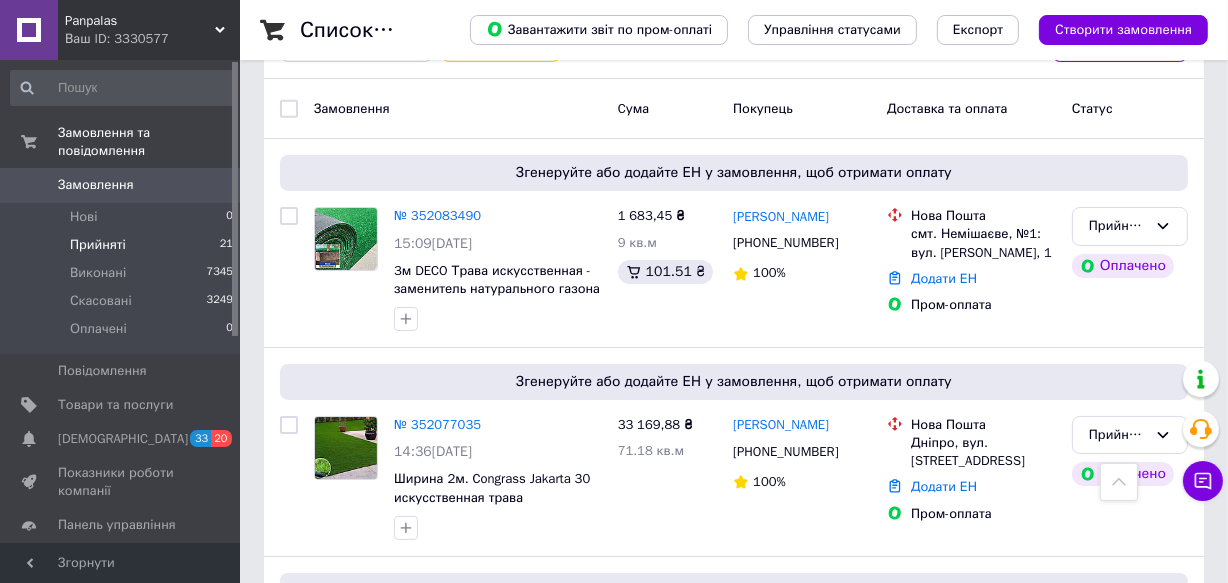 scroll, scrollTop: 0, scrollLeft: 0, axis: both 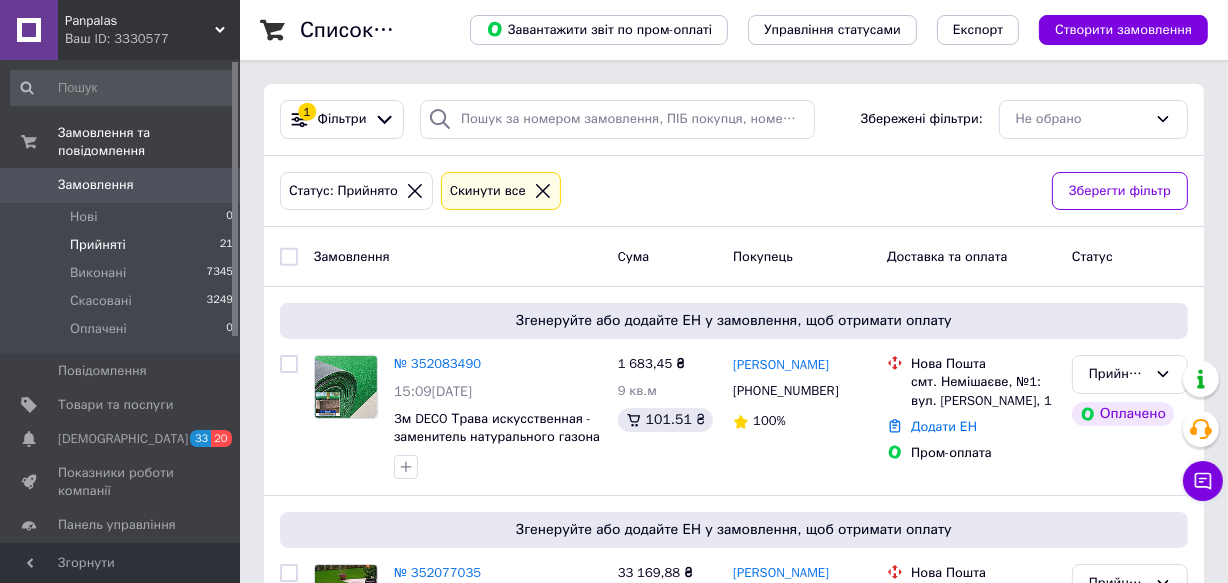 click 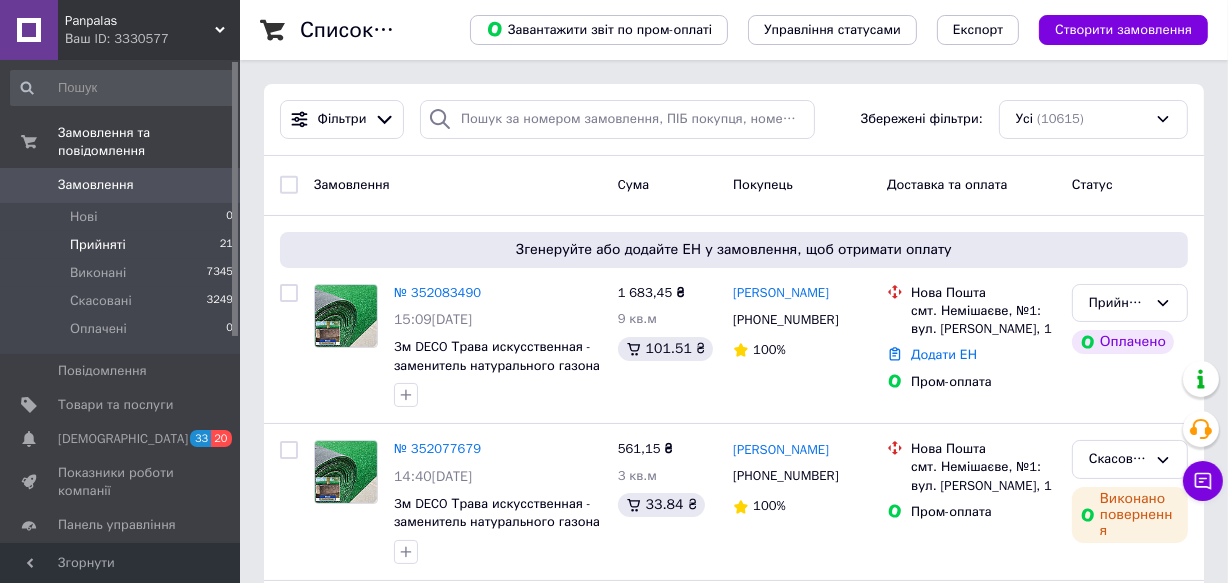 click on "Прийняті" at bounding box center (98, 245) 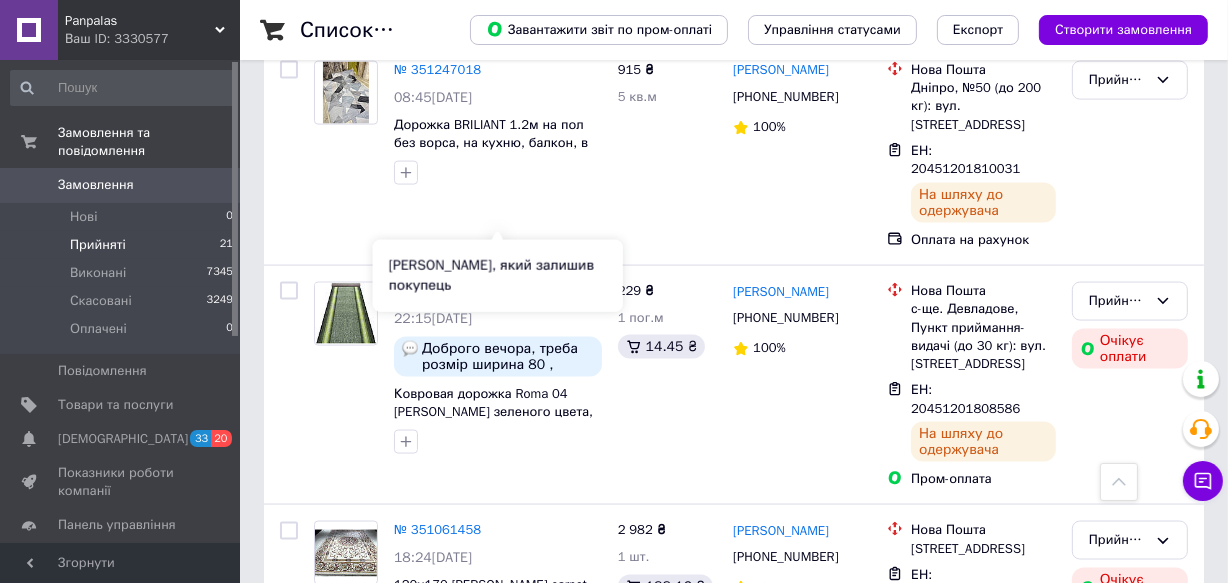 scroll, scrollTop: 2454, scrollLeft: 0, axis: vertical 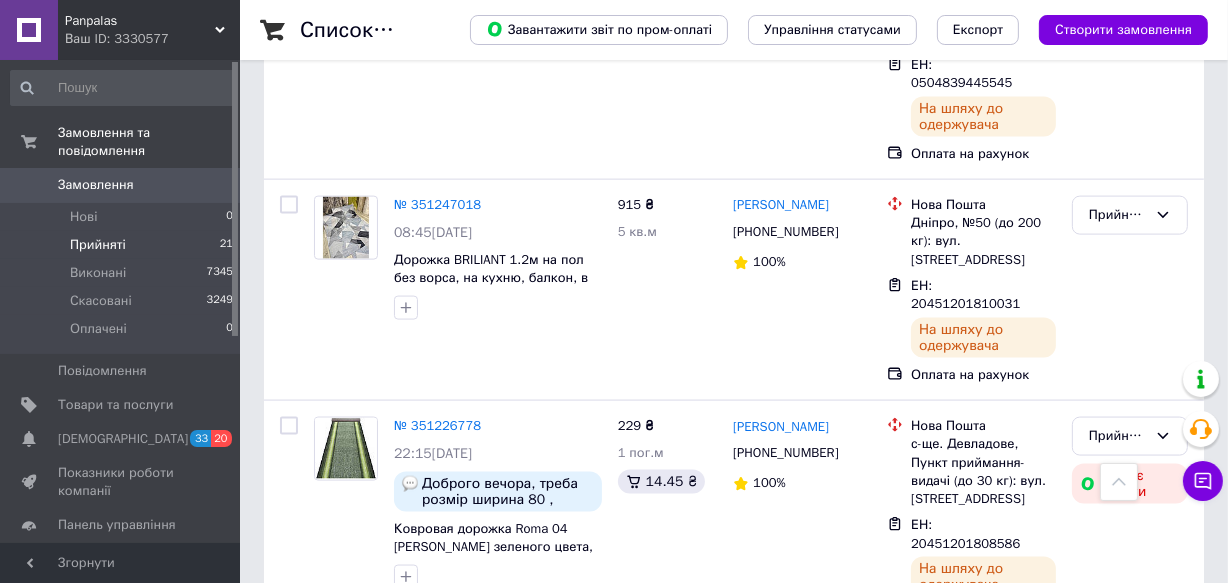 click 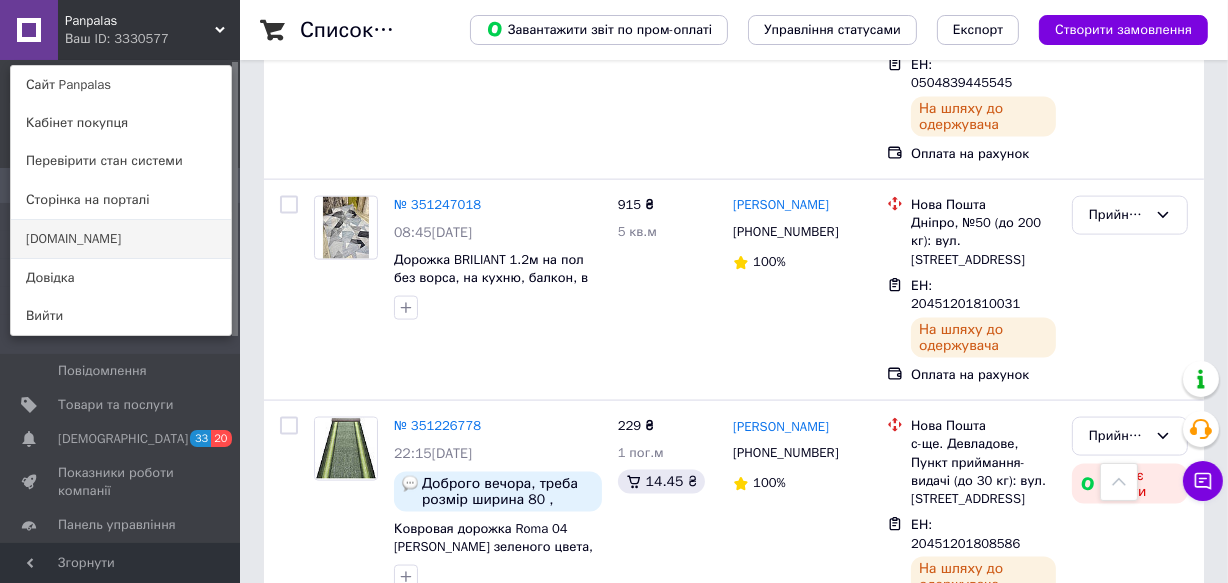 click on "[DOMAIN_NAME]" at bounding box center (121, 239) 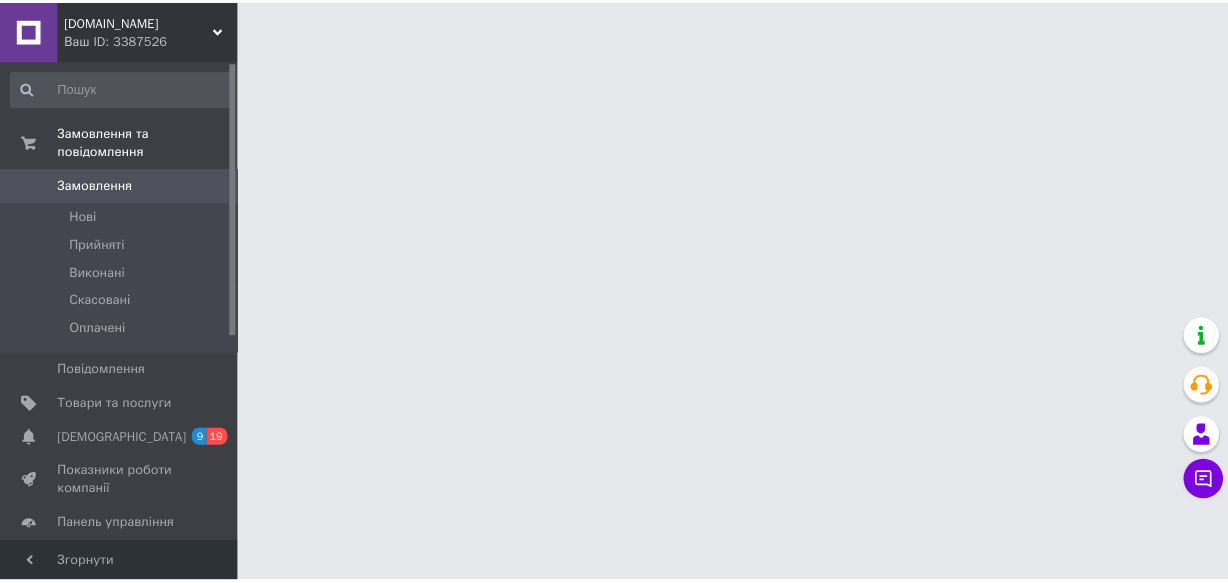 scroll, scrollTop: 0, scrollLeft: 0, axis: both 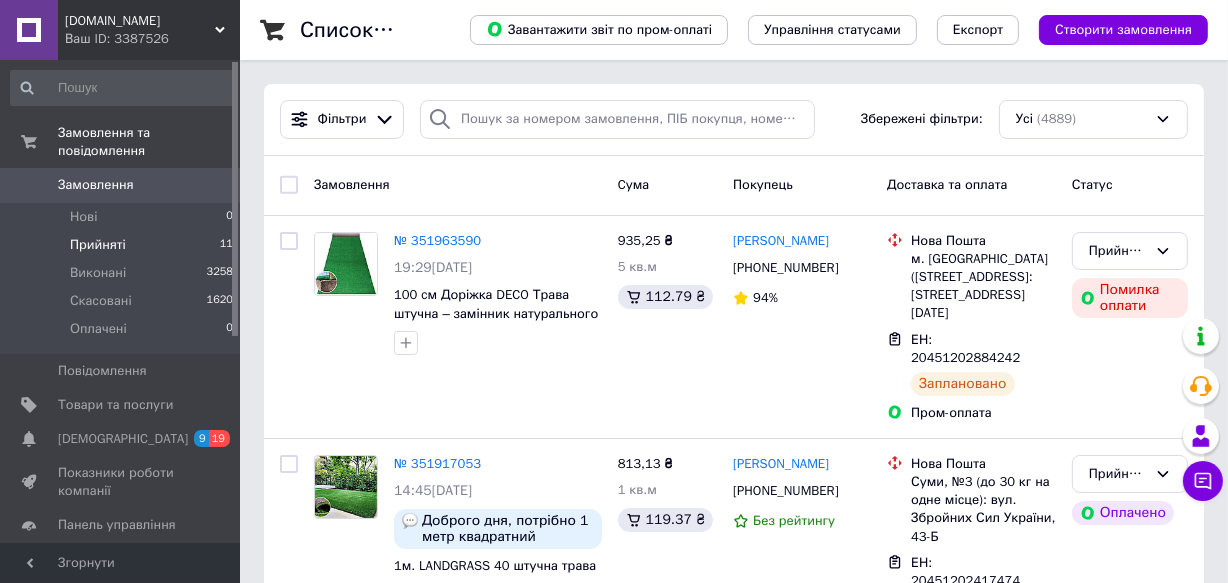 click on "Прийняті" at bounding box center (98, 245) 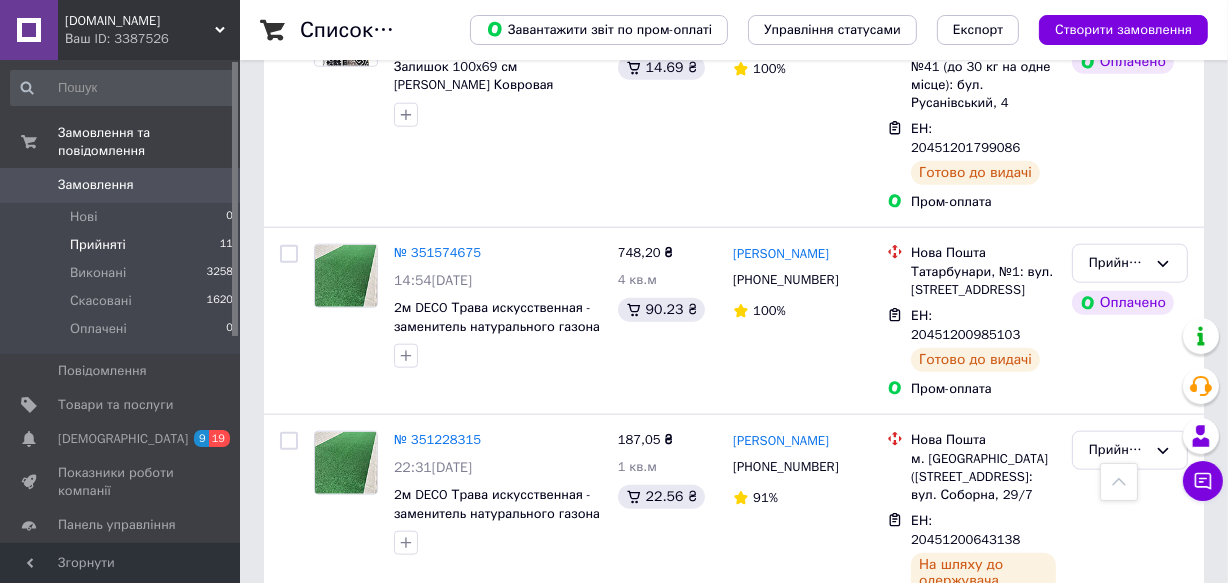 scroll, scrollTop: 1836, scrollLeft: 0, axis: vertical 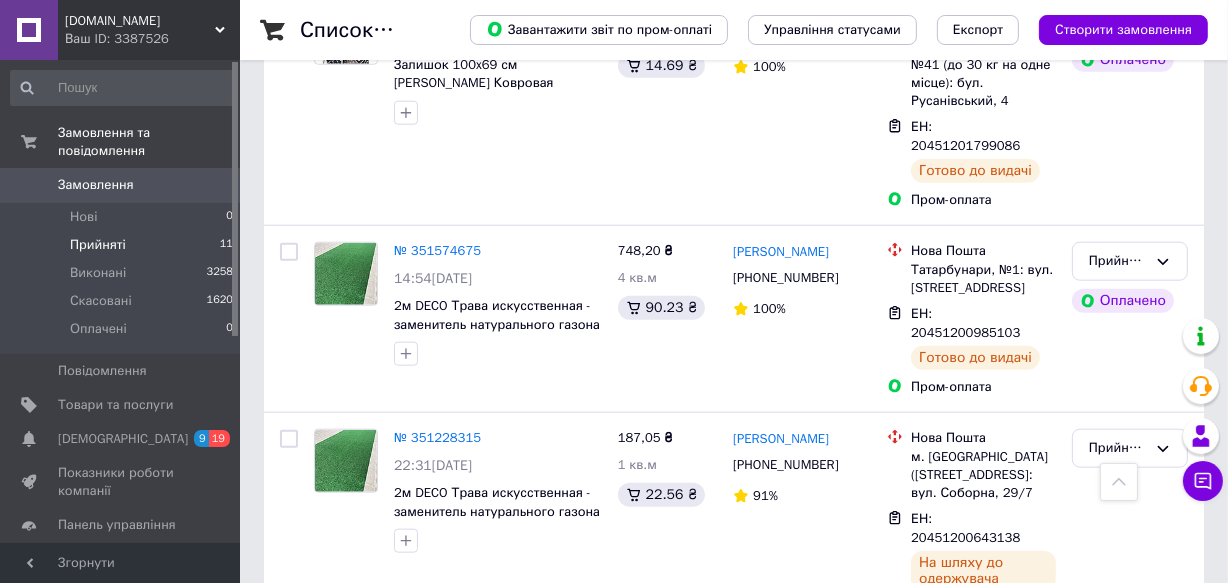 click on "Dorizhky.com Ваш ID: 3387526" at bounding box center (149, 30) 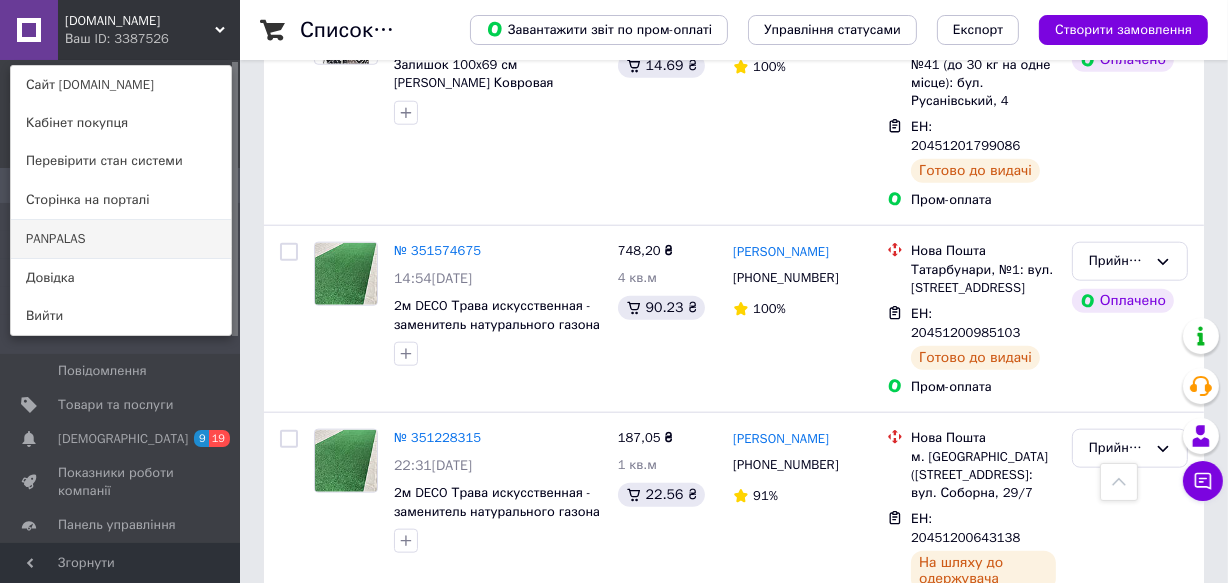 click on "PANPALAS" at bounding box center (121, 239) 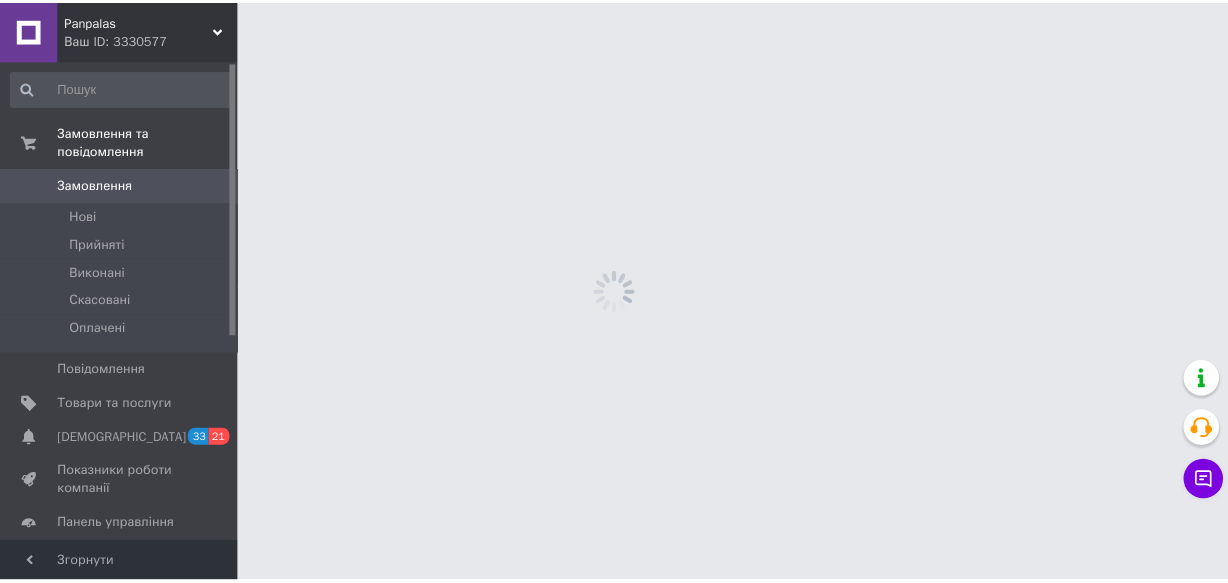 scroll, scrollTop: 0, scrollLeft: 0, axis: both 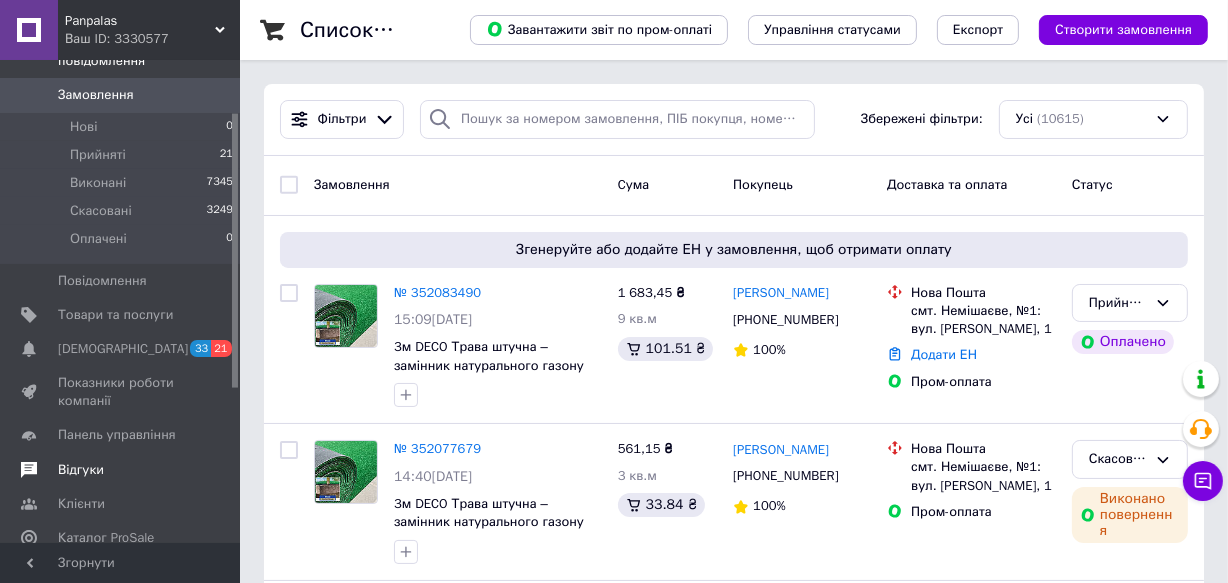 click on "Відгуки" at bounding box center [81, 470] 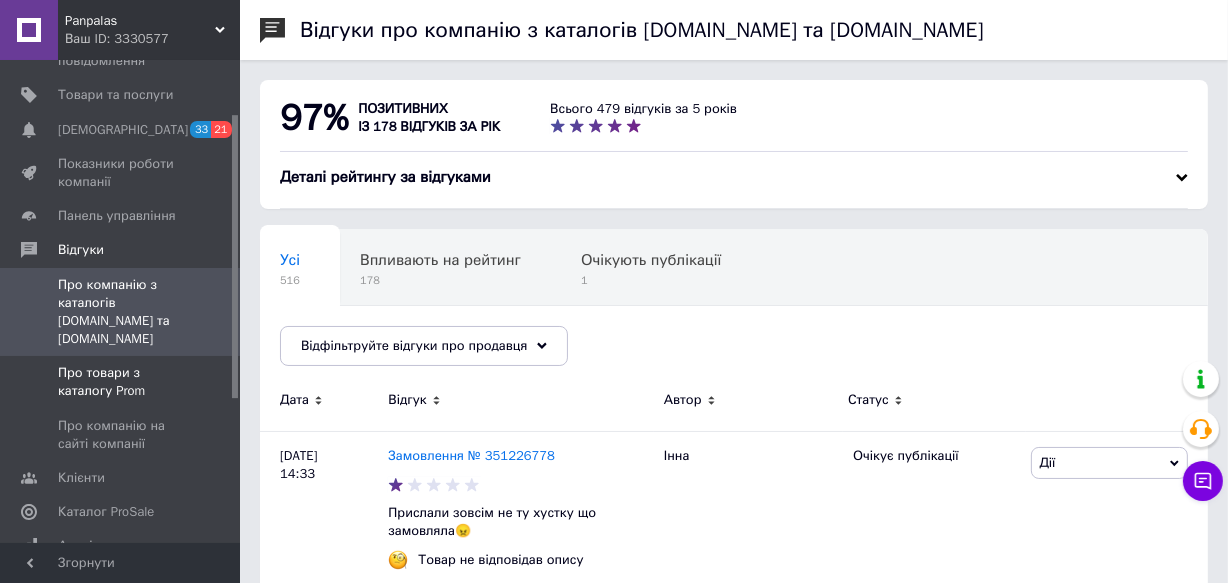 click on "Про товари з каталогу Prom" at bounding box center [121, 382] 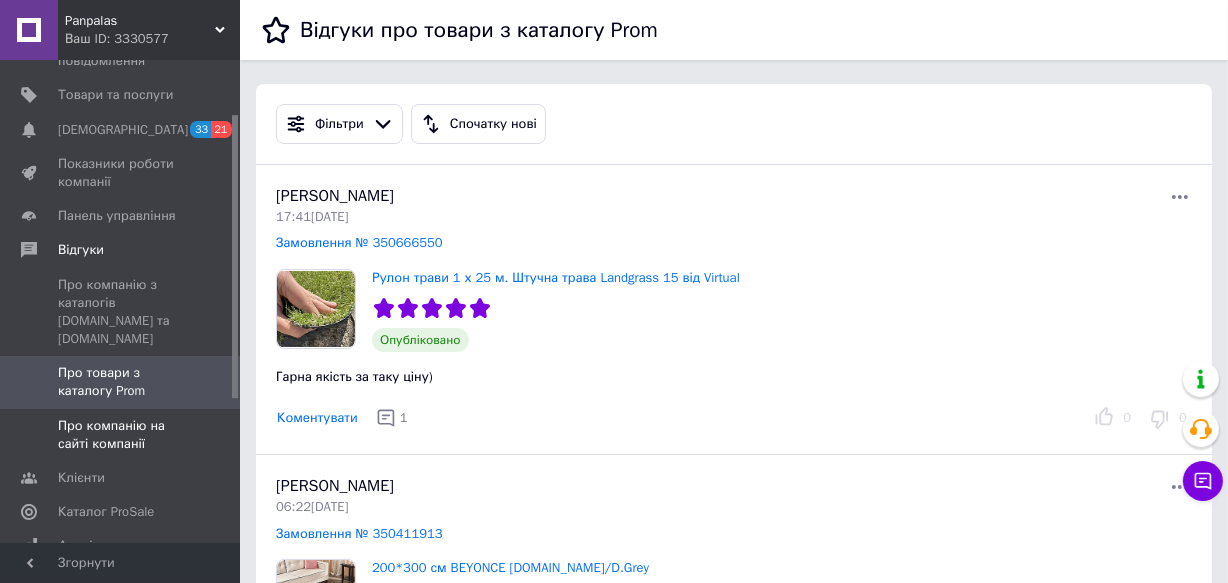 click on "Про компанію на сайті компанії" at bounding box center [121, 435] 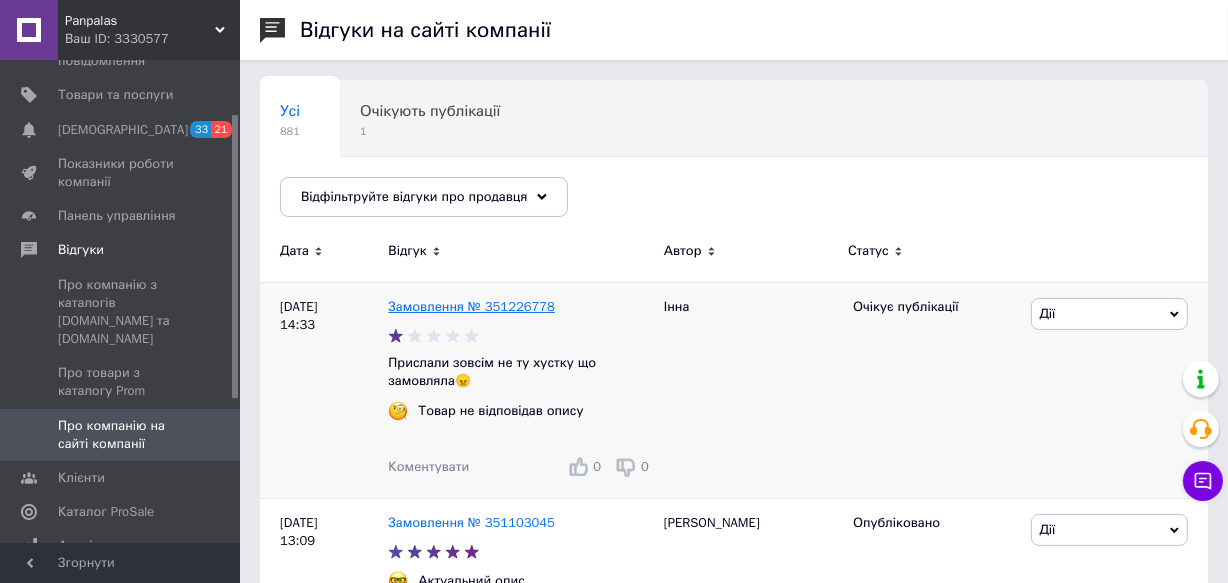 click on "Замовлення № 351226778" at bounding box center (471, 306) 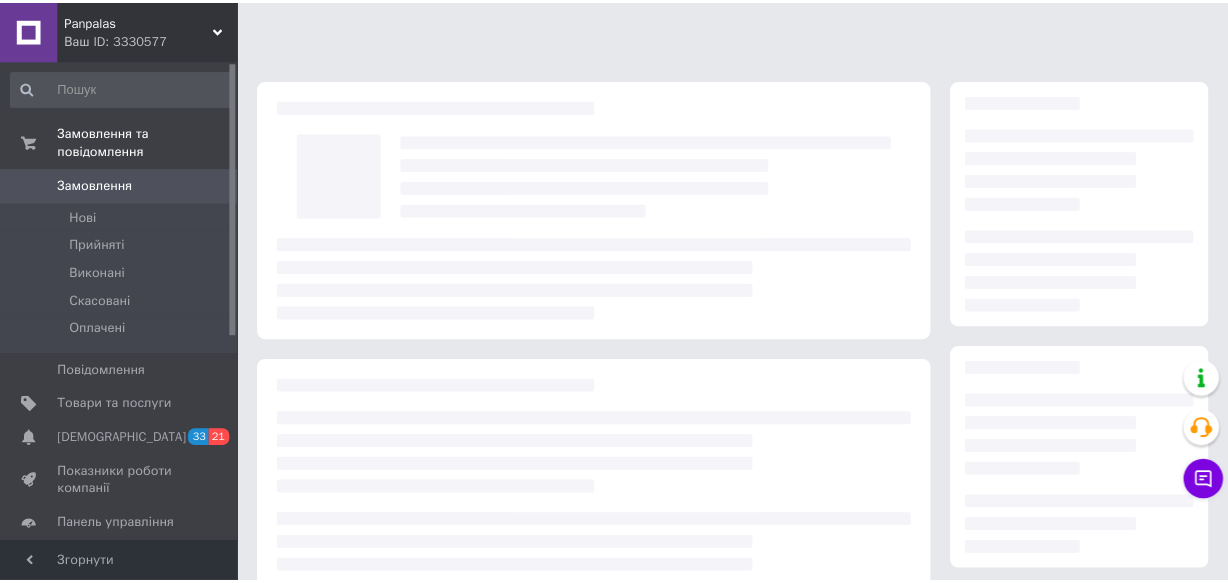 scroll, scrollTop: 0, scrollLeft: 0, axis: both 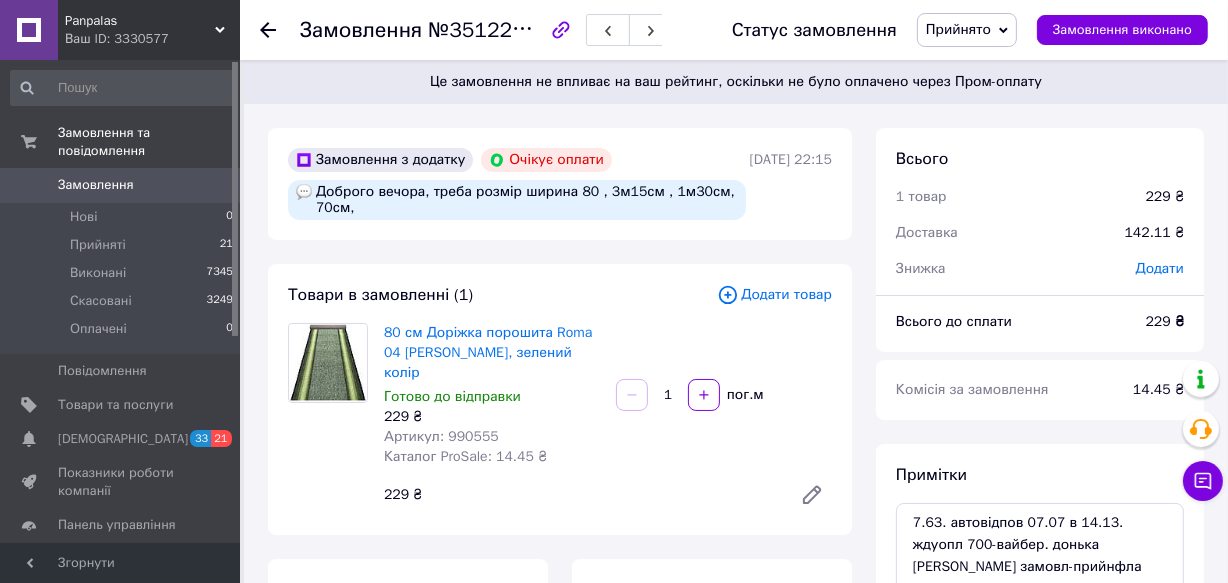 click 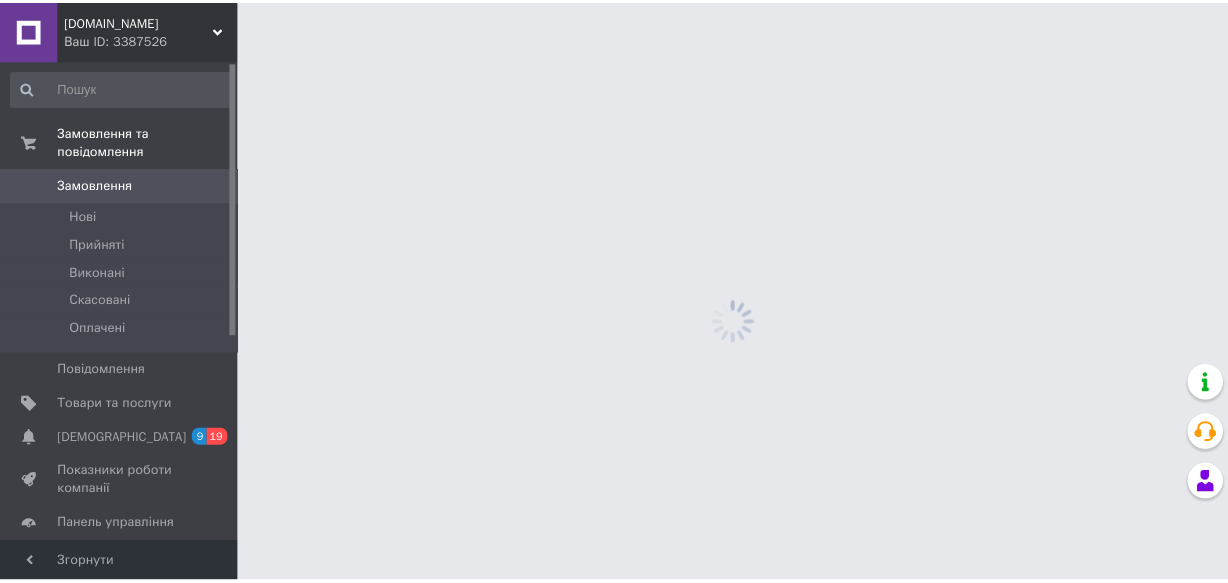 scroll, scrollTop: 0, scrollLeft: 0, axis: both 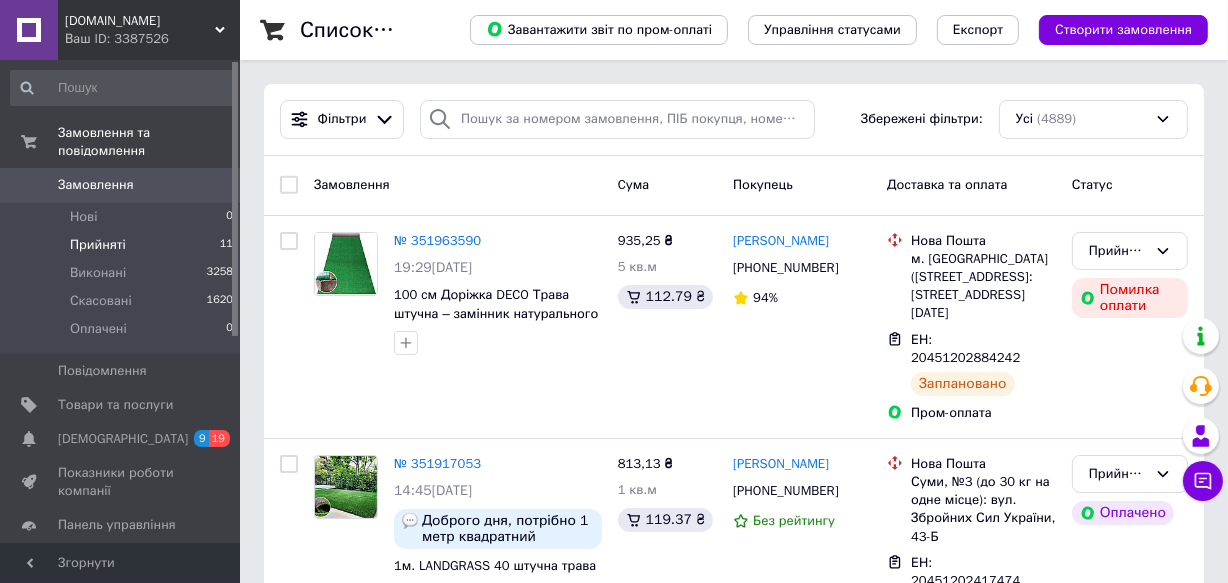 click on "Прийняті" at bounding box center [98, 245] 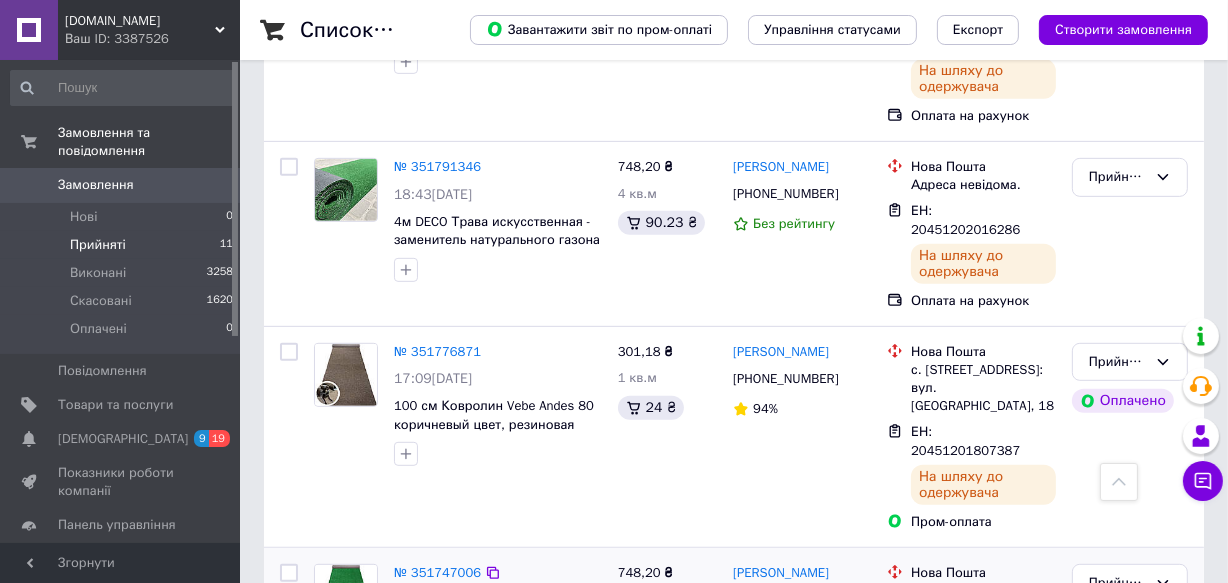 scroll, scrollTop: 836, scrollLeft: 0, axis: vertical 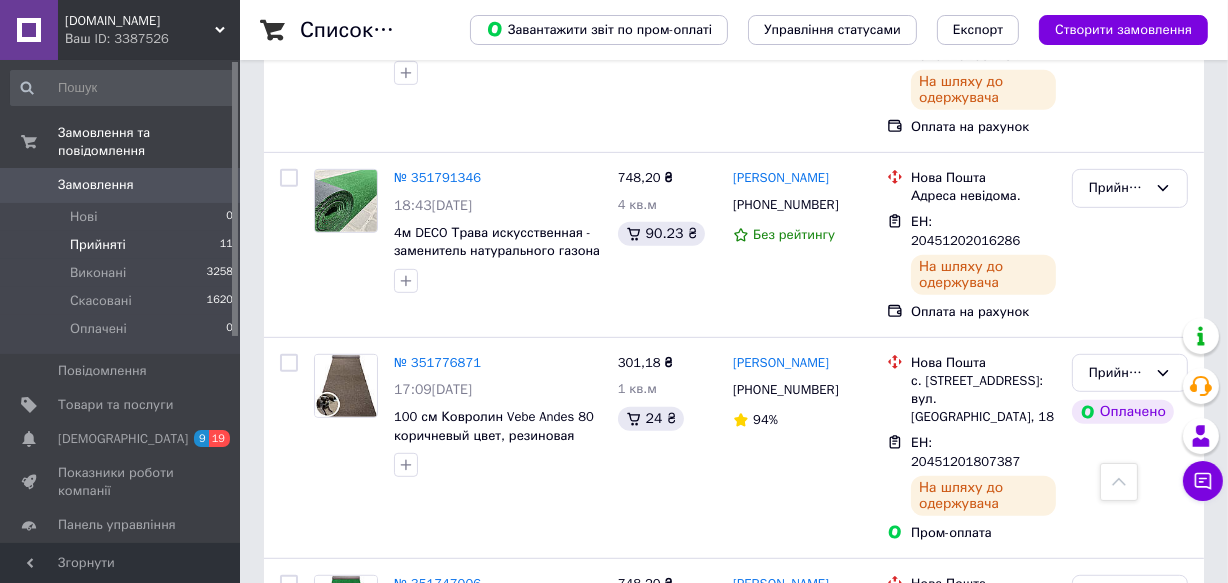 click 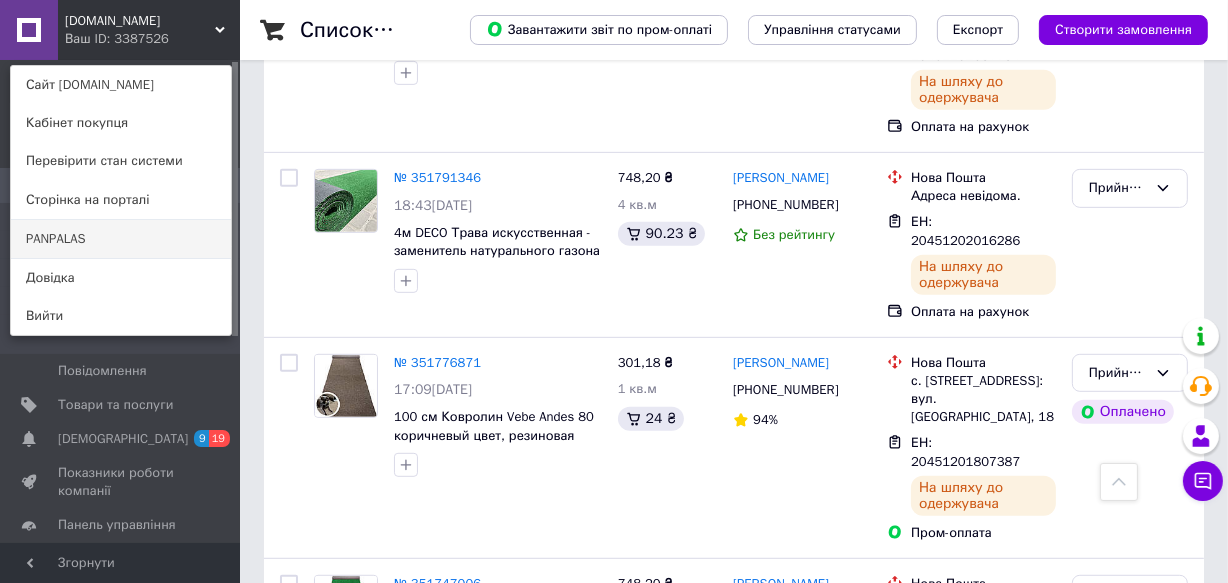 click on "PANPALAS" at bounding box center (121, 239) 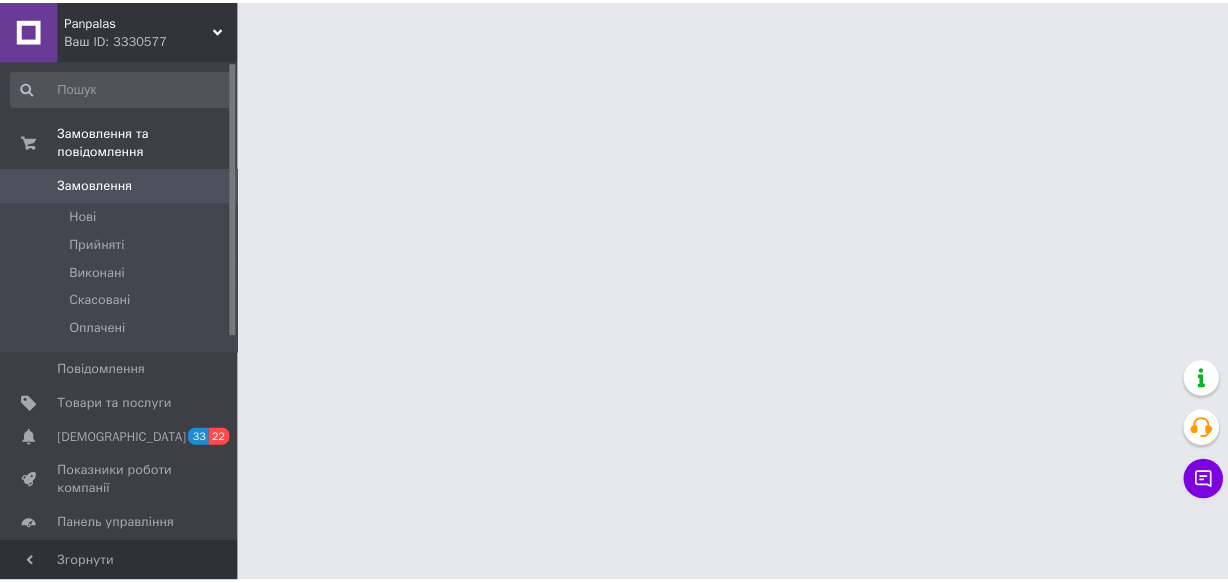 scroll, scrollTop: 0, scrollLeft: 0, axis: both 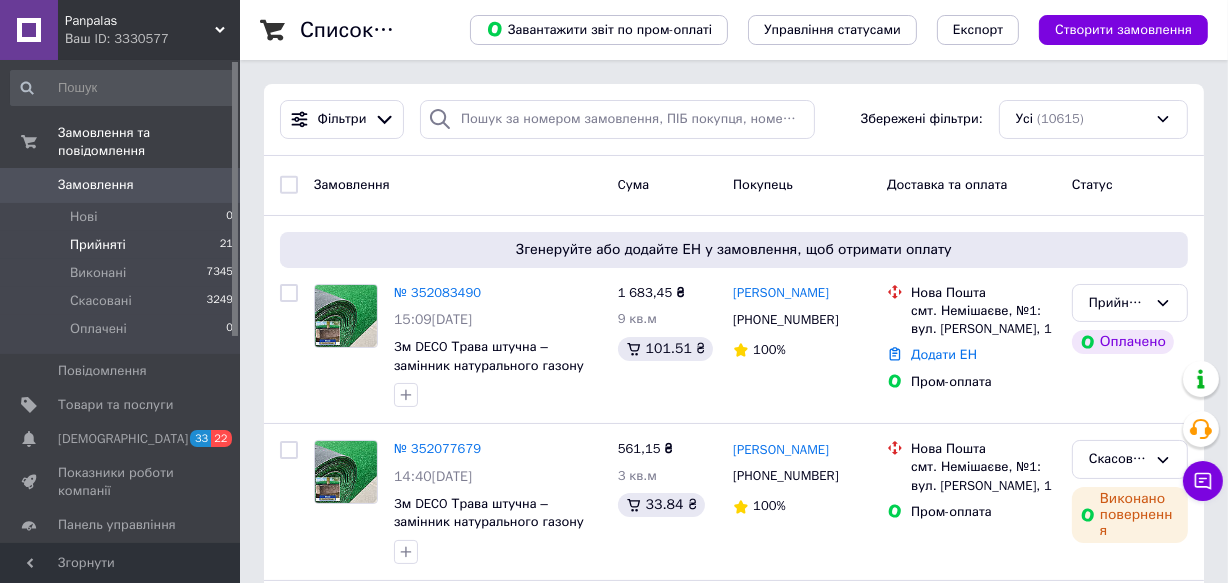 click on "Прийняті" at bounding box center (98, 245) 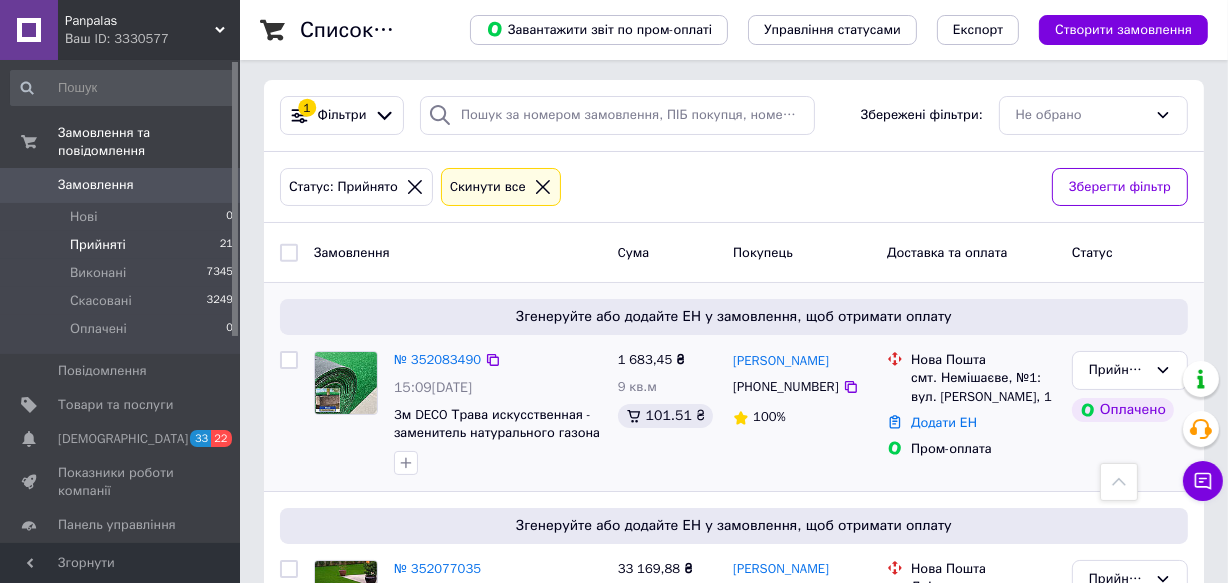 scroll, scrollTop: 0, scrollLeft: 0, axis: both 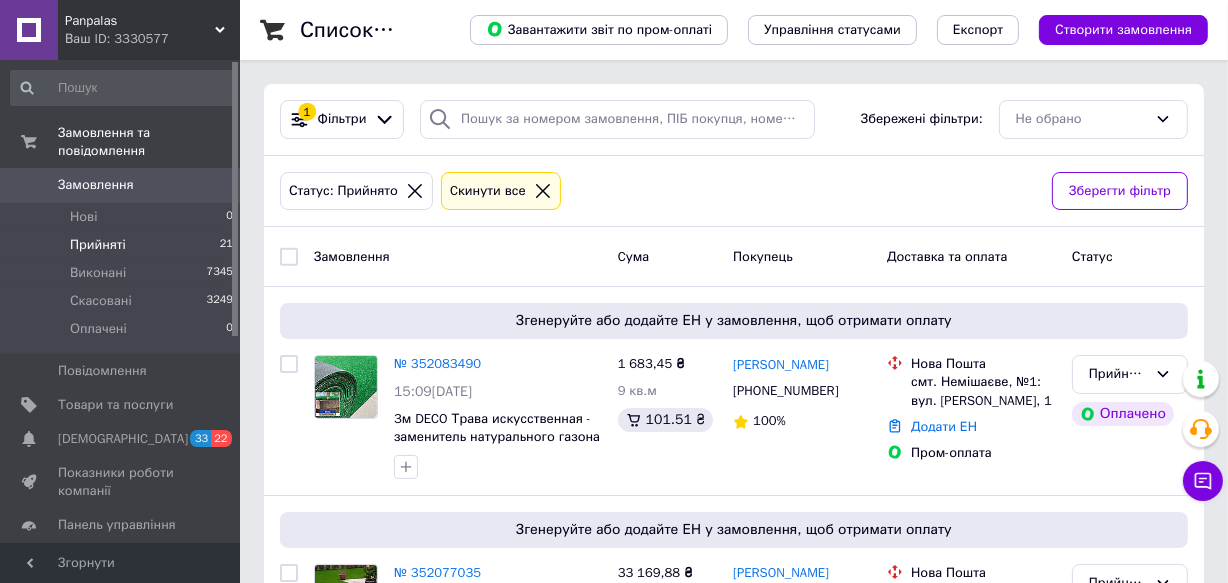 click 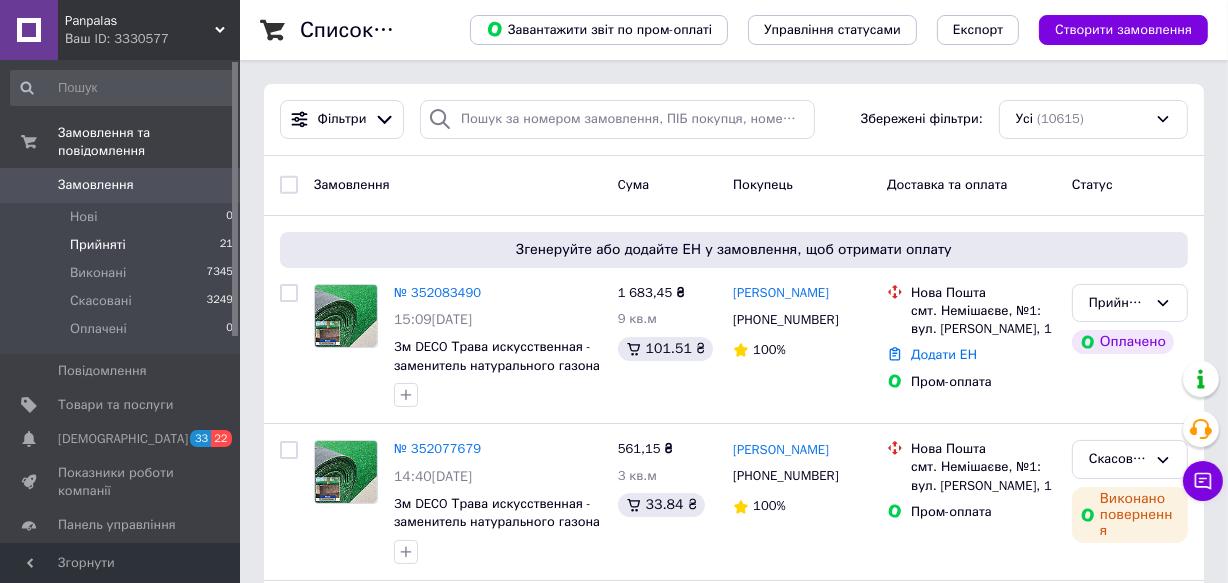 click on "Прийняті" at bounding box center [98, 245] 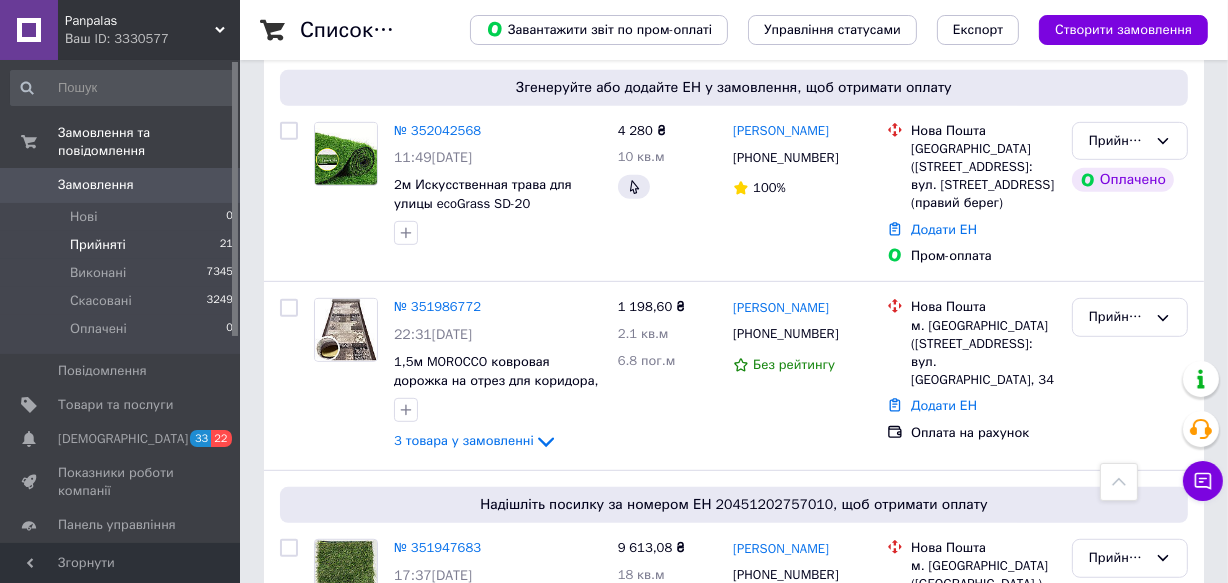 scroll, scrollTop: 909, scrollLeft: 0, axis: vertical 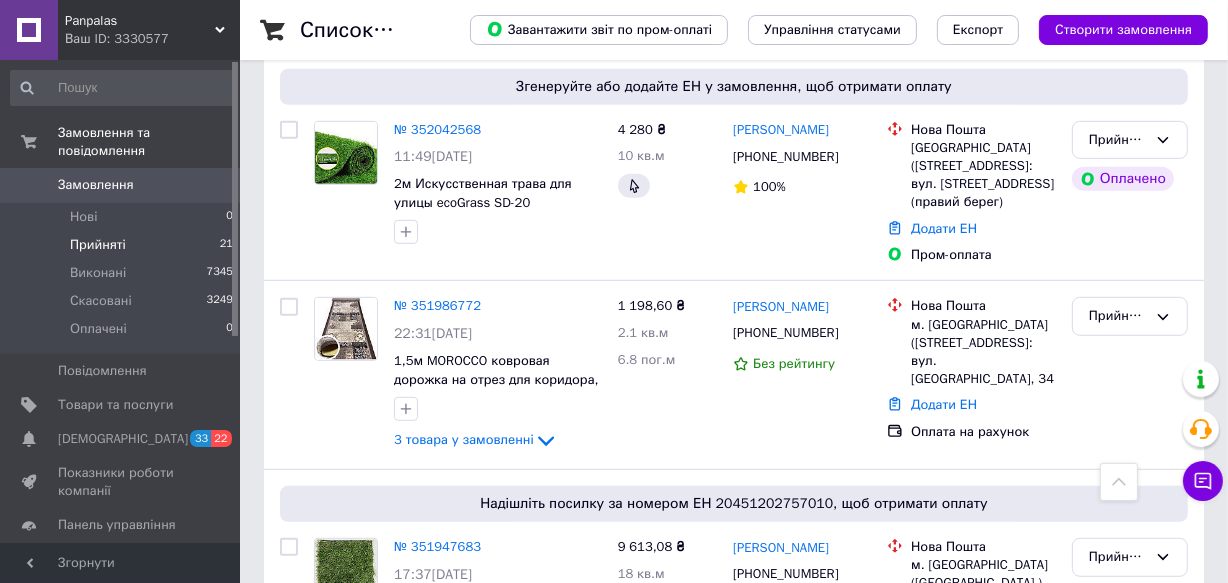 click on "Panpalas" at bounding box center [140, 21] 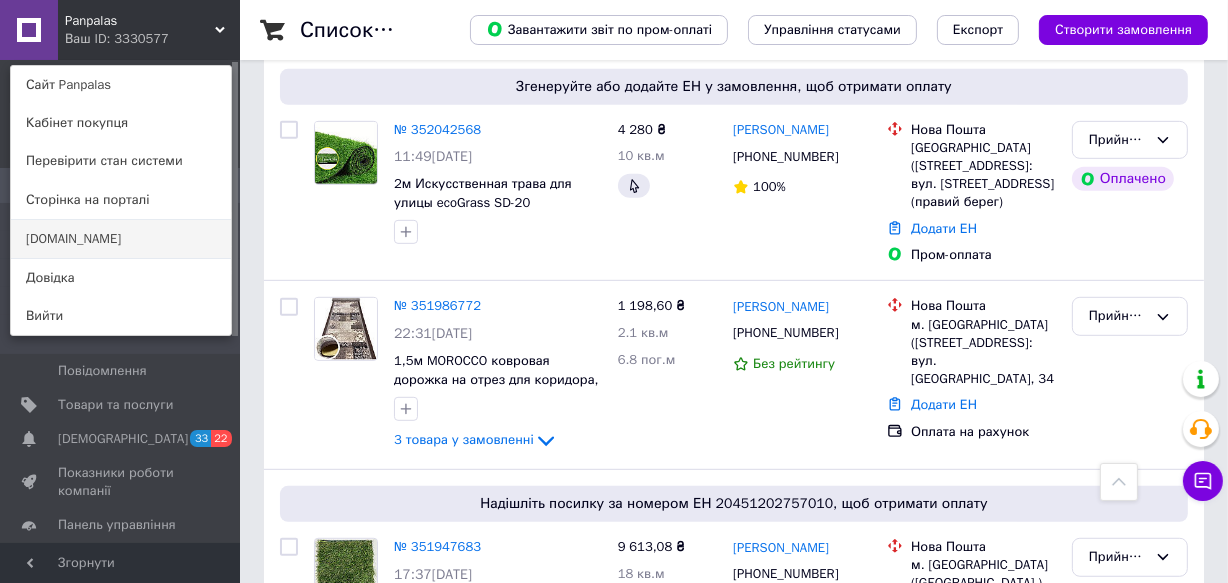 click on "[DOMAIN_NAME]" at bounding box center (121, 239) 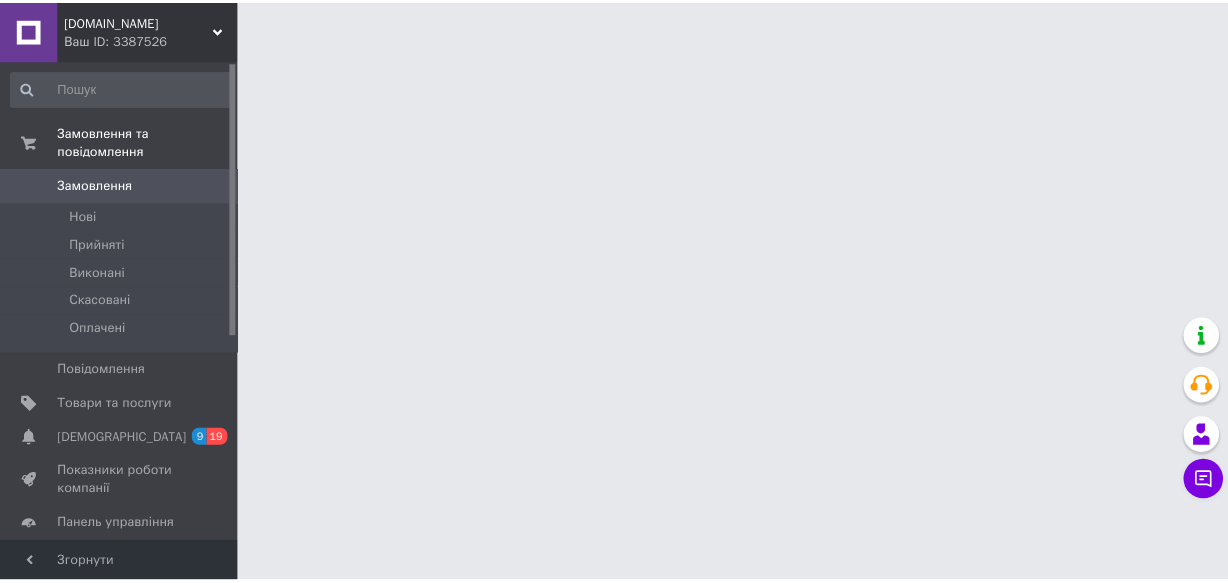 scroll, scrollTop: 0, scrollLeft: 0, axis: both 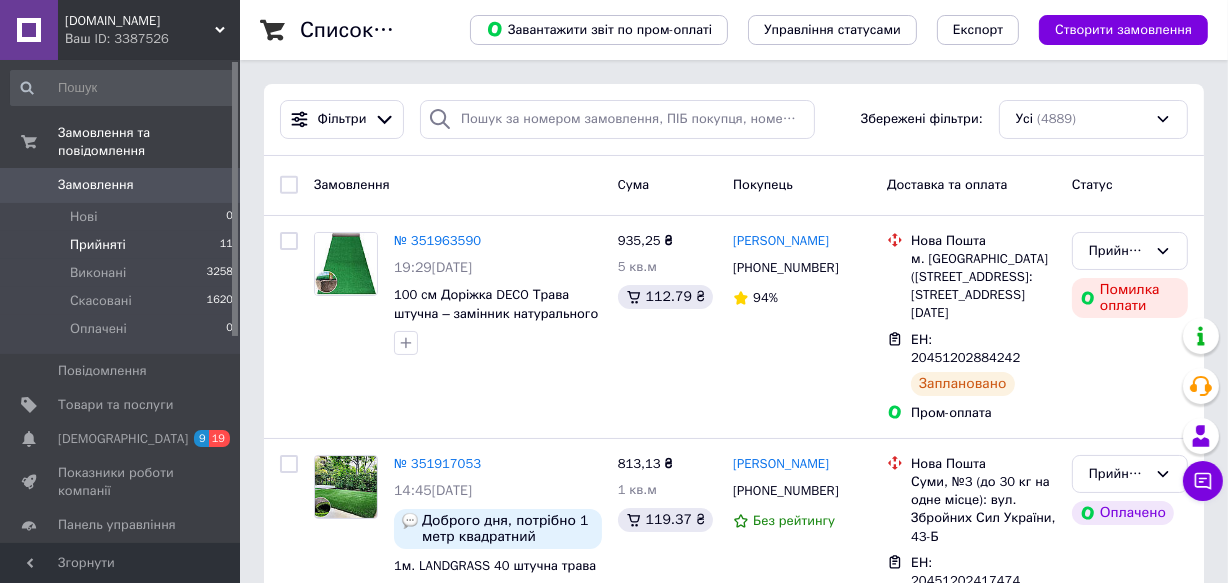 click on "Прийняті" at bounding box center [98, 245] 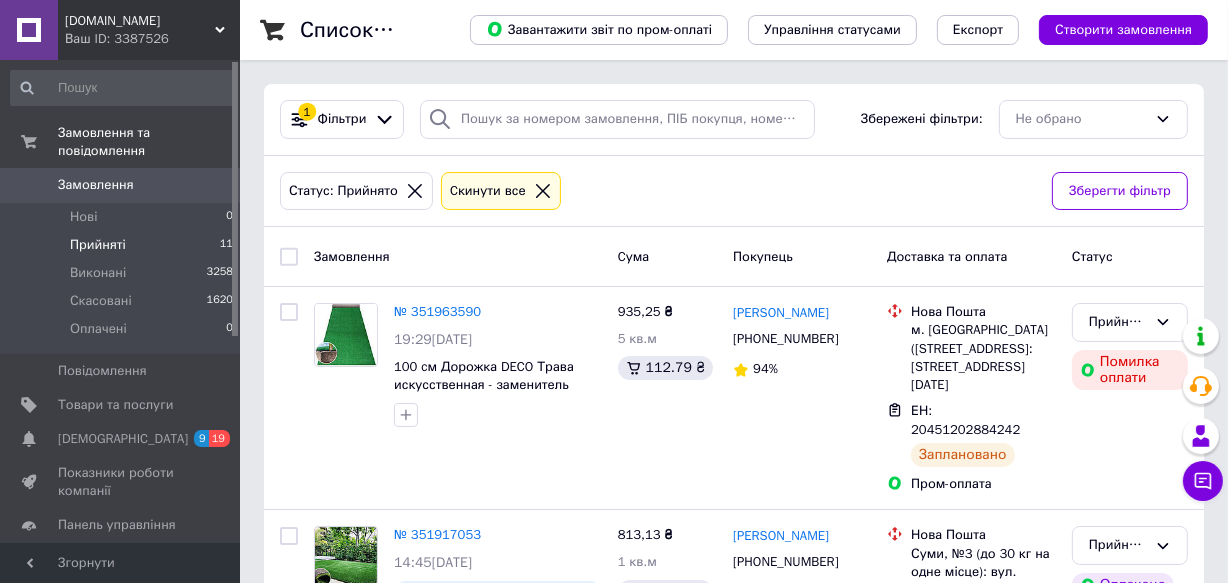 click on "[DOMAIN_NAME]" at bounding box center [140, 21] 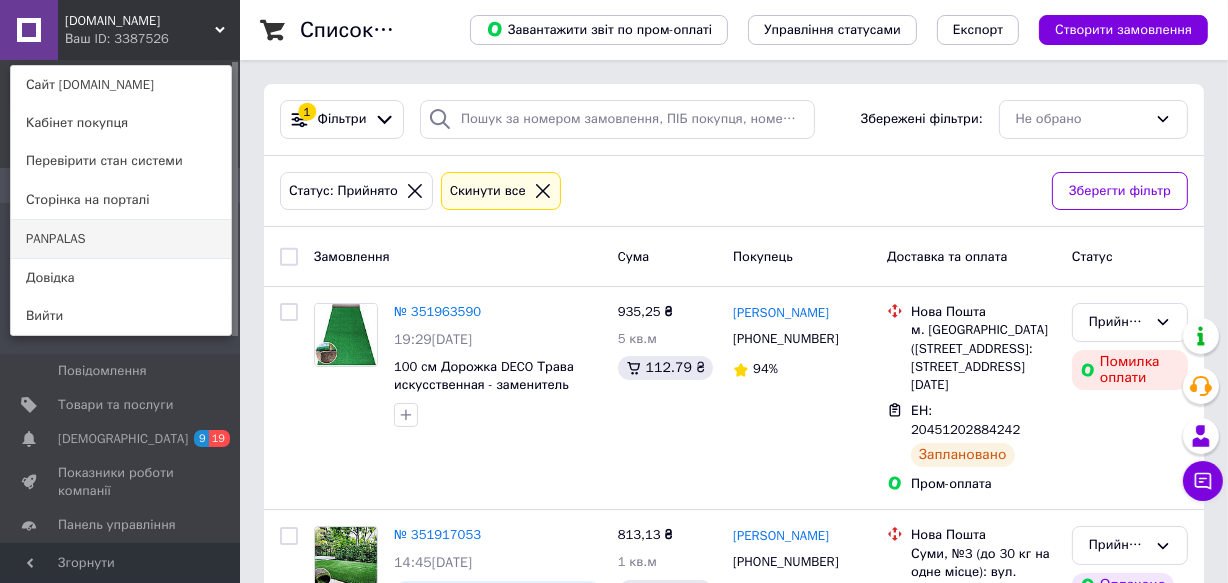 click on "PANPALAS" at bounding box center (121, 239) 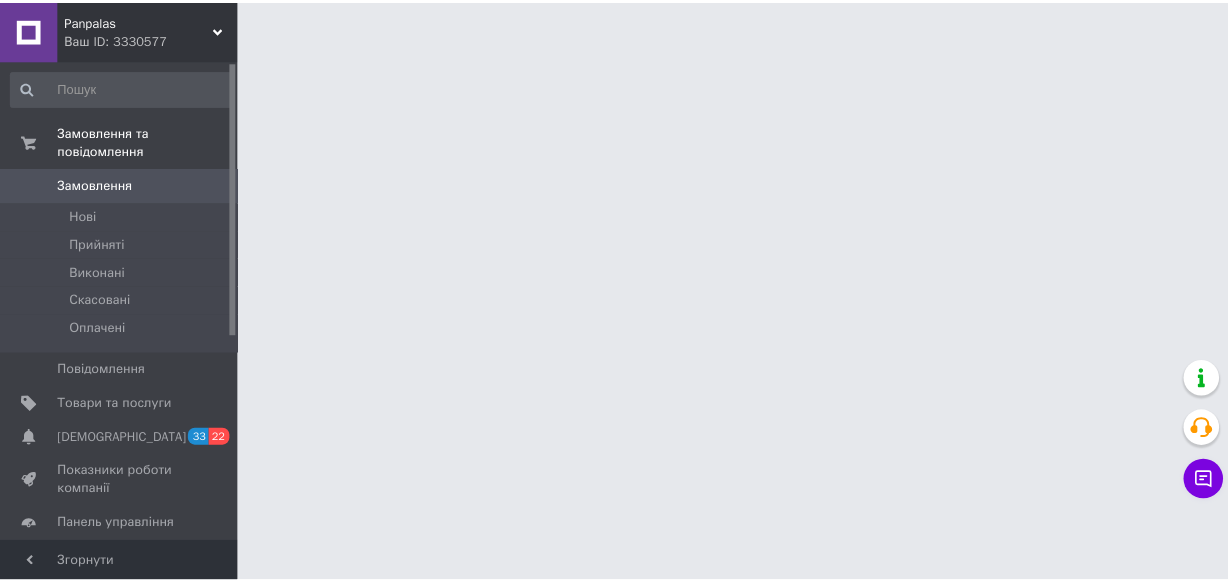 scroll, scrollTop: 0, scrollLeft: 0, axis: both 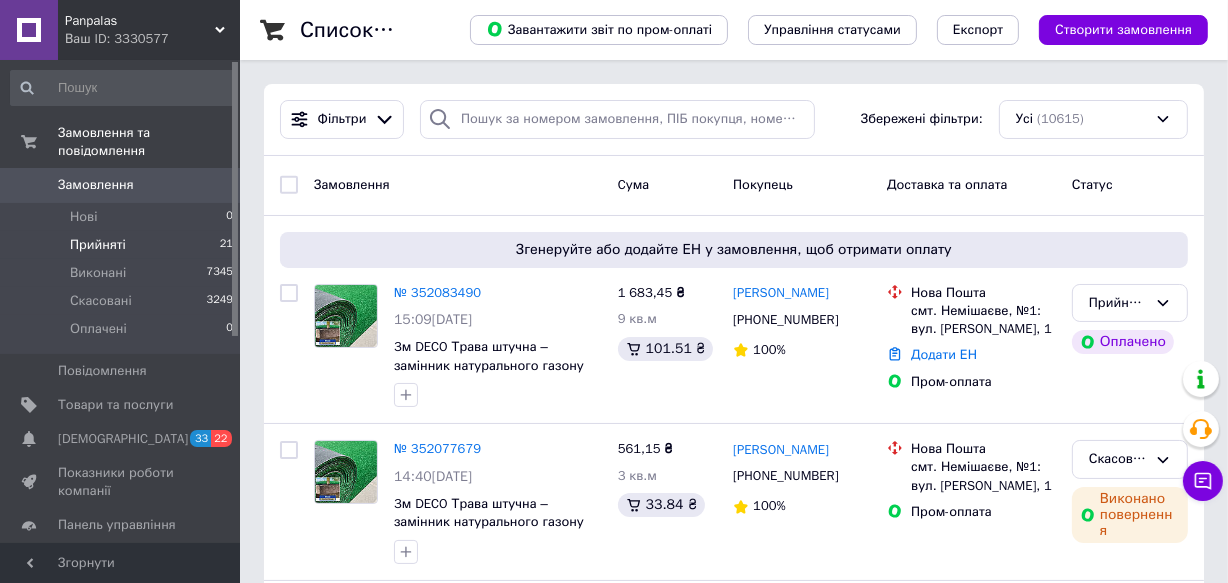 click on "Прийняті" at bounding box center [98, 245] 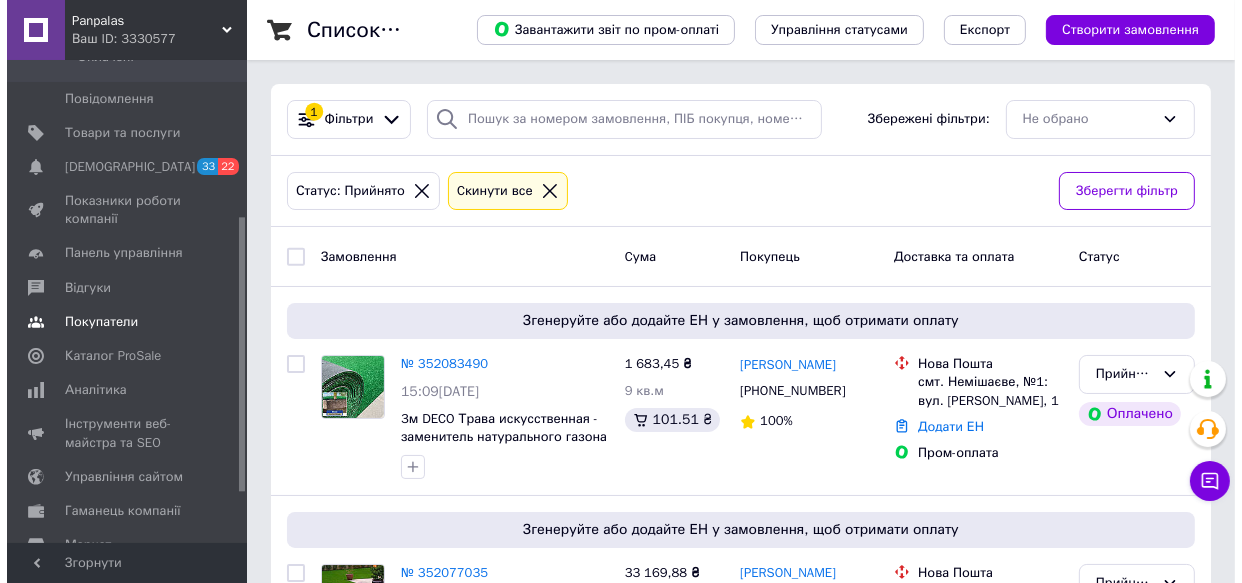 scroll, scrollTop: 360, scrollLeft: 0, axis: vertical 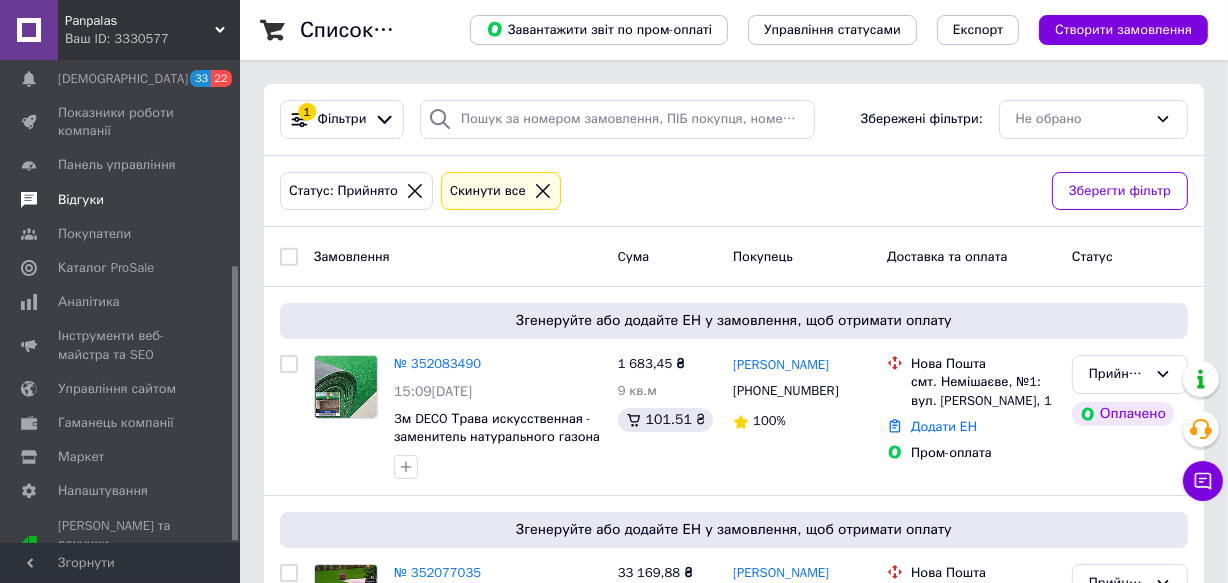 click on "Відгуки" at bounding box center [81, 200] 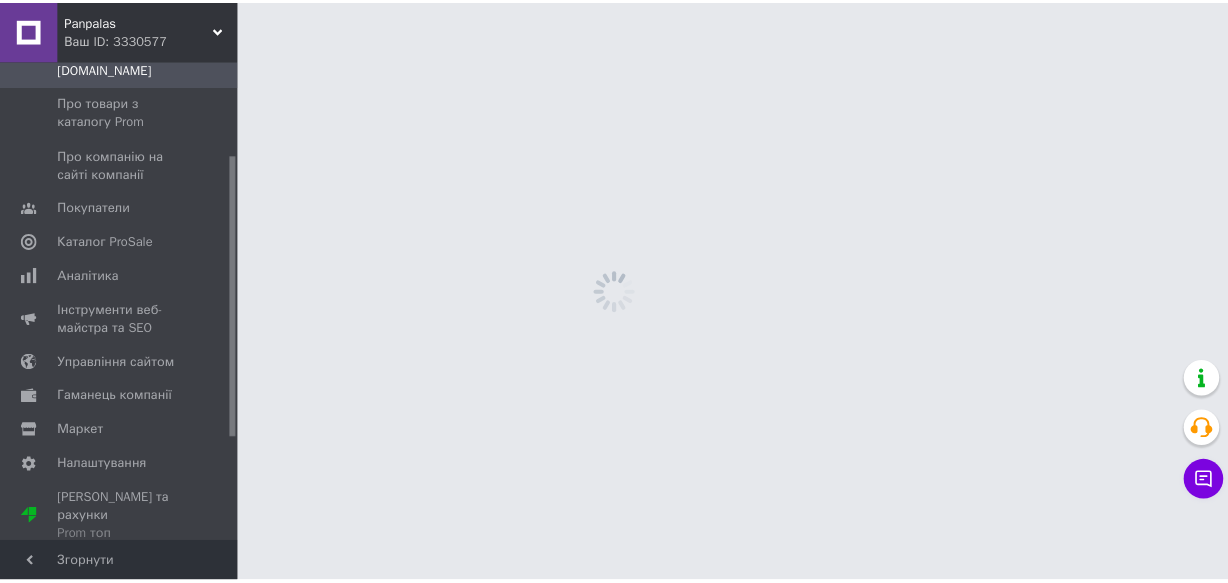 scroll, scrollTop: 159, scrollLeft: 0, axis: vertical 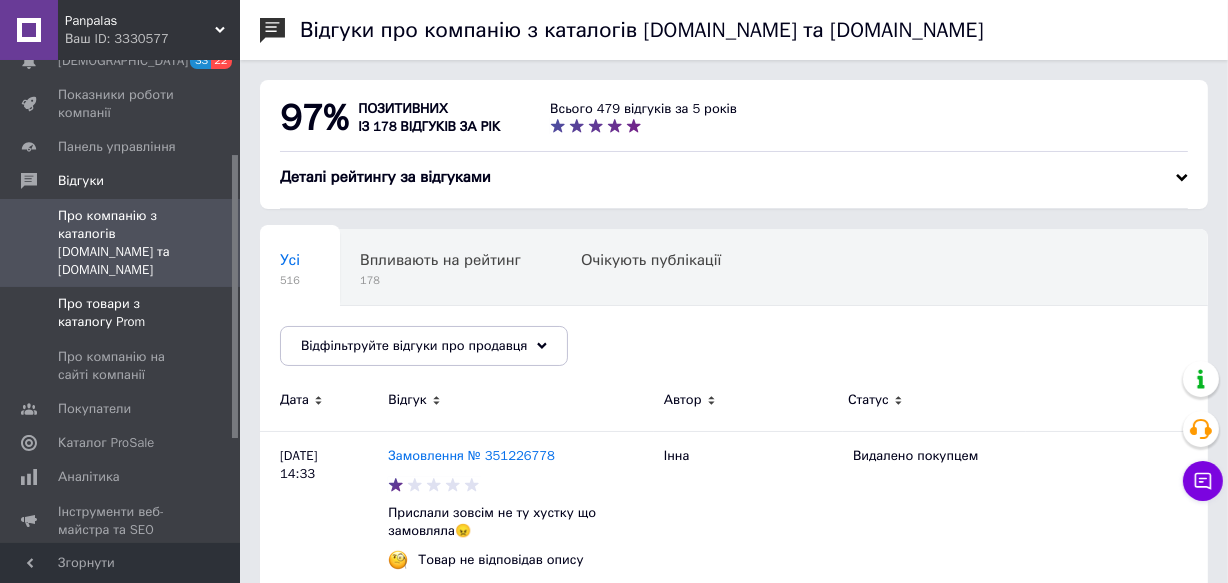 click on "Про товари з каталогу Prom" at bounding box center [121, 313] 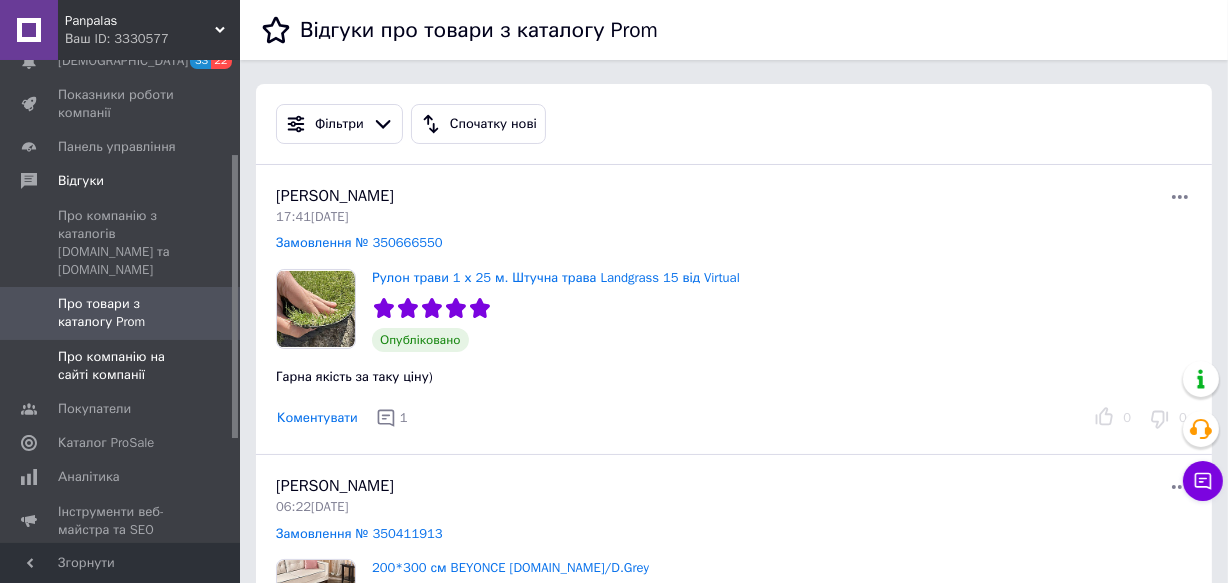 click on "Про компанію на сайті компанії" at bounding box center [121, 366] 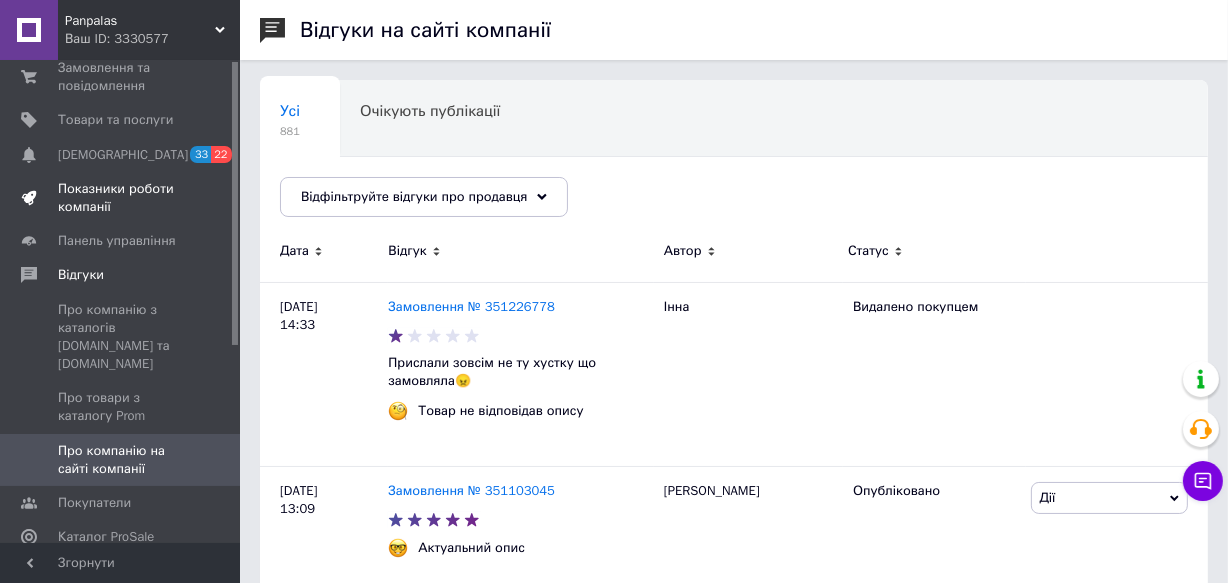 scroll, scrollTop: 0, scrollLeft: 0, axis: both 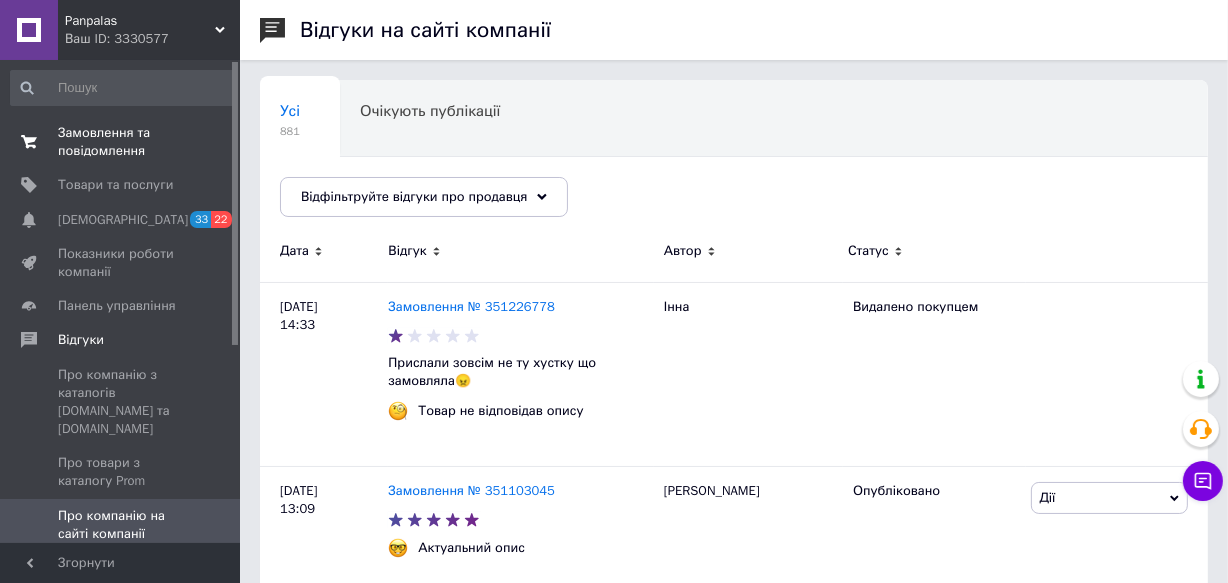 click on "Замовлення та повідомлення" at bounding box center (121, 142) 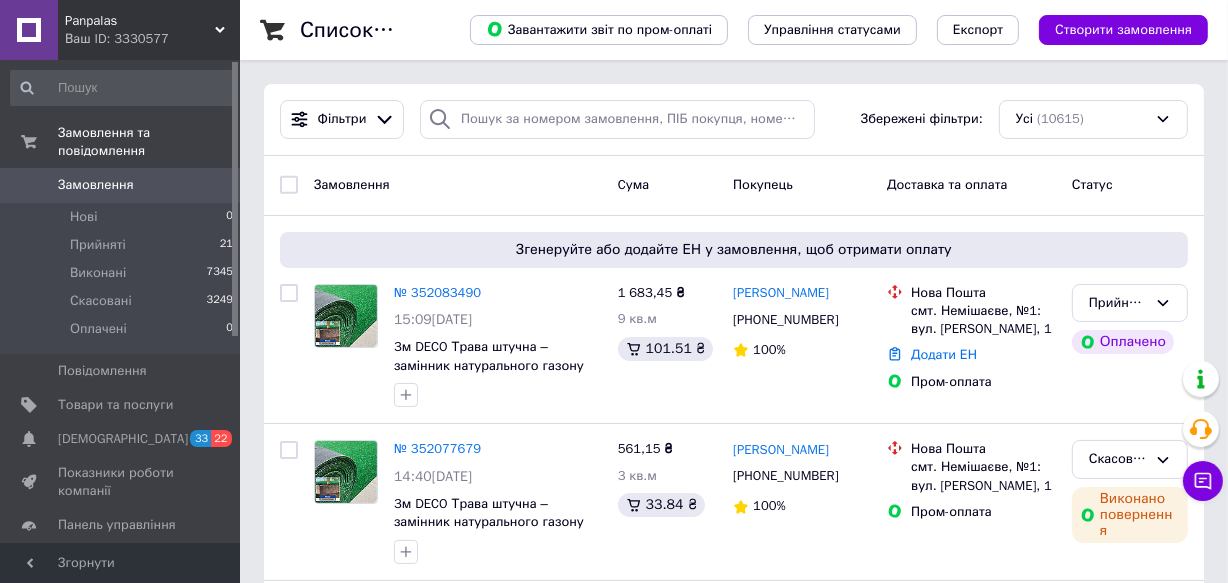 click 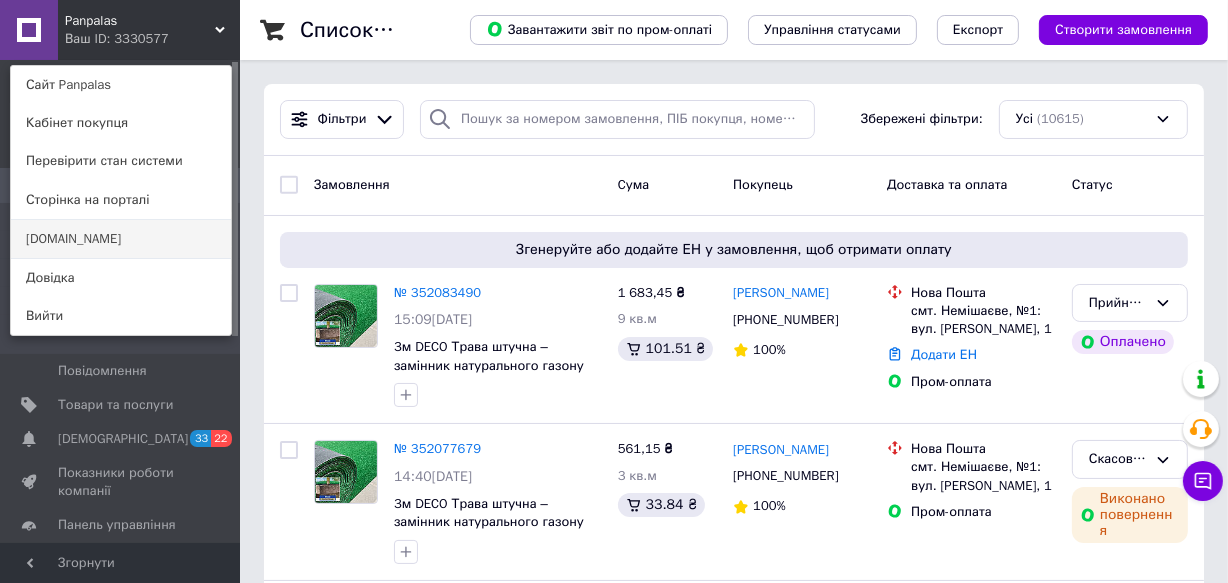 click on "[DOMAIN_NAME]" at bounding box center [121, 239] 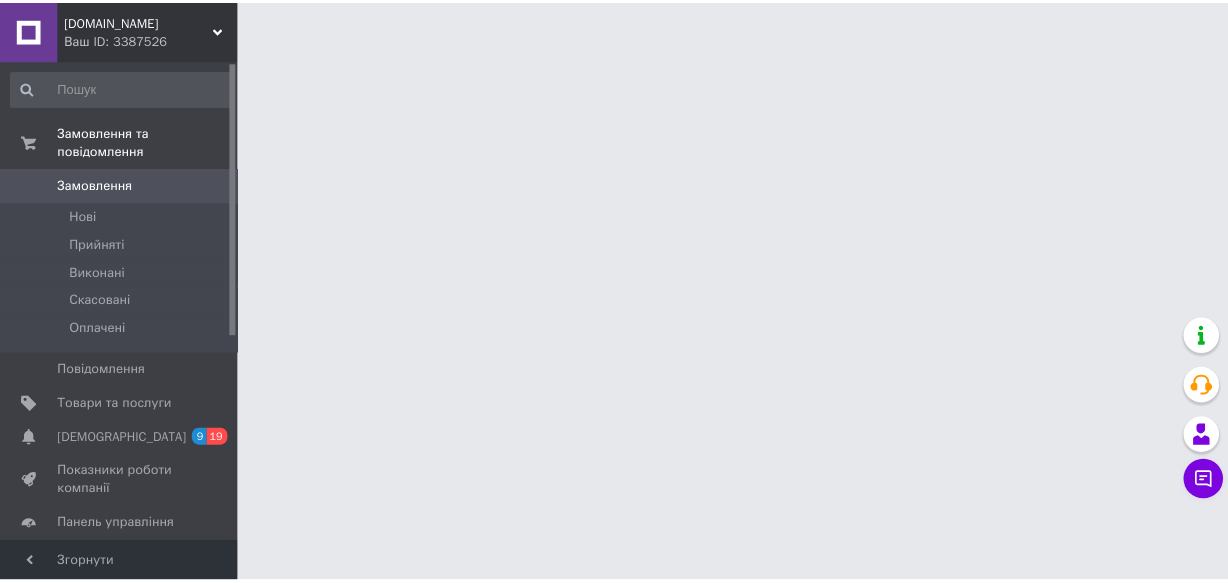 scroll, scrollTop: 0, scrollLeft: 0, axis: both 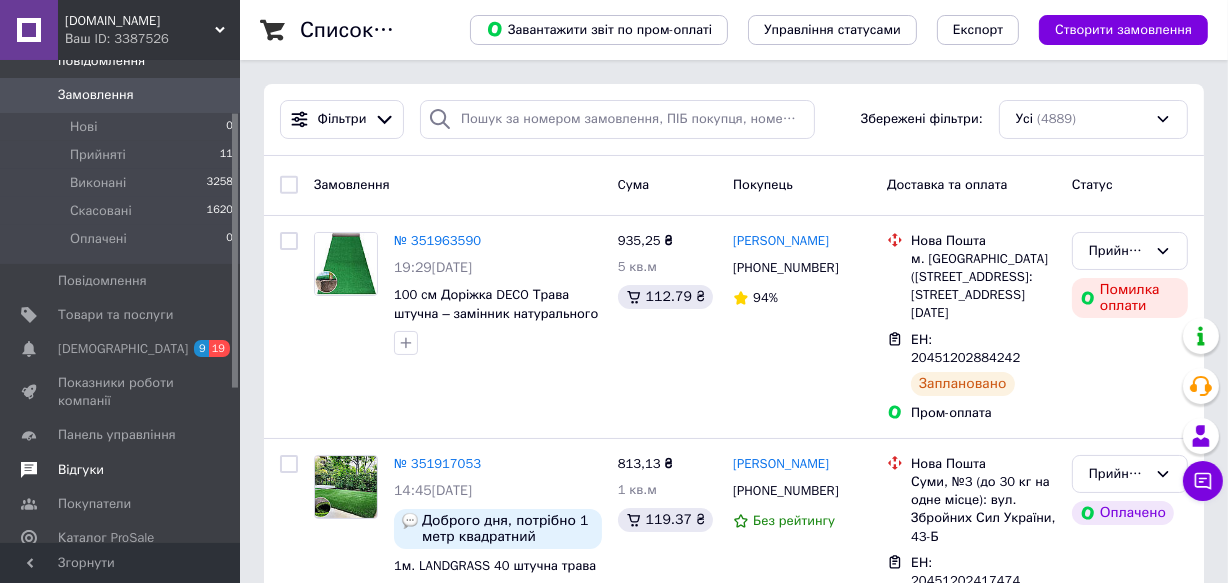 click on "Відгуки" at bounding box center (81, 470) 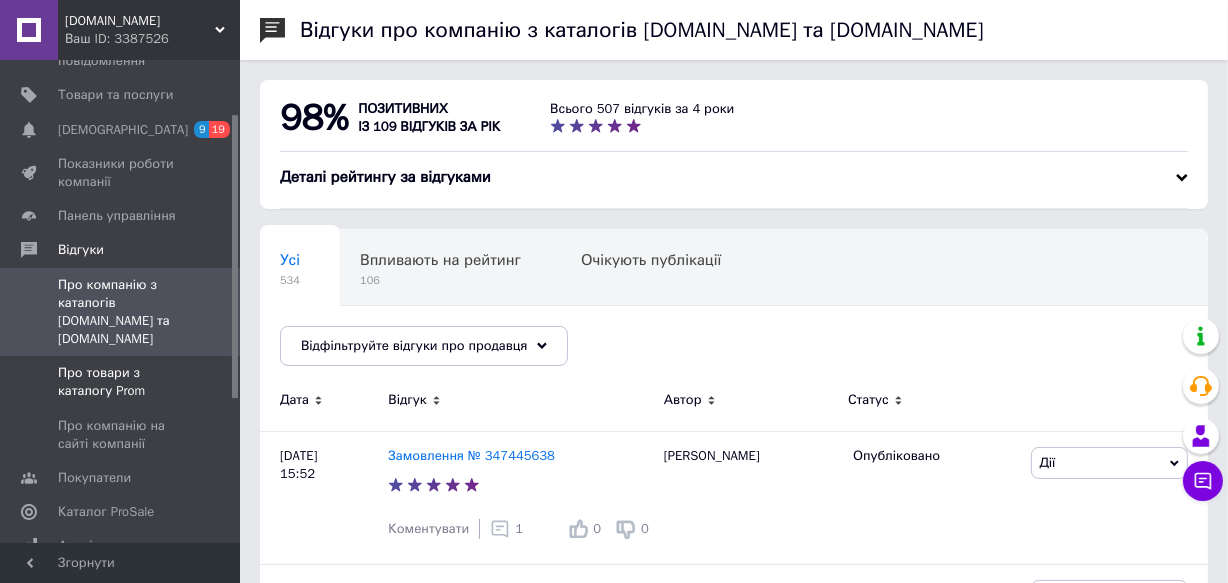 click on "Про товари з каталогу Prom" at bounding box center (121, 382) 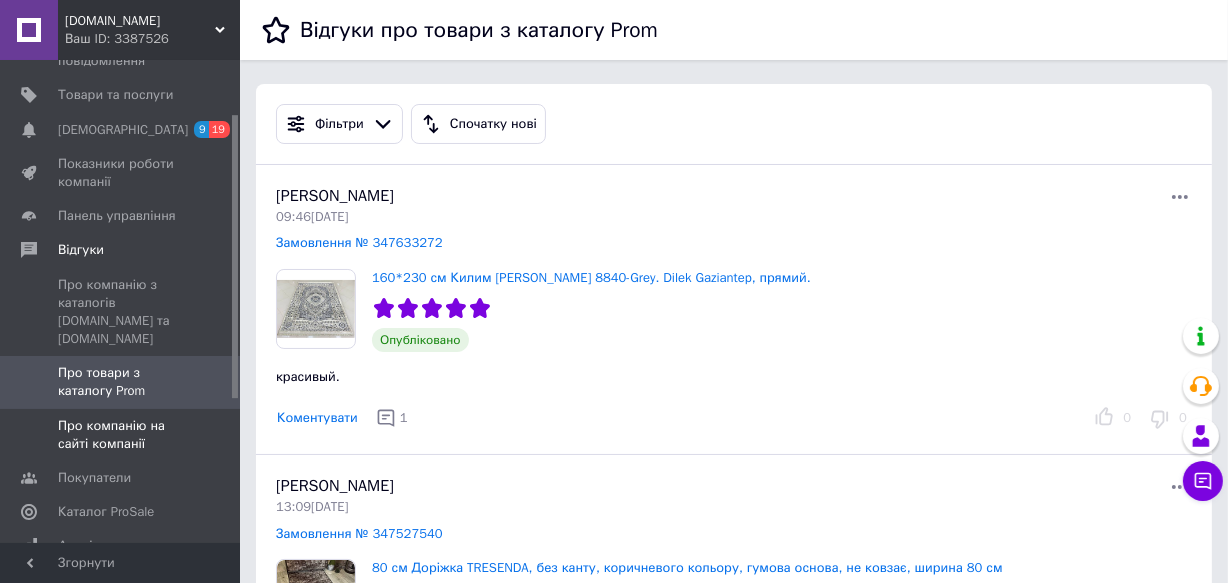 click on "Про компанію на сайті компанії" at bounding box center (121, 435) 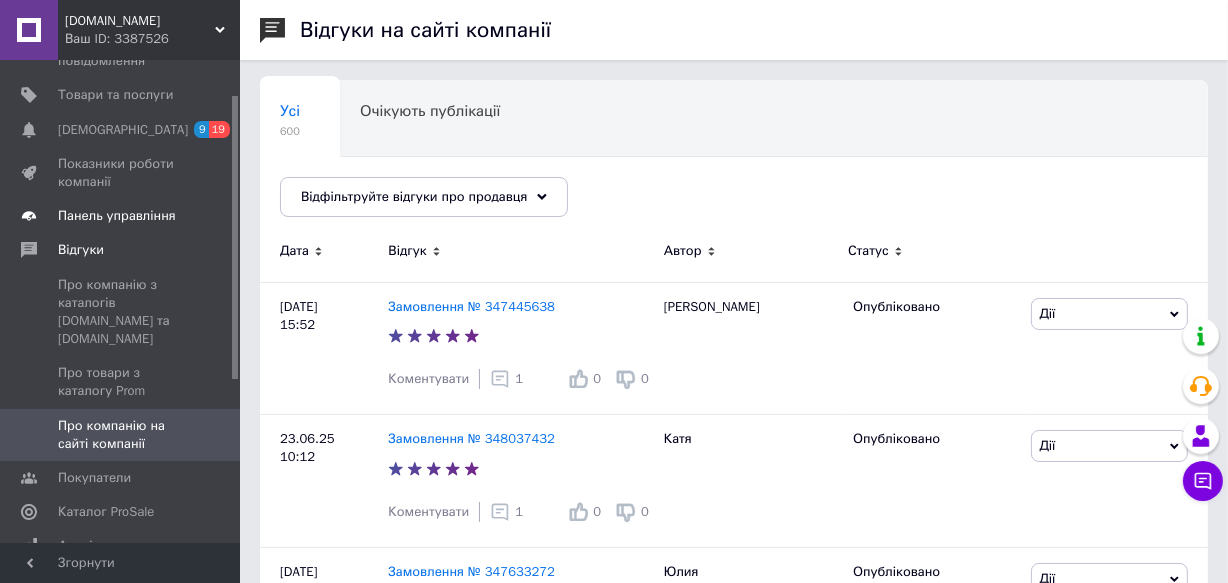 scroll, scrollTop: 0, scrollLeft: 0, axis: both 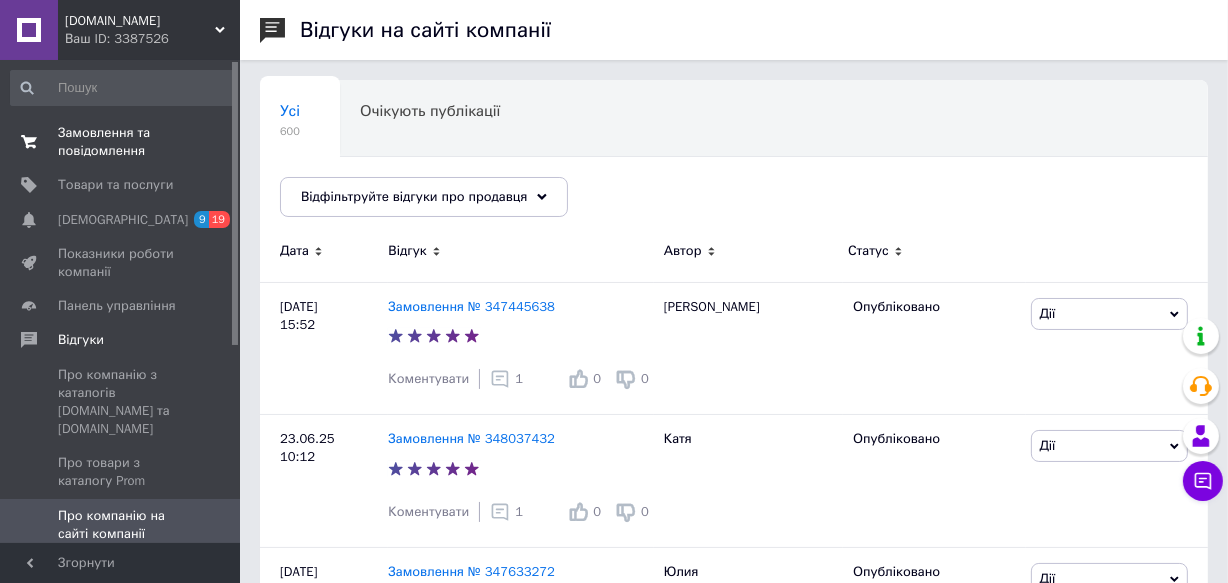 click on "Замовлення та повідомлення" at bounding box center [121, 142] 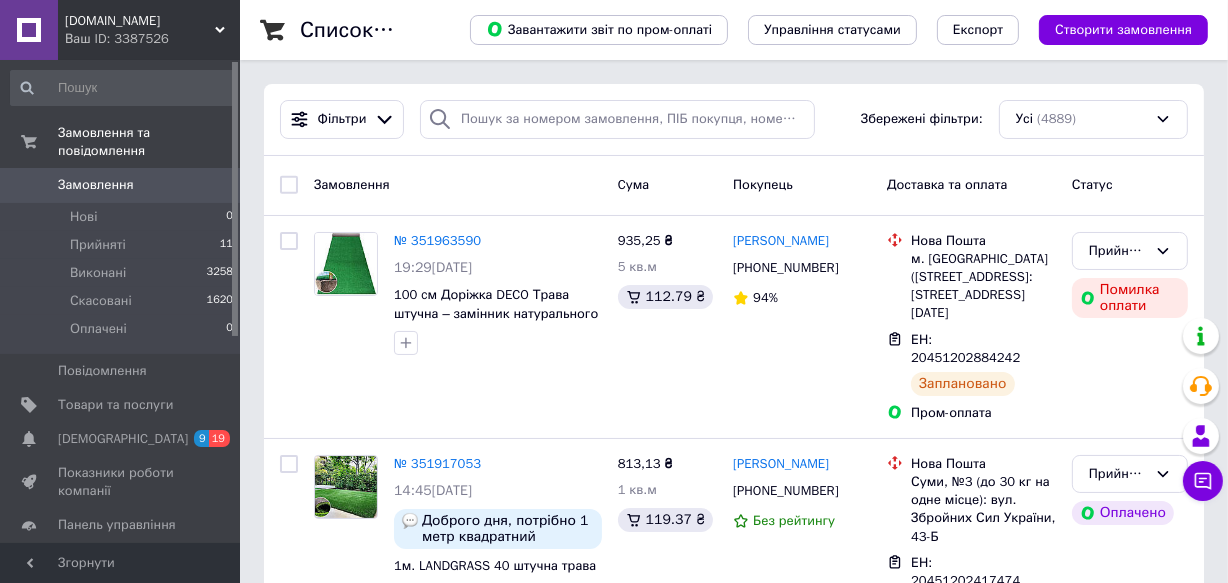 click on "[DOMAIN_NAME]" at bounding box center [140, 21] 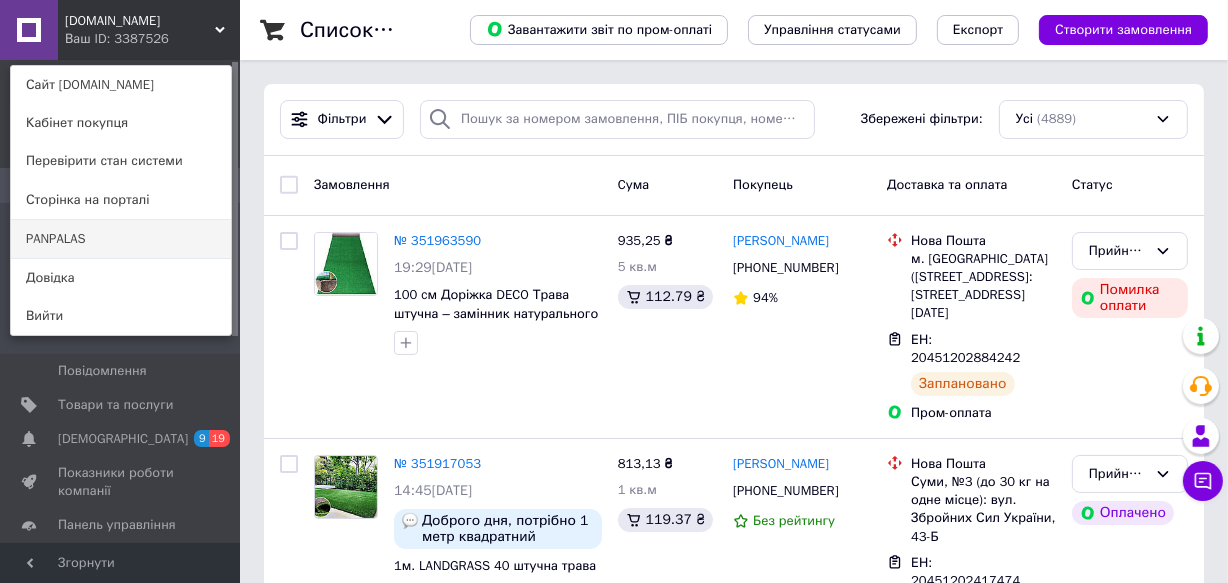 click on "PANPALAS" at bounding box center [121, 239] 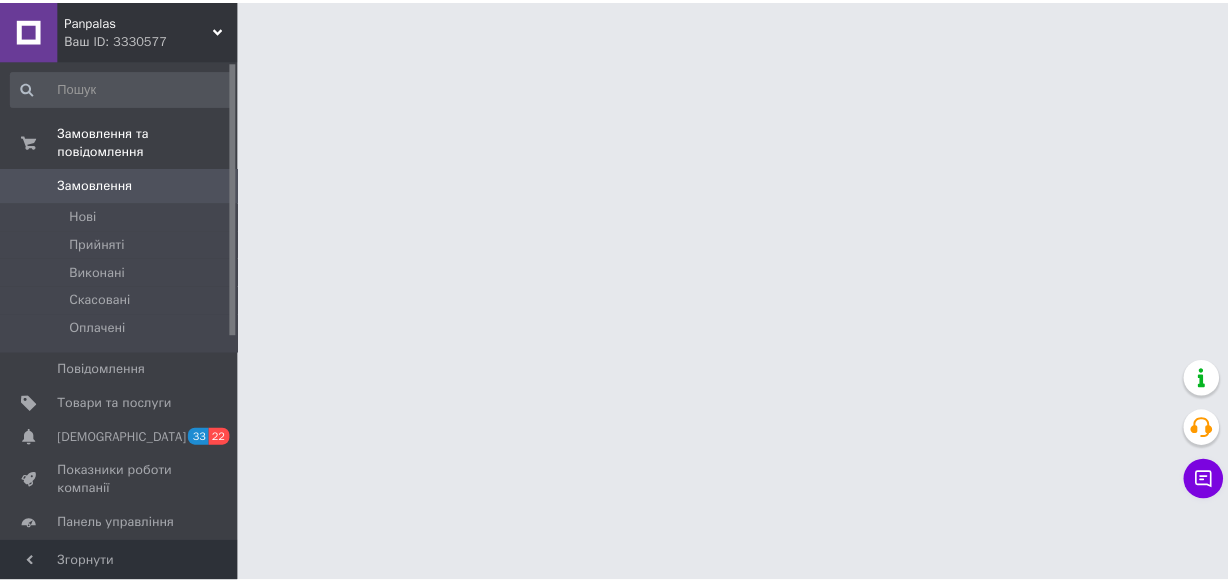 scroll, scrollTop: 0, scrollLeft: 0, axis: both 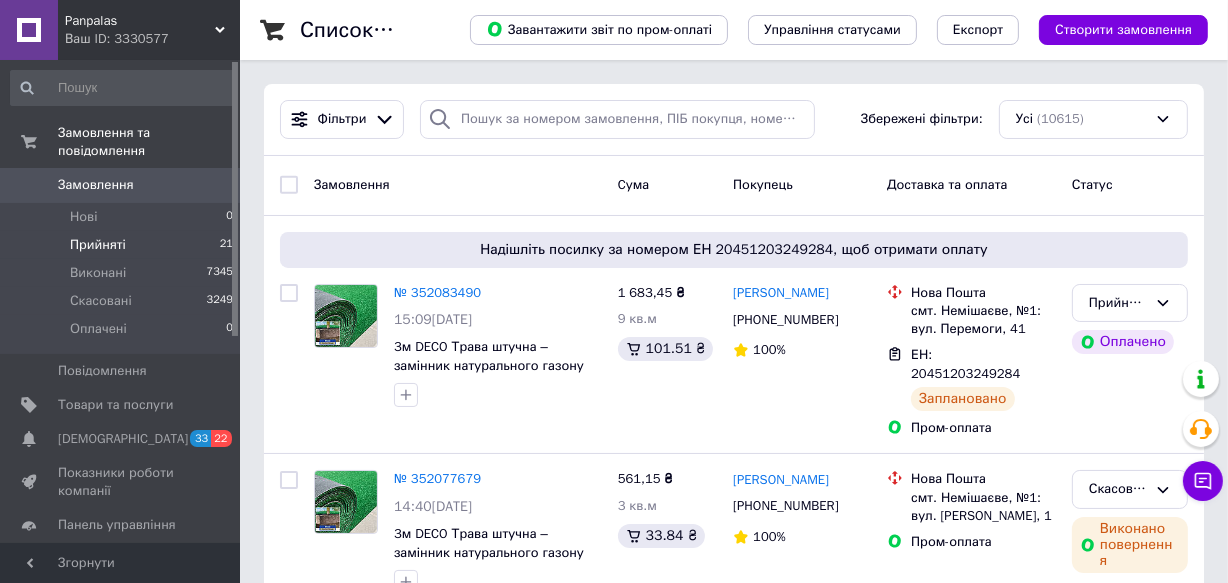 click on "Прийняті" at bounding box center (98, 245) 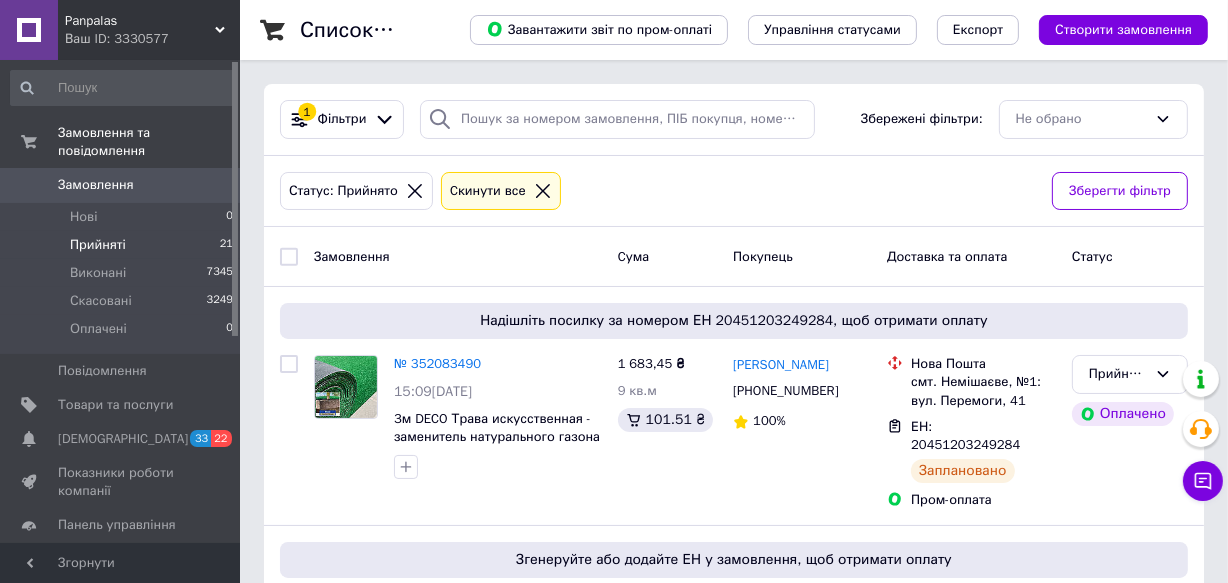 click on "Panpalas" at bounding box center (140, 21) 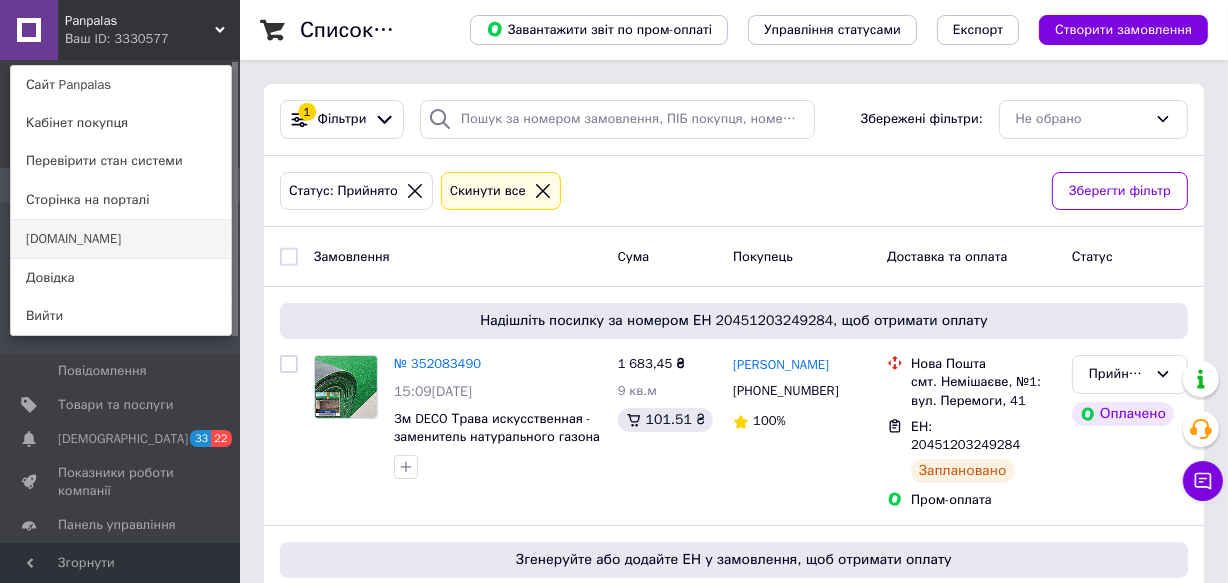 click on "[DOMAIN_NAME]" at bounding box center (121, 239) 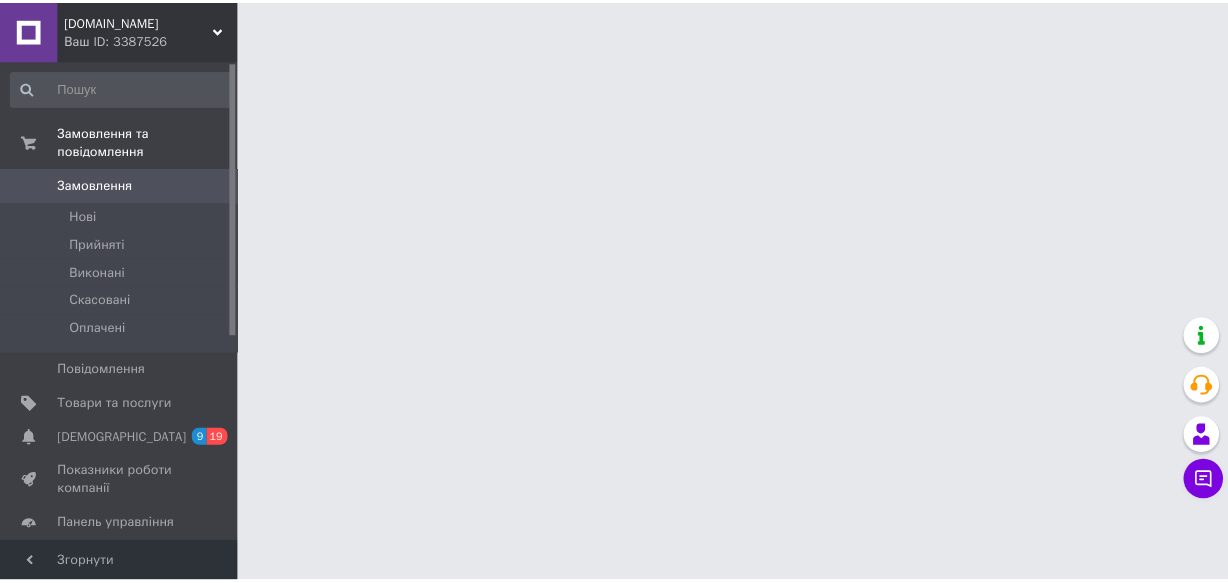 scroll, scrollTop: 0, scrollLeft: 0, axis: both 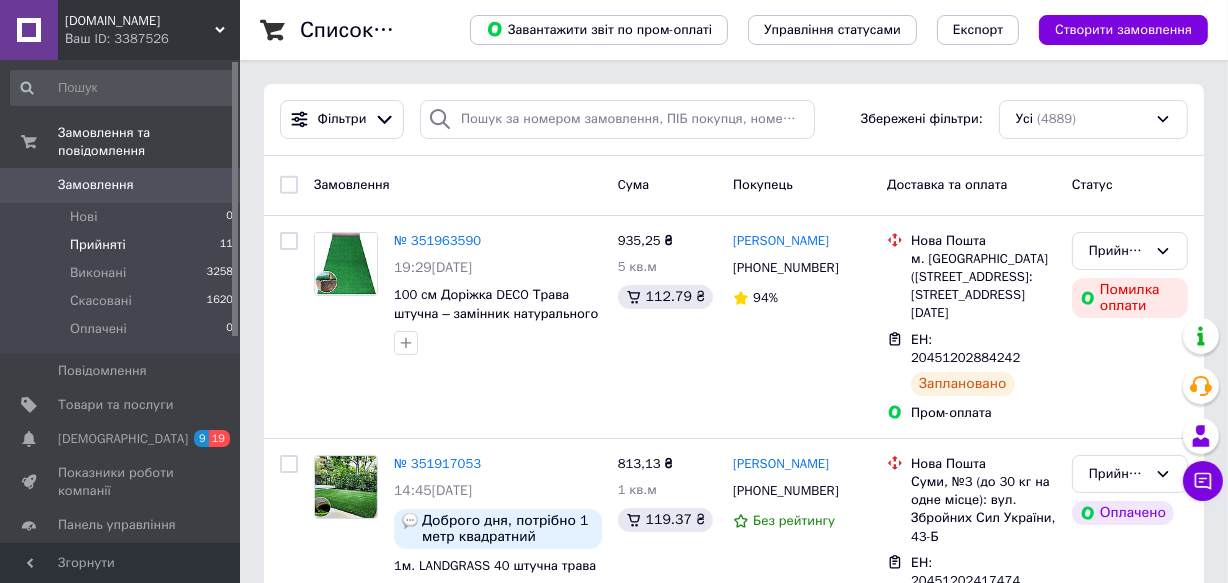 click on "Прийняті" at bounding box center (98, 245) 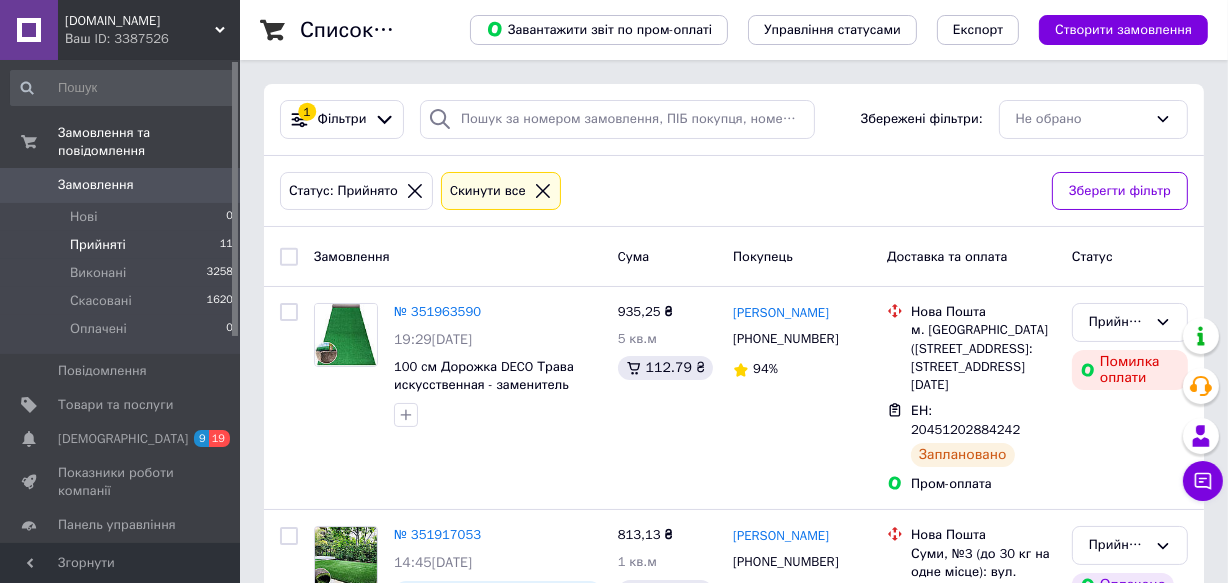 click on "Dorizhky.com Ваш ID: 3387526" at bounding box center [149, 30] 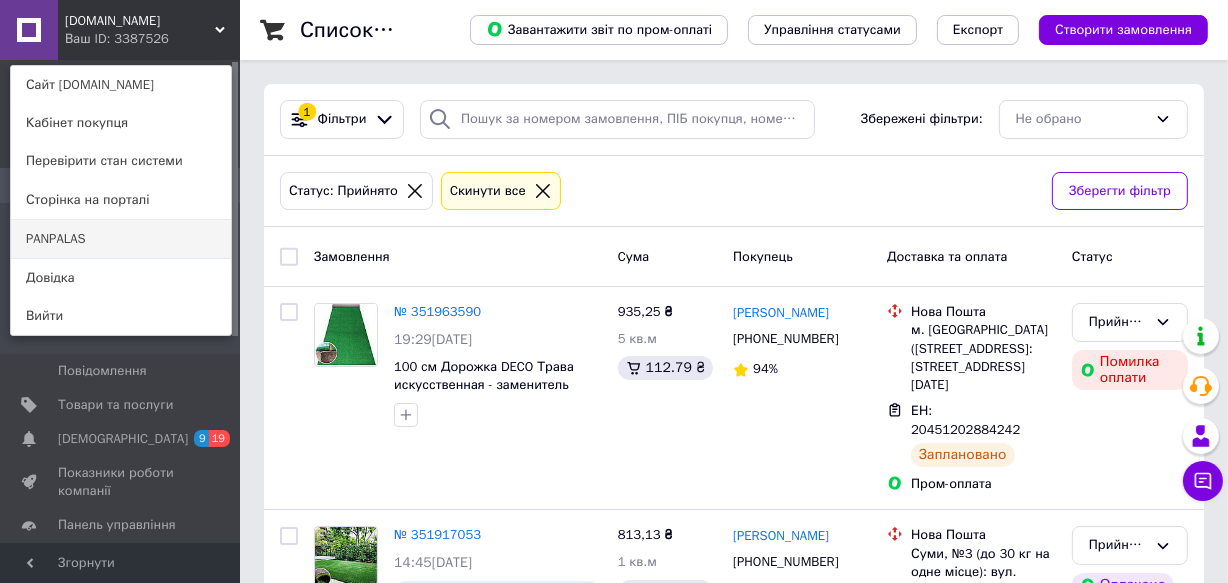 click on "PANPALAS" at bounding box center (121, 239) 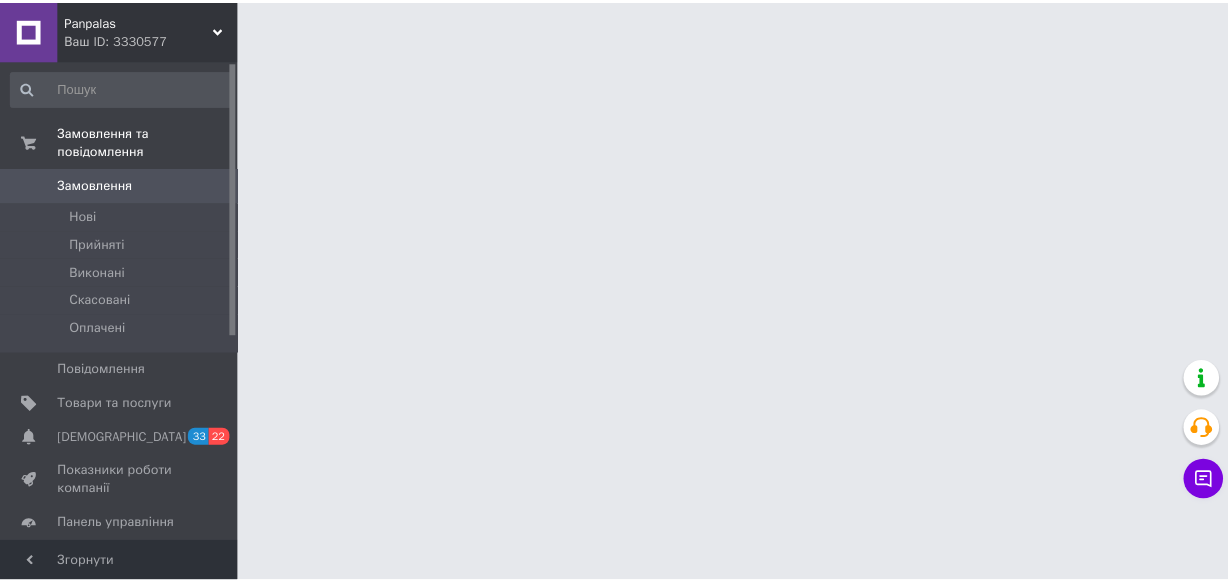 scroll, scrollTop: 0, scrollLeft: 0, axis: both 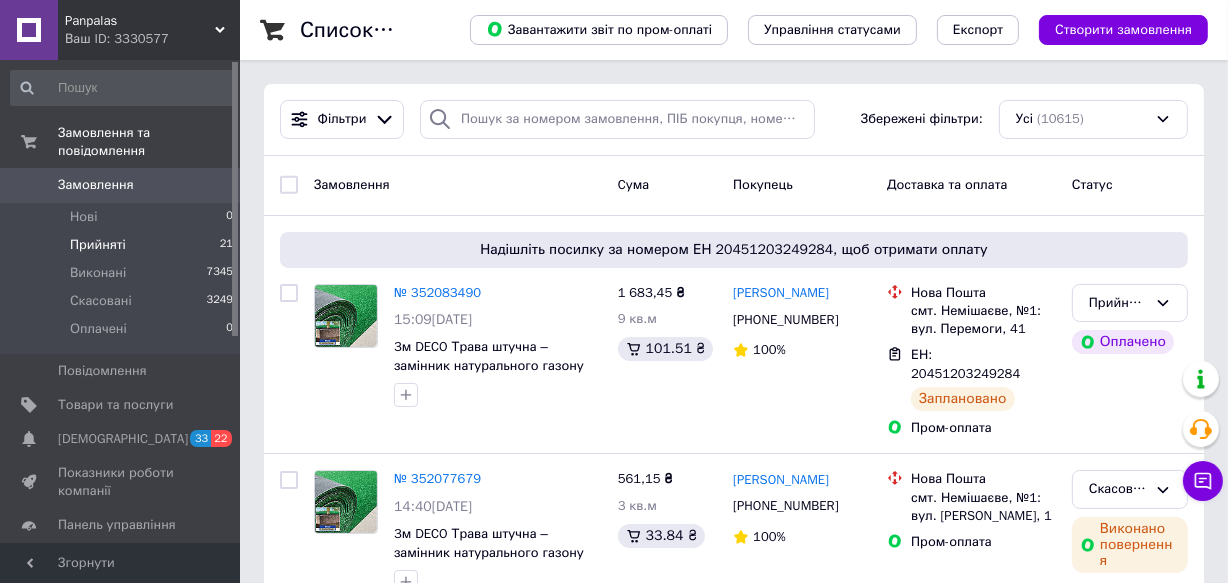 click on "Прийняті 21" at bounding box center [122, 245] 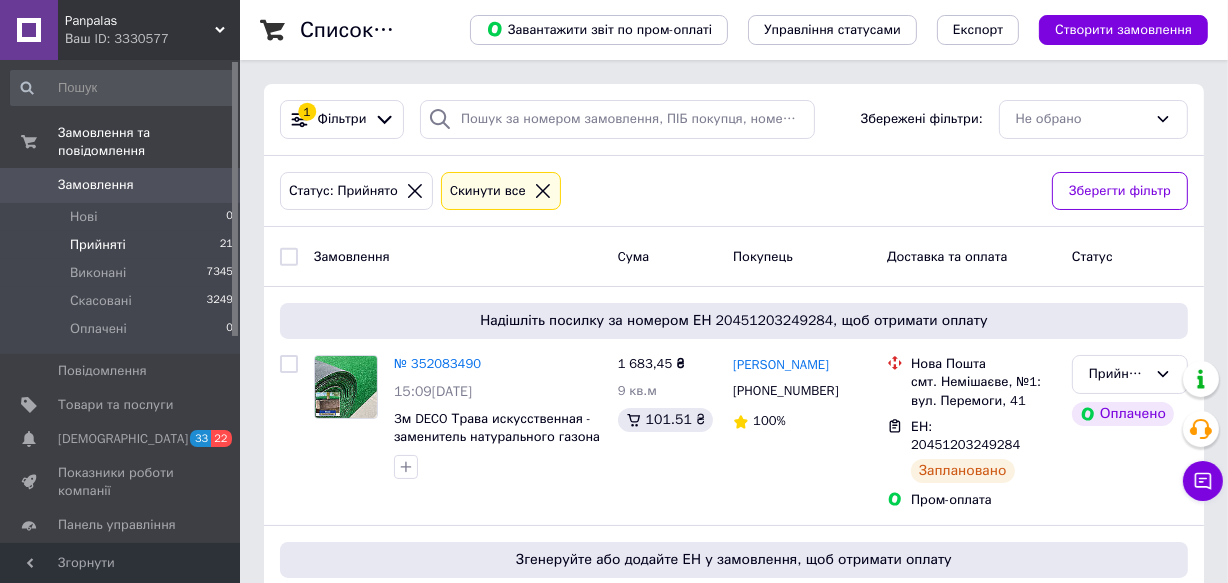 click 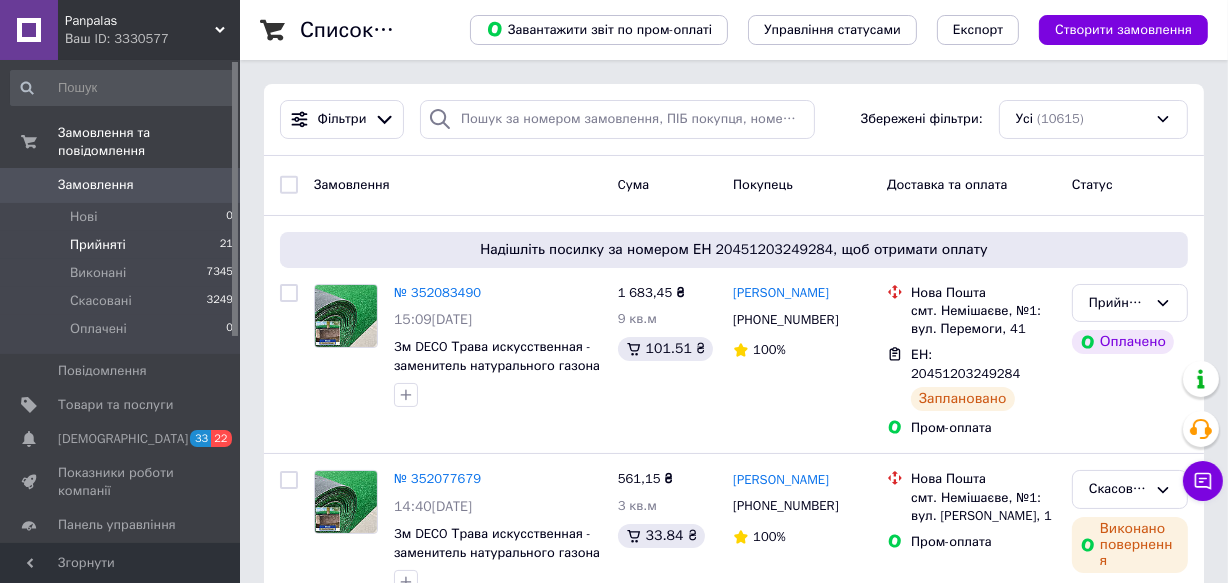 click on "Прийняті" at bounding box center (98, 245) 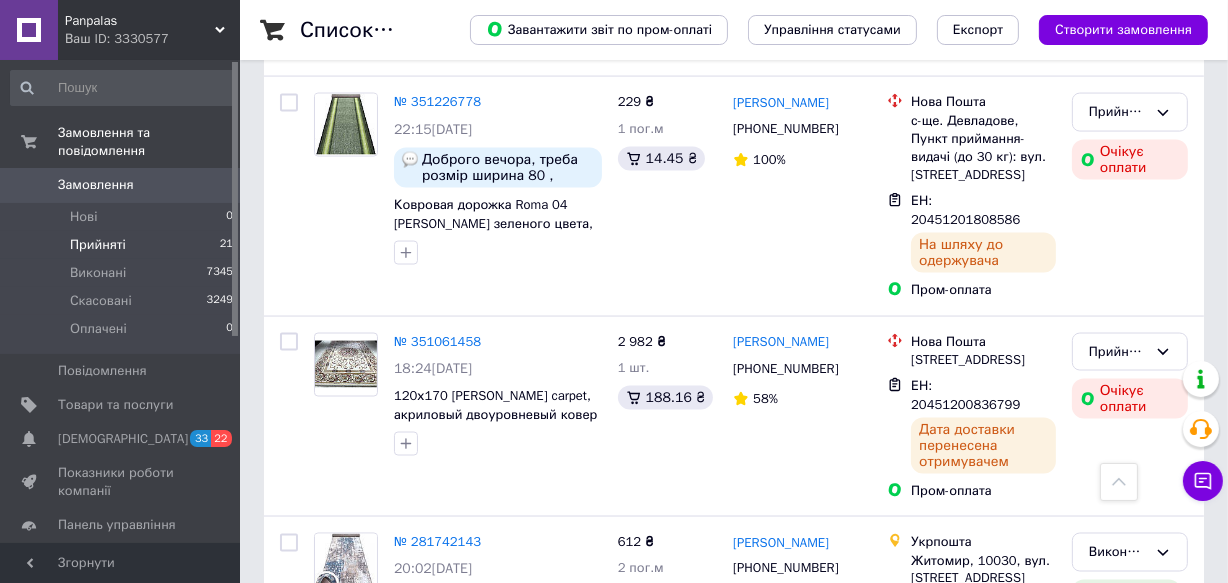 scroll, scrollTop: 2818, scrollLeft: 0, axis: vertical 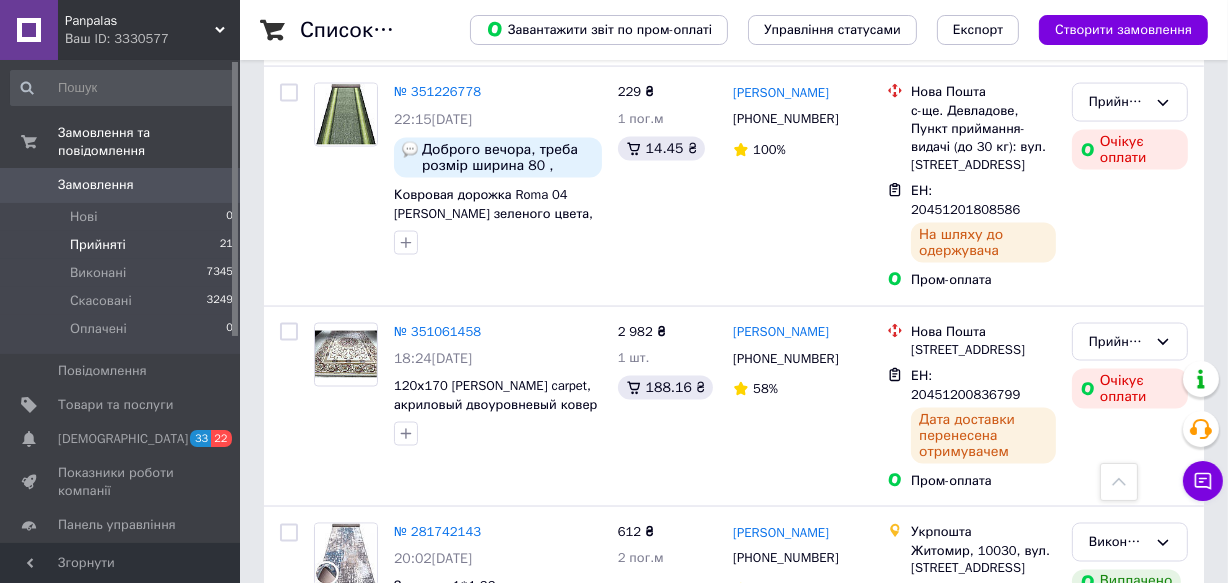 click on "Panpalas Ваш ID: 3330577" at bounding box center (149, 30) 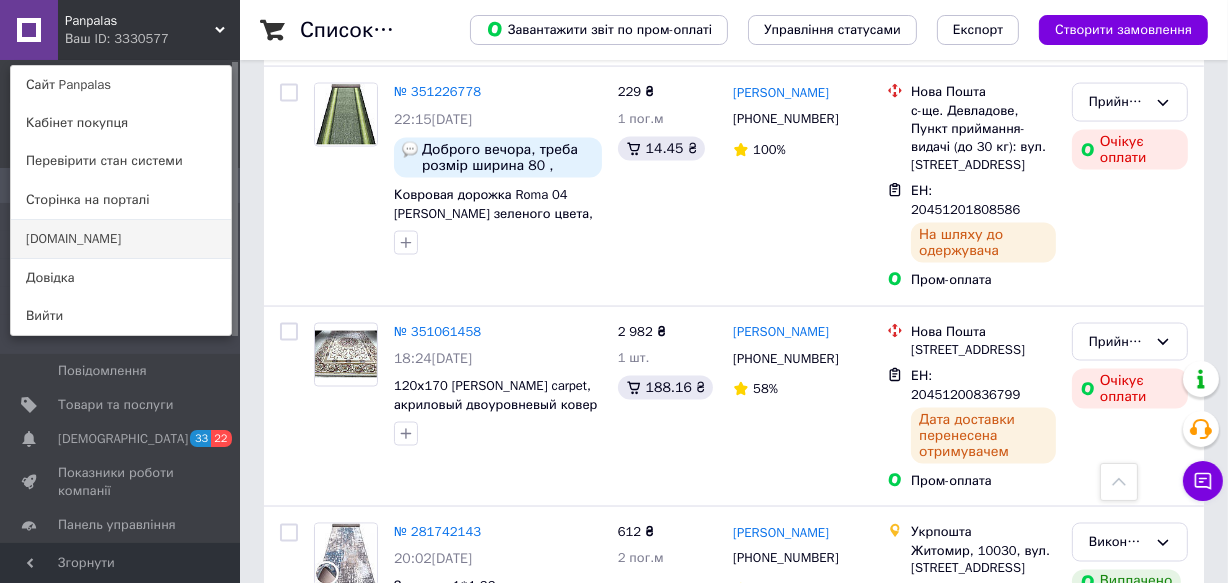 click on "[DOMAIN_NAME]" at bounding box center [121, 239] 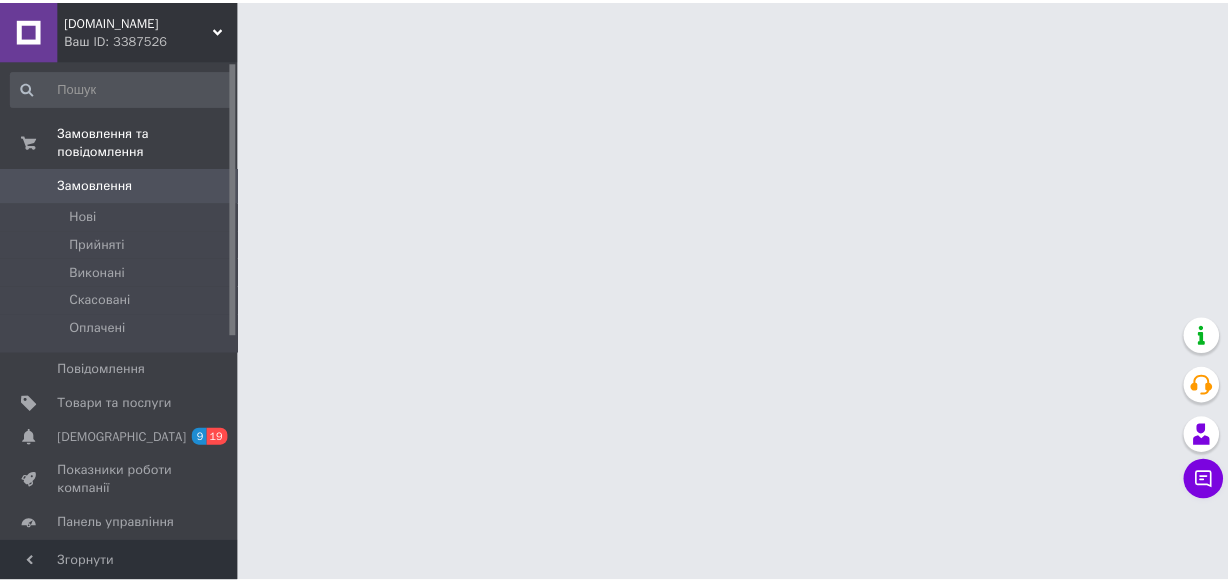 scroll, scrollTop: 0, scrollLeft: 0, axis: both 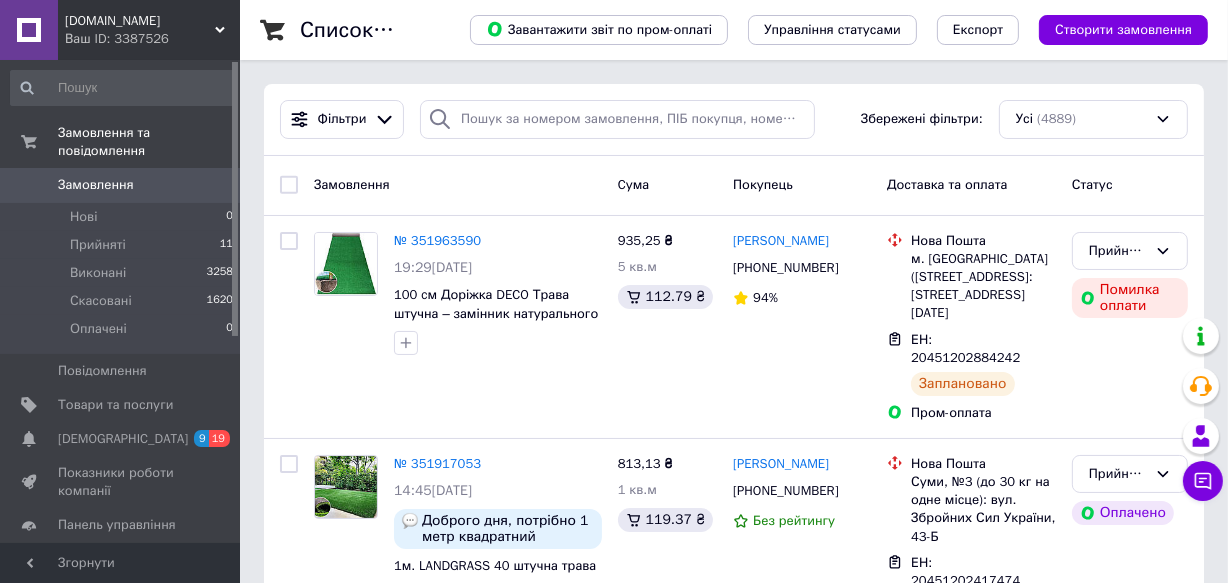 click 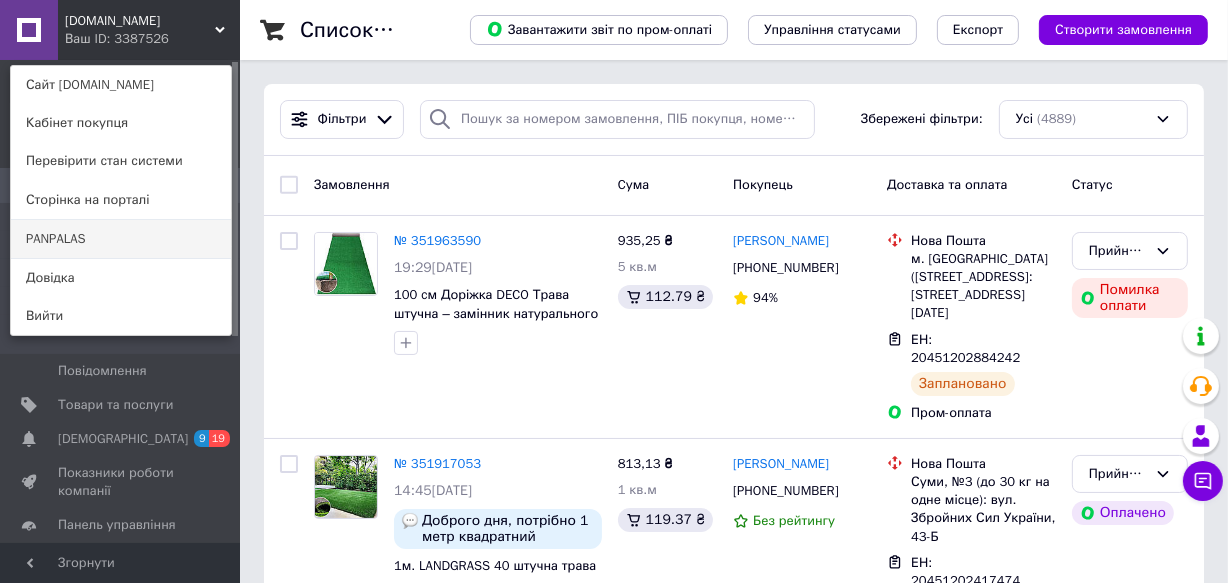 click on "PANPALAS" at bounding box center [121, 239] 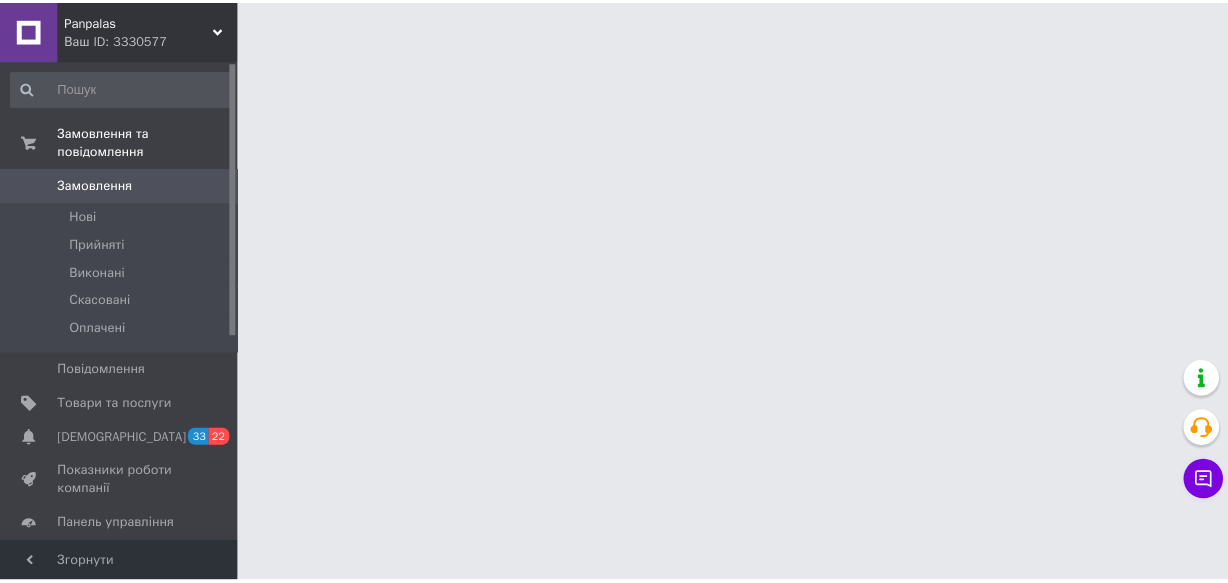 scroll, scrollTop: 0, scrollLeft: 0, axis: both 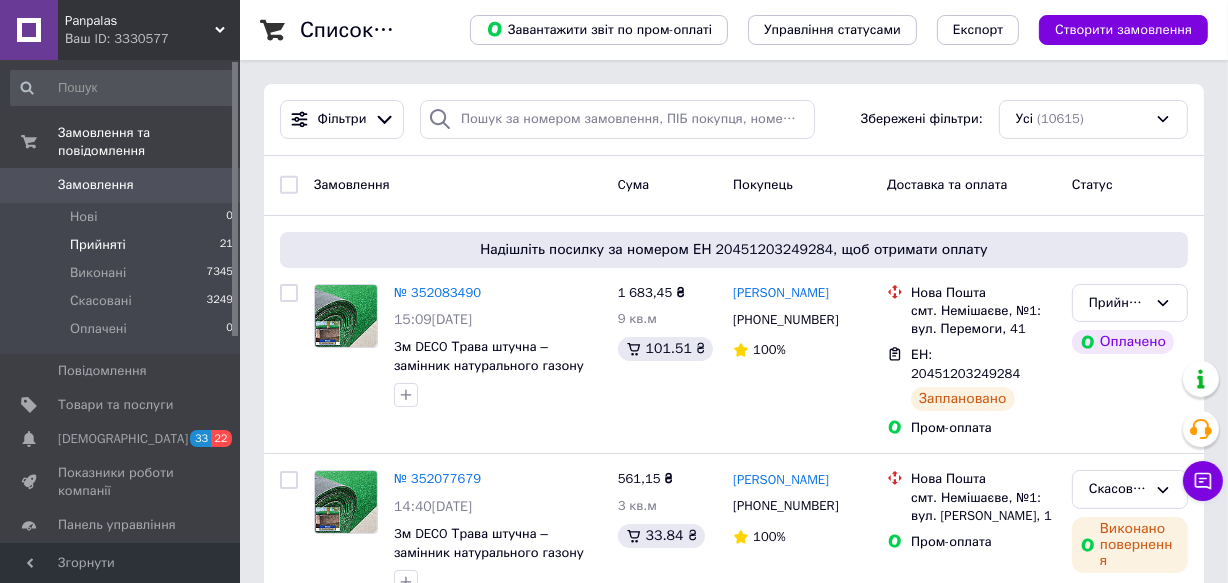 click on "Прийняті" at bounding box center (98, 245) 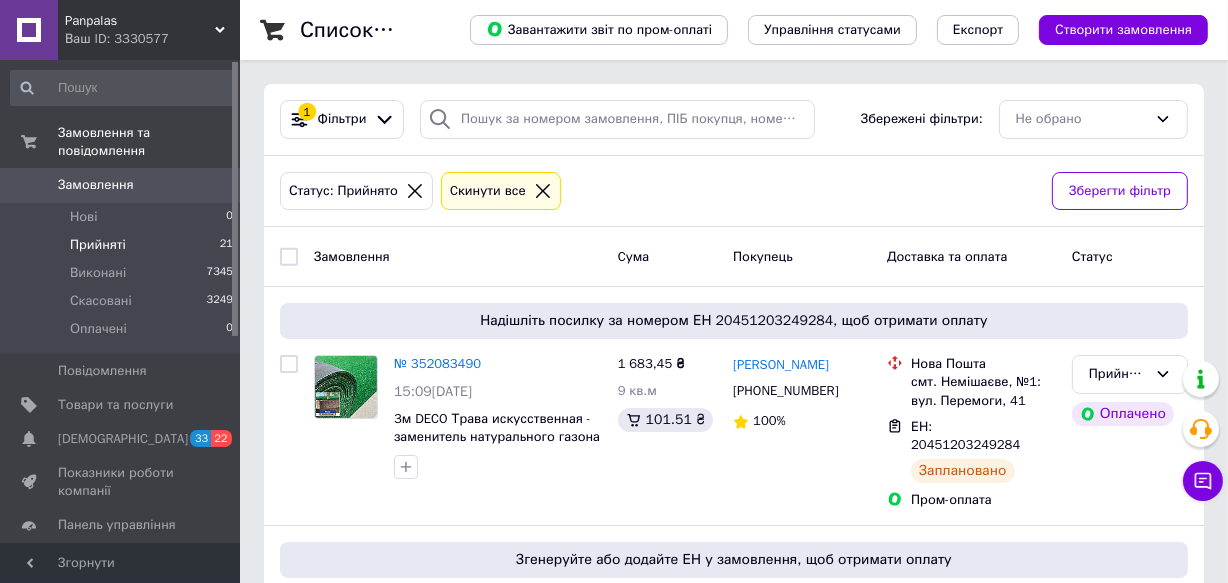 click 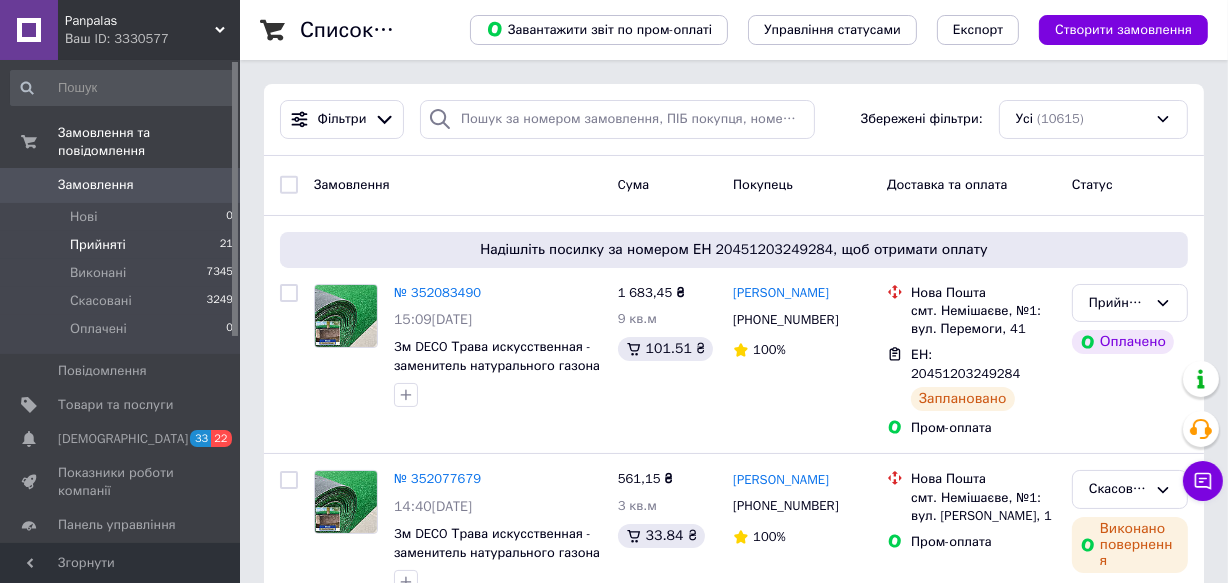 click on "Panpalas Ваш ID: 3330577" at bounding box center (149, 30) 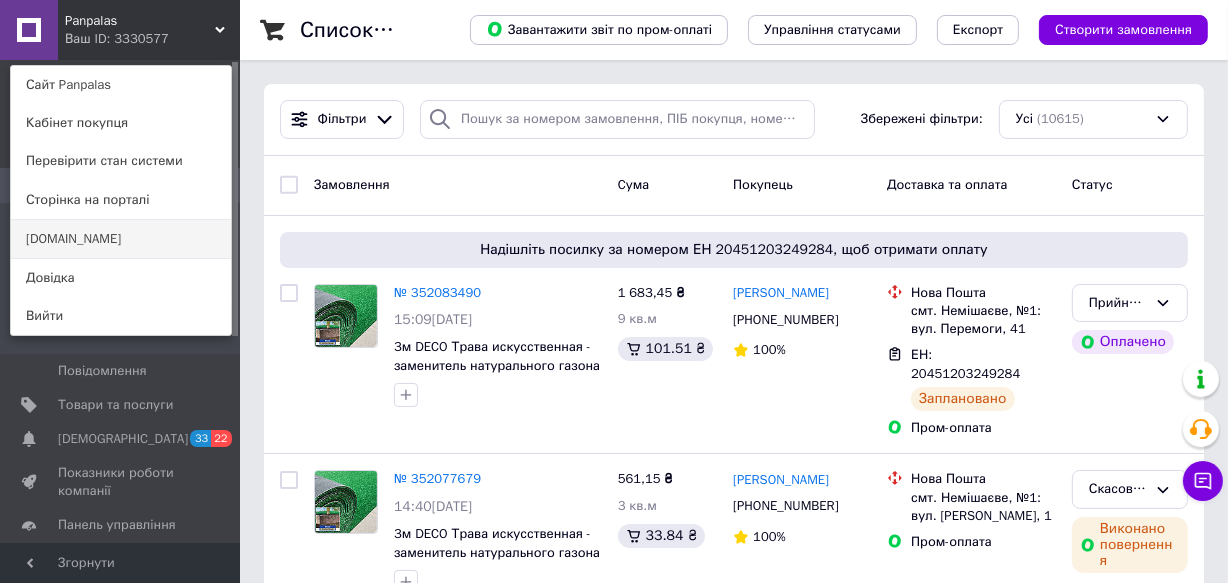 click on "[DOMAIN_NAME]" at bounding box center [121, 239] 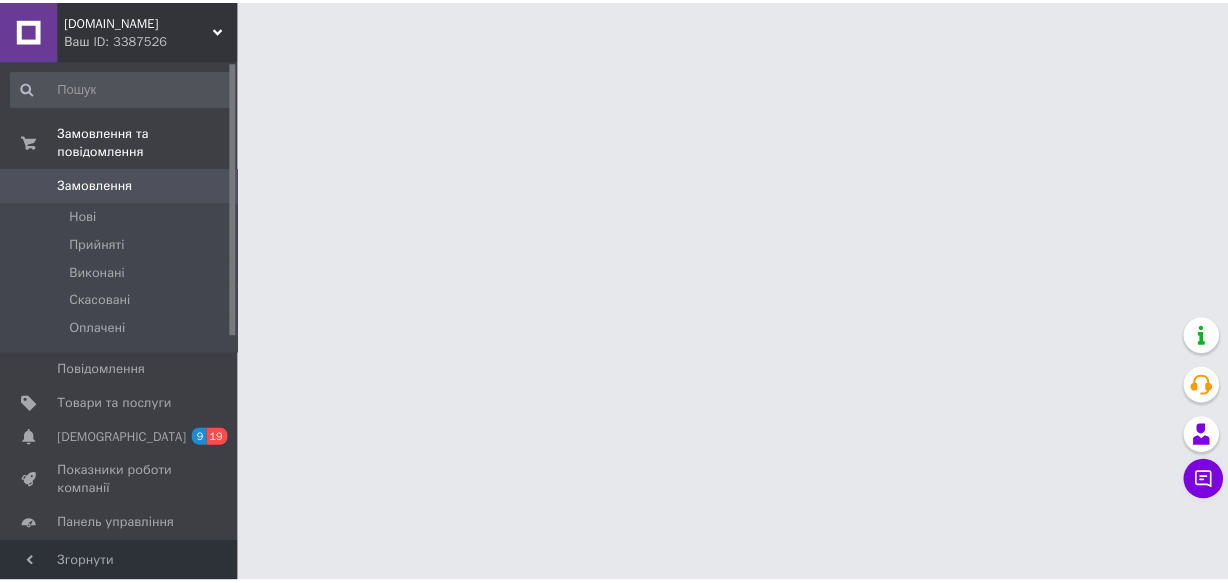 scroll, scrollTop: 0, scrollLeft: 0, axis: both 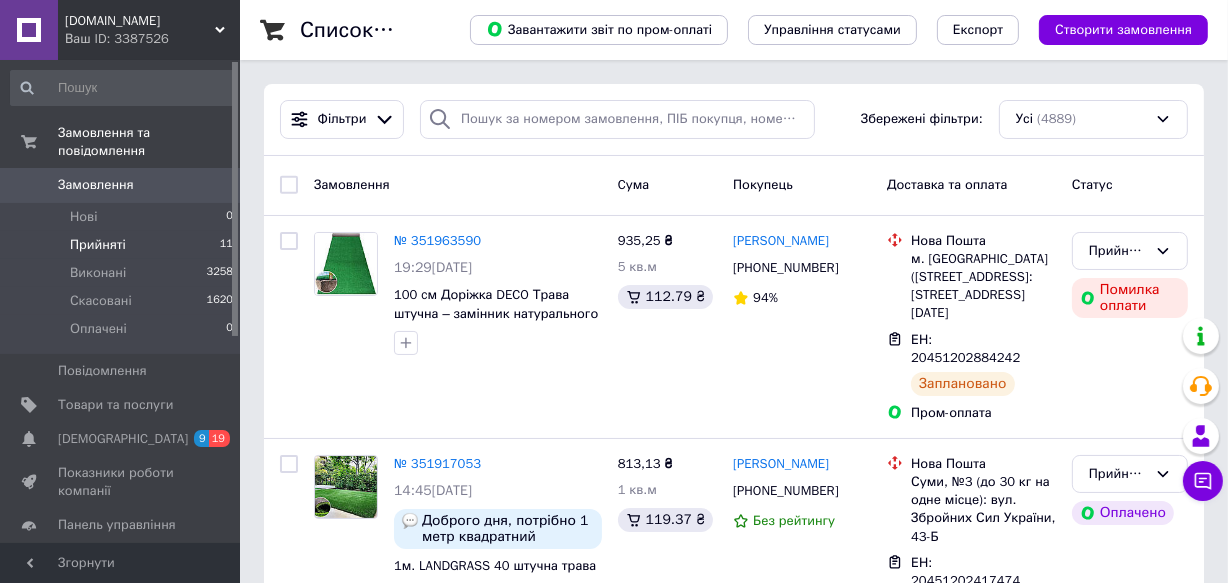 click on "Прийняті" at bounding box center (98, 245) 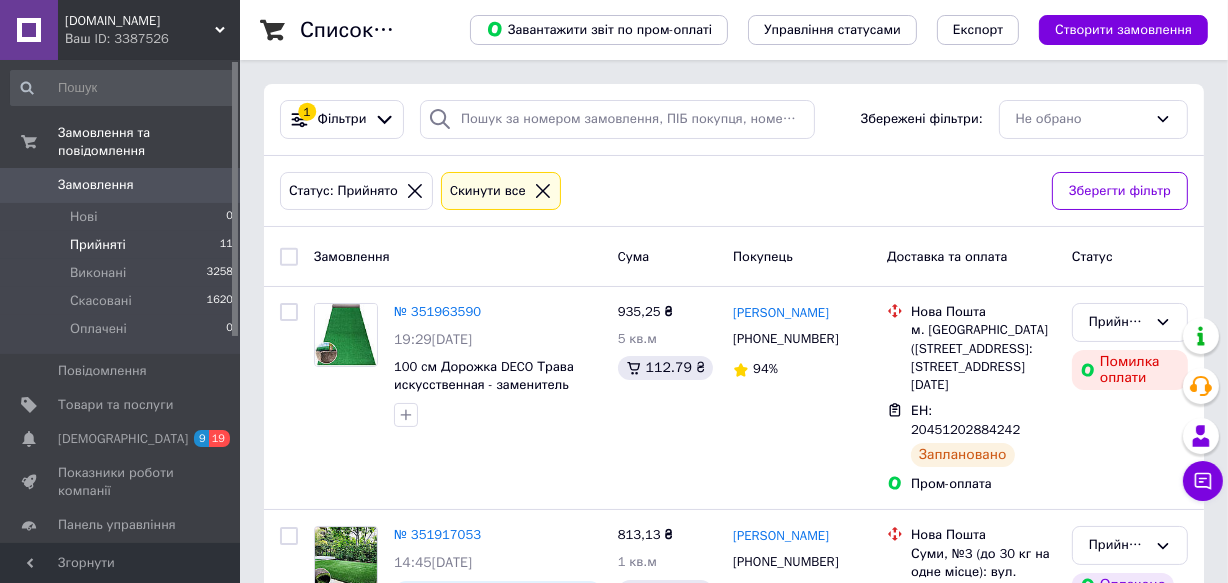 click 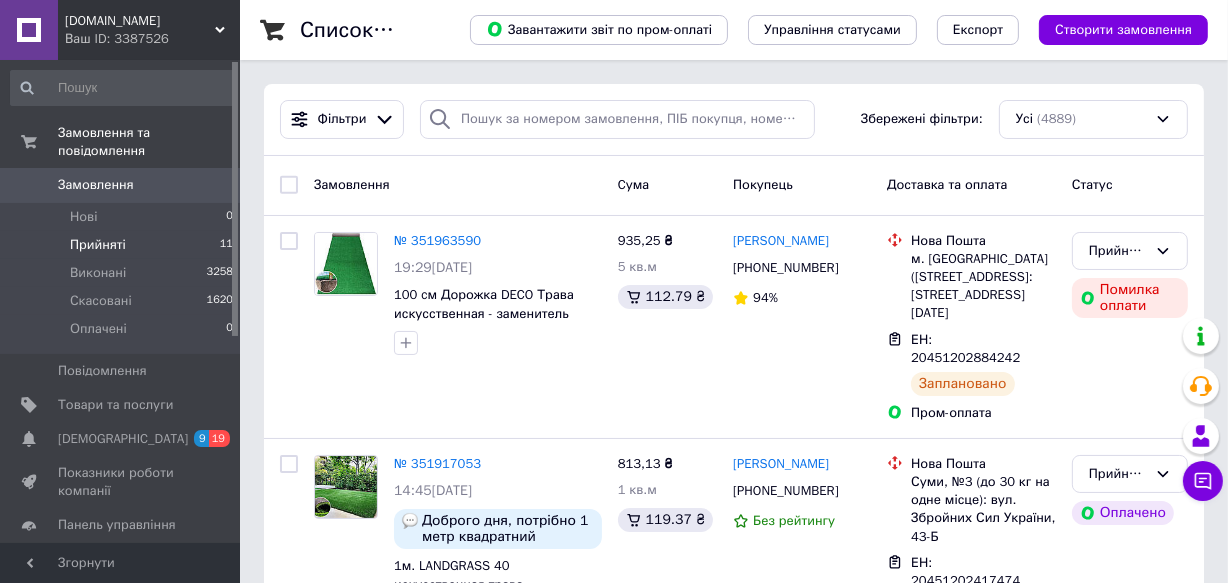 click on "Прийняті" at bounding box center [98, 245] 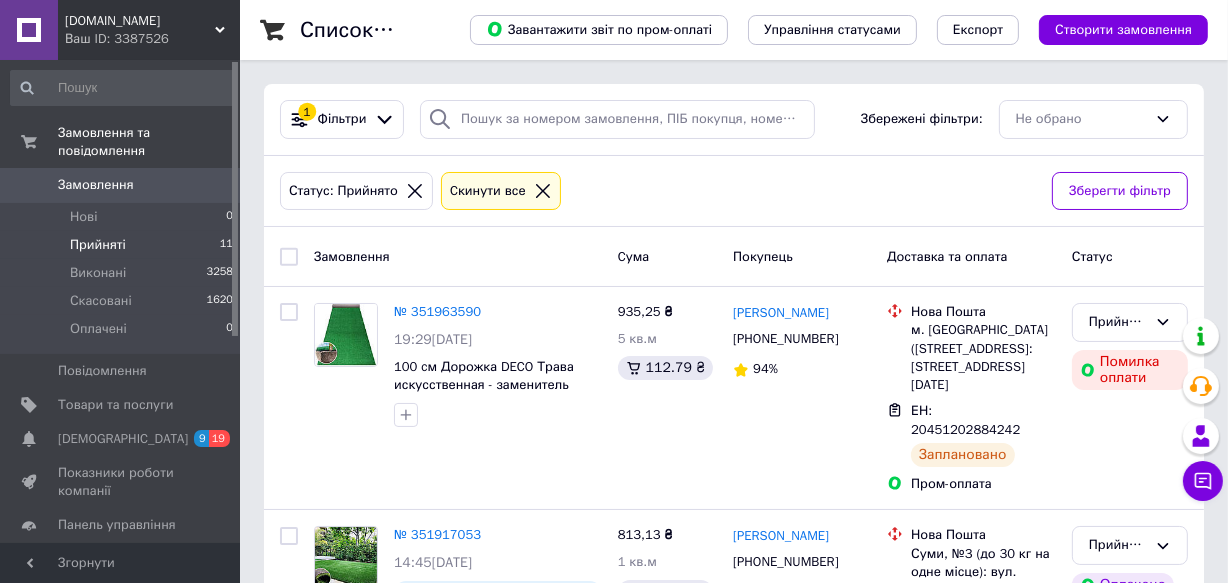 click on "[DOMAIN_NAME]" at bounding box center (140, 21) 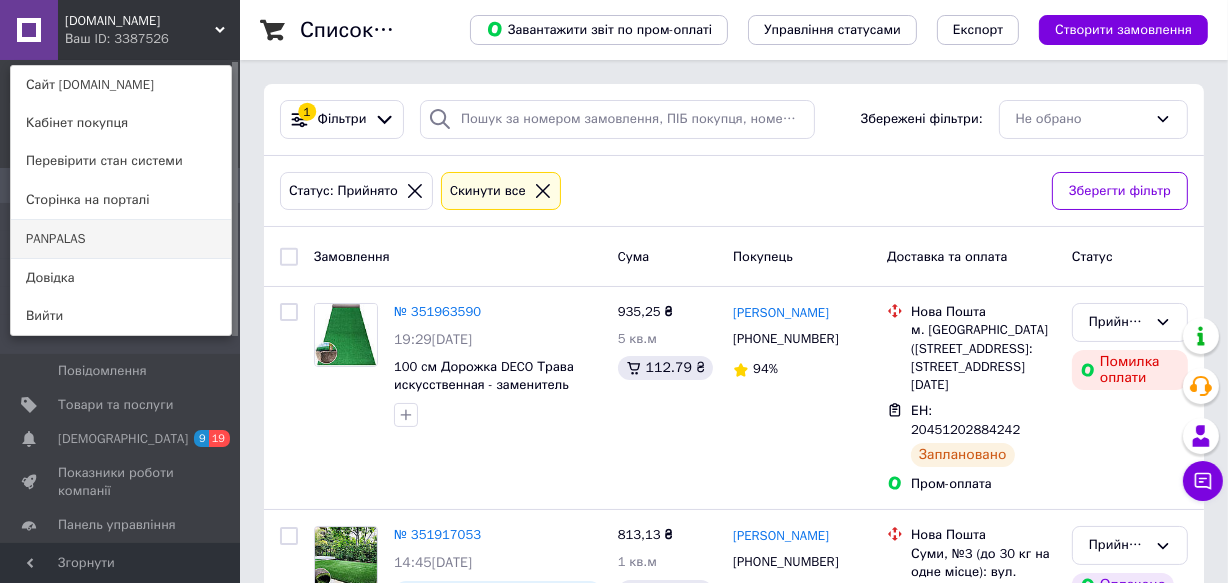 click on "PANPALAS" at bounding box center [121, 239] 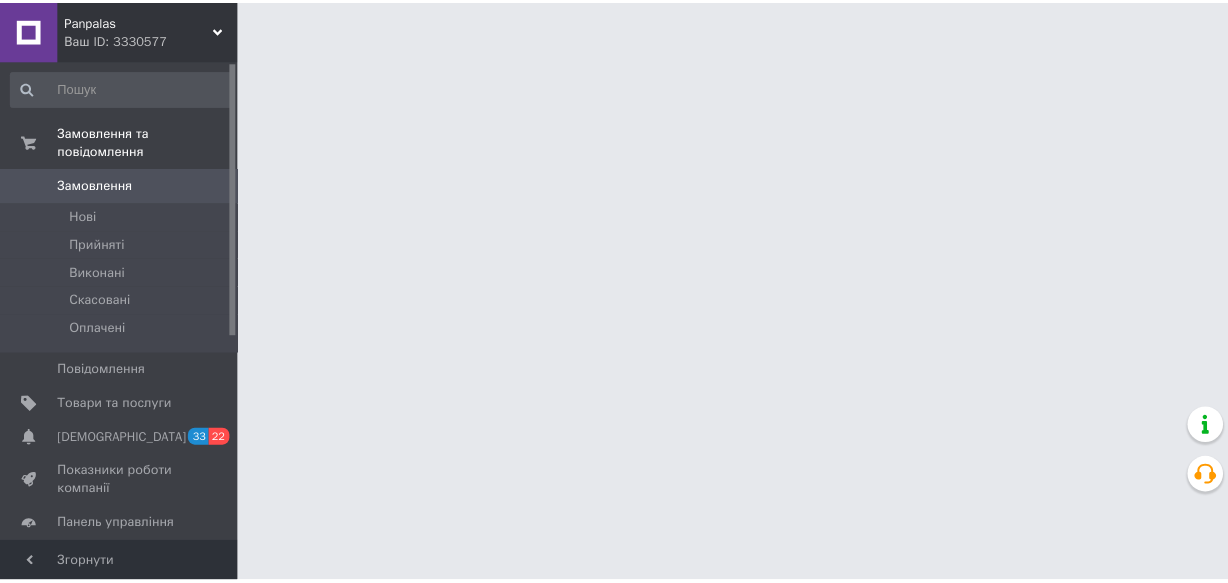 scroll, scrollTop: 0, scrollLeft: 0, axis: both 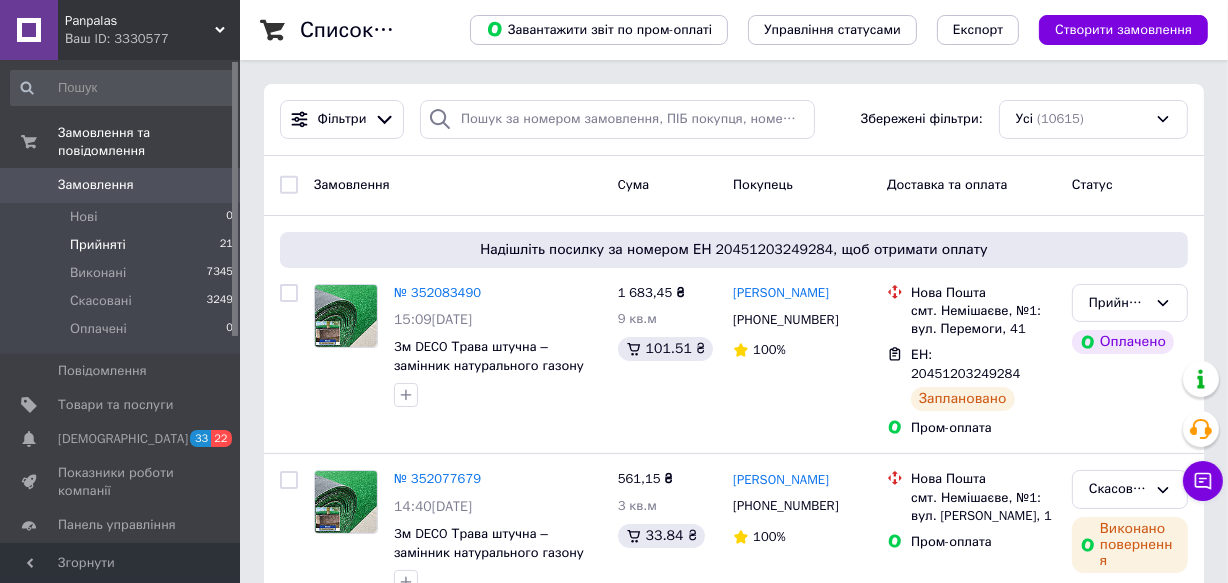 click on "Прийняті" at bounding box center [98, 245] 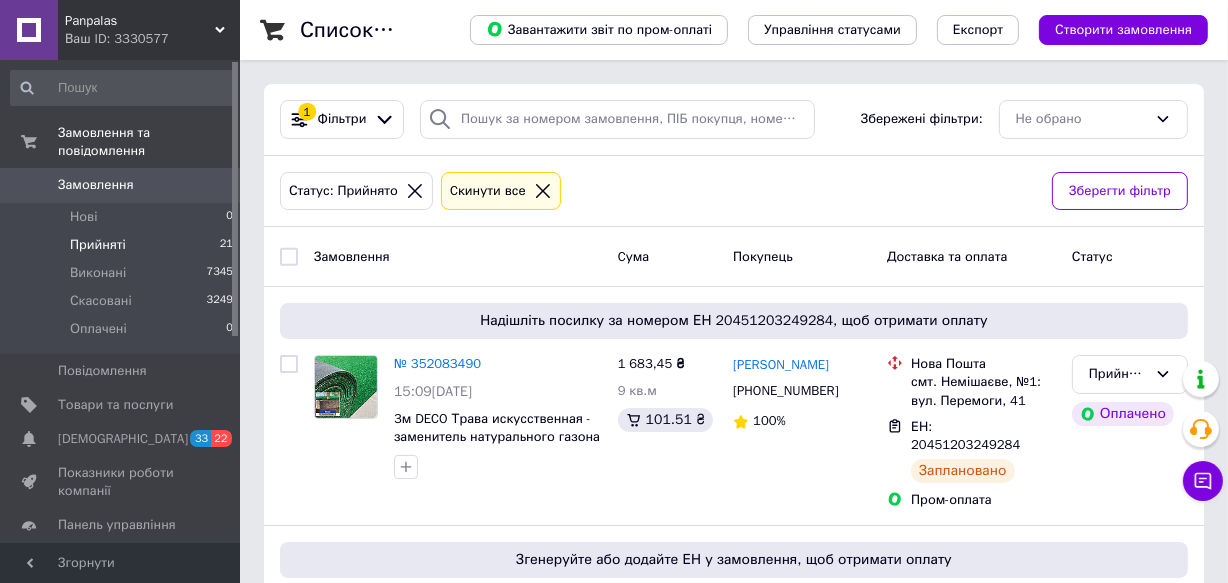 click 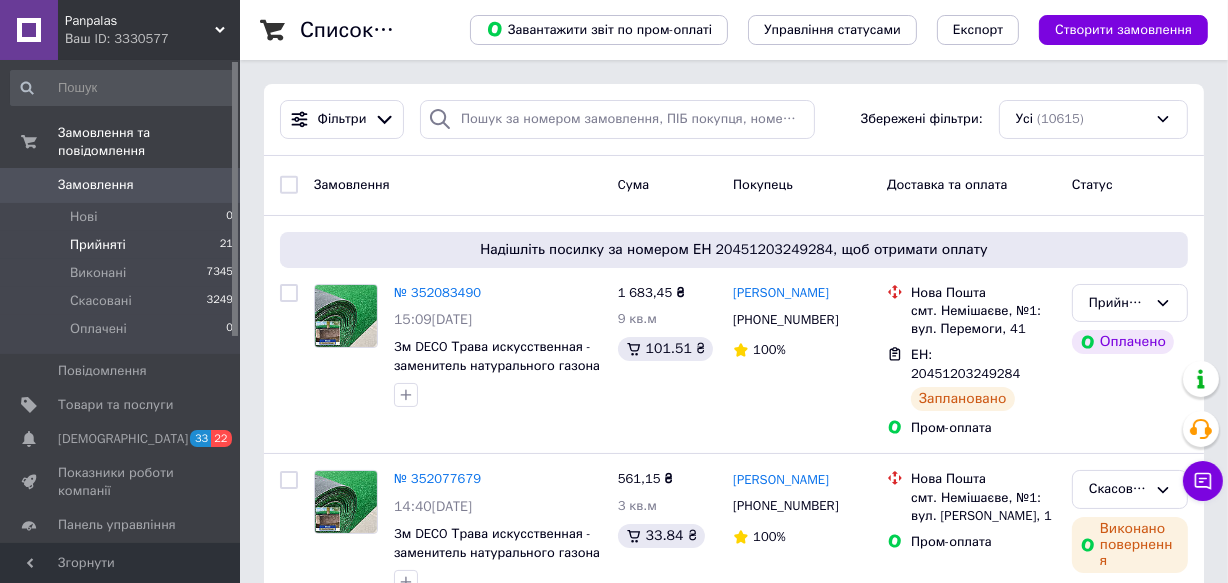 click on "Прийняті" at bounding box center [98, 245] 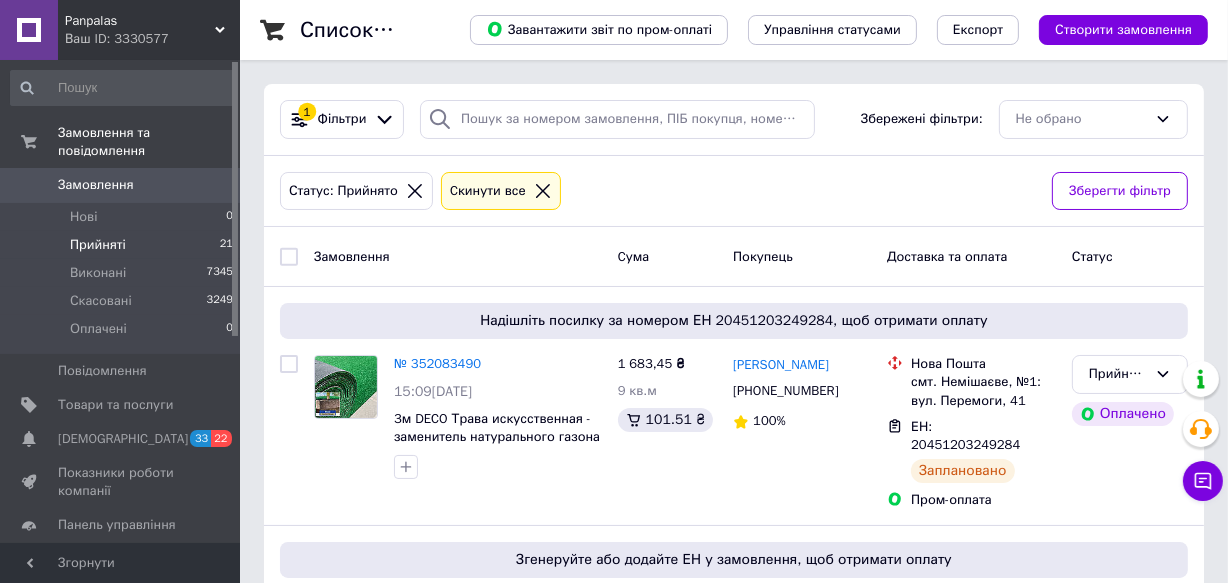 click on "Panpalas" at bounding box center (140, 21) 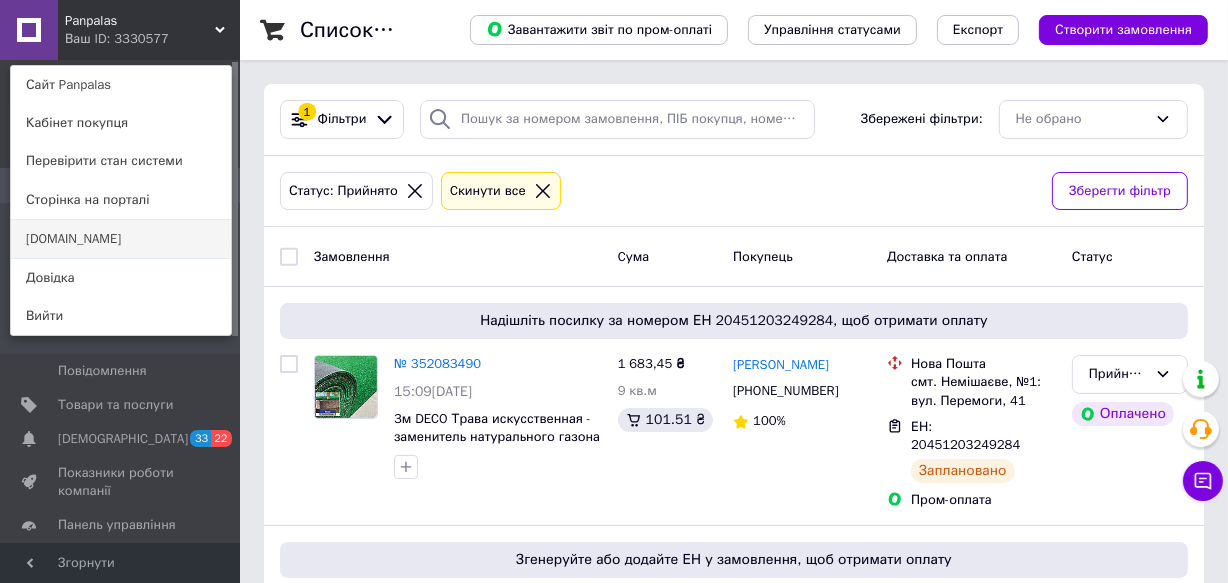 click on "[DOMAIN_NAME]" at bounding box center (121, 239) 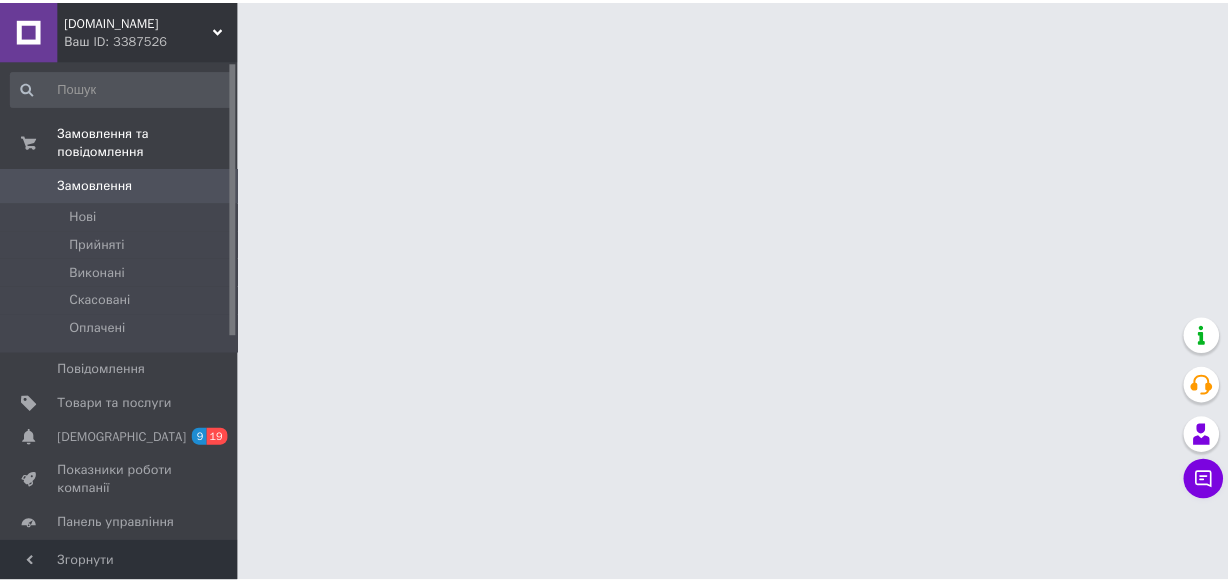 scroll, scrollTop: 0, scrollLeft: 0, axis: both 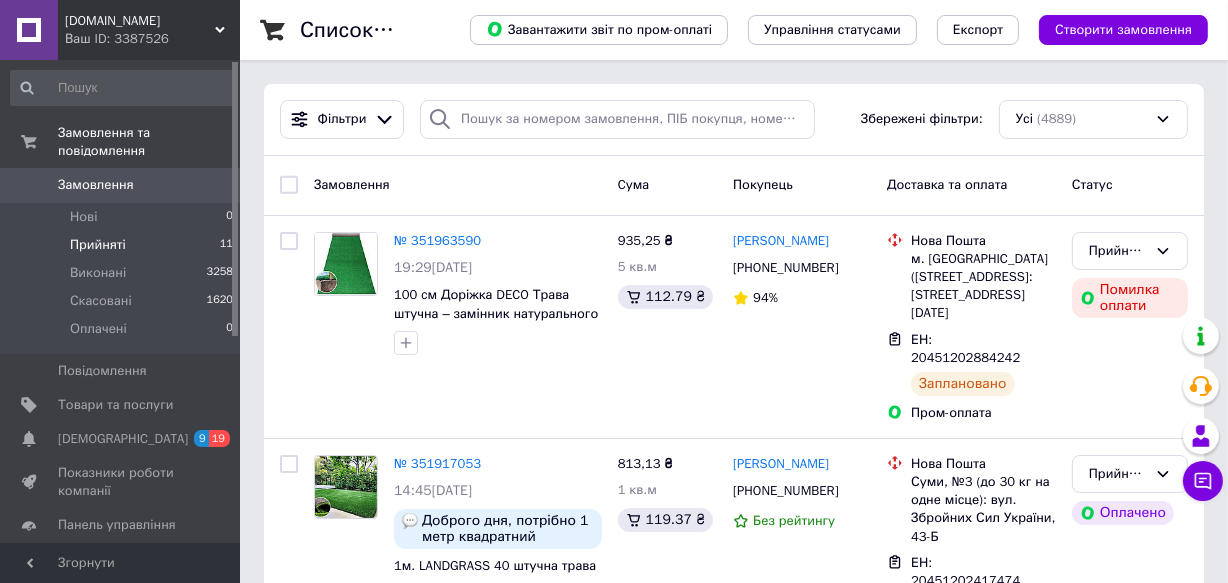 click on "Прийняті" at bounding box center (98, 245) 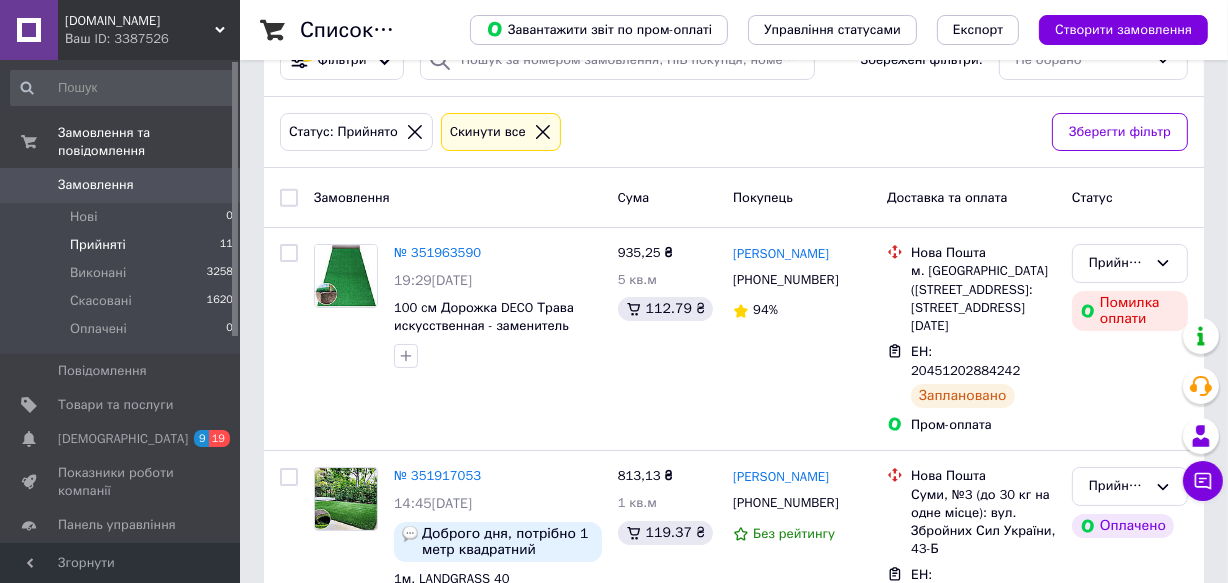 scroll, scrollTop: 90, scrollLeft: 0, axis: vertical 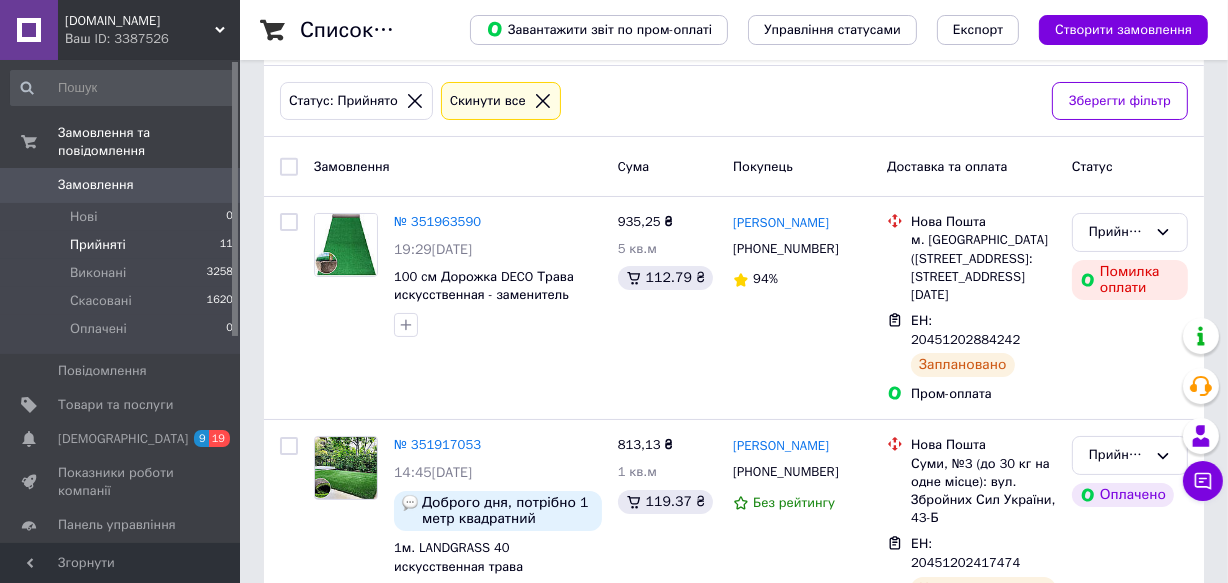 click on "Dorizhky.com Ваш ID: 3387526" at bounding box center (149, 30) 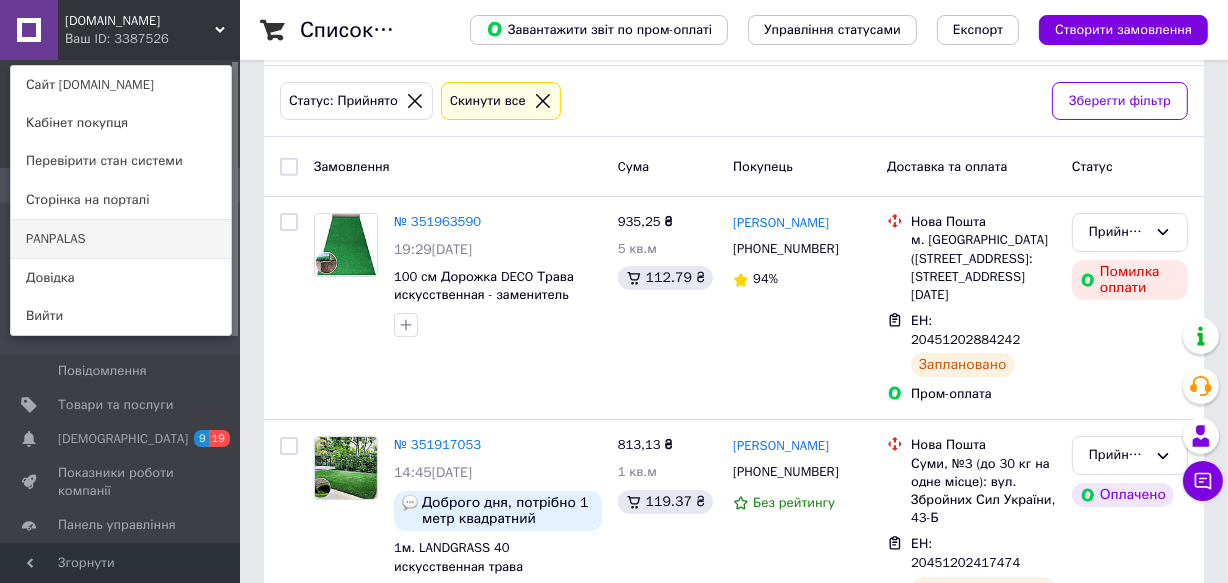click on "PANPALAS" at bounding box center [121, 239] 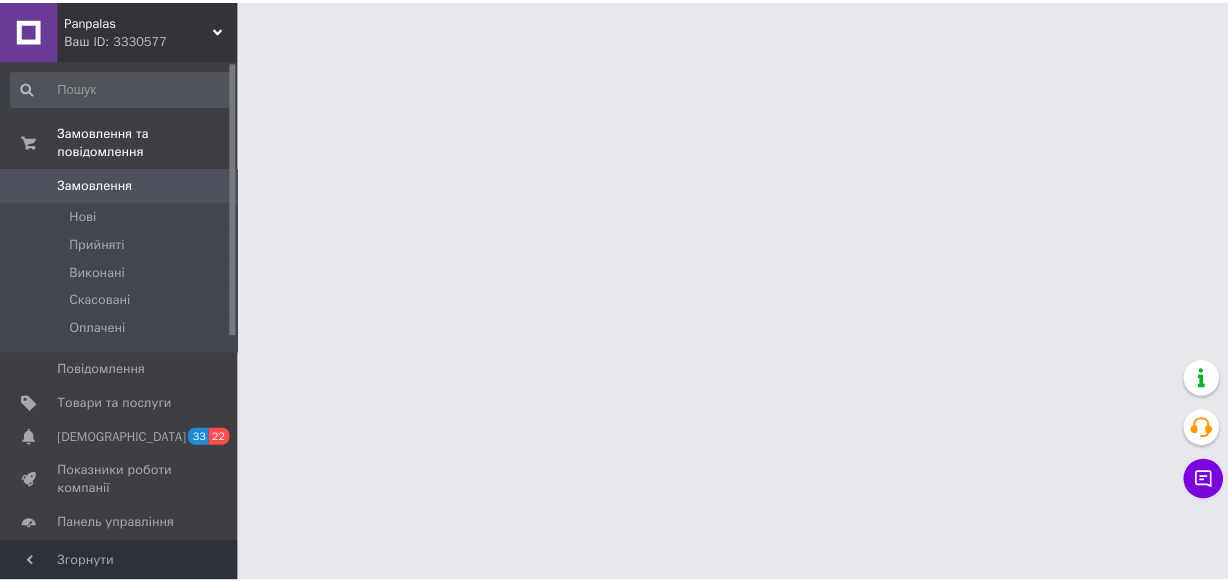 scroll, scrollTop: 0, scrollLeft: 0, axis: both 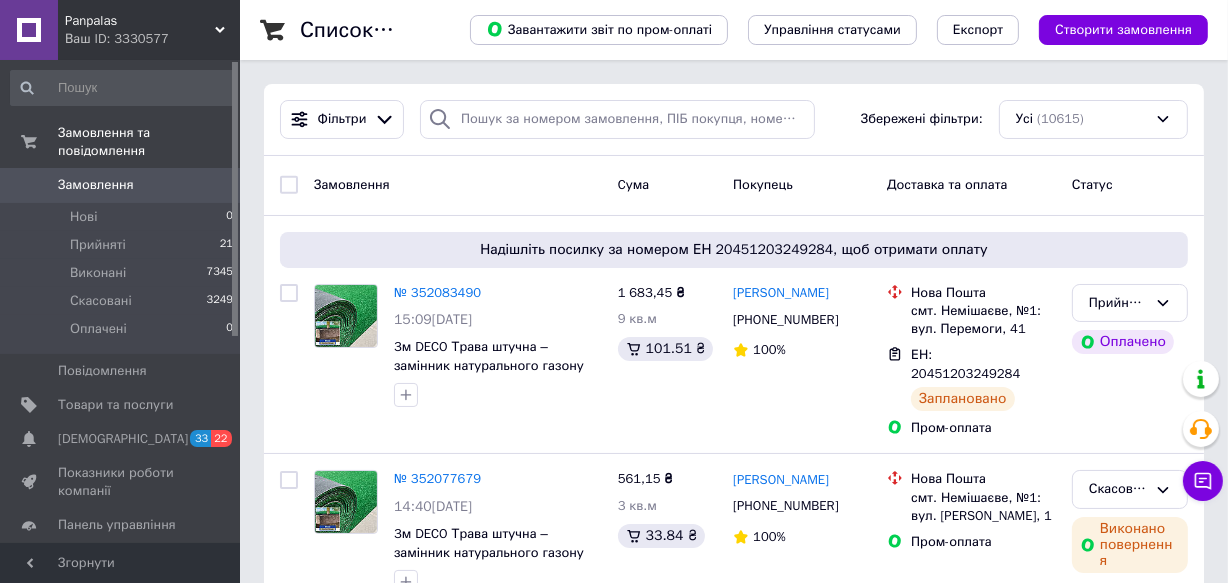 click on "Panpalas Ваш ID: 3330577" at bounding box center [149, 30] 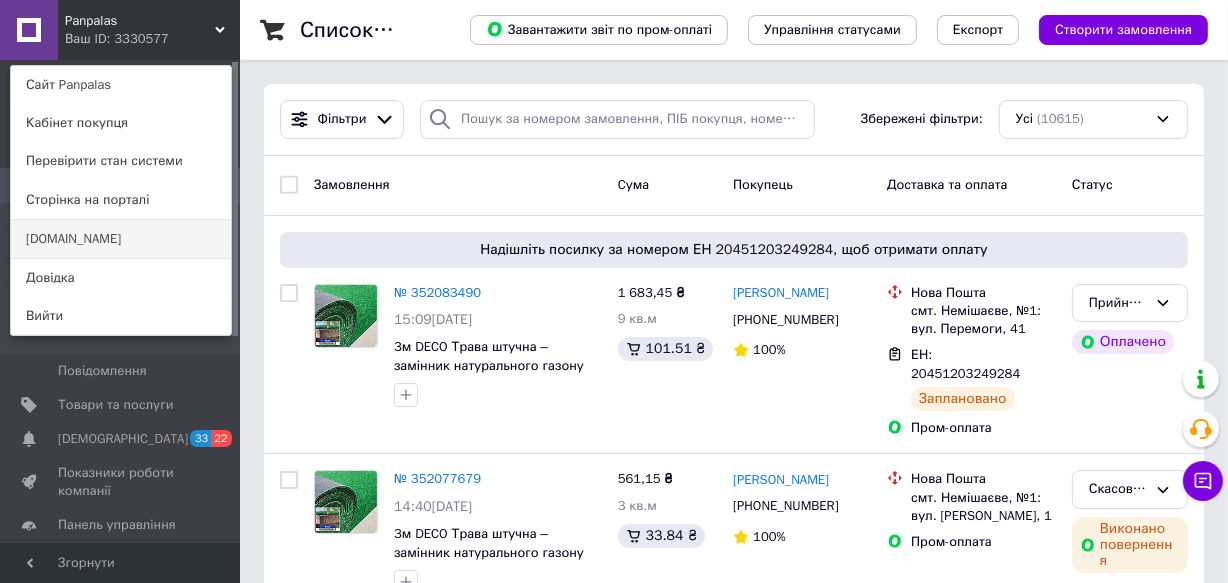 click on "[DOMAIN_NAME]" at bounding box center [121, 239] 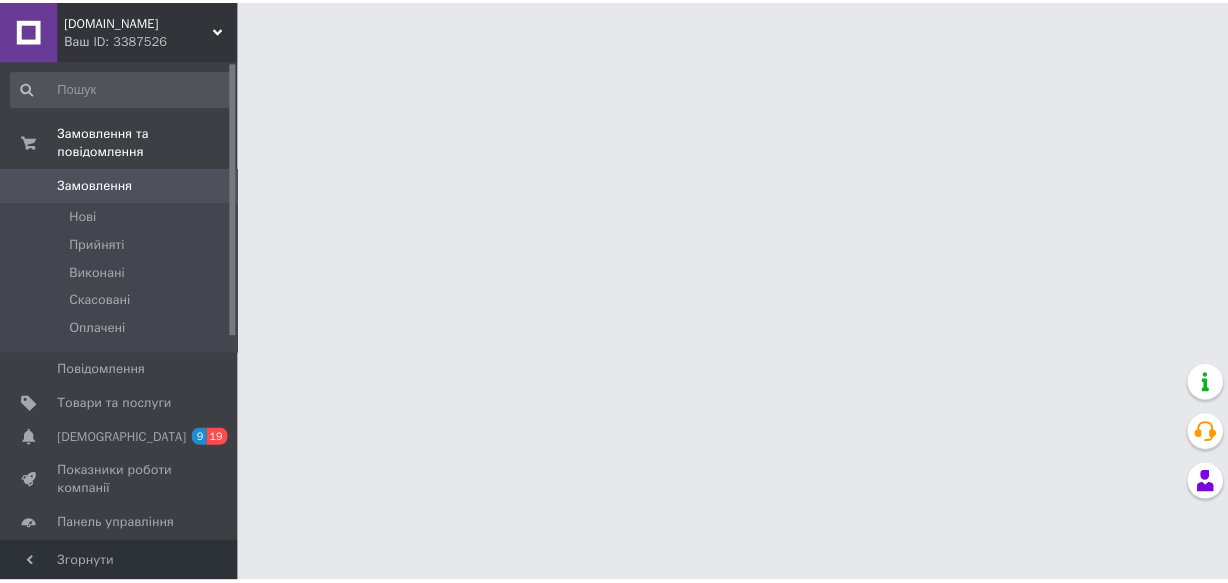 scroll, scrollTop: 0, scrollLeft: 0, axis: both 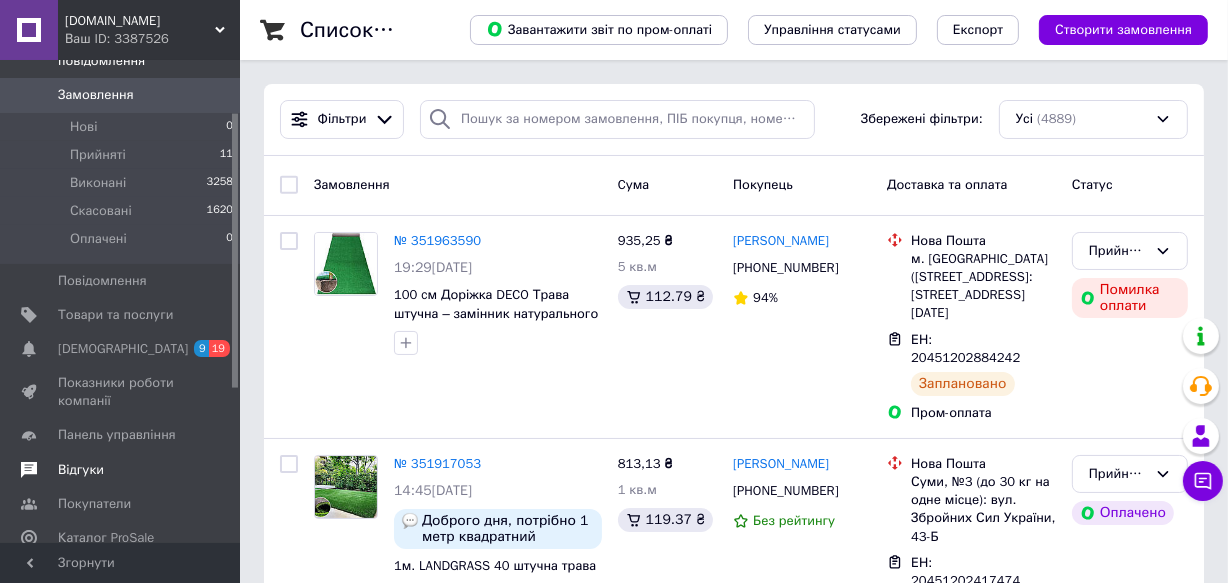 click on "Відгуки" at bounding box center [81, 470] 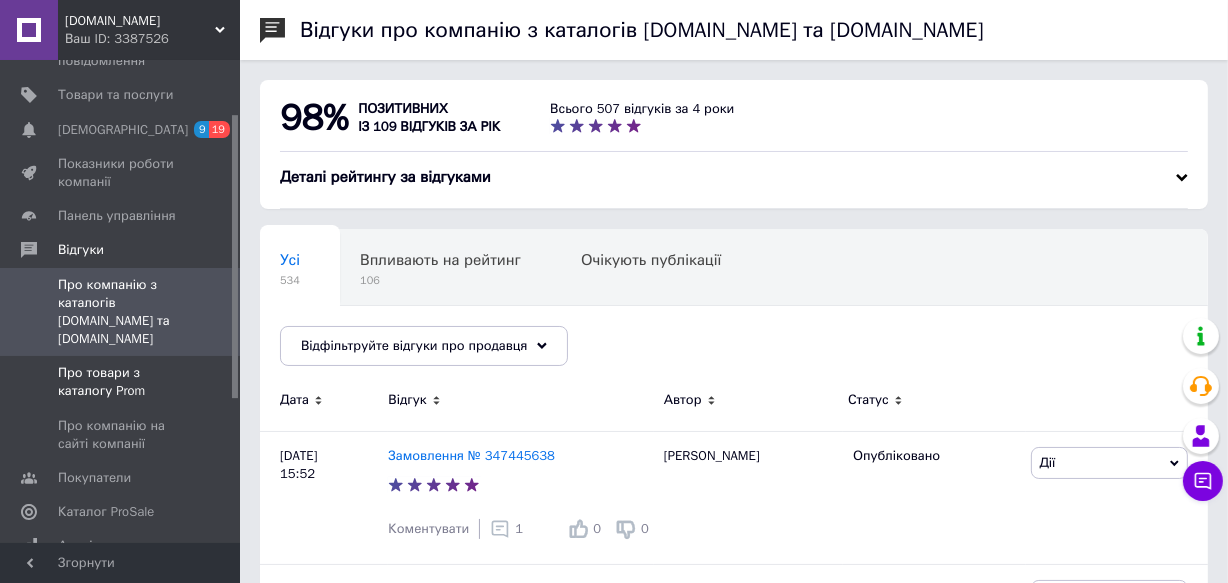 click on "Про товари з каталогу Prom" at bounding box center (121, 382) 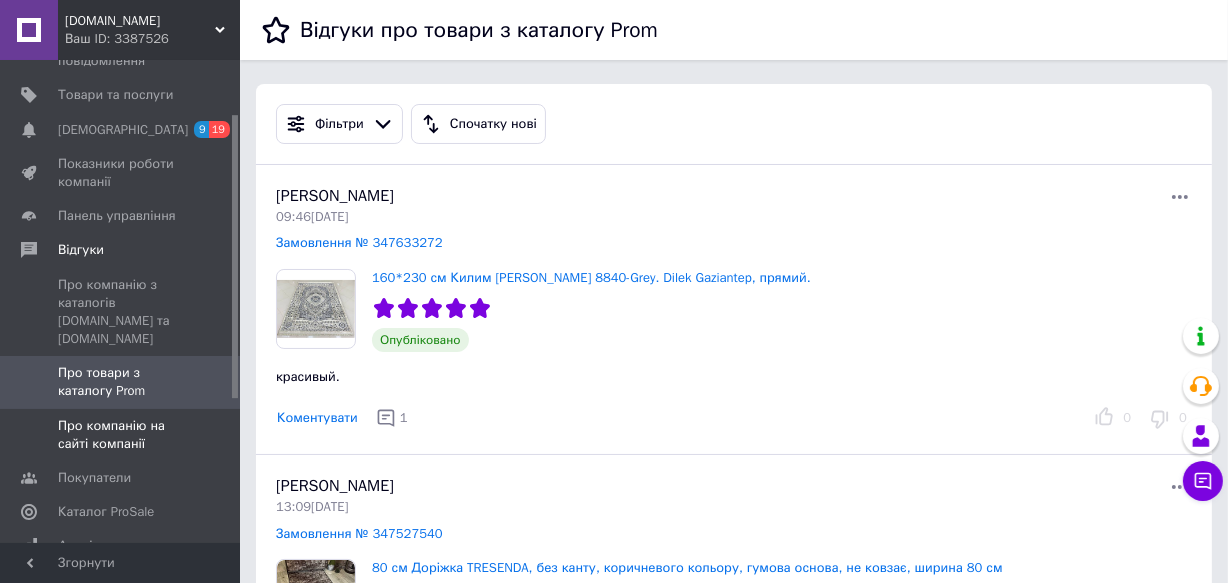 click on "Про компанію на сайті компанії" at bounding box center [121, 435] 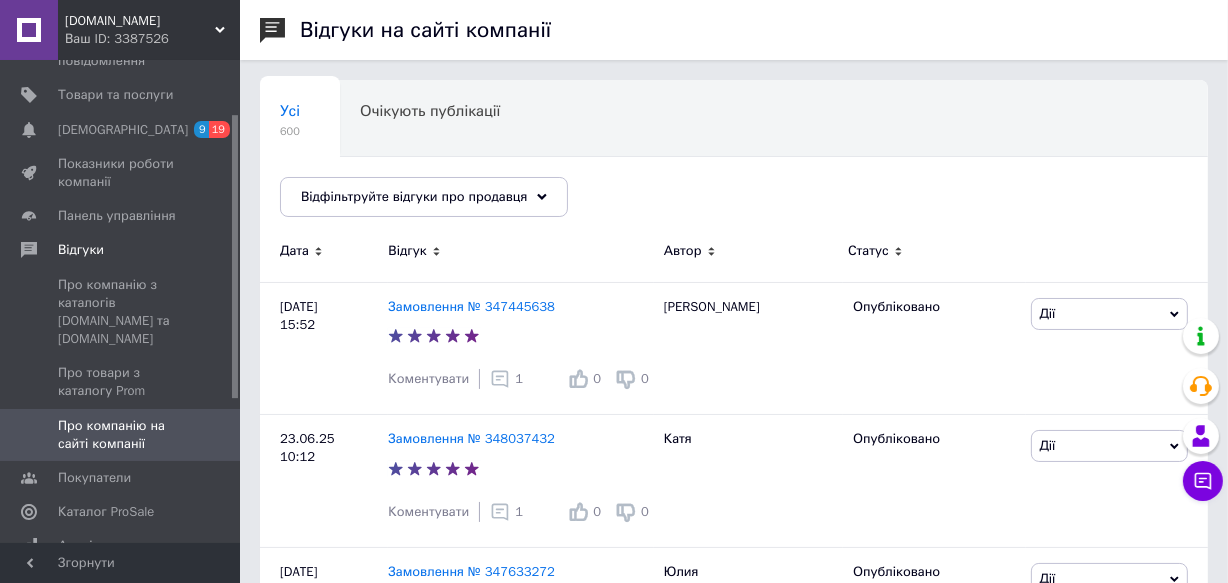 click on "[DOMAIN_NAME]" at bounding box center [140, 21] 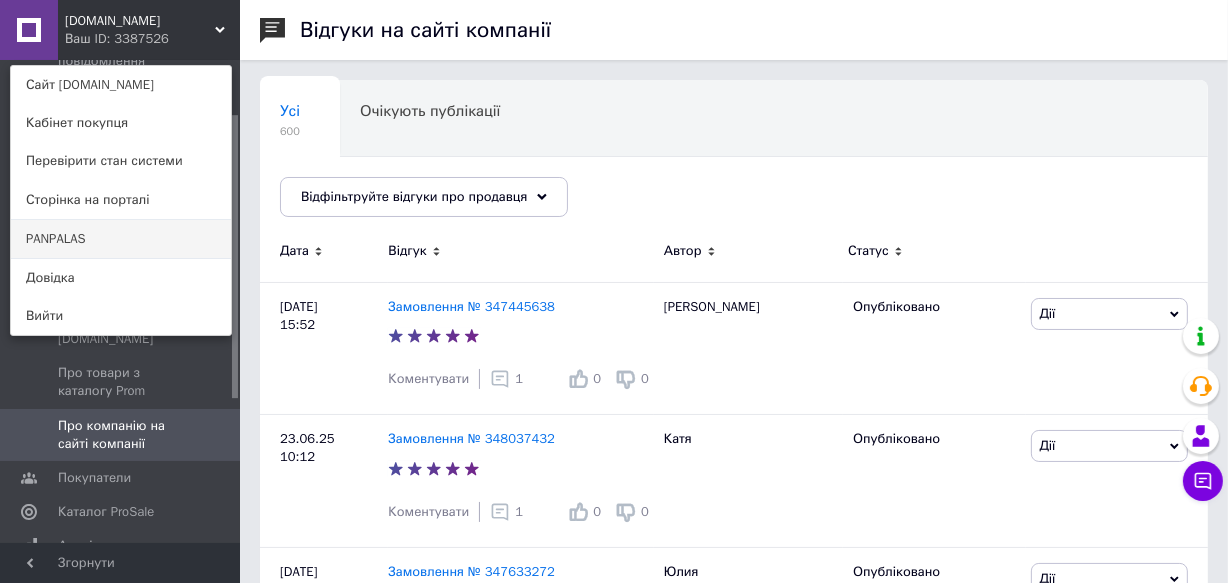 click on "PANPALAS" at bounding box center [121, 239] 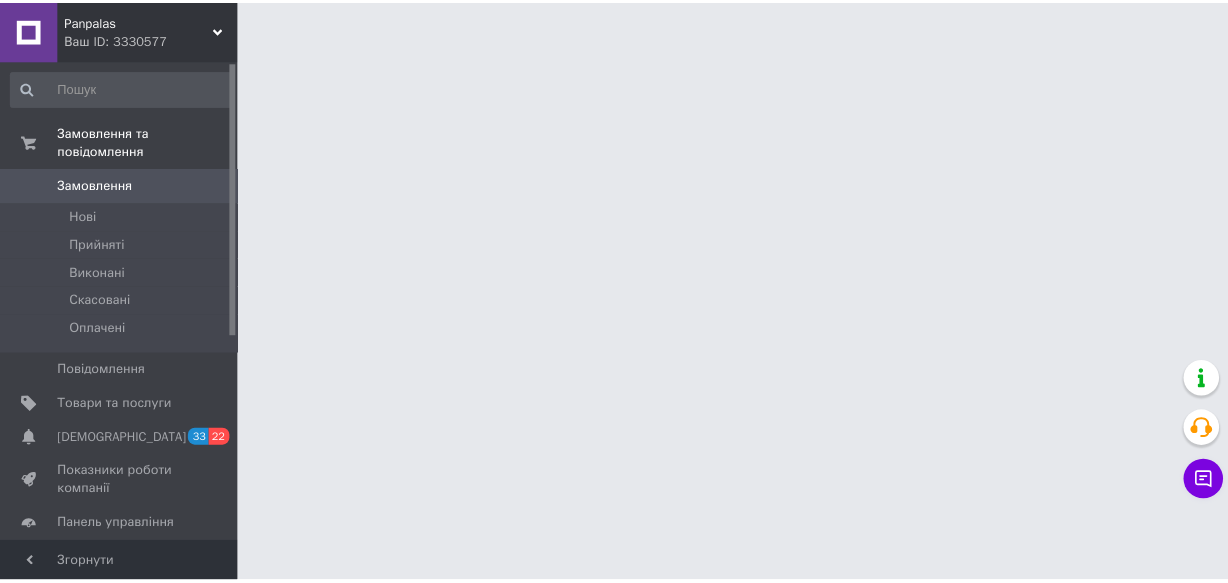 scroll, scrollTop: 0, scrollLeft: 0, axis: both 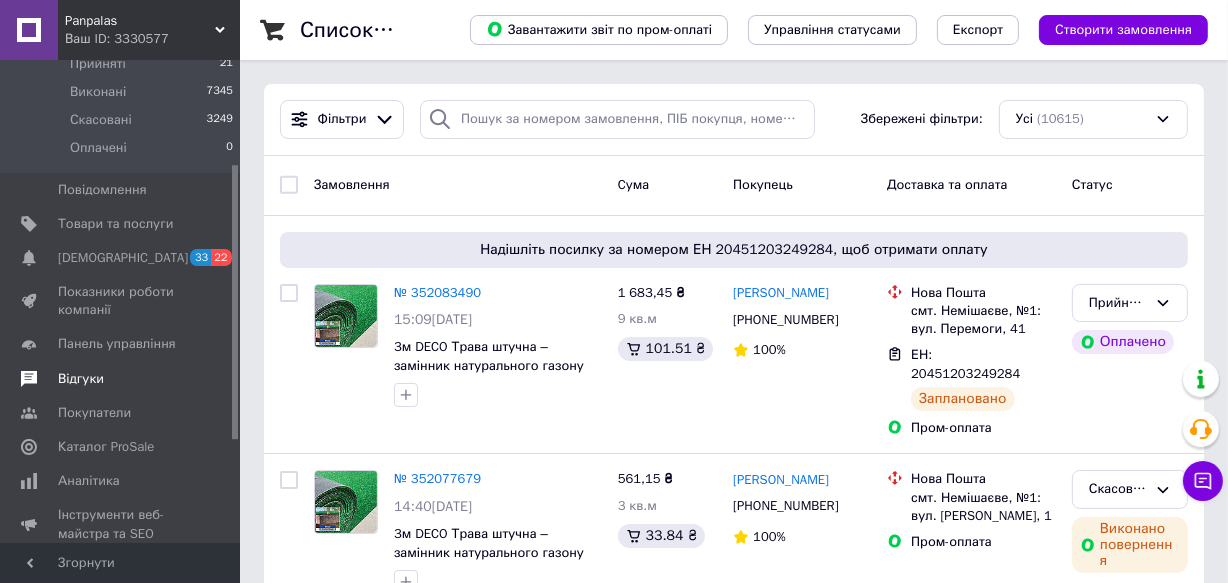 click on "Відгуки" at bounding box center (81, 379) 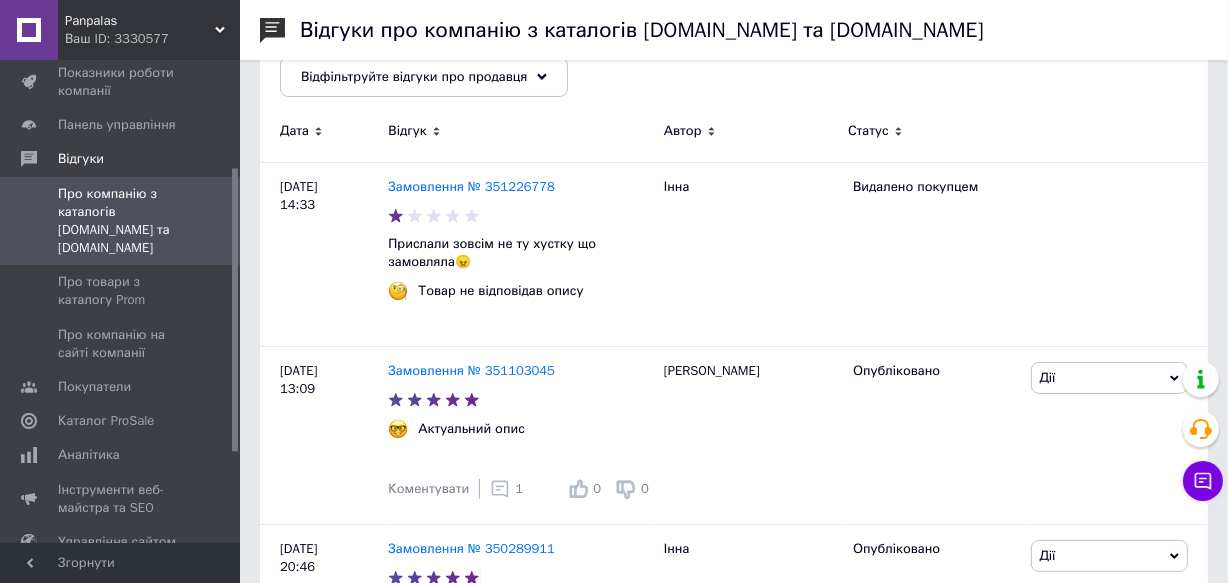 scroll, scrollTop: 363, scrollLeft: 0, axis: vertical 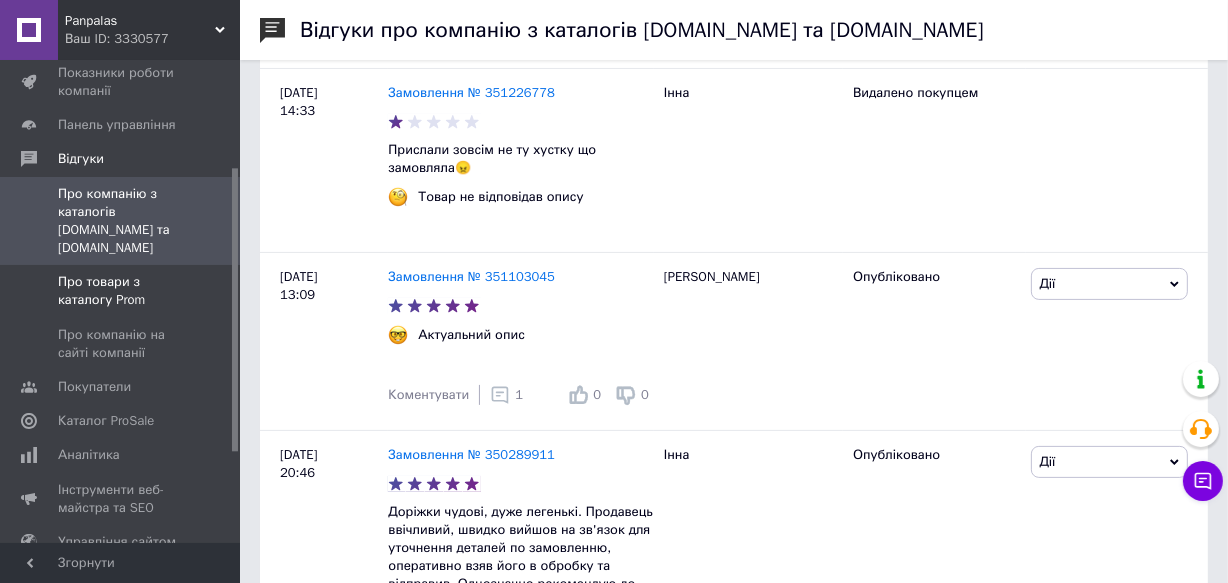 click on "Про товари з каталогу Prom" at bounding box center [121, 291] 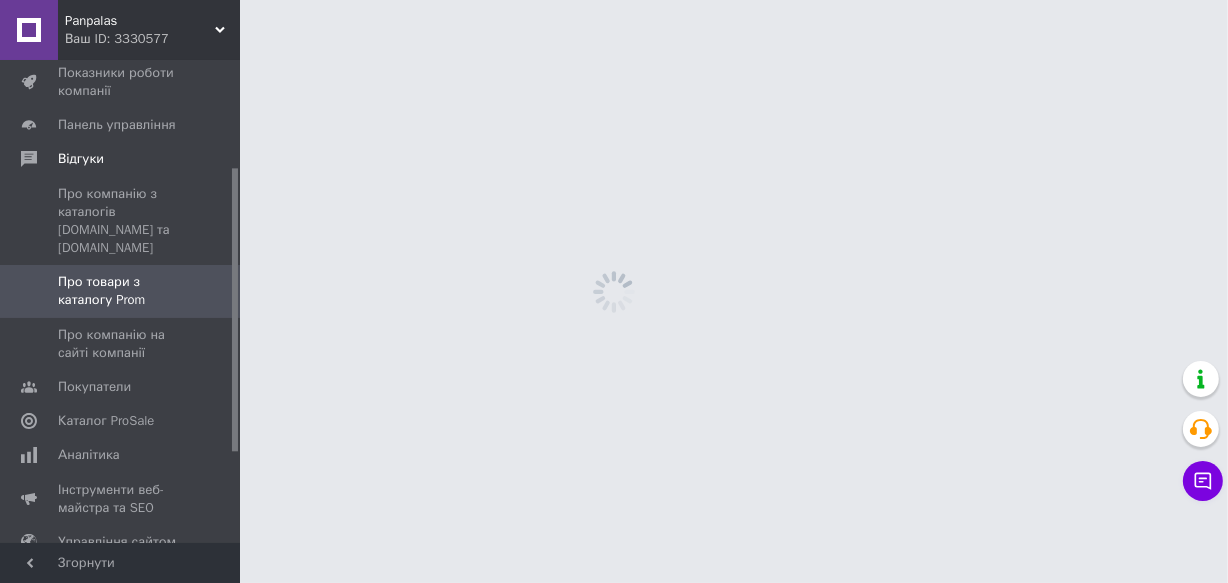 scroll, scrollTop: 0, scrollLeft: 0, axis: both 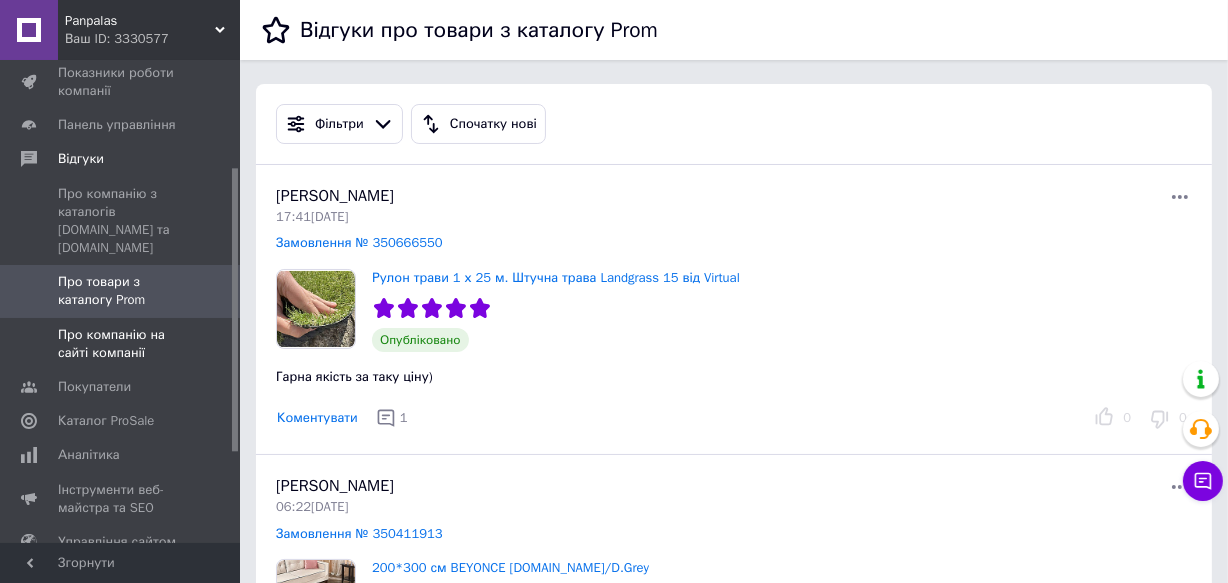 click on "Про компанію на сайті компанії" at bounding box center [121, 344] 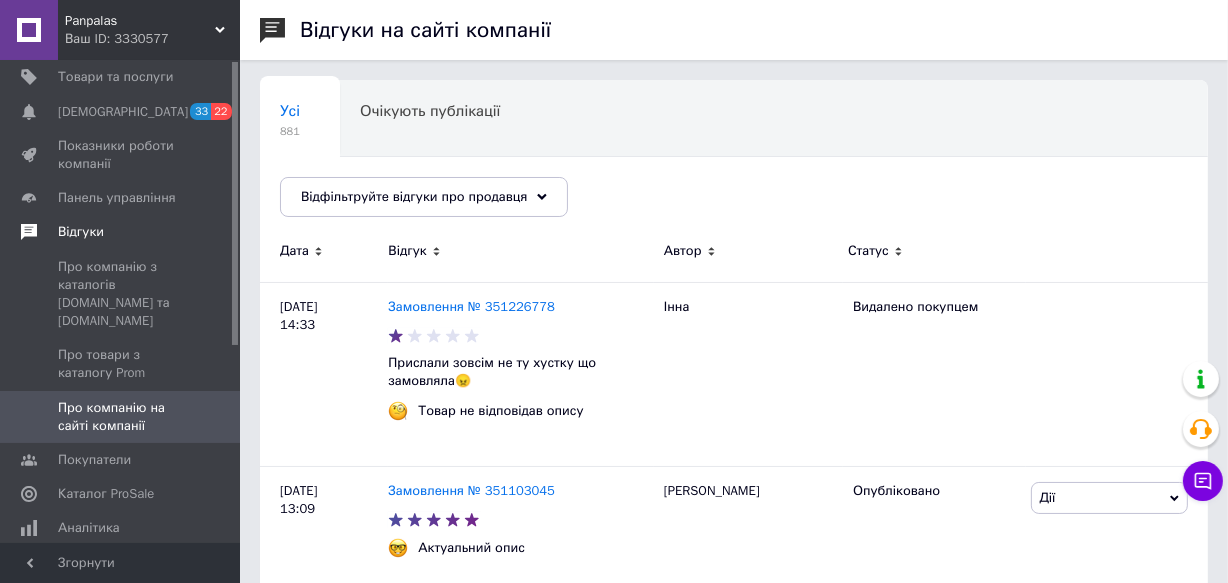 scroll, scrollTop: 0, scrollLeft: 0, axis: both 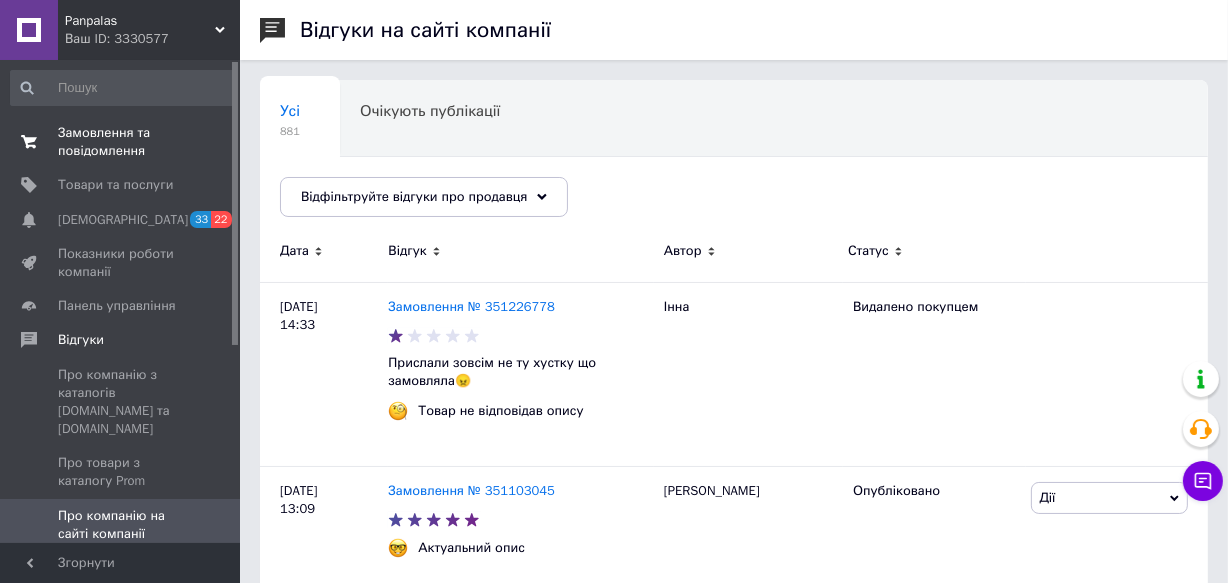 click on "Замовлення та повідомлення" at bounding box center [121, 142] 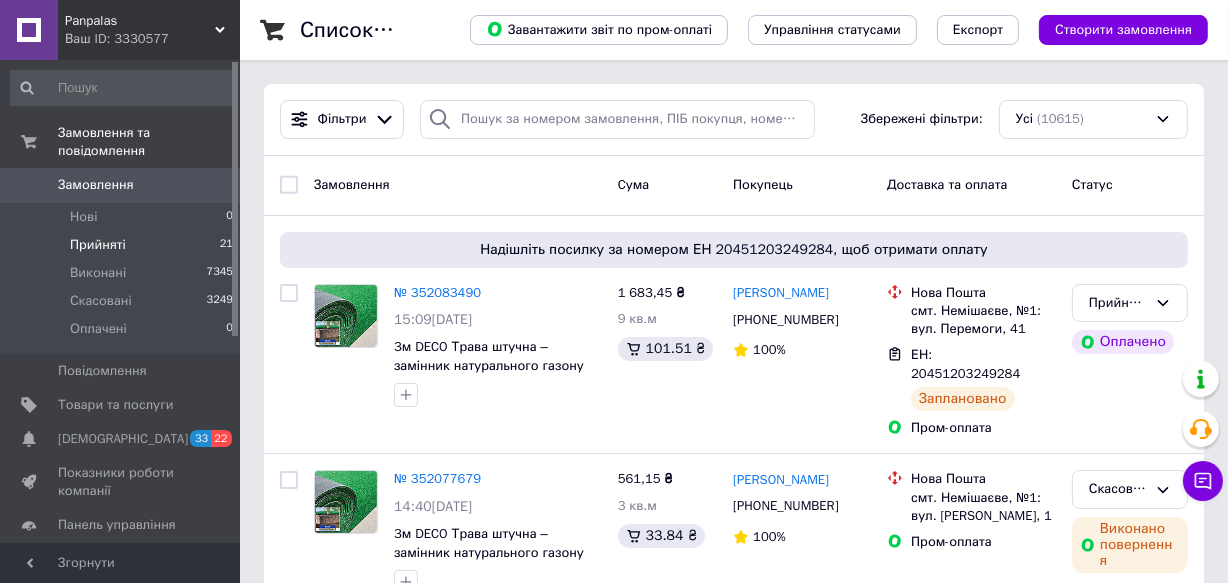 click on "Прийняті" at bounding box center [98, 245] 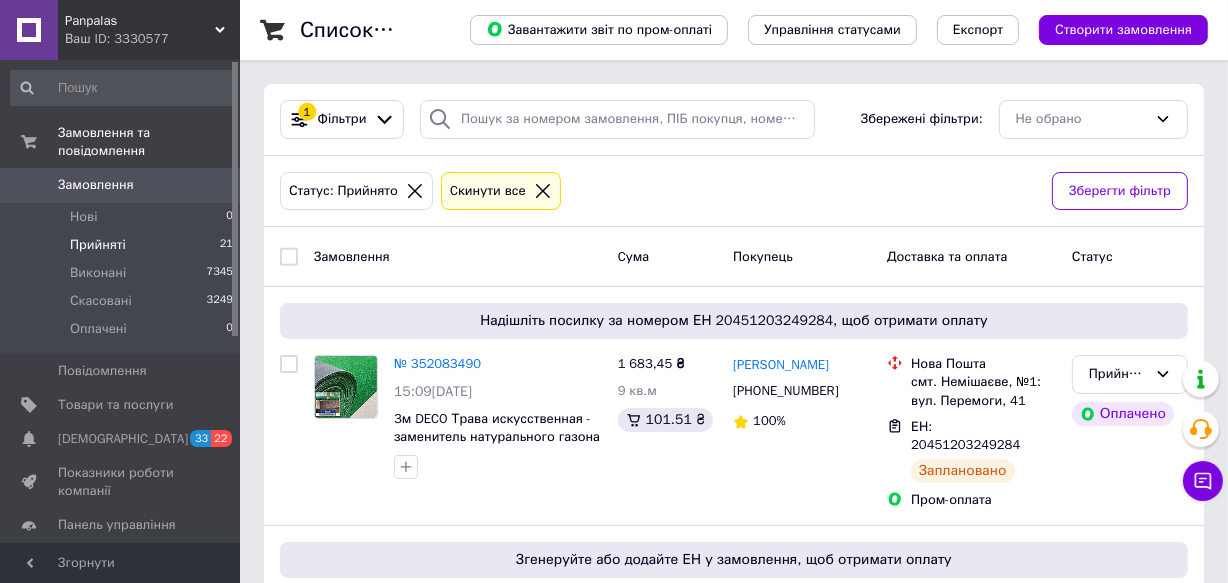 click 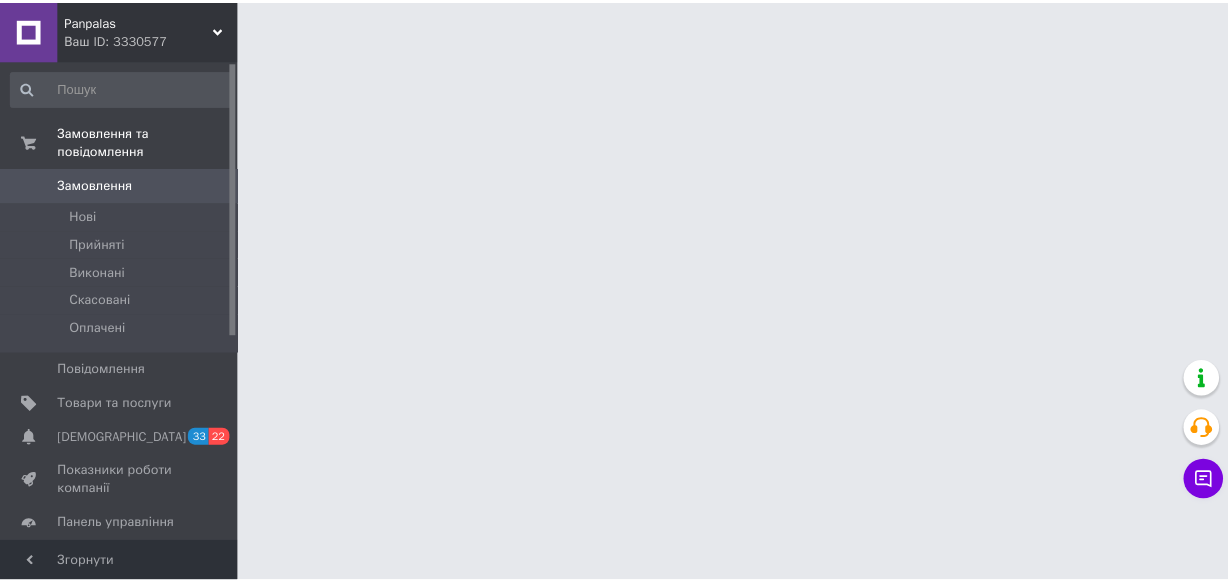scroll, scrollTop: 0, scrollLeft: 0, axis: both 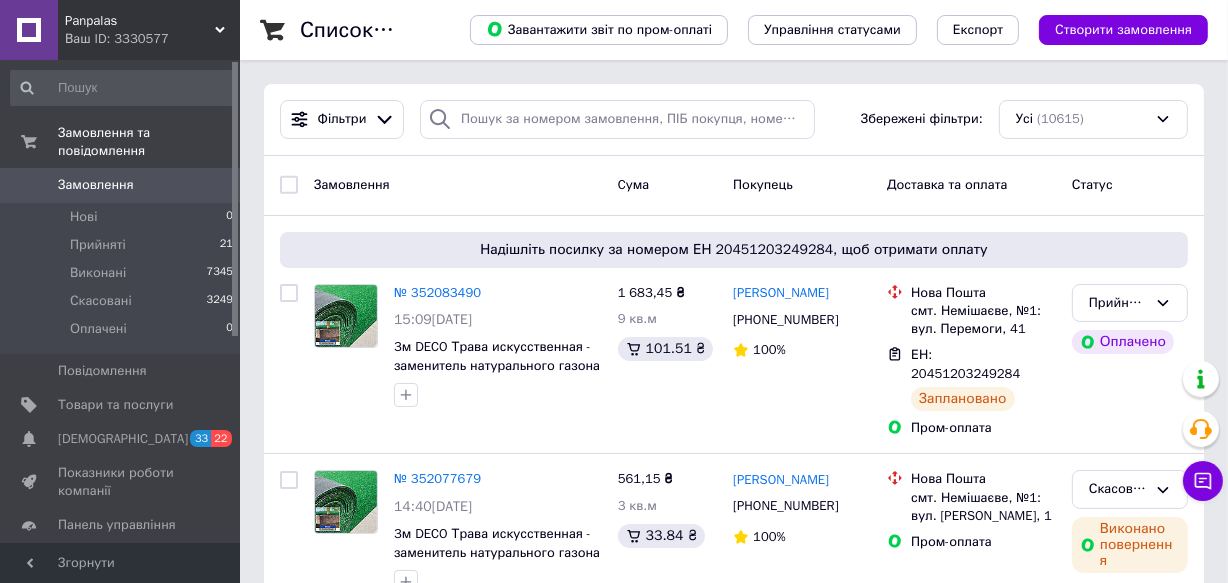 click on "Panpalas Ваш ID: 3330577" at bounding box center [149, 30] 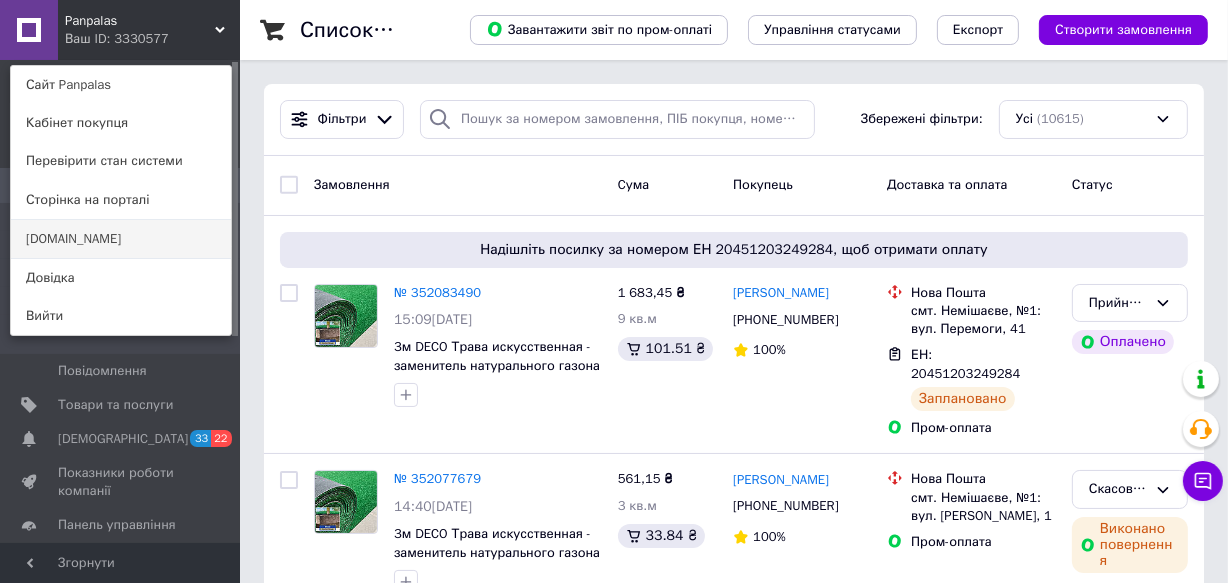 click on "[DOMAIN_NAME]" at bounding box center [121, 239] 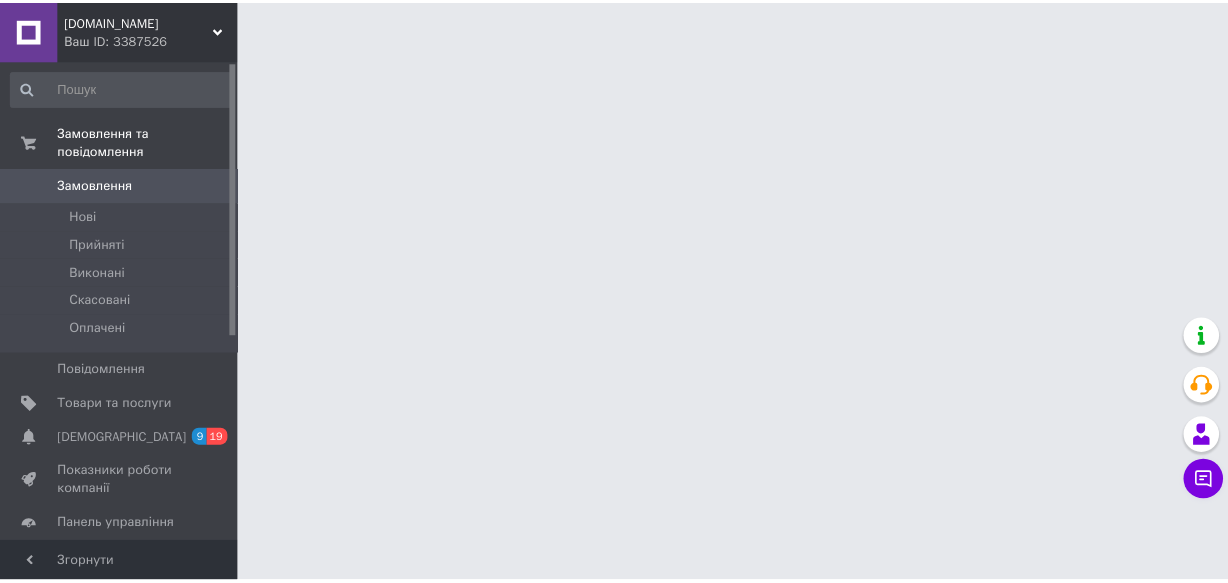 scroll, scrollTop: 0, scrollLeft: 0, axis: both 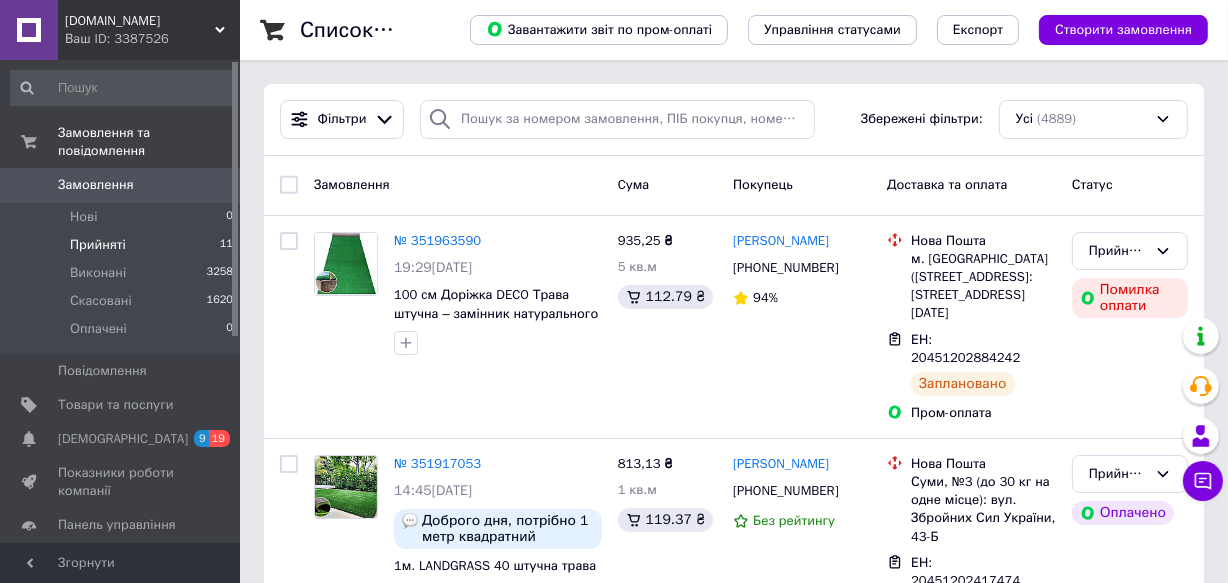 click on "Прийняті" at bounding box center [98, 245] 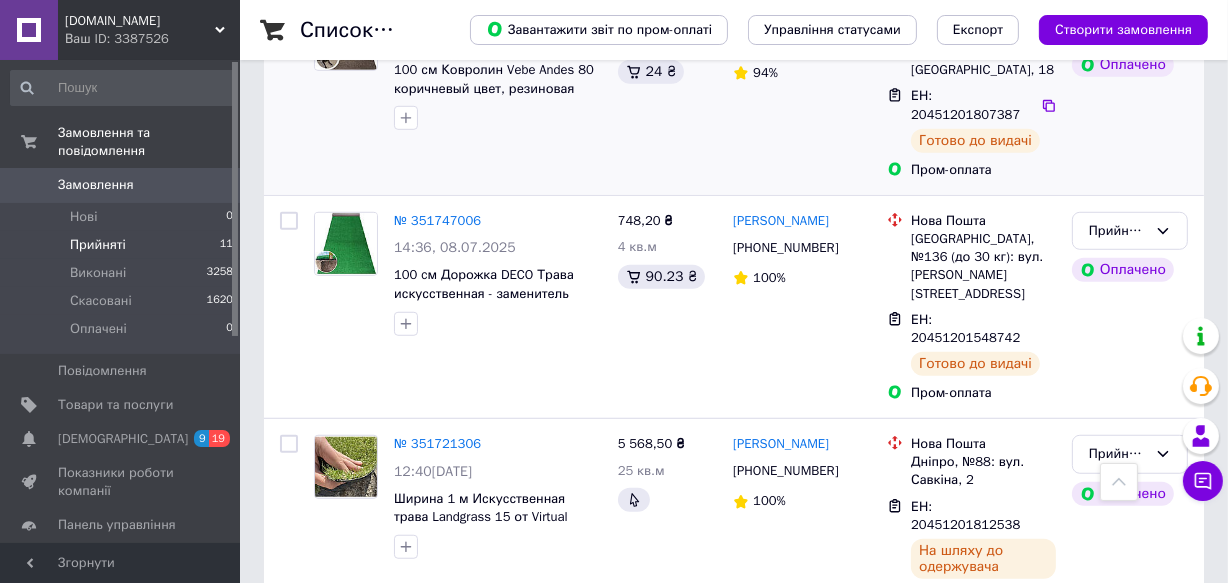 scroll, scrollTop: 1090, scrollLeft: 0, axis: vertical 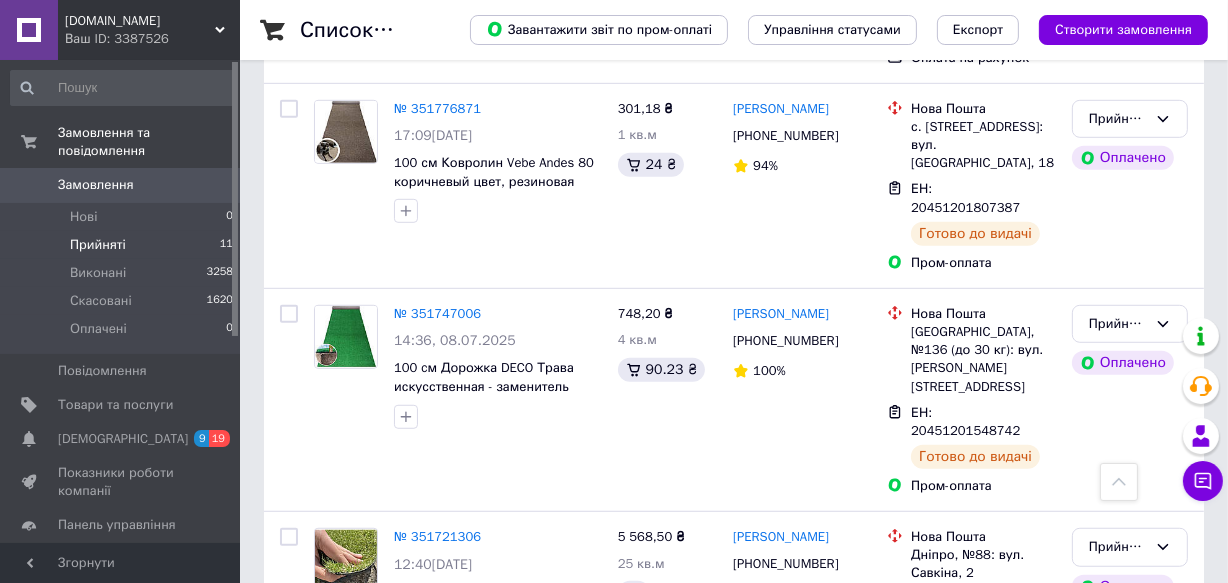 click on "[DOMAIN_NAME] Ваш ID: 3387526" at bounding box center (149, 30) 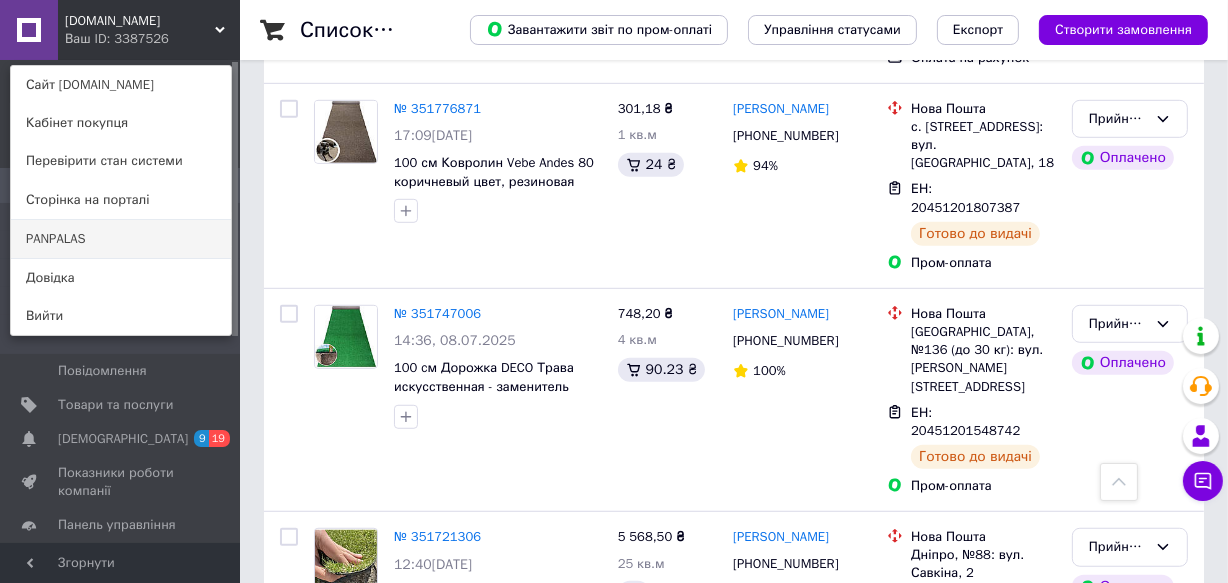 click on "PANPALAS" at bounding box center [121, 239] 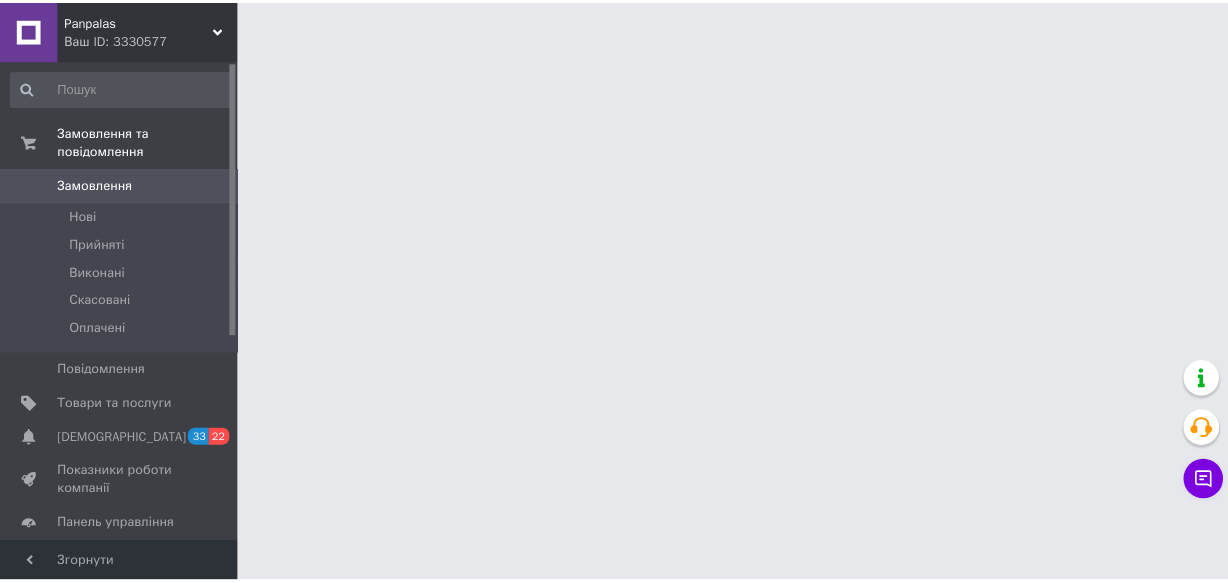 scroll, scrollTop: 0, scrollLeft: 0, axis: both 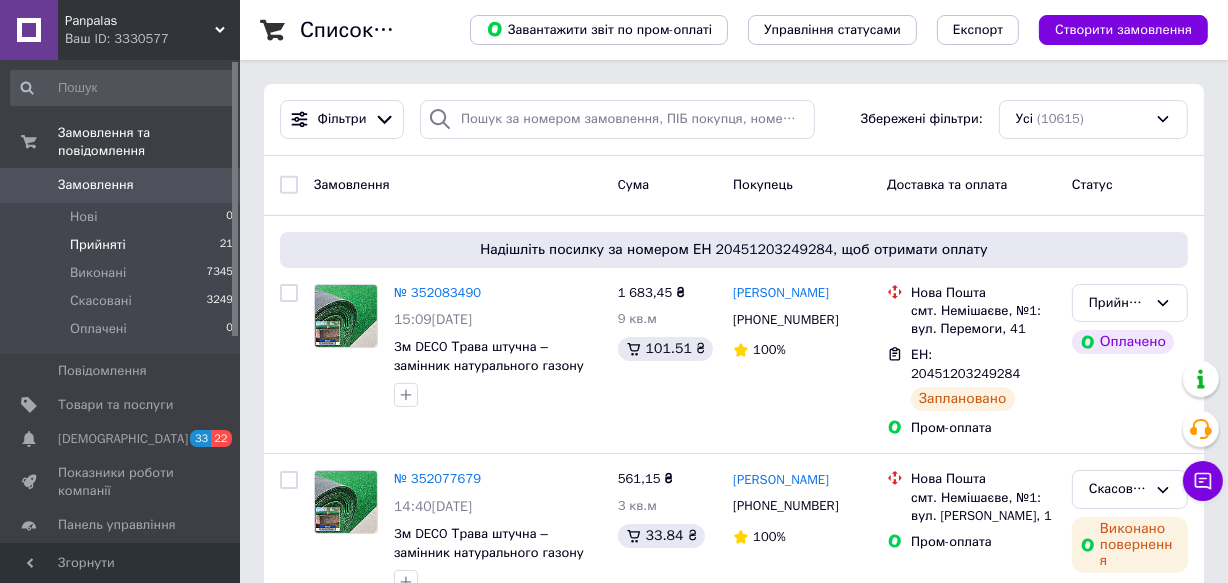 click on "Прийняті" at bounding box center [98, 245] 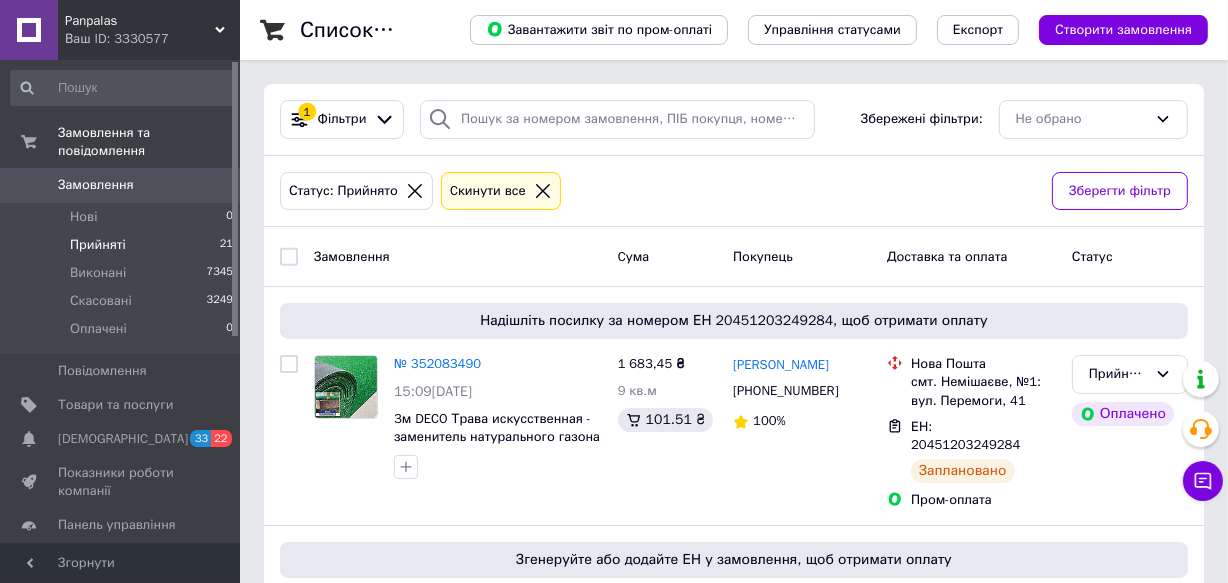 click on "Panpalas Ваш ID: 3330577" at bounding box center (149, 30) 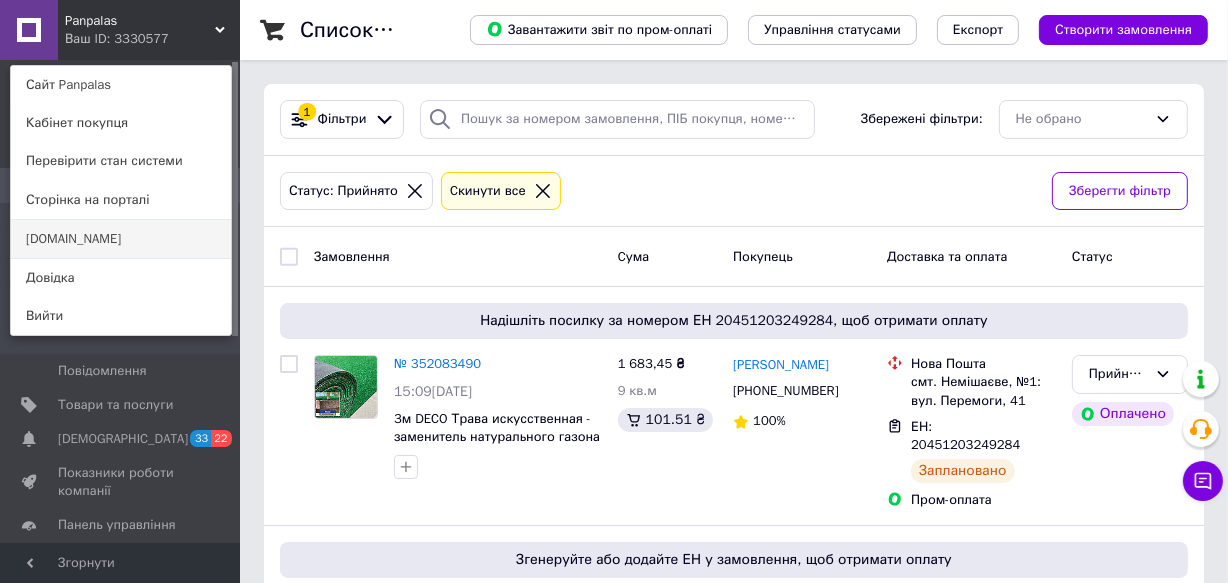 click on "[DOMAIN_NAME]" at bounding box center [121, 239] 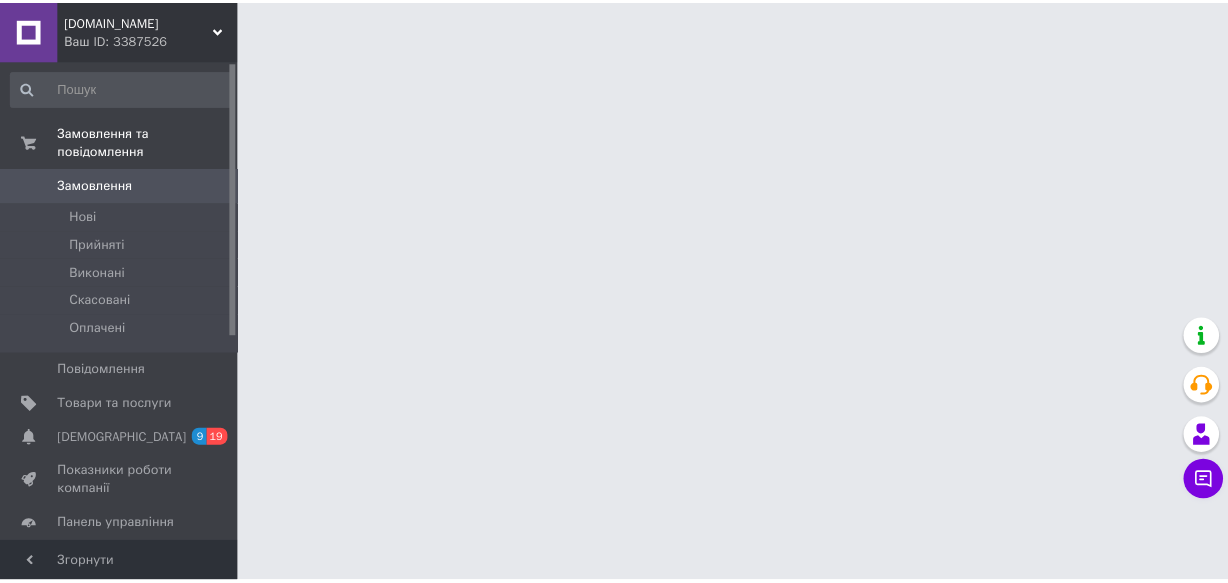 scroll, scrollTop: 0, scrollLeft: 0, axis: both 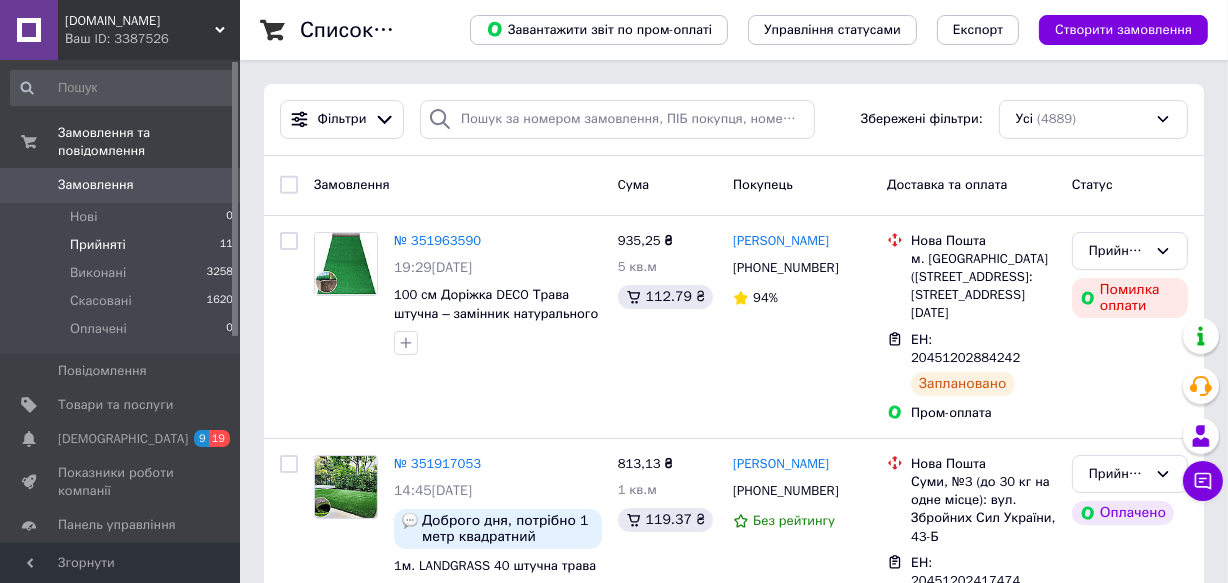 click on "Прийняті" at bounding box center (98, 245) 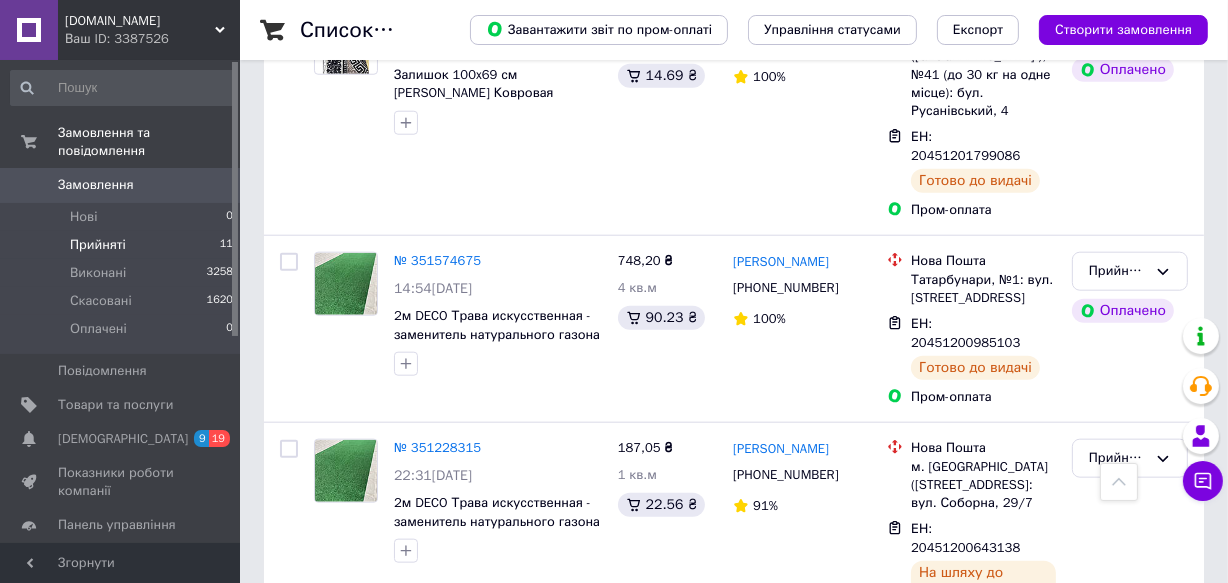 scroll, scrollTop: 1818, scrollLeft: 0, axis: vertical 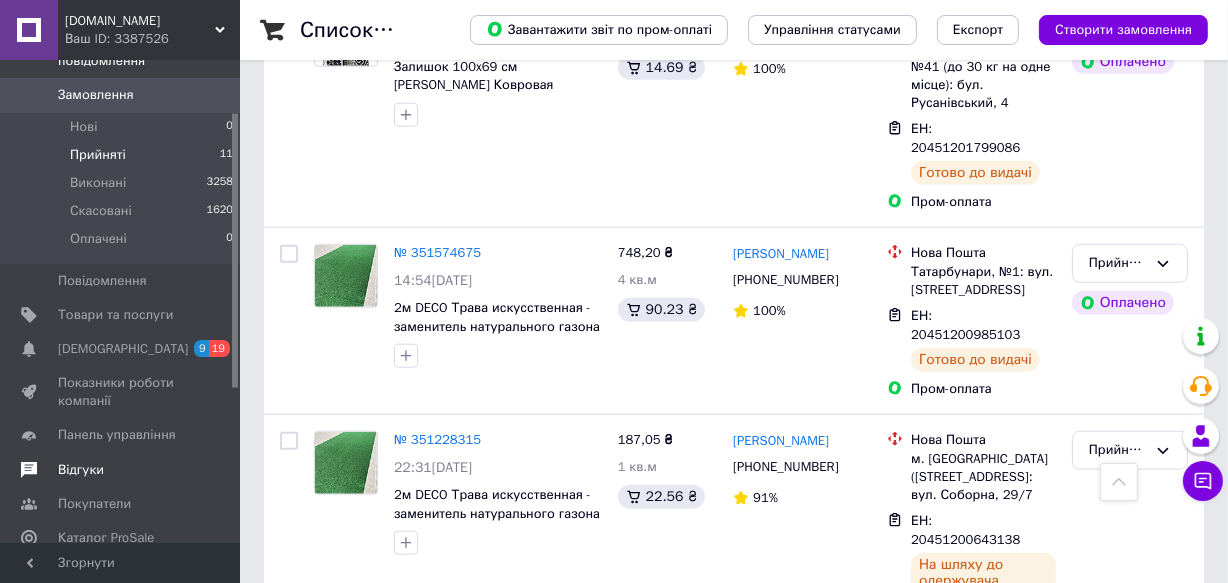click on "Відгуки" at bounding box center [81, 470] 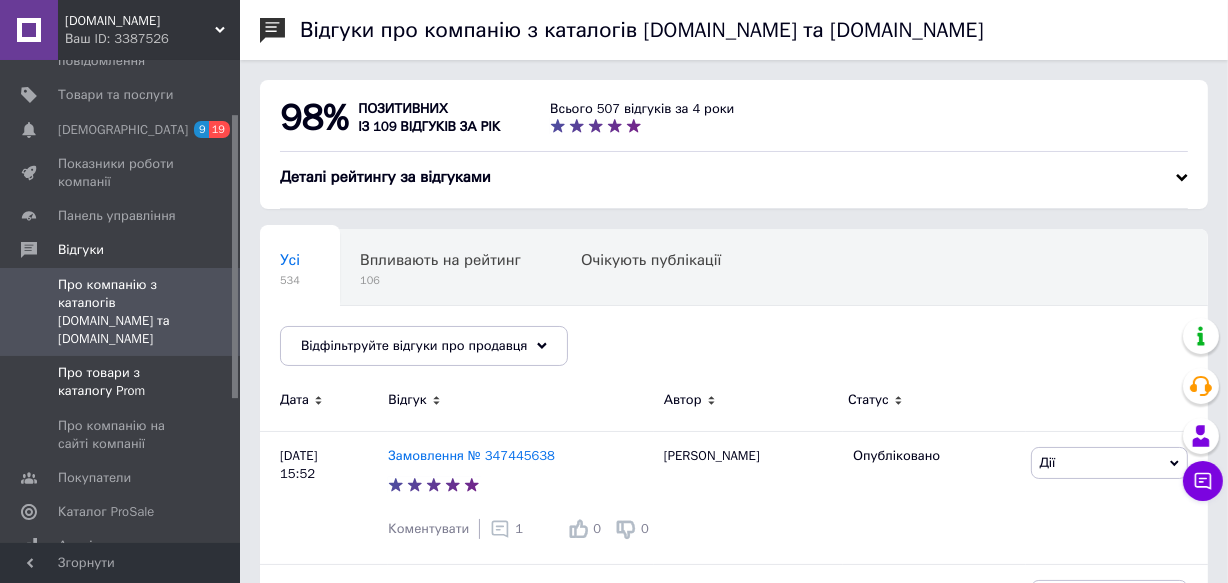 click on "Про товари з каталогу Prom" at bounding box center [121, 382] 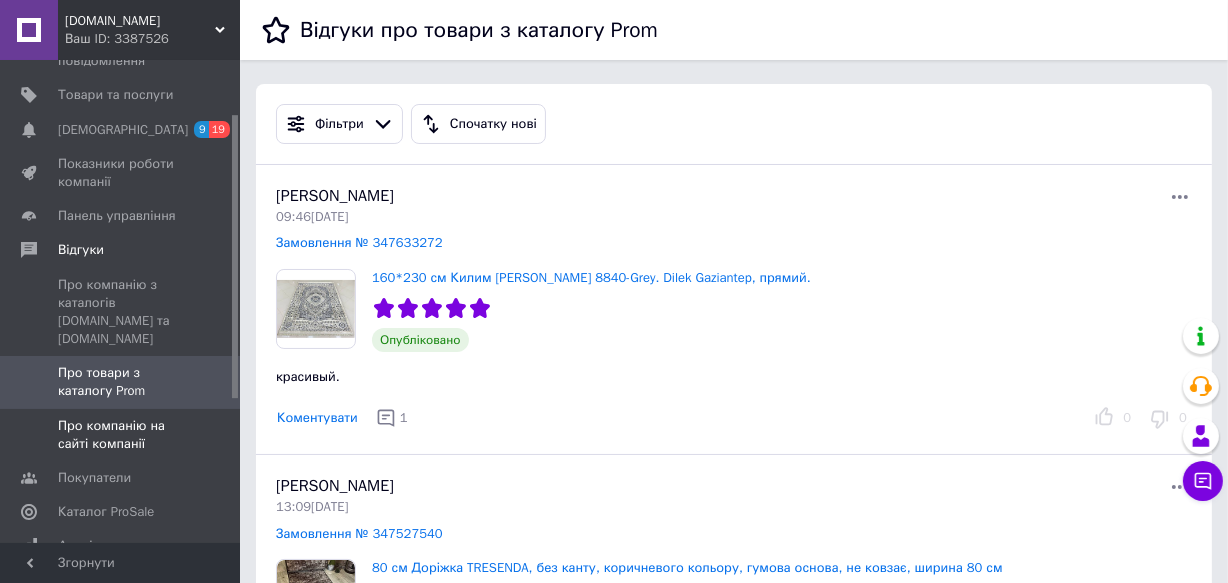 click on "Про компанію на сайті компанії" at bounding box center (121, 435) 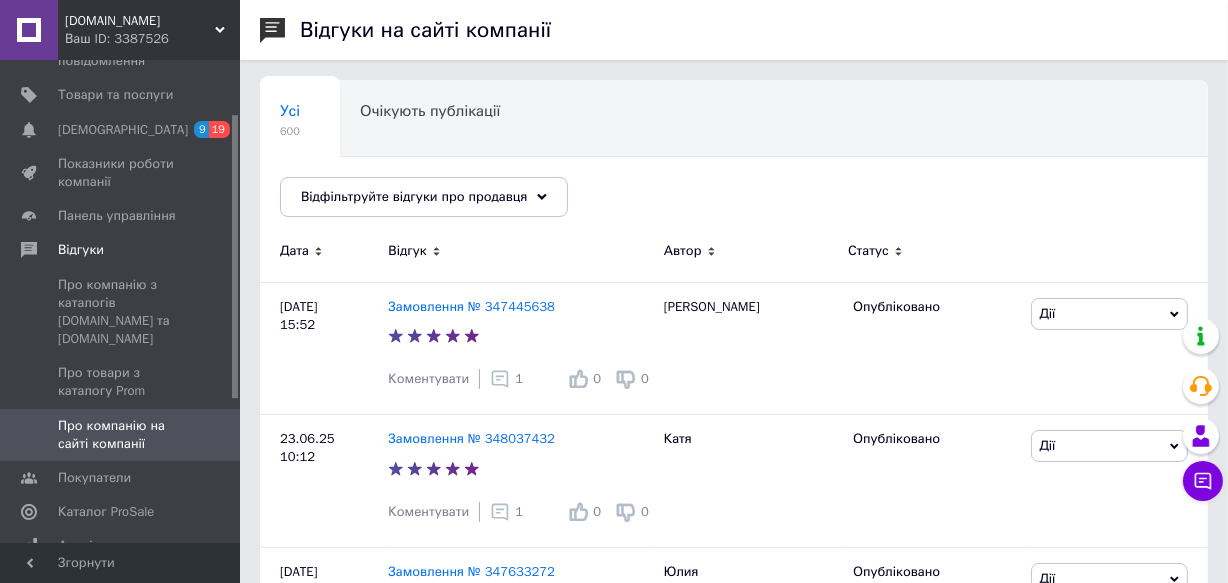 click on "[DOMAIN_NAME]" at bounding box center [140, 21] 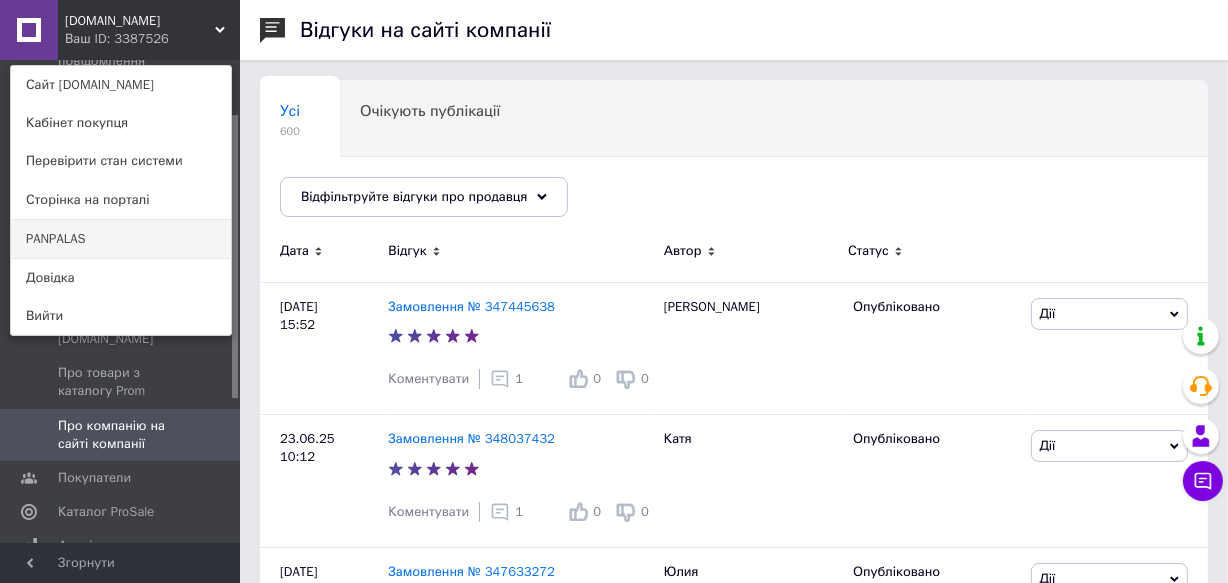 click on "PANPALAS" at bounding box center [121, 239] 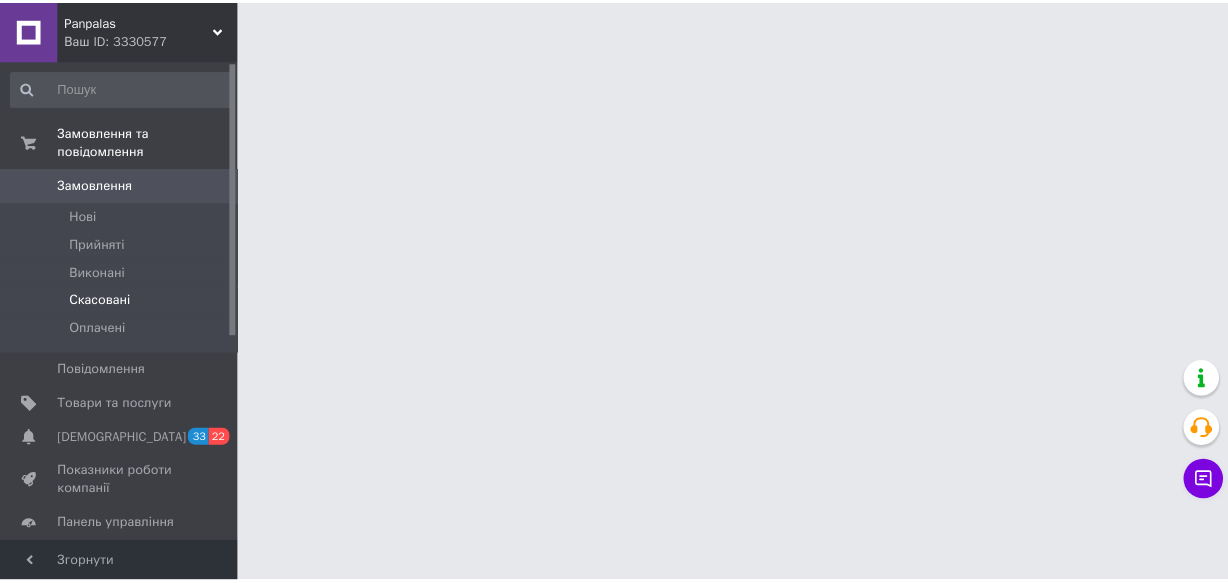 scroll, scrollTop: 0, scrollLeft: 0, axis: both 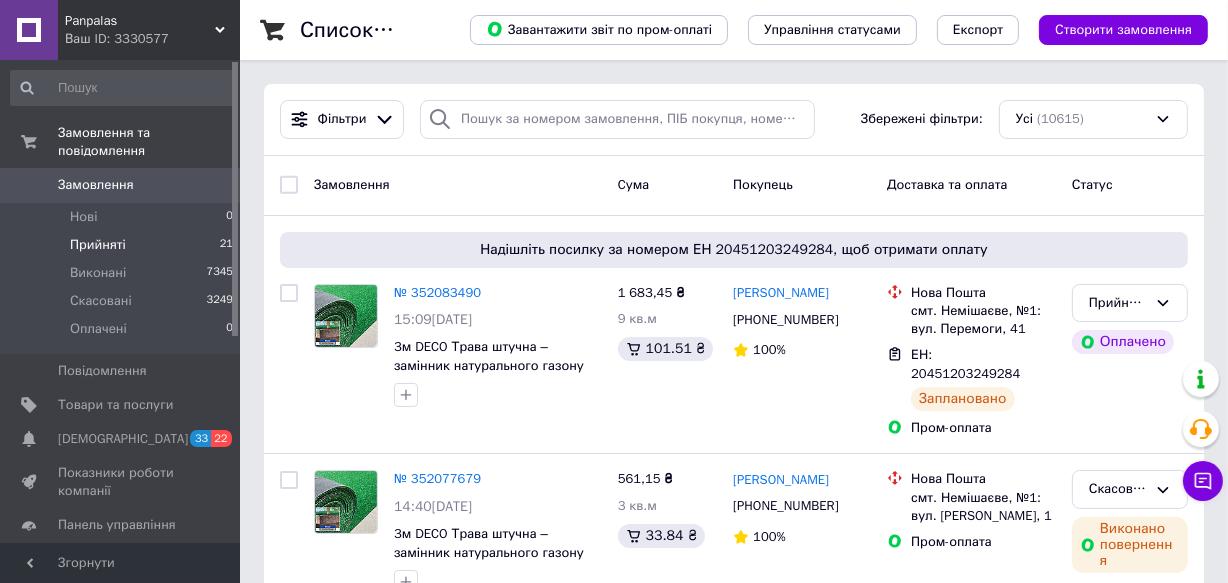 click on "Прийняті" at bounding box center (98, 245) 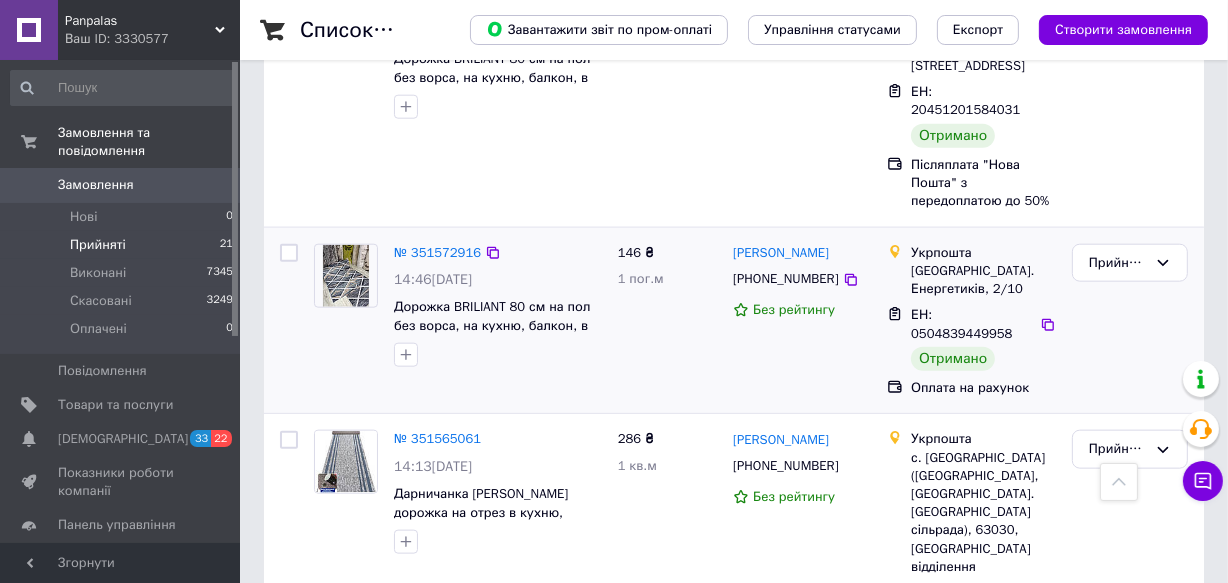 scroll, scrollTop: 1909, scrollLeft: 0, axis: vertical 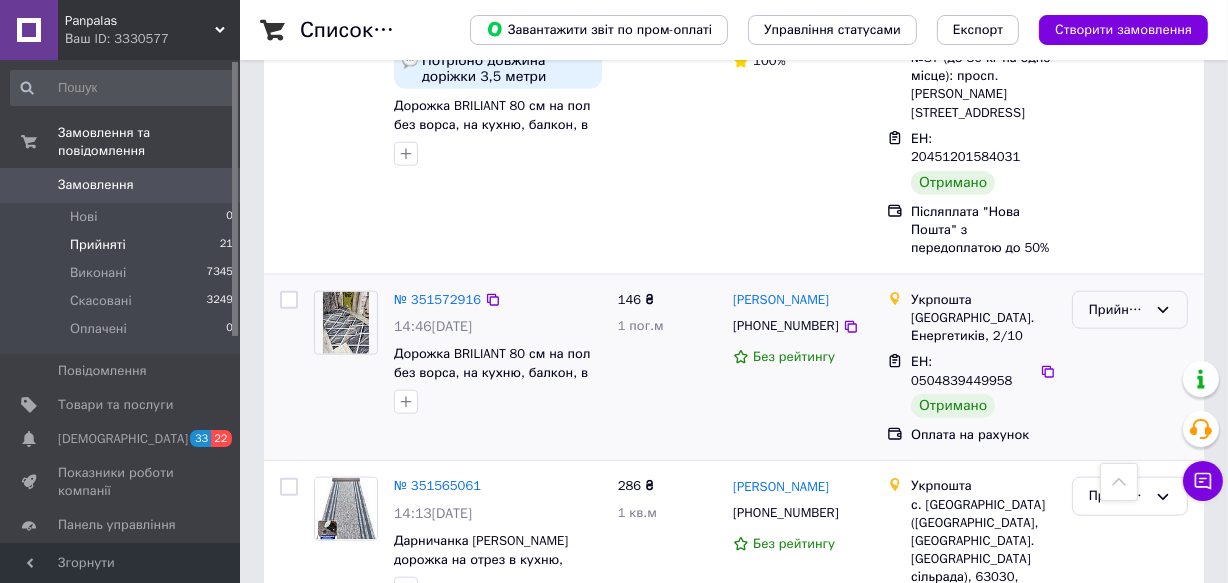 click 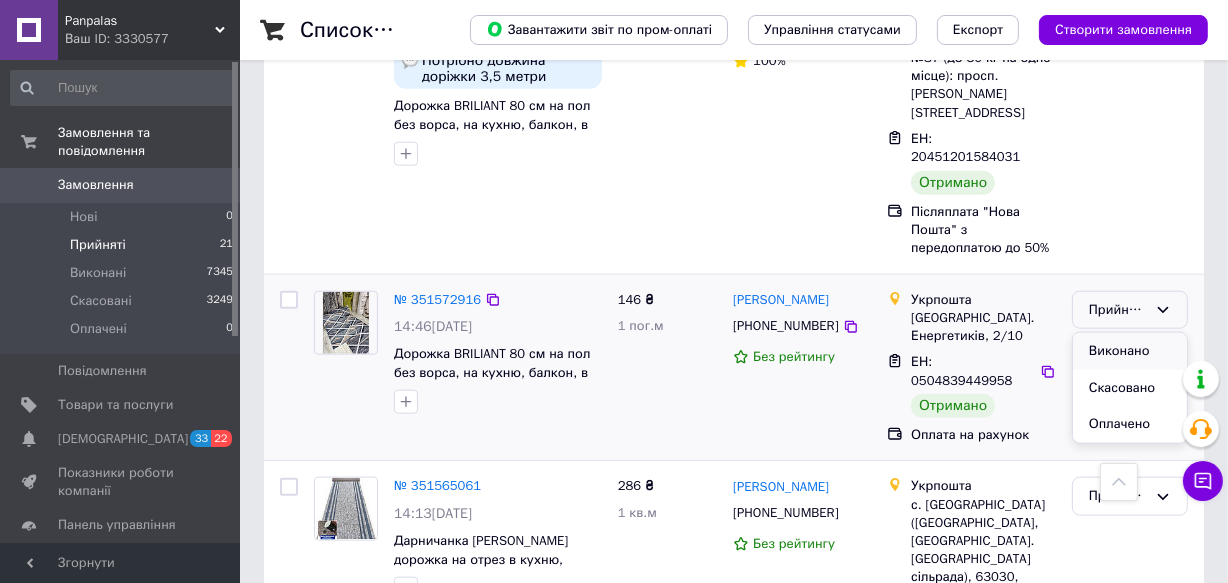 click on "Виконано" at bounding box center [1130, 351] 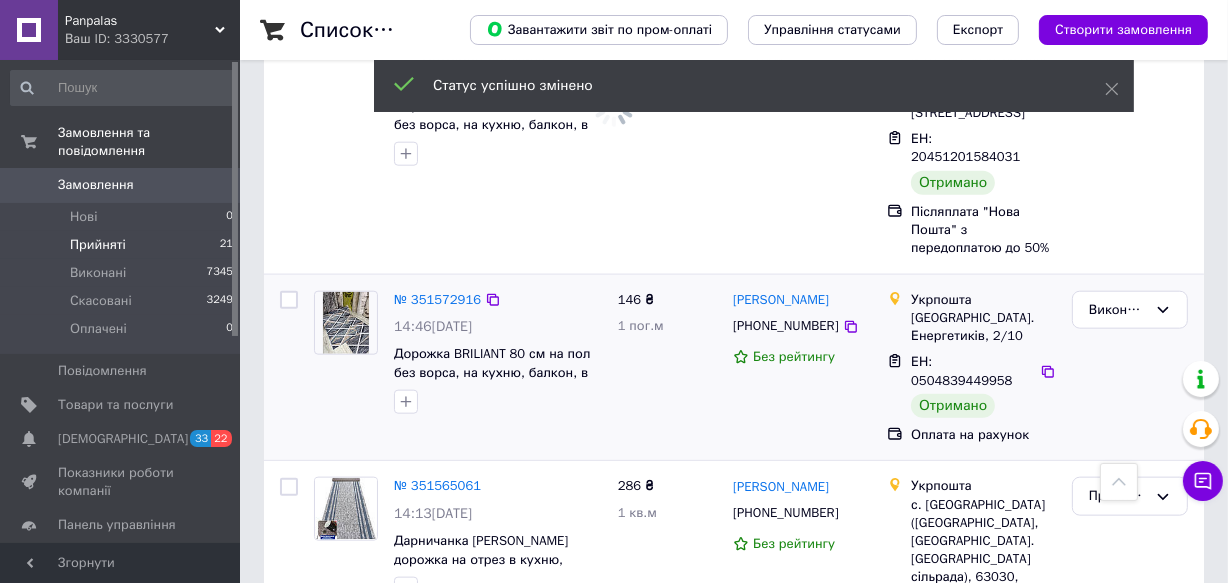 scroll, scrollTop: 1727, scrollLeft: 0, axis: vertical 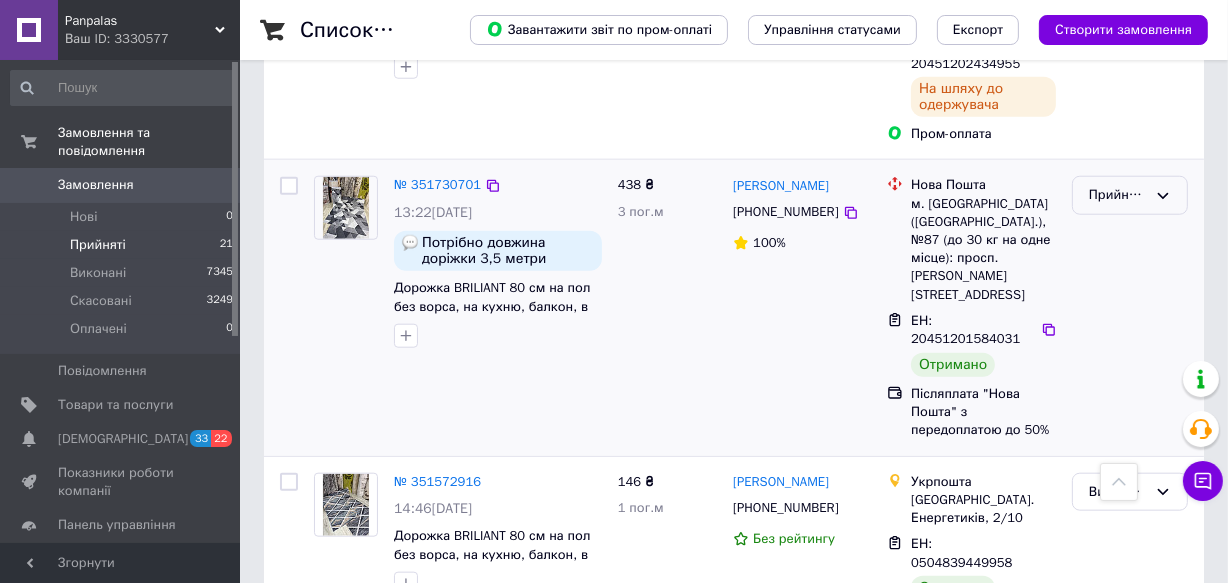 click on "Прийнято" at bounding box center (1130, 195) 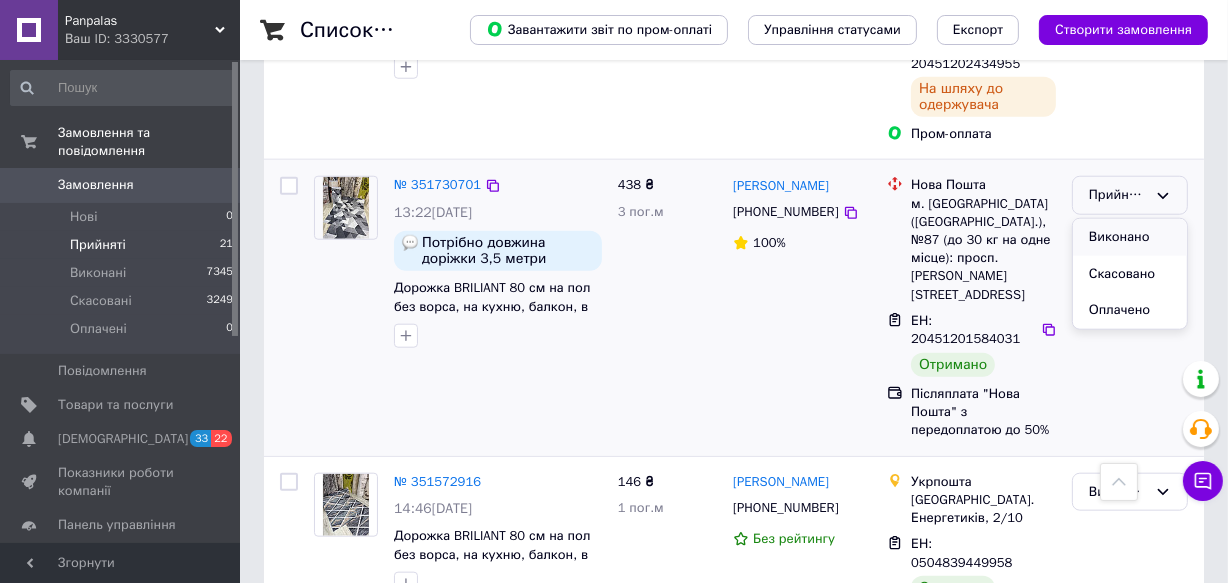 click on "Виконано" at bounding box center [1130, 237] 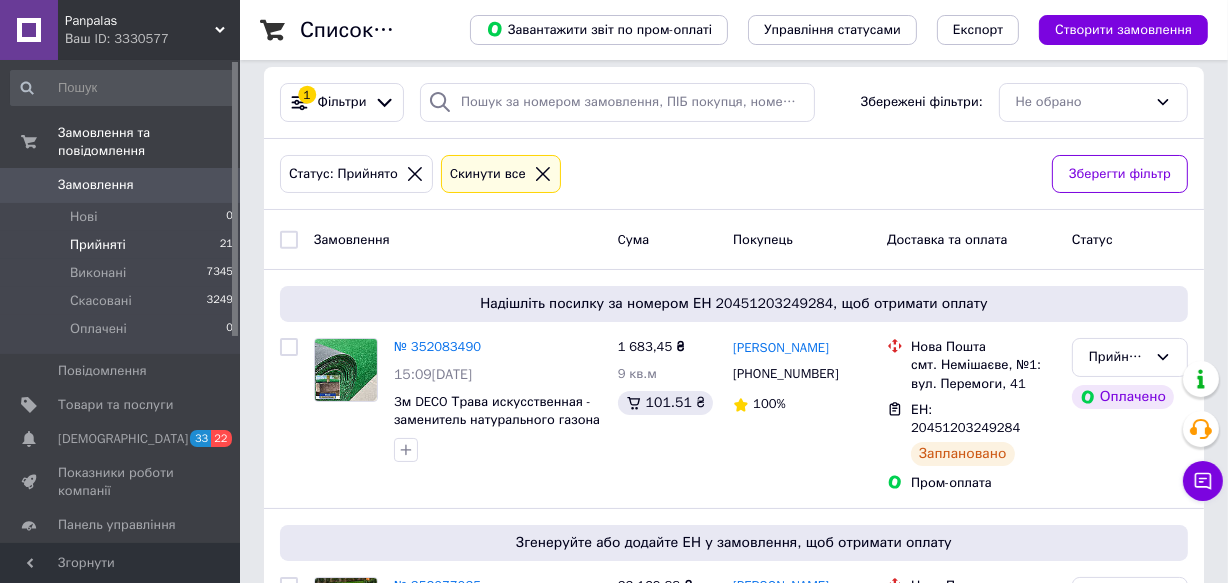 scroll, scrollTop: 0, scrollLeft: 0, axis: both 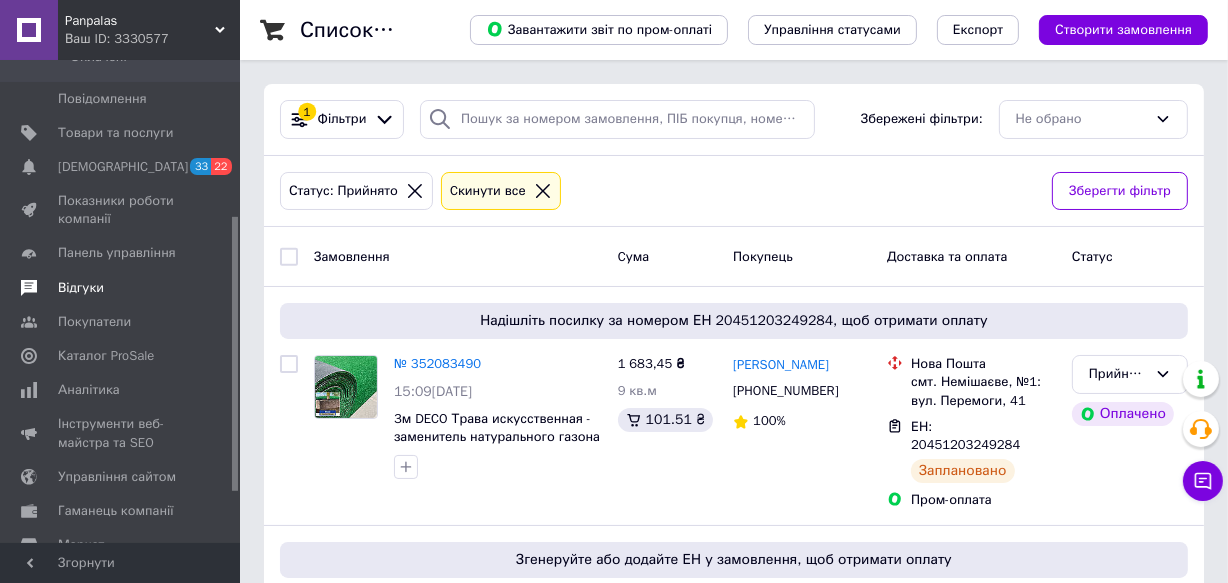 click on "Відгуки" at bounding box center [81, 288] 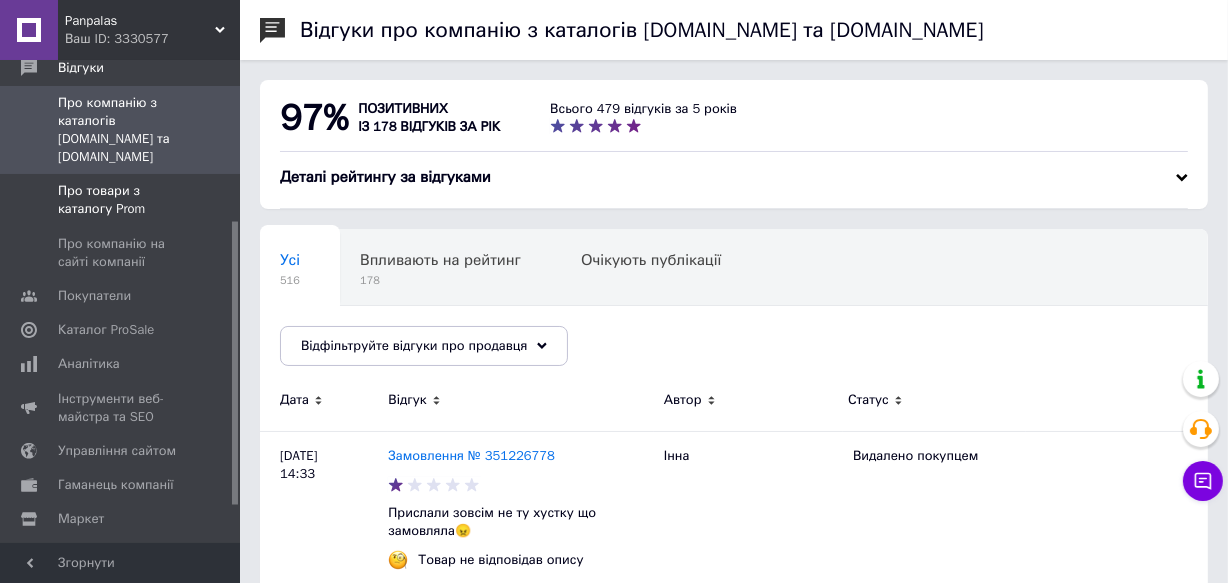click on "Про товари з каталогу Prom" at bounding box center (121, 200) 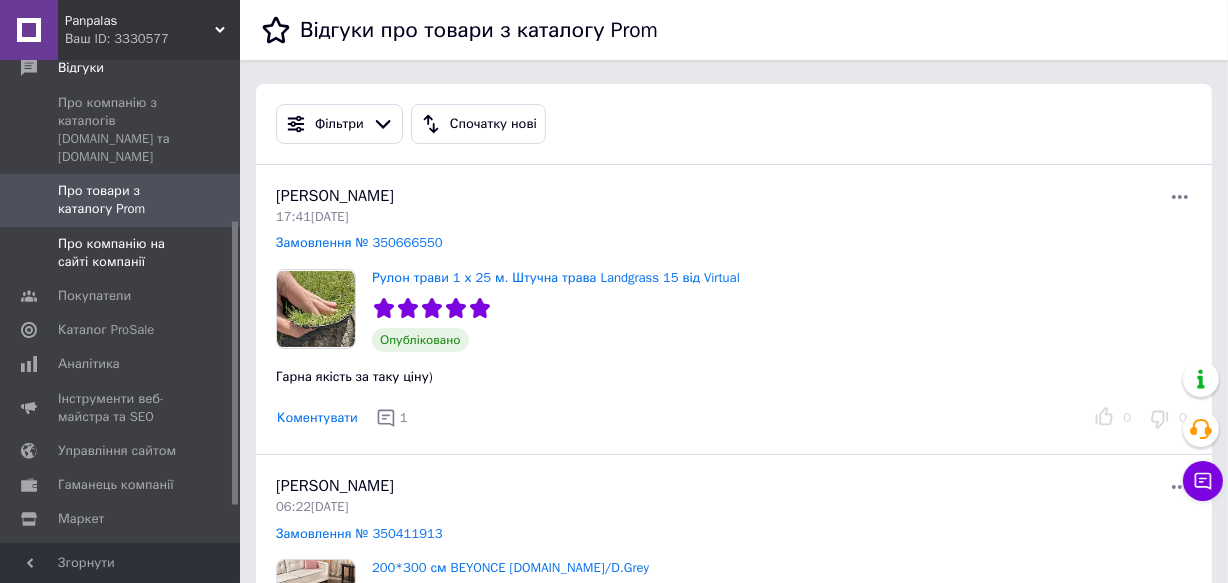 click on "Про компанію на сайті компанії" at bounding box center [121, 253] 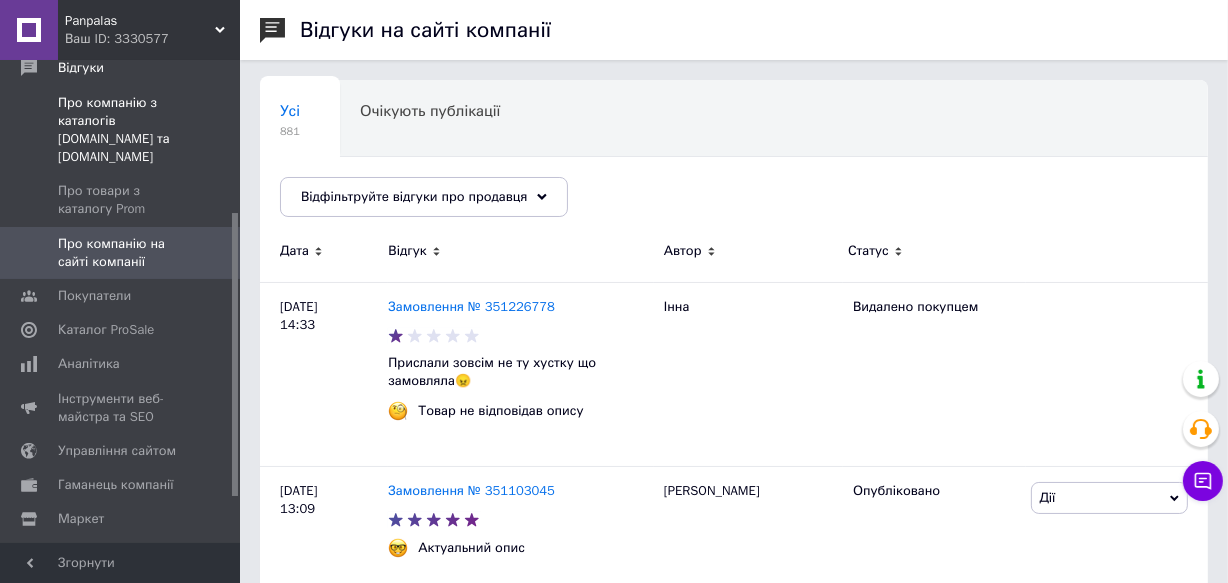 scroll, scrollTop: 0, scrollLeft: 0, axis: both 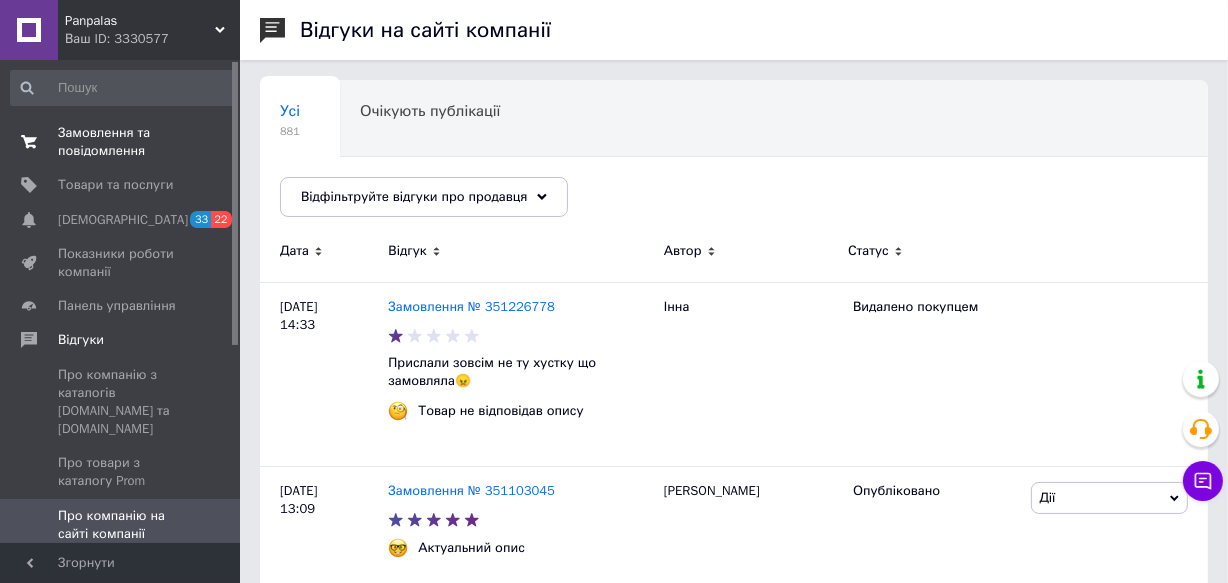 click on "Замовлення та повідомлення" at bounding box center [121, 142] 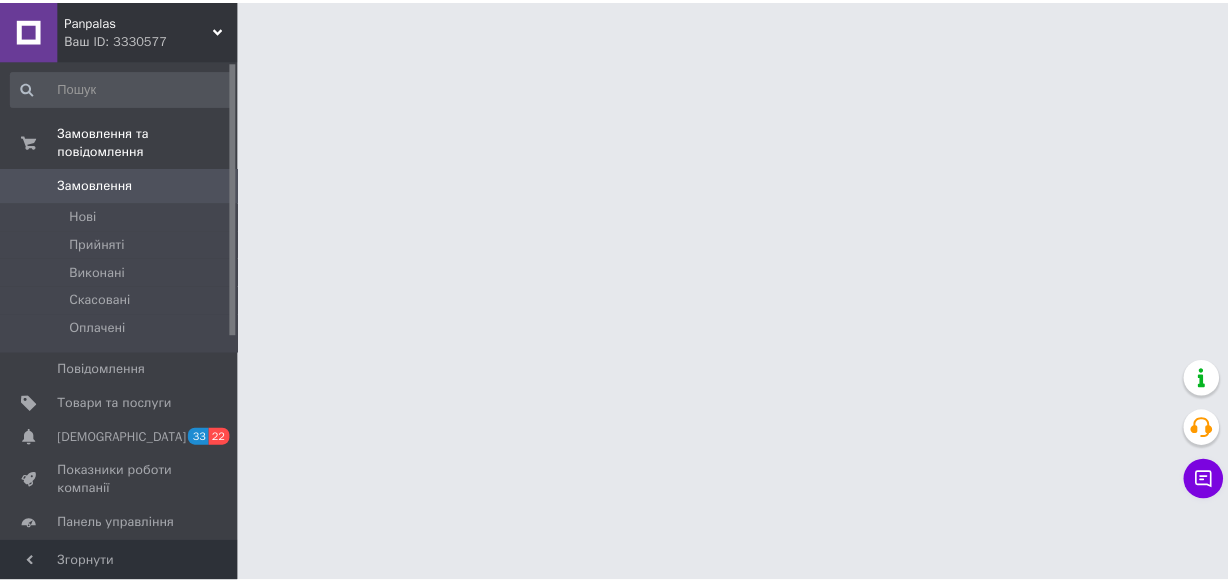scroll, scrollTop: 0, scrollLeft: 0, axis: both 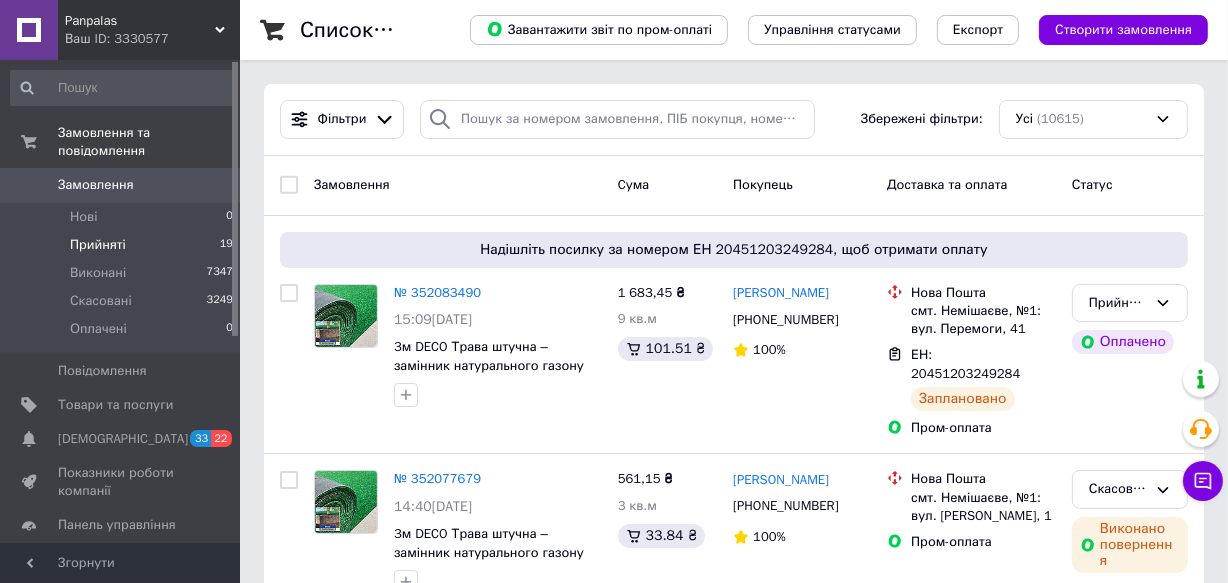 click on "Прийняті" at bounding box center (98, 245) 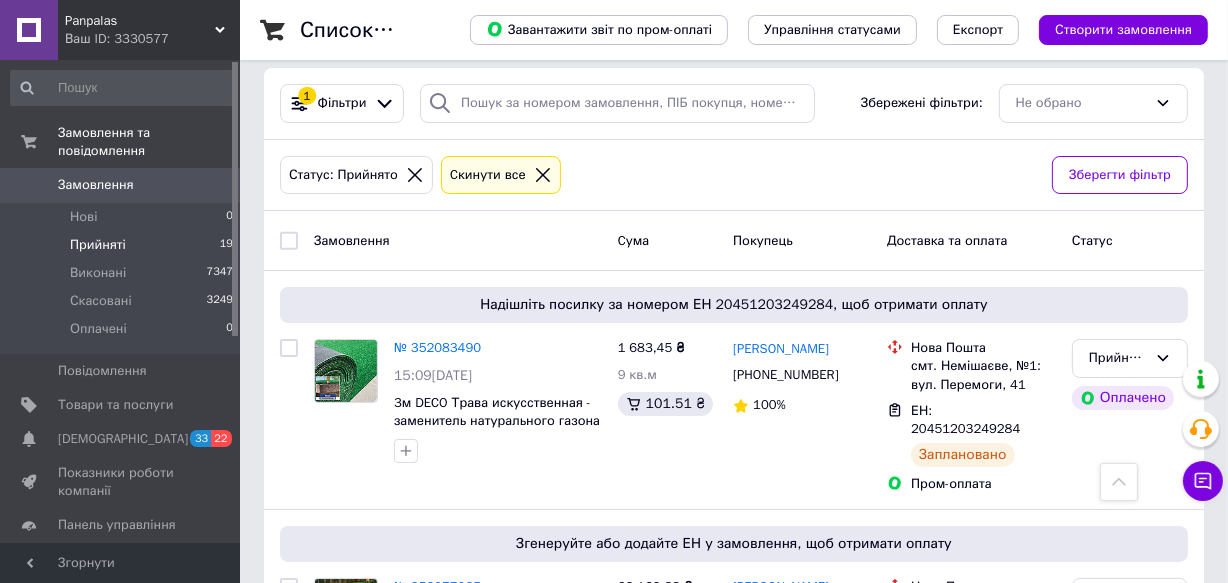 scroll, scrollTop: 0, scrollLeft: 0, axis: both 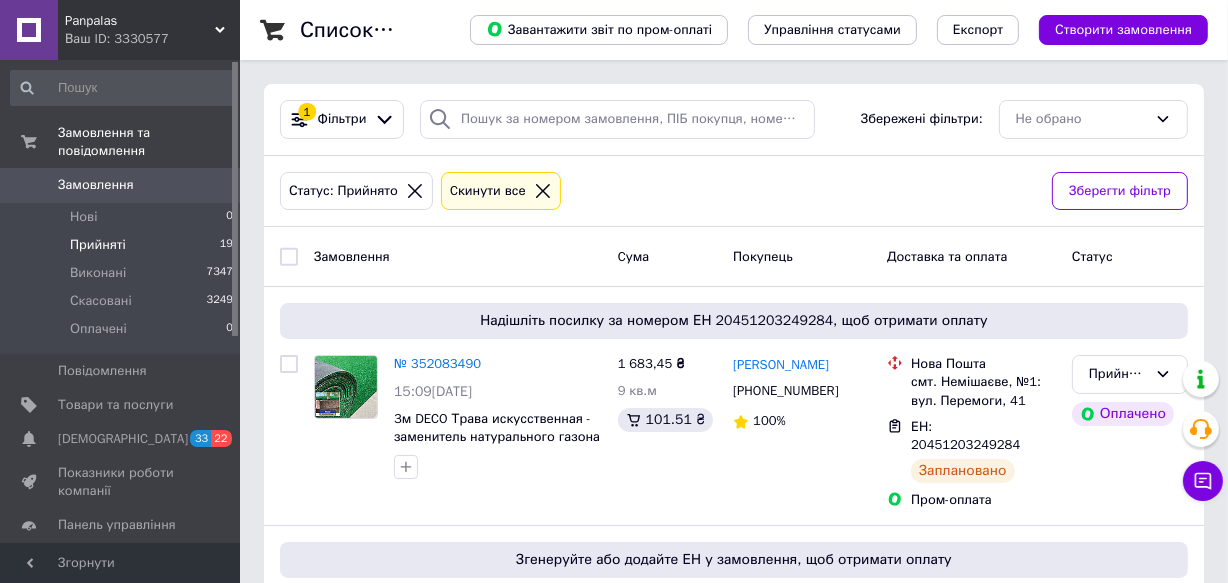 click 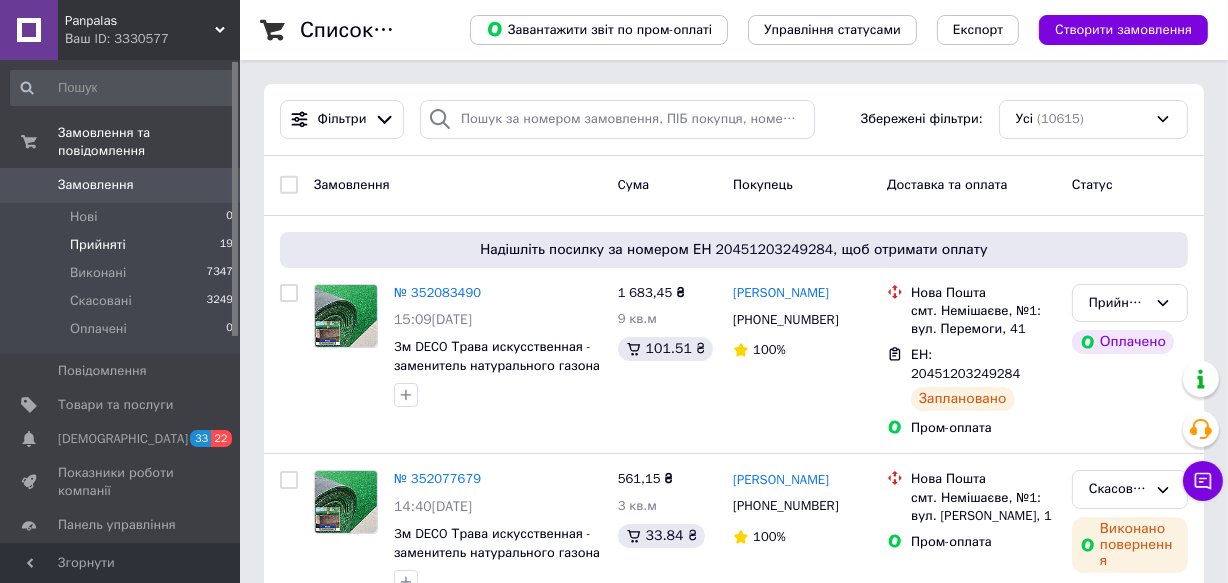 click on "Прийняті" at bounding box center (98, 245) 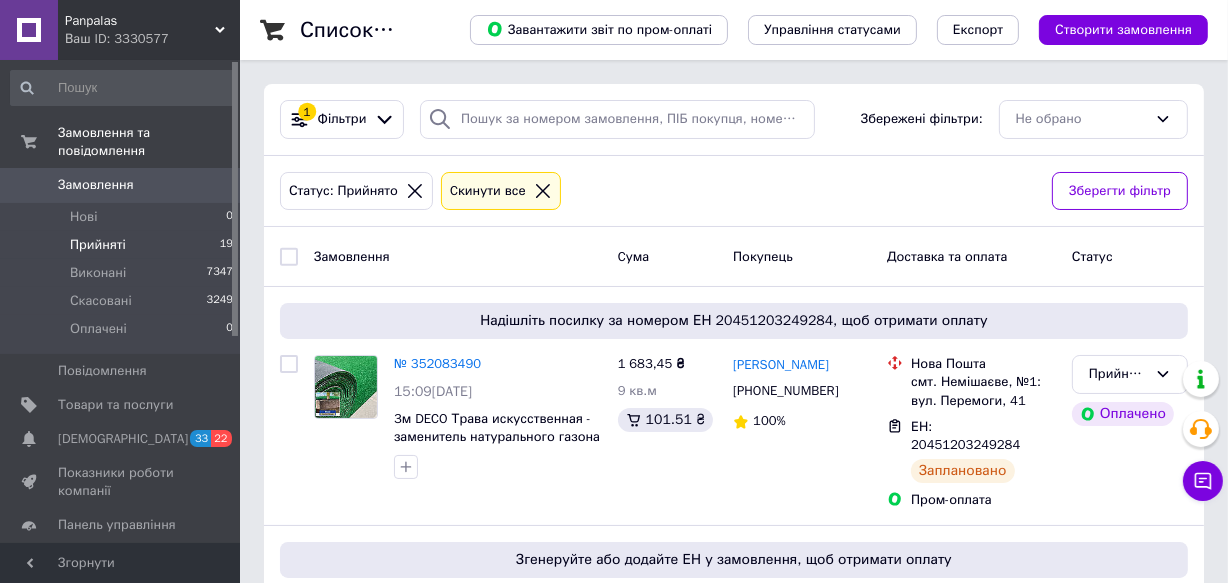 click 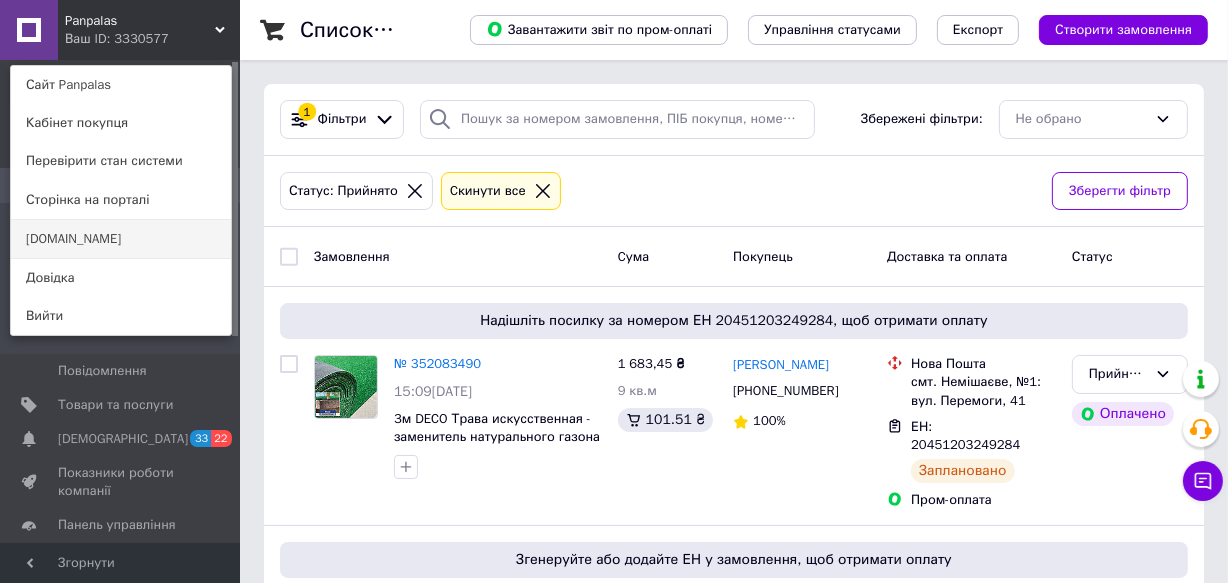 click on "[DOMAIN_NAME]" at bounding box center [121, 239] 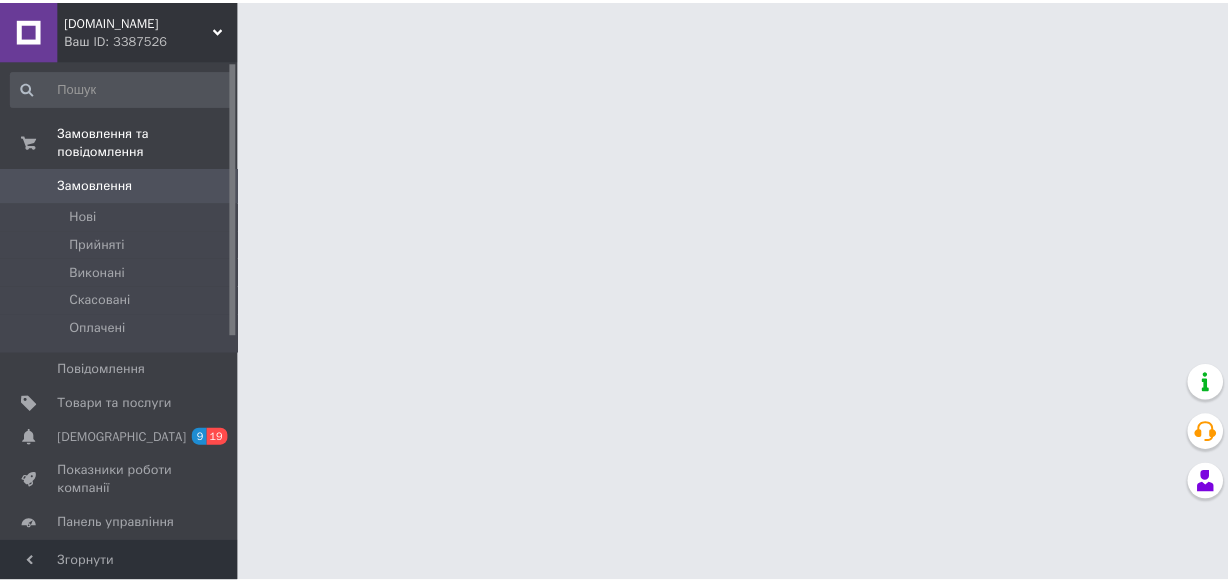 scroll, scrollTop: 0, scrollLeft: 0, axis: both 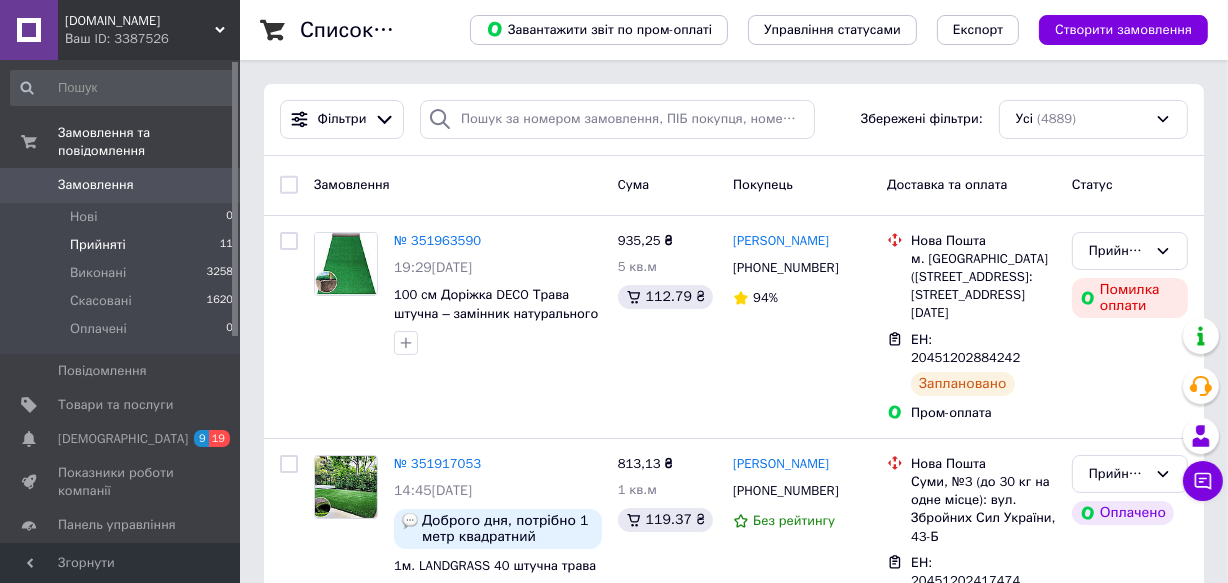 click on "Прийняті" at bounding box center [98, 245] 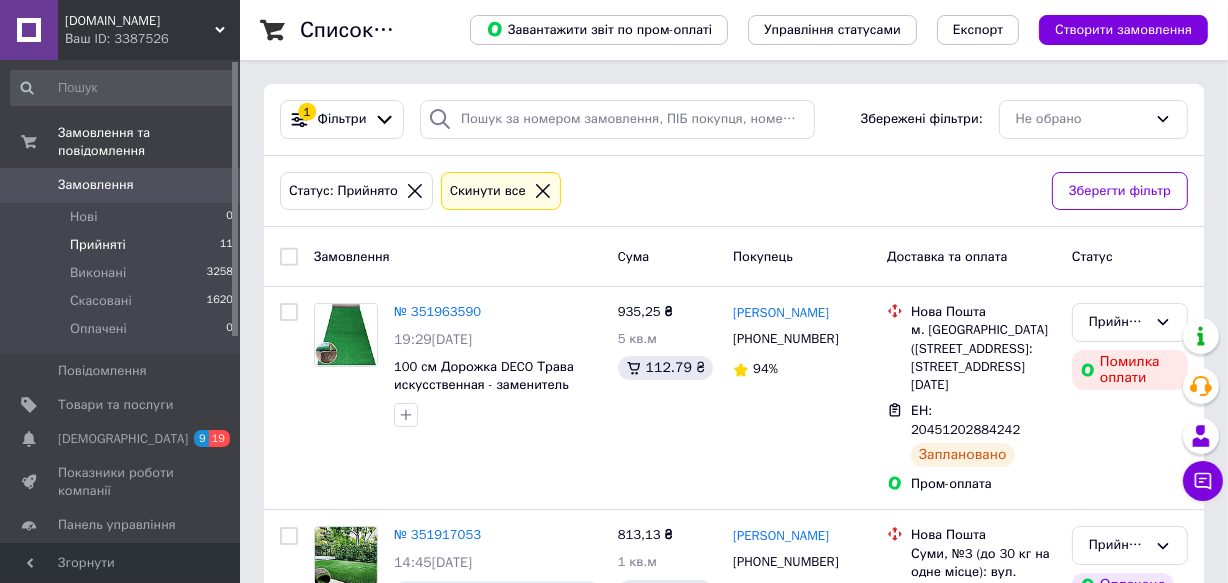 click on "[DOMAIN_NAME]" at bounding box center [140, 21] 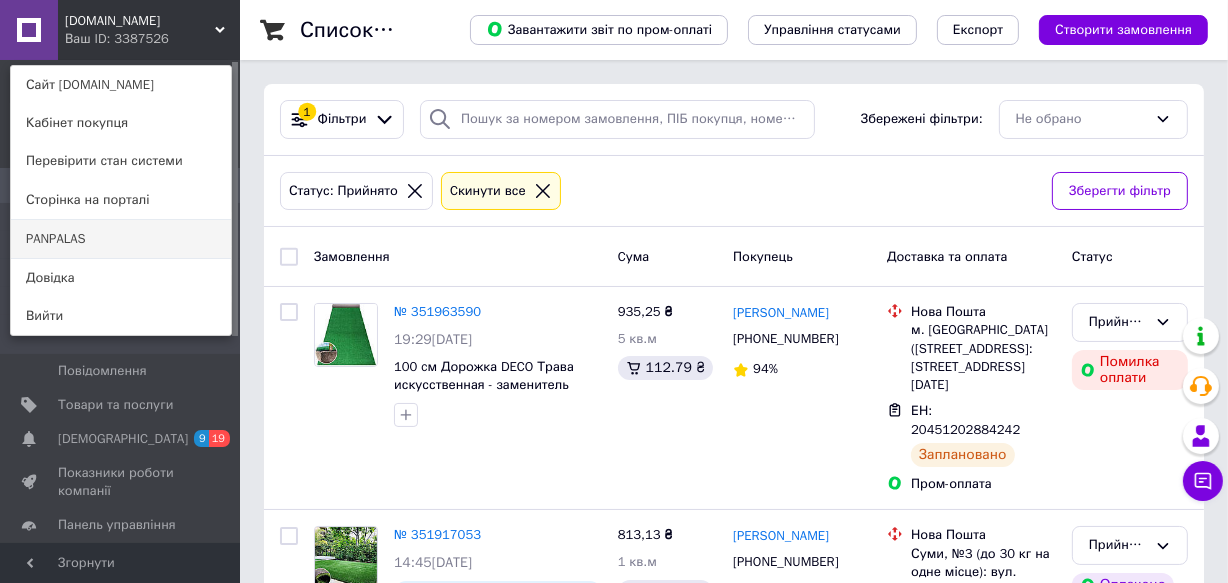 click on "PANPALAS" at bounding box center [121, 239] 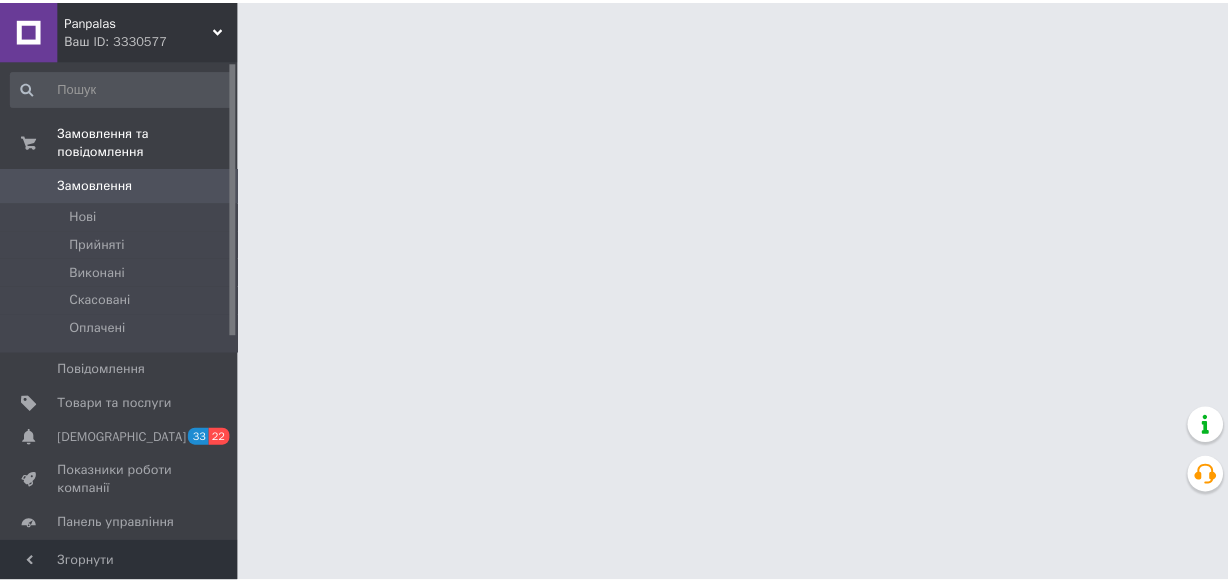 scroll, scrollTop: 0, scrollLeft: 0, axis: both 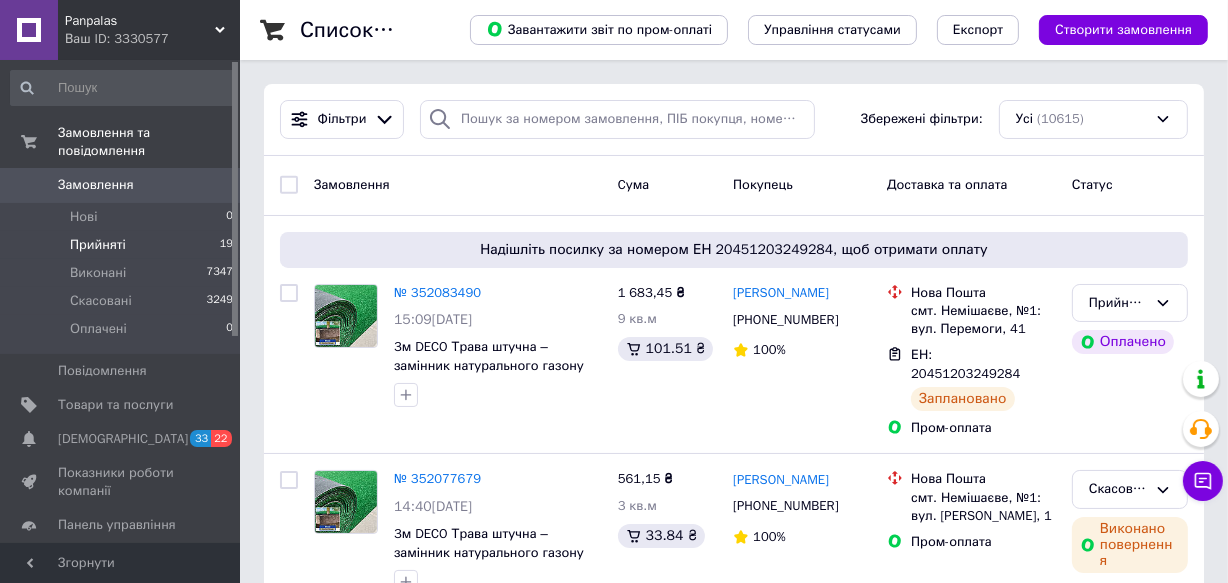 click on "Прийняті" at bounding box center [98, 245] 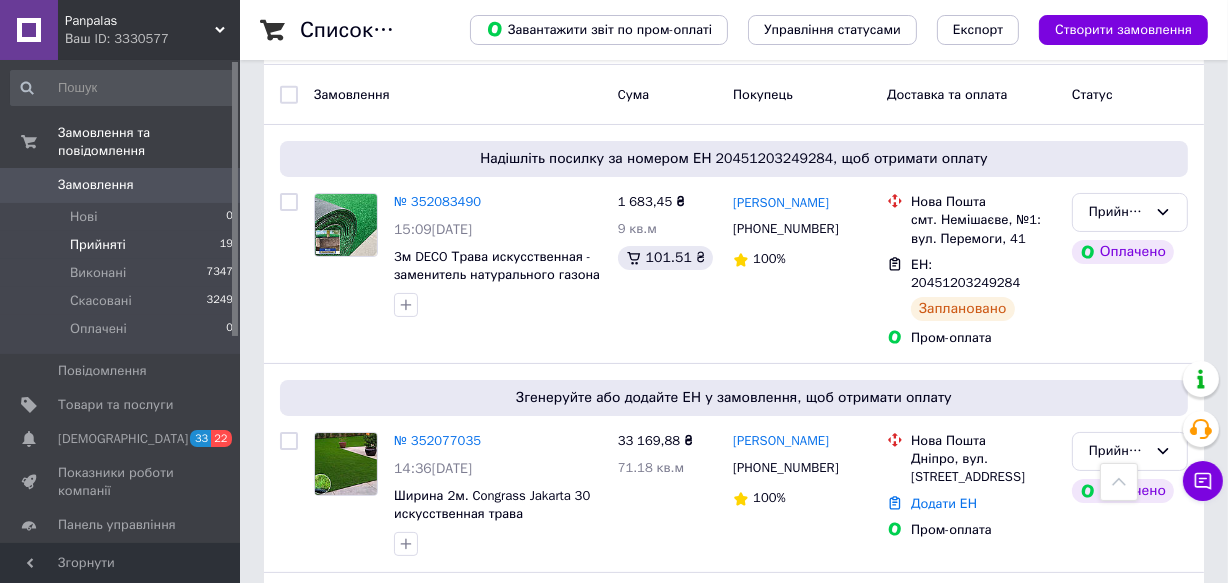 scroll, scrollTop: 0, scrollLeft: 0, axis: both 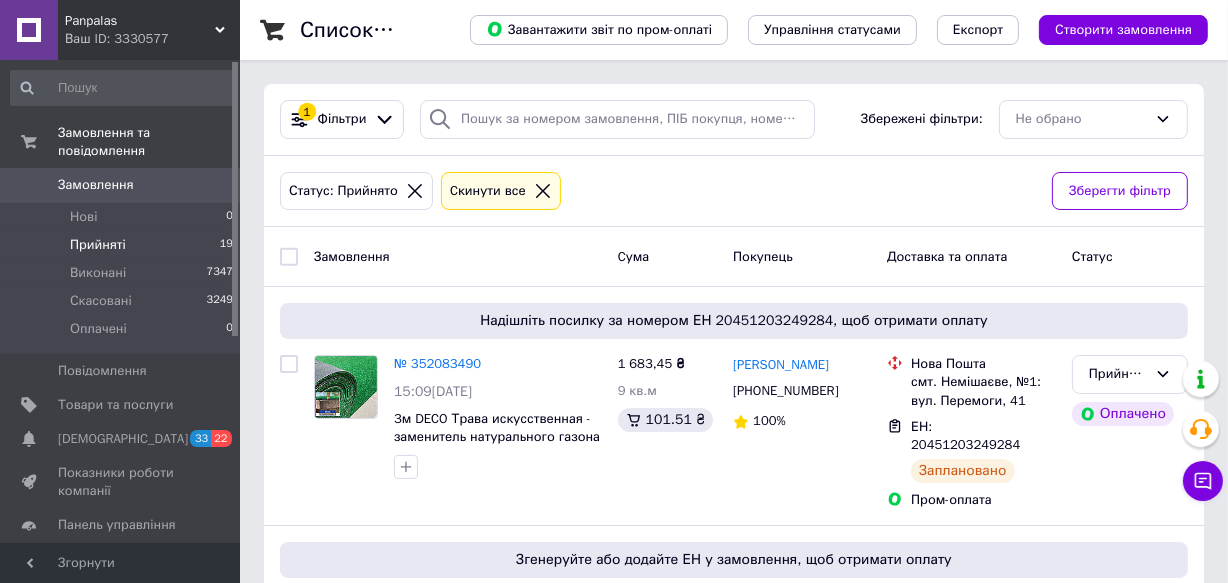 click 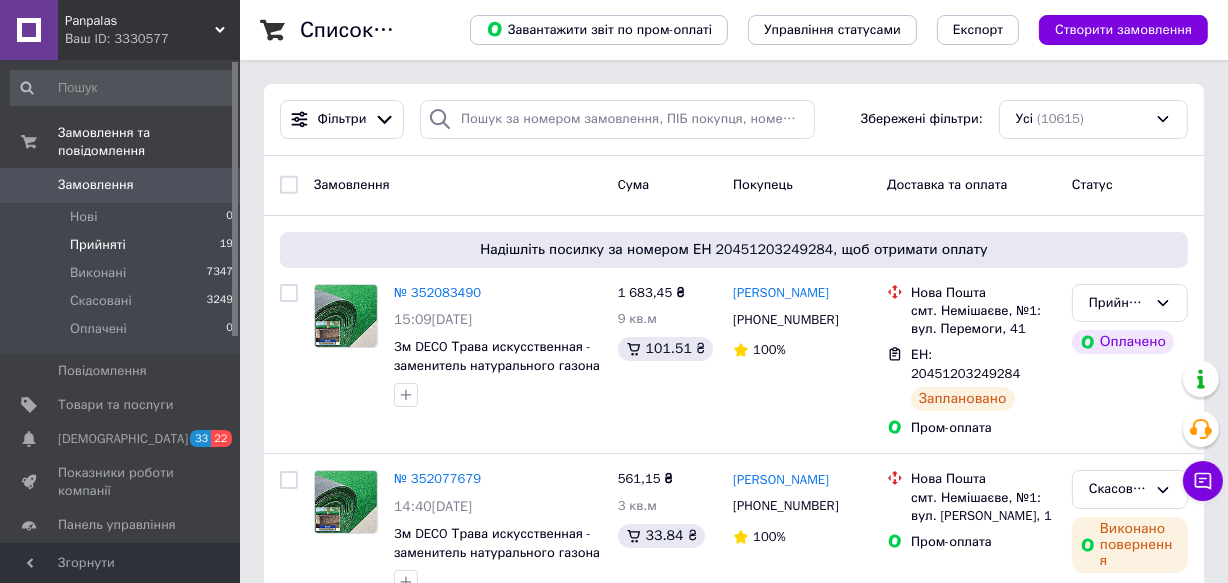 click on "Panpalas" at bounding box center [140, 21] 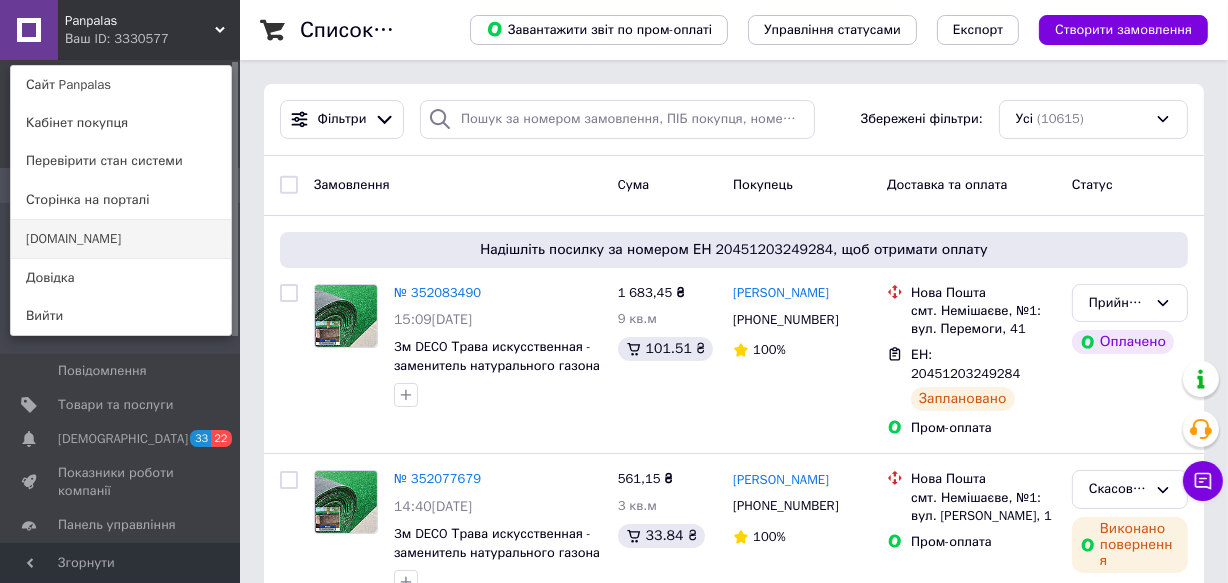 click on "[DOMAIN_NAME]" at bounding box center (121, 239) 